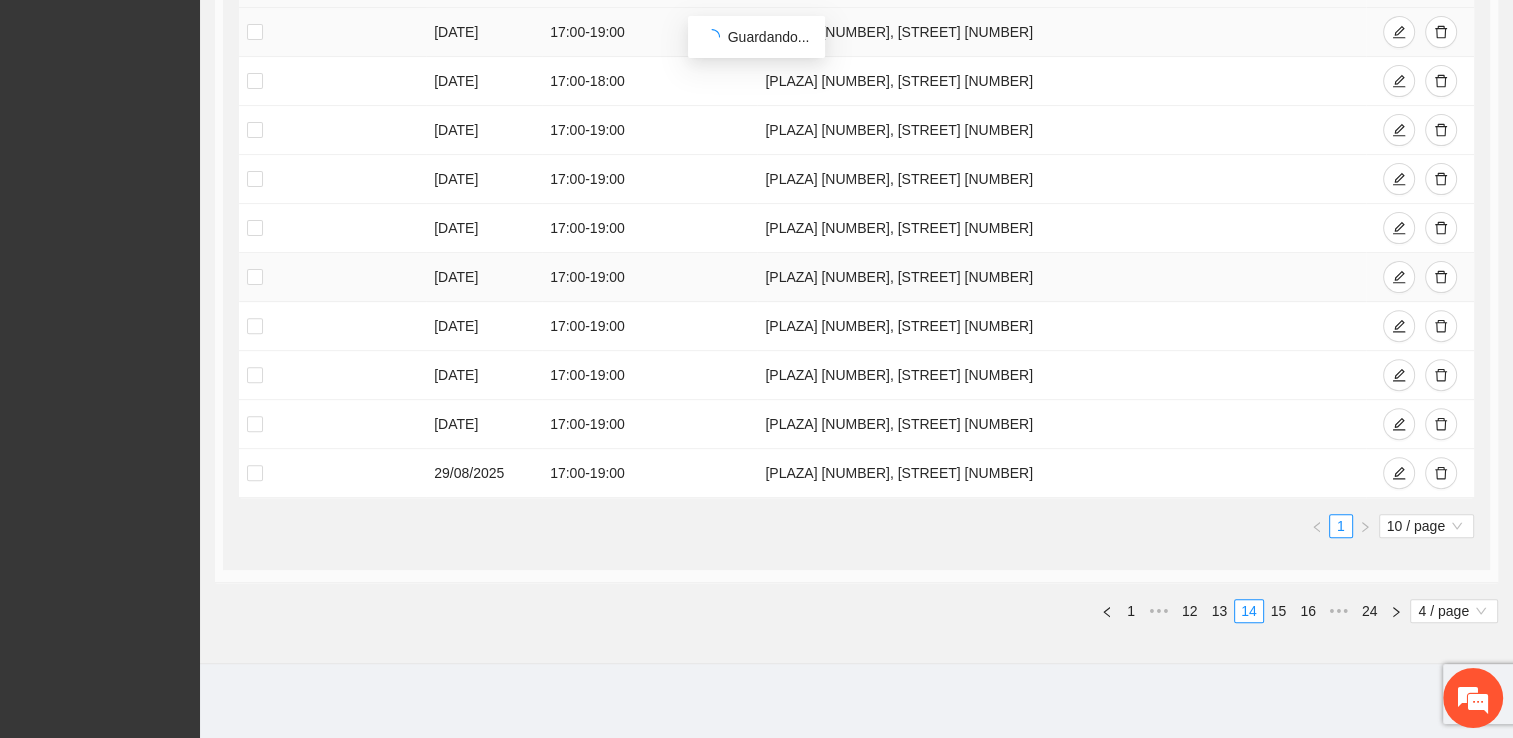 scroll, scrollTop: 0, scrollLeft: 0, axis: both 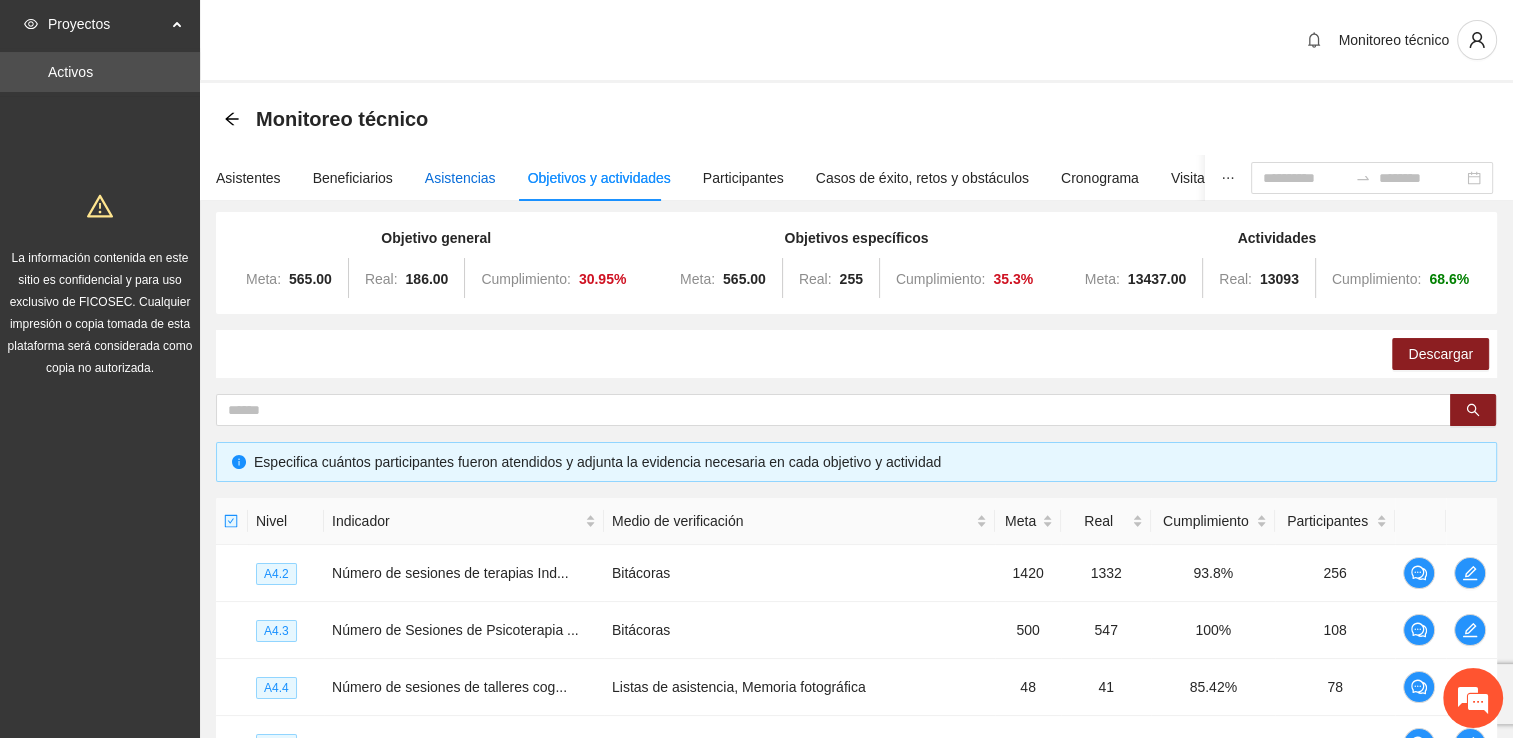click on "Asistencias" at bounding box center (460, 178) 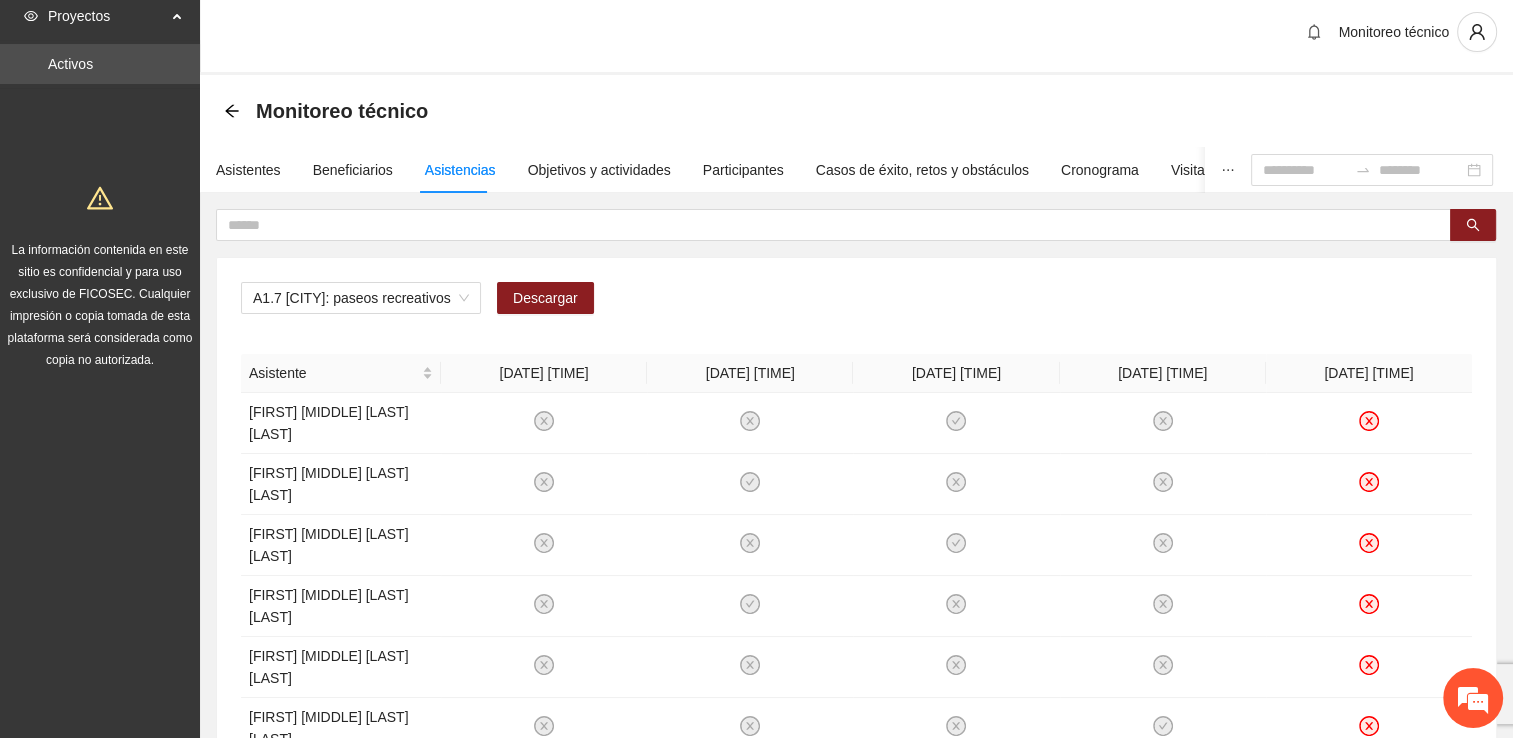 scroll, scrollTop: 0, scrollLeft: 0, axis: both 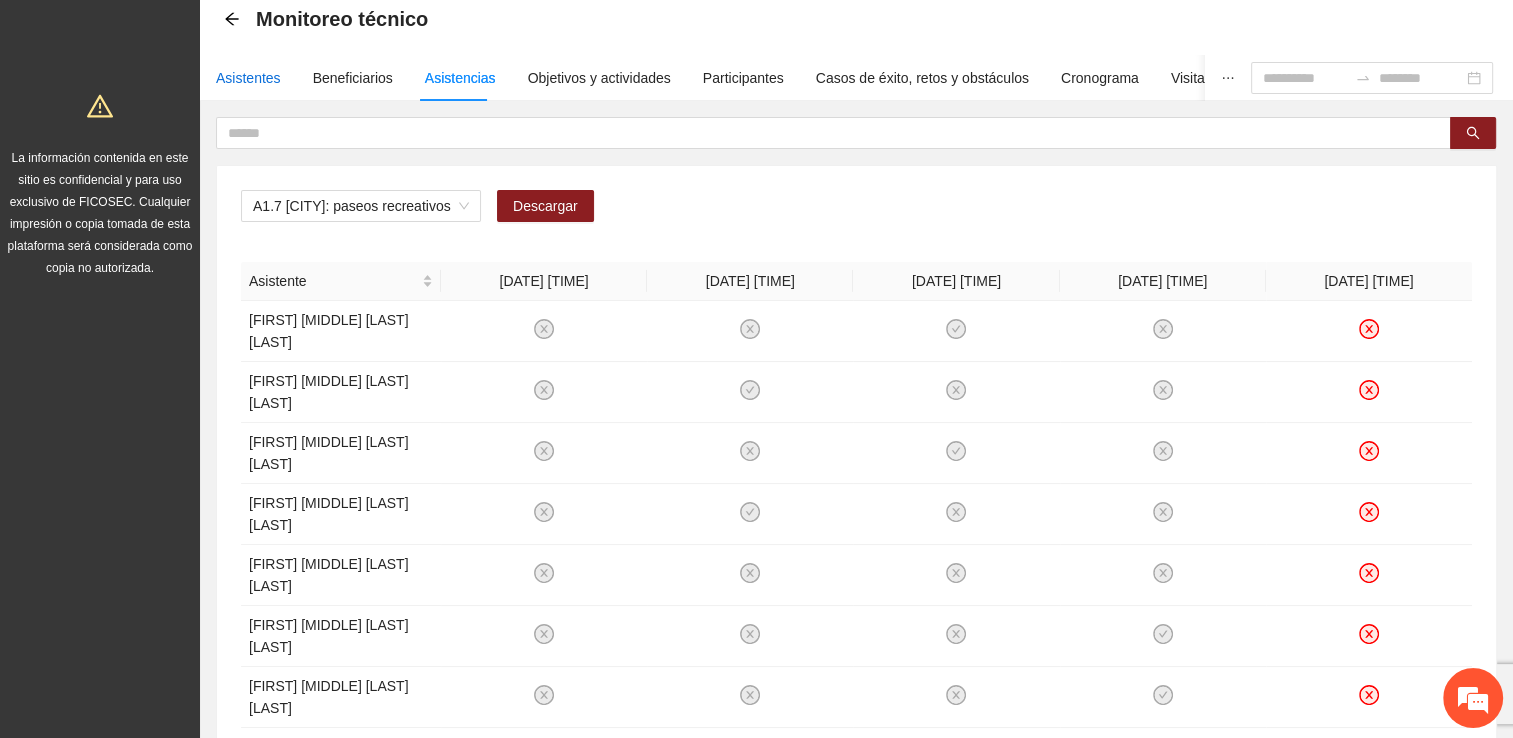 click on "Asistentes" at bounding box center (248, 78) 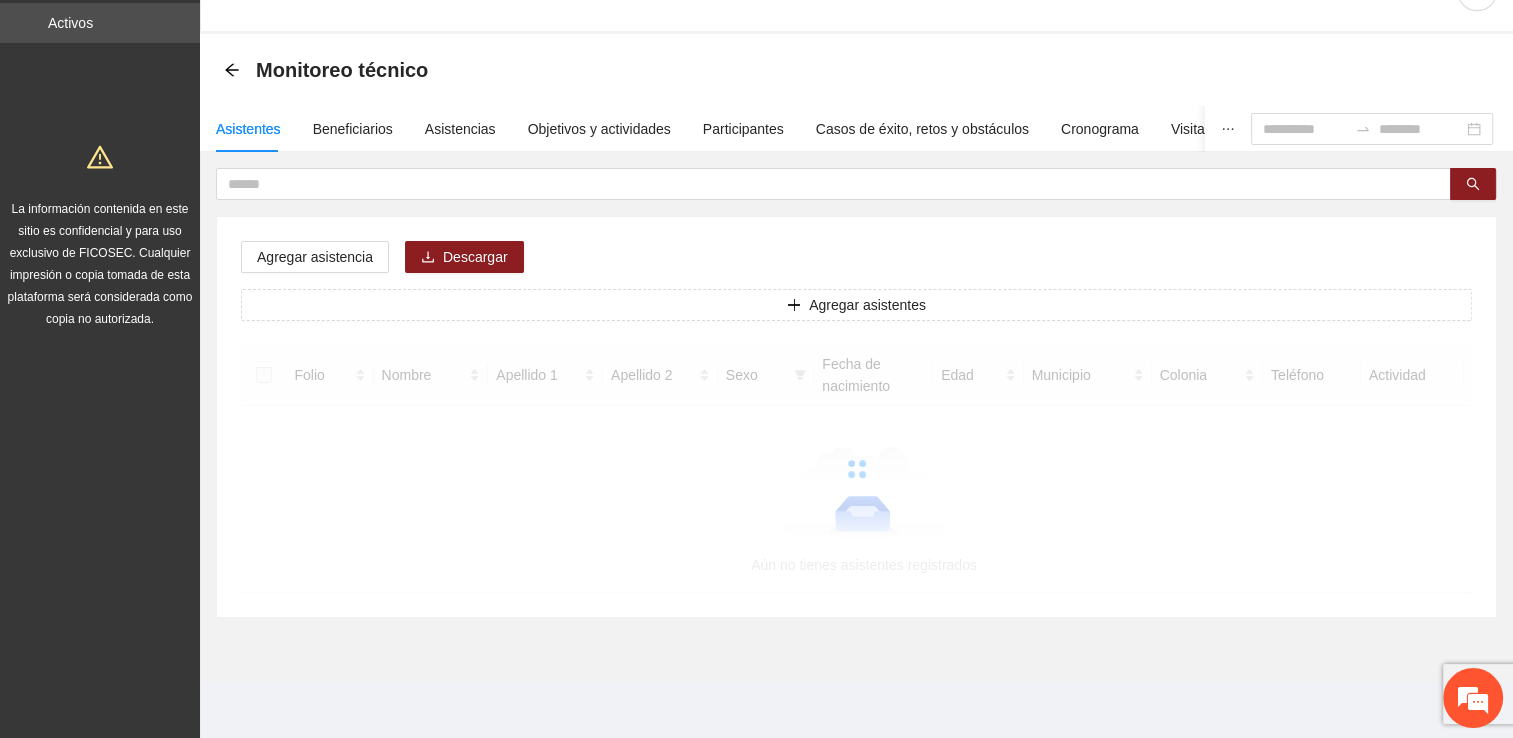 scroll, scrollTop: 0, scrollLeft: 0, axis: both 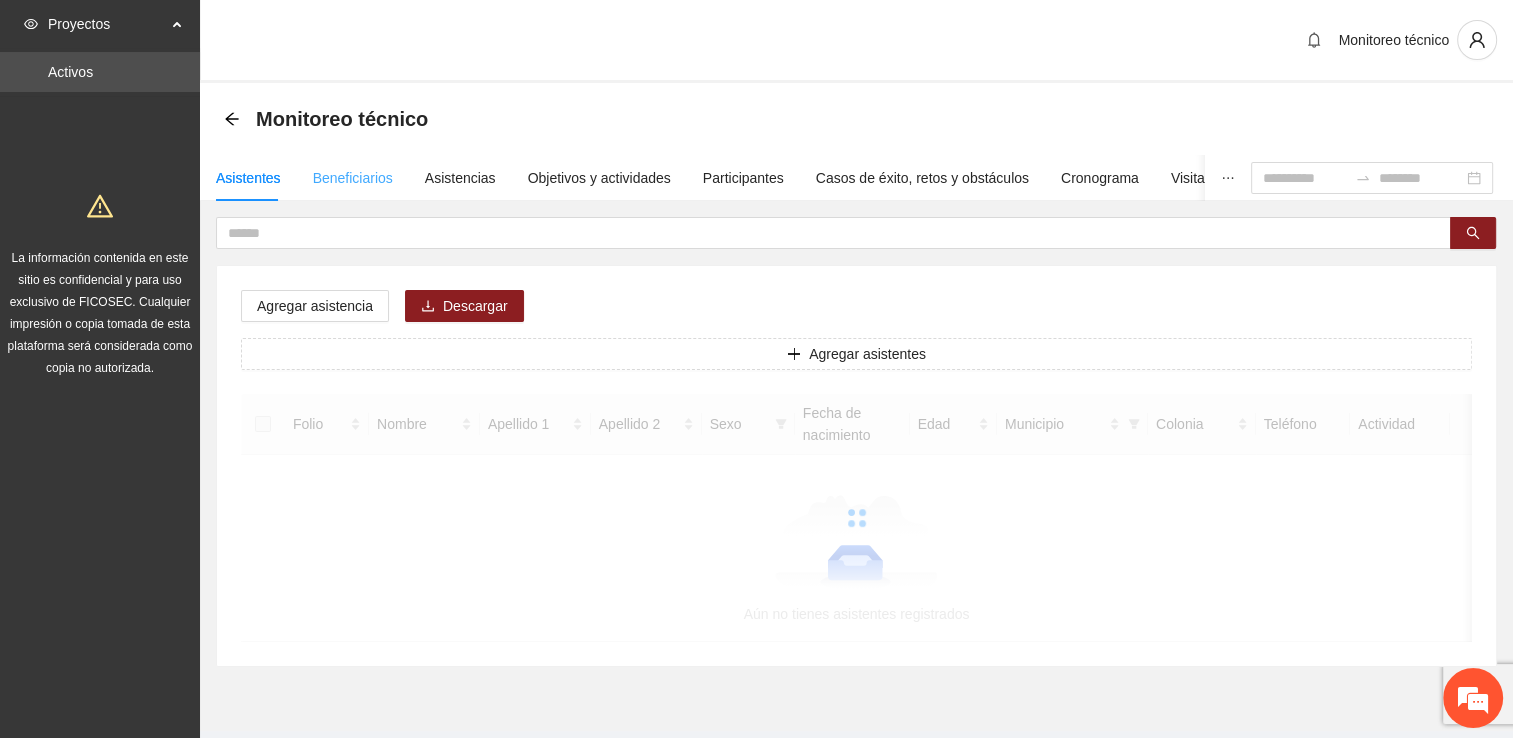 click on "Beneficiarios" at bounding box center [353, 178] 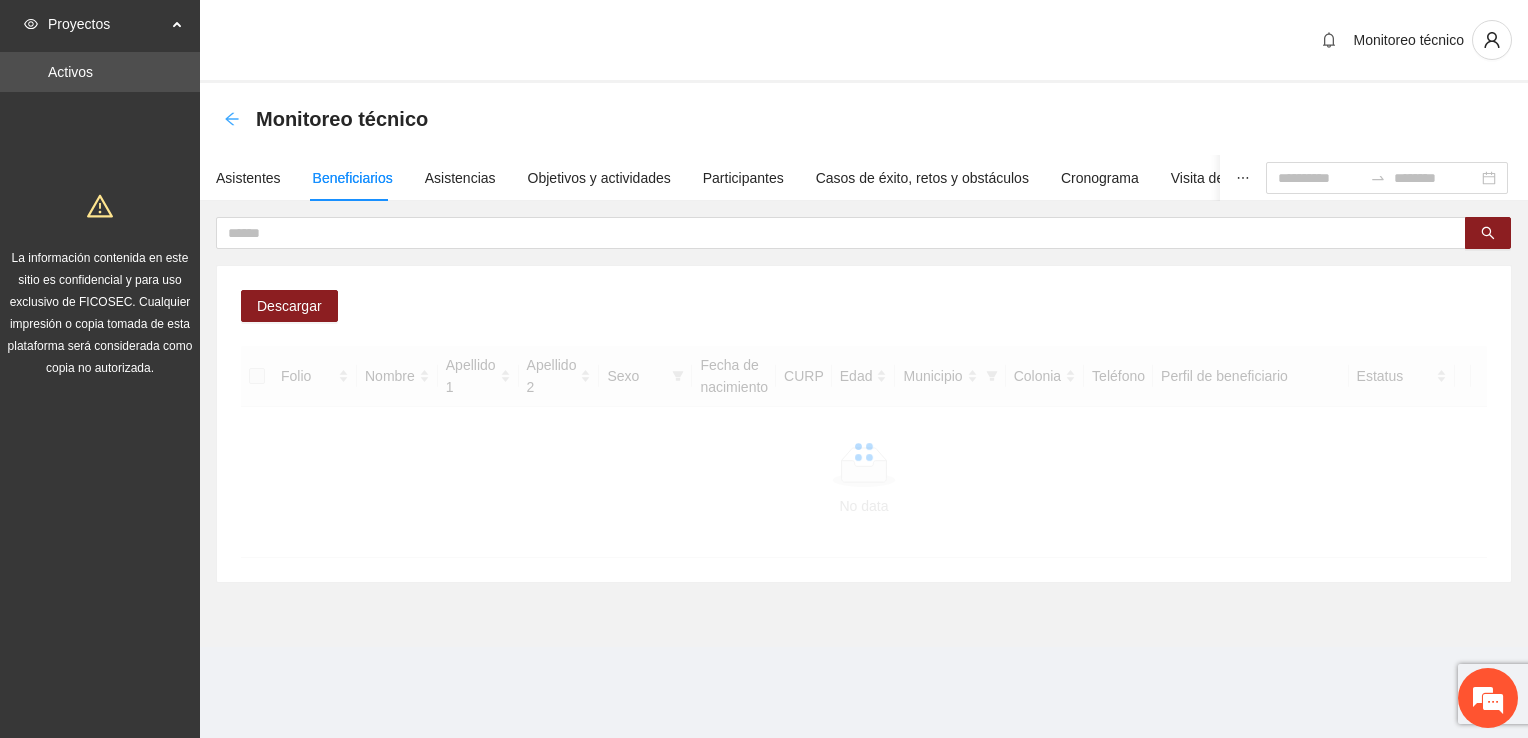 click 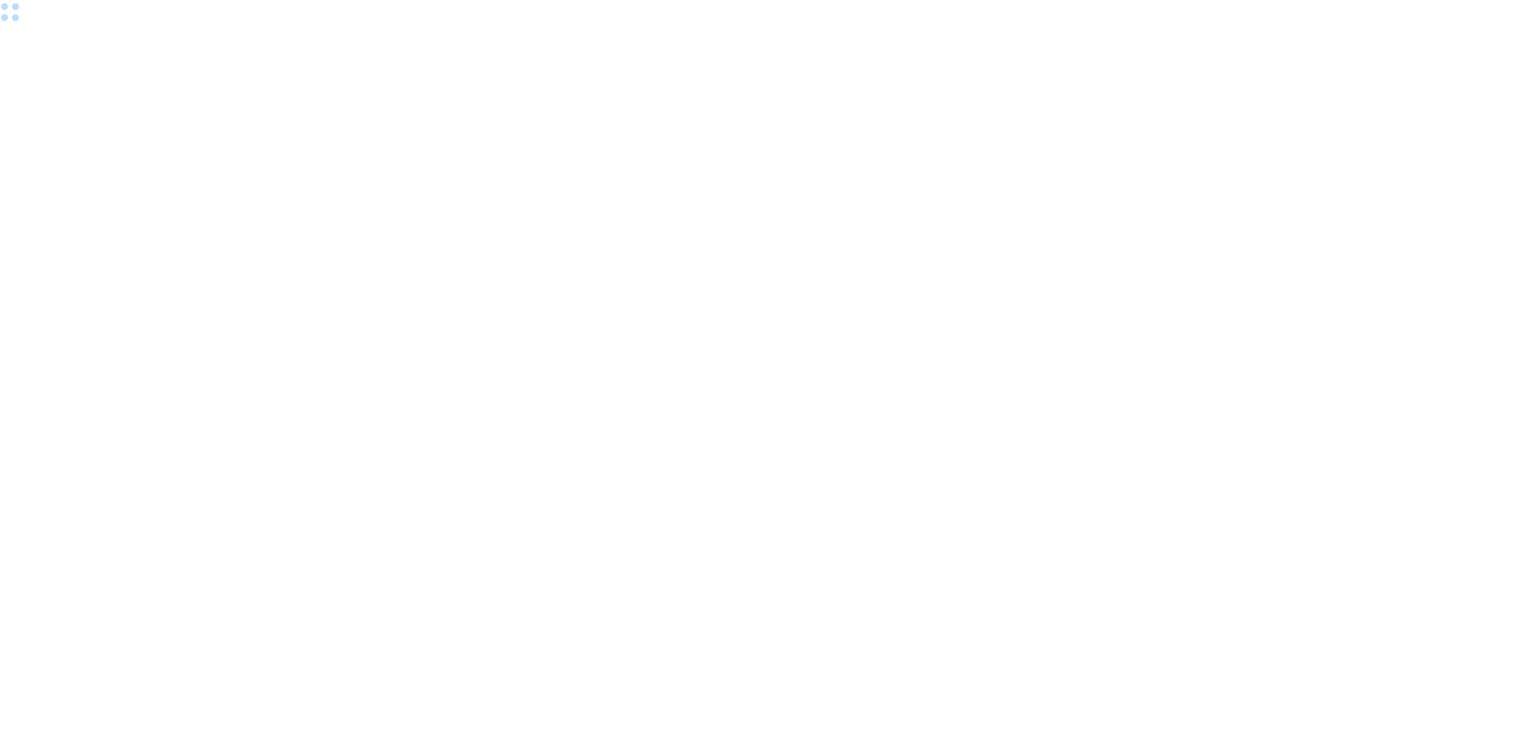 scroll, scrollTop: 0, scrollLeft: 0, axis: both 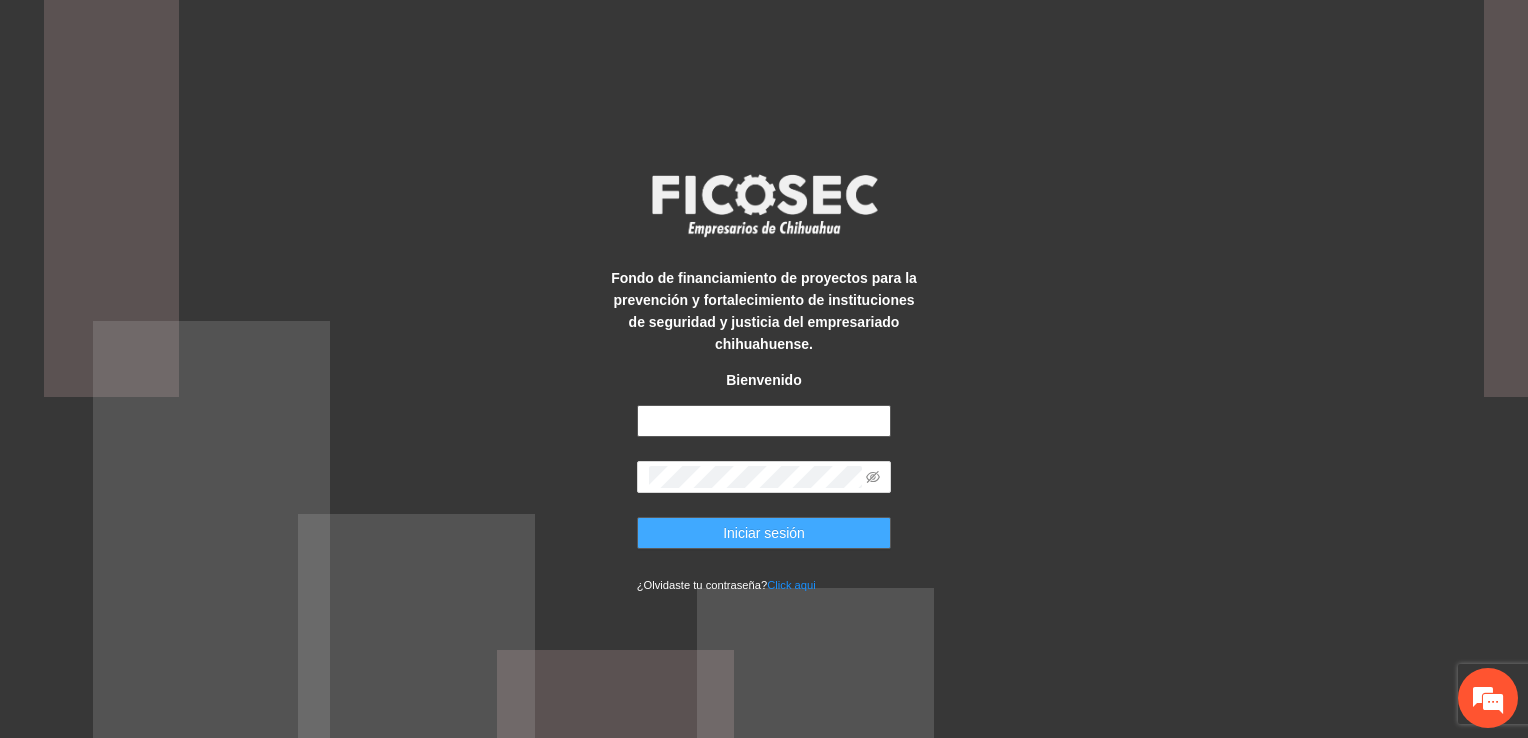 type on "**********" 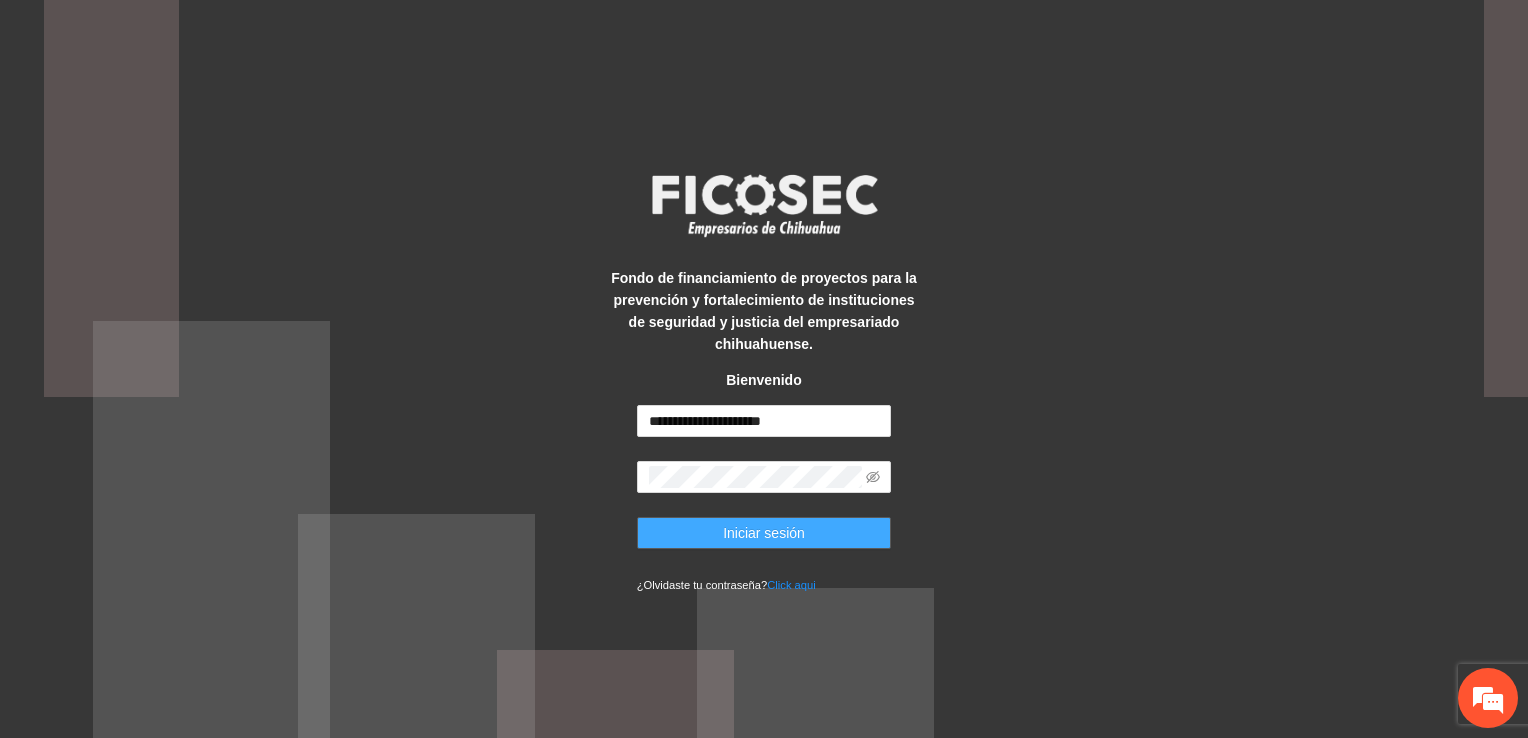 click on "Iniciar sesión" at bounding box center [764, 533] 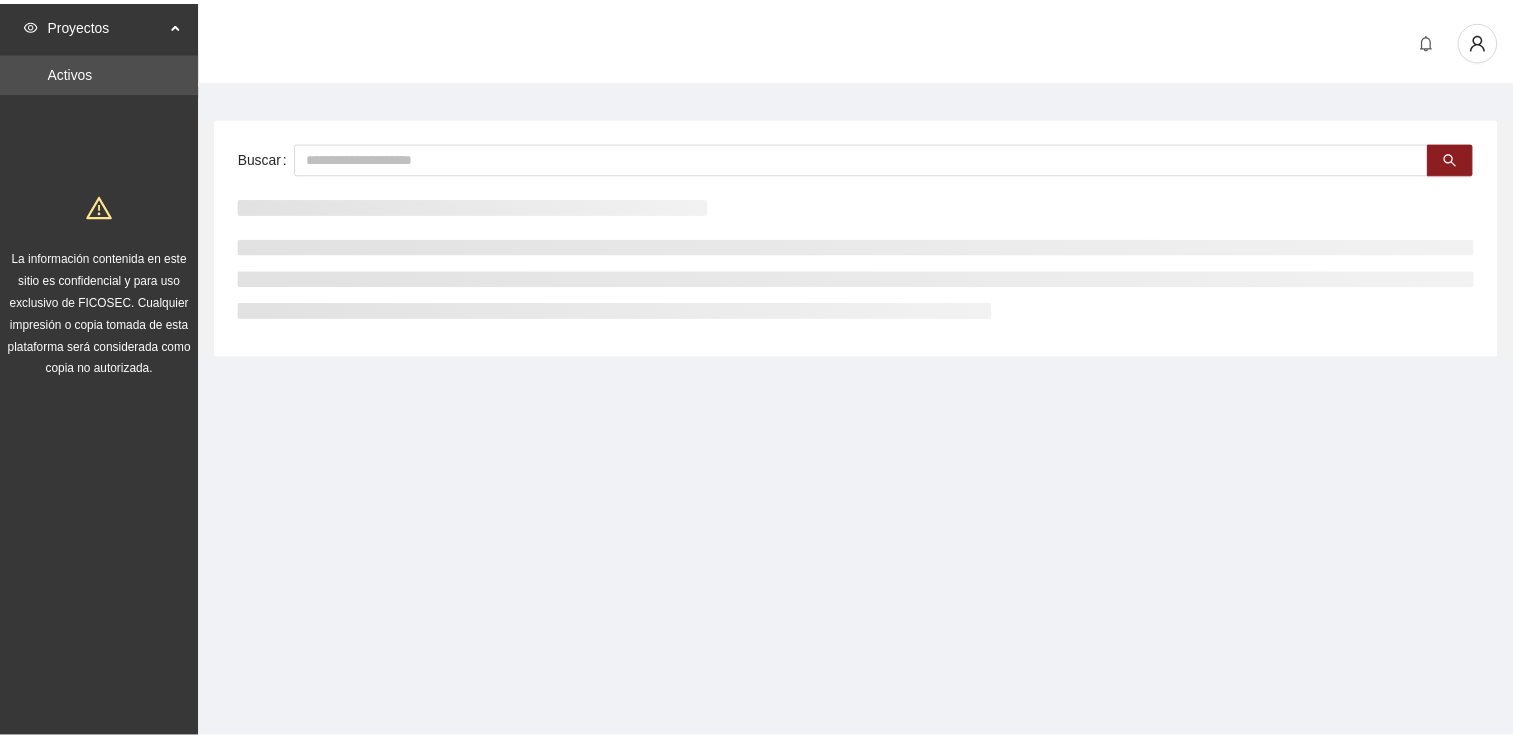 scroll, scrollTop: 0, scrollLeft: 0, axis: both 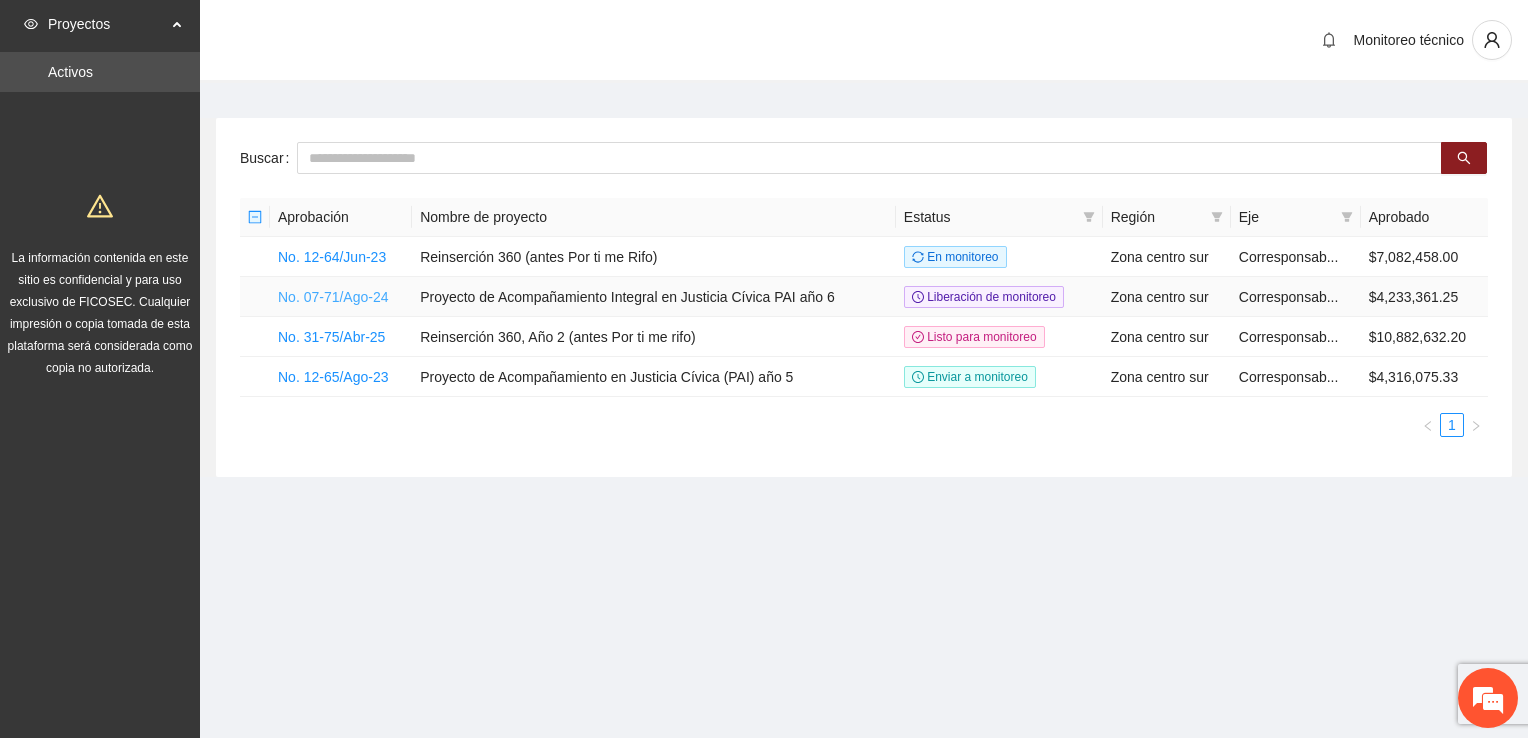 click on "No. 07-71/Ago-24" at bounding box center (333, 297) 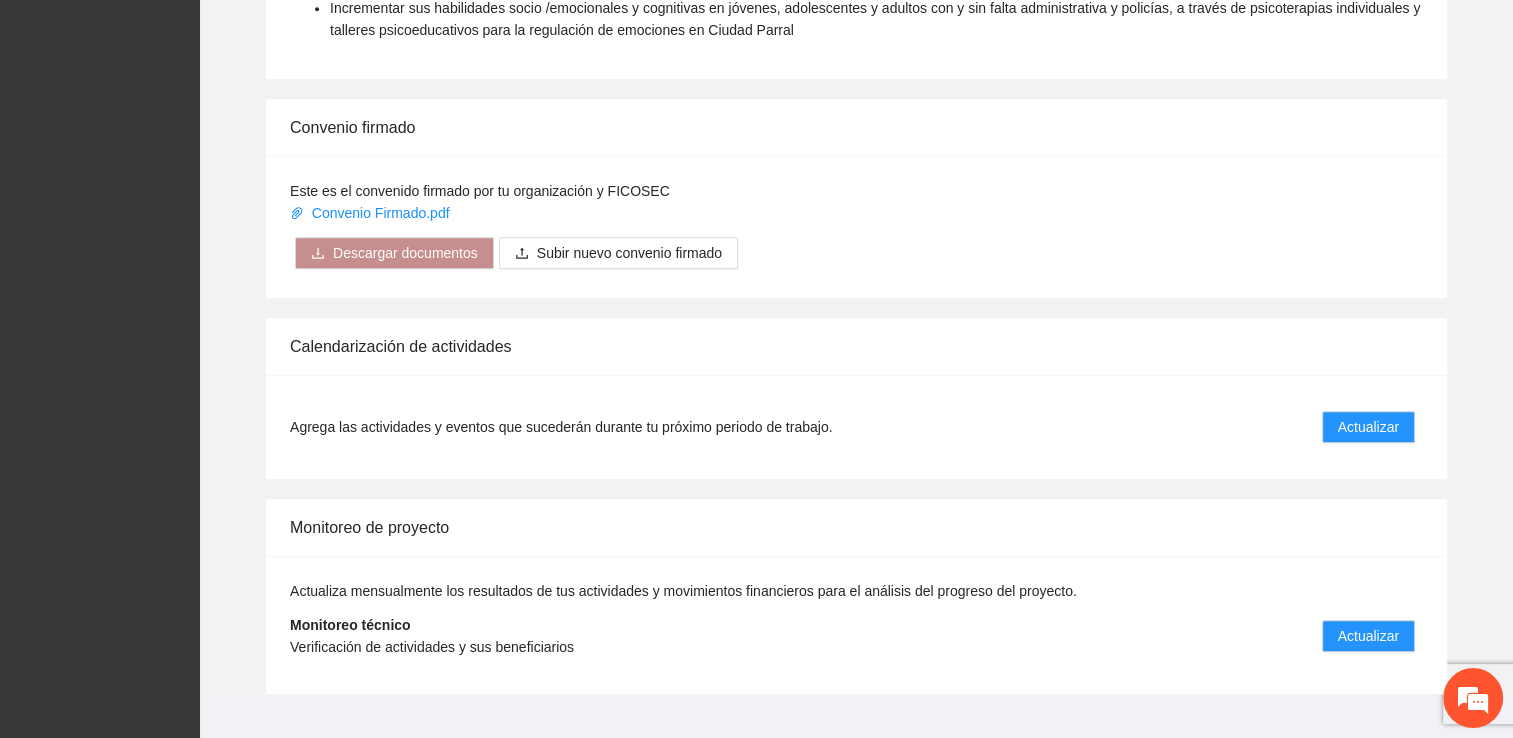 scroll, scrollTop: 1664, scrollLeft: 0, axis: vertical 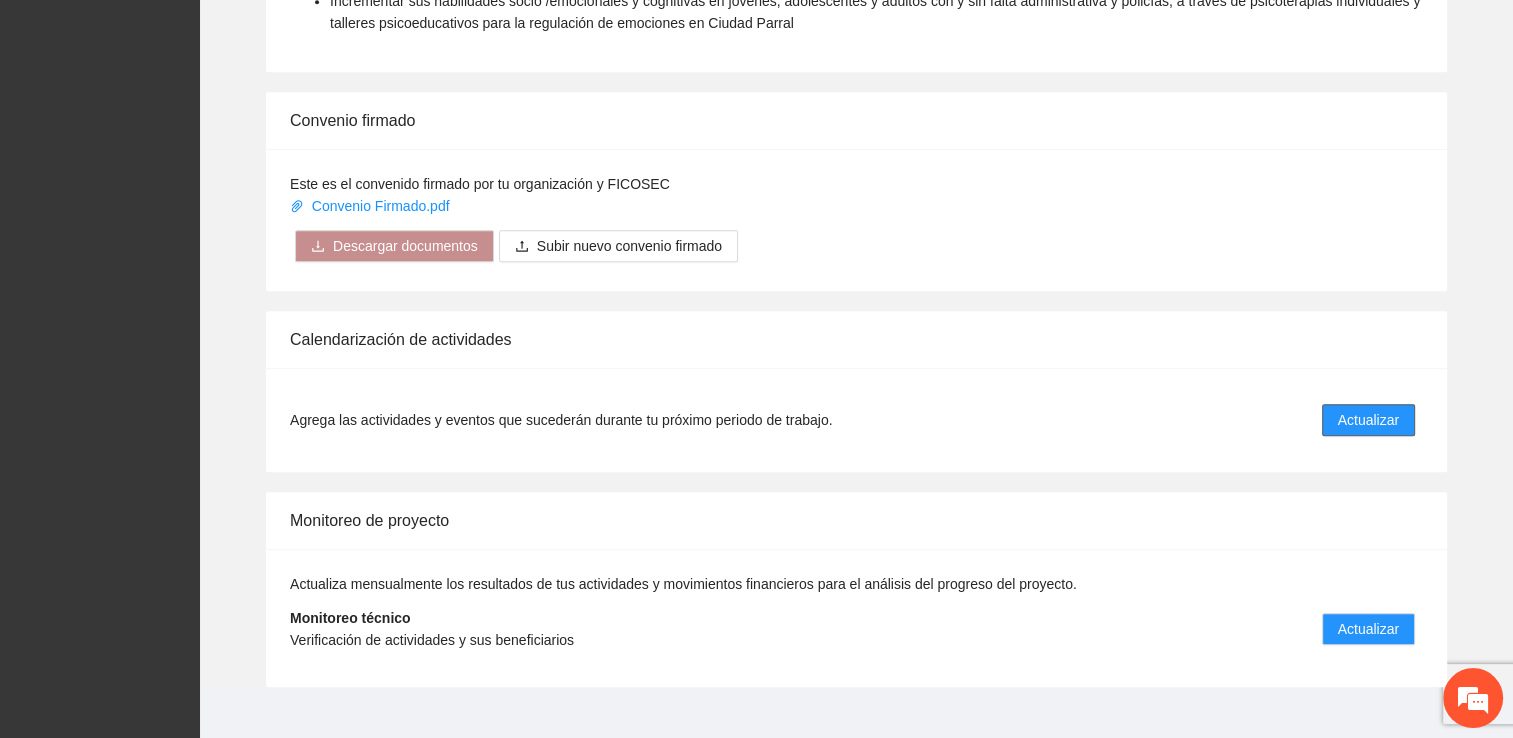 click on "Actualizar" at bounding box center (1368, 420) 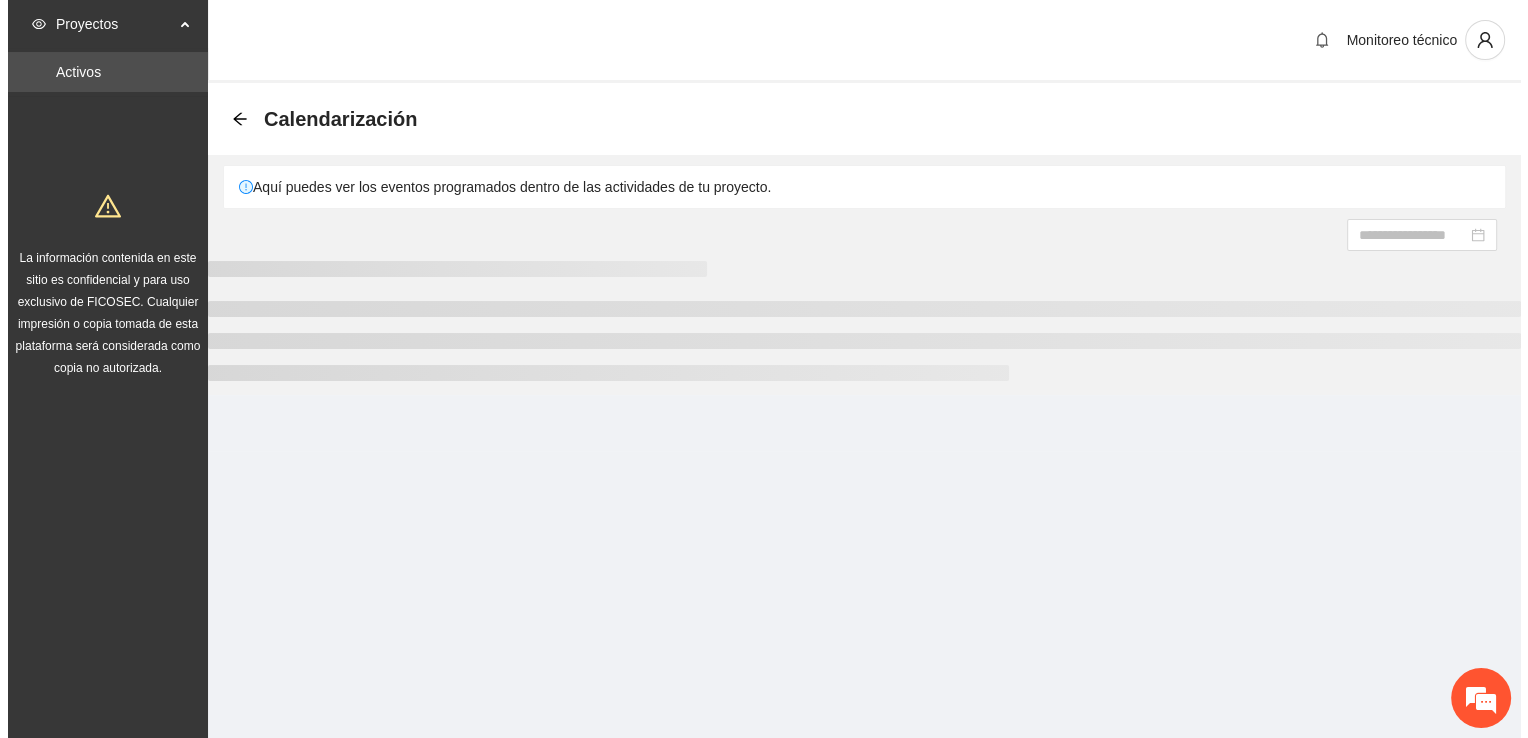 scroll, scrollTop: 0, scrollLeft: 0, axis: both 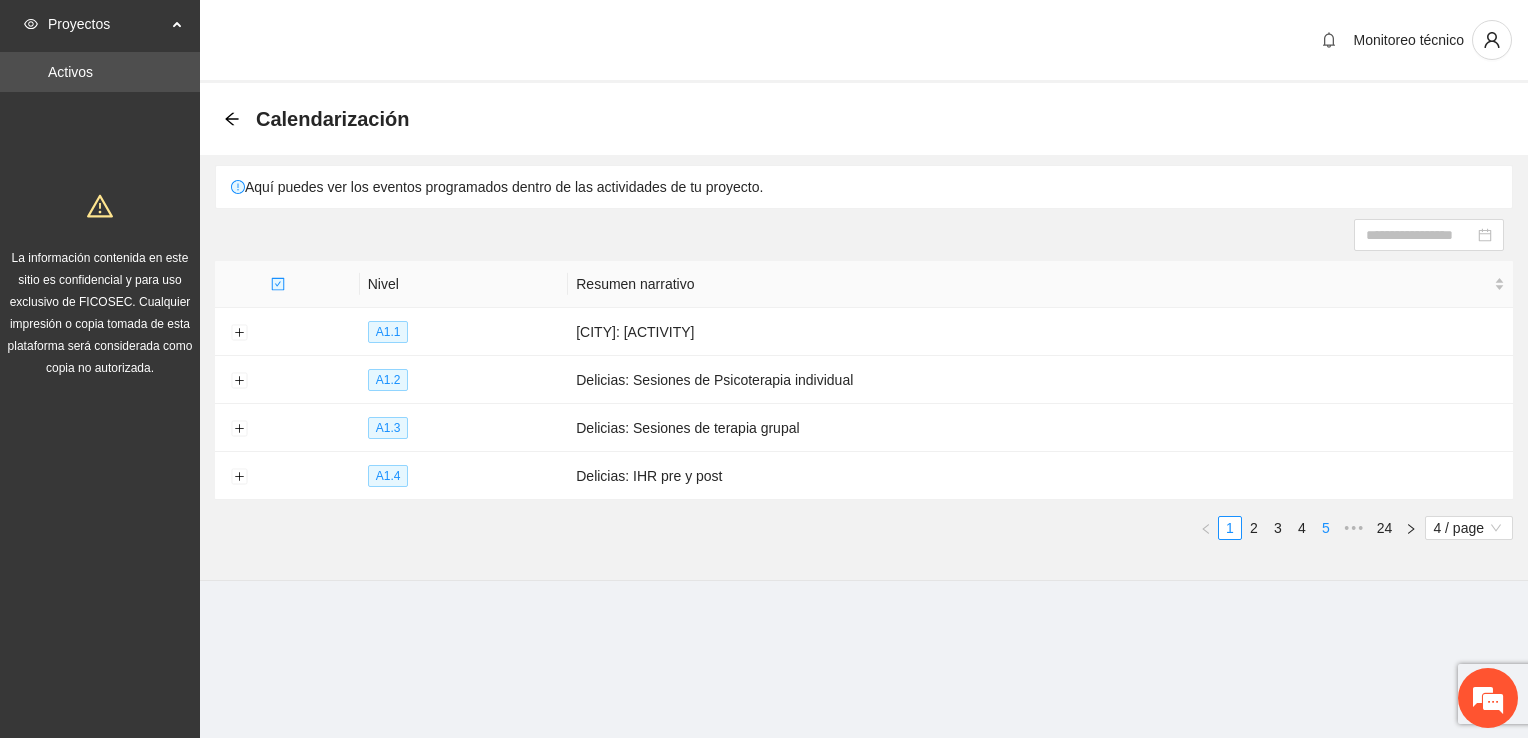 click on "5" at bounding box center [1326, 528] 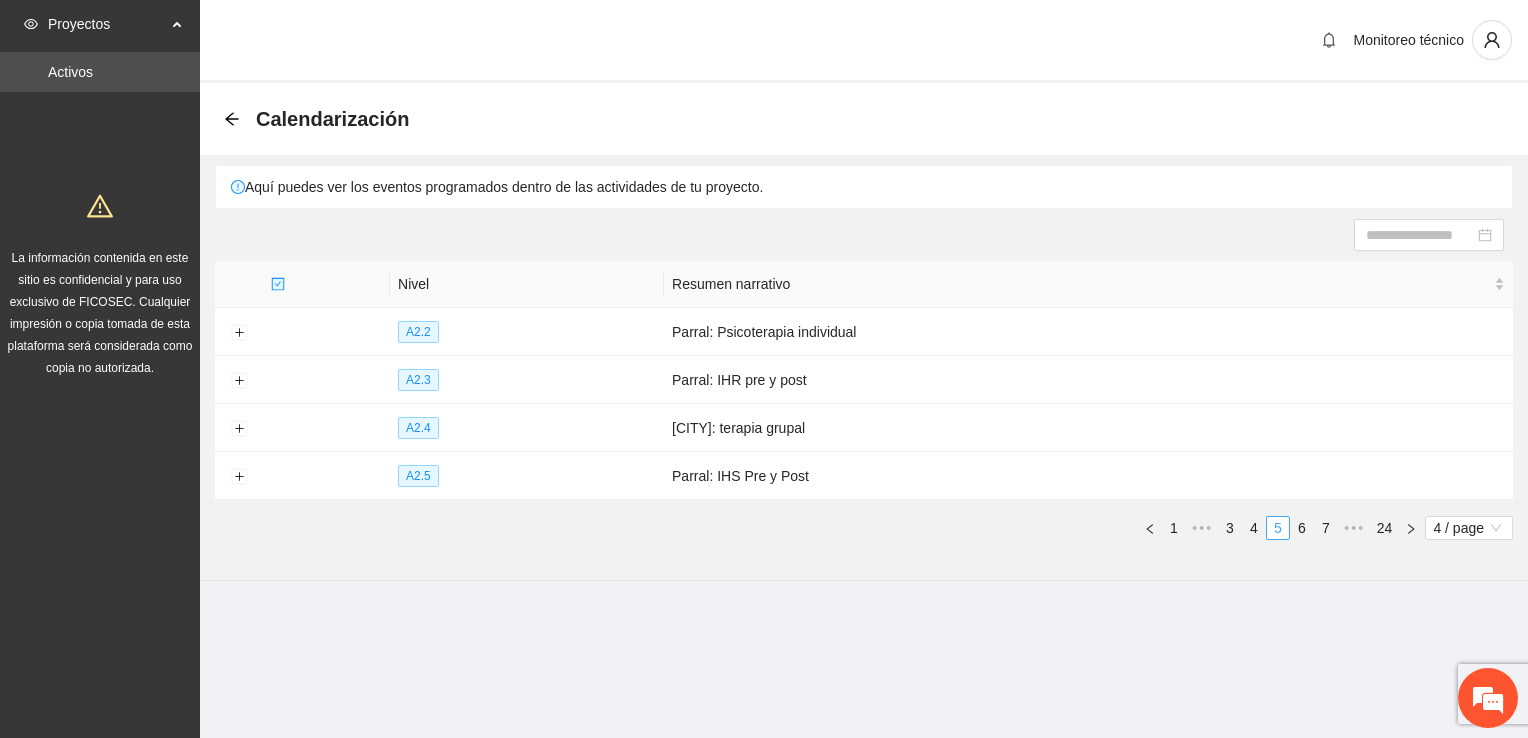 click on "7" at bounding box center (1326, 528) 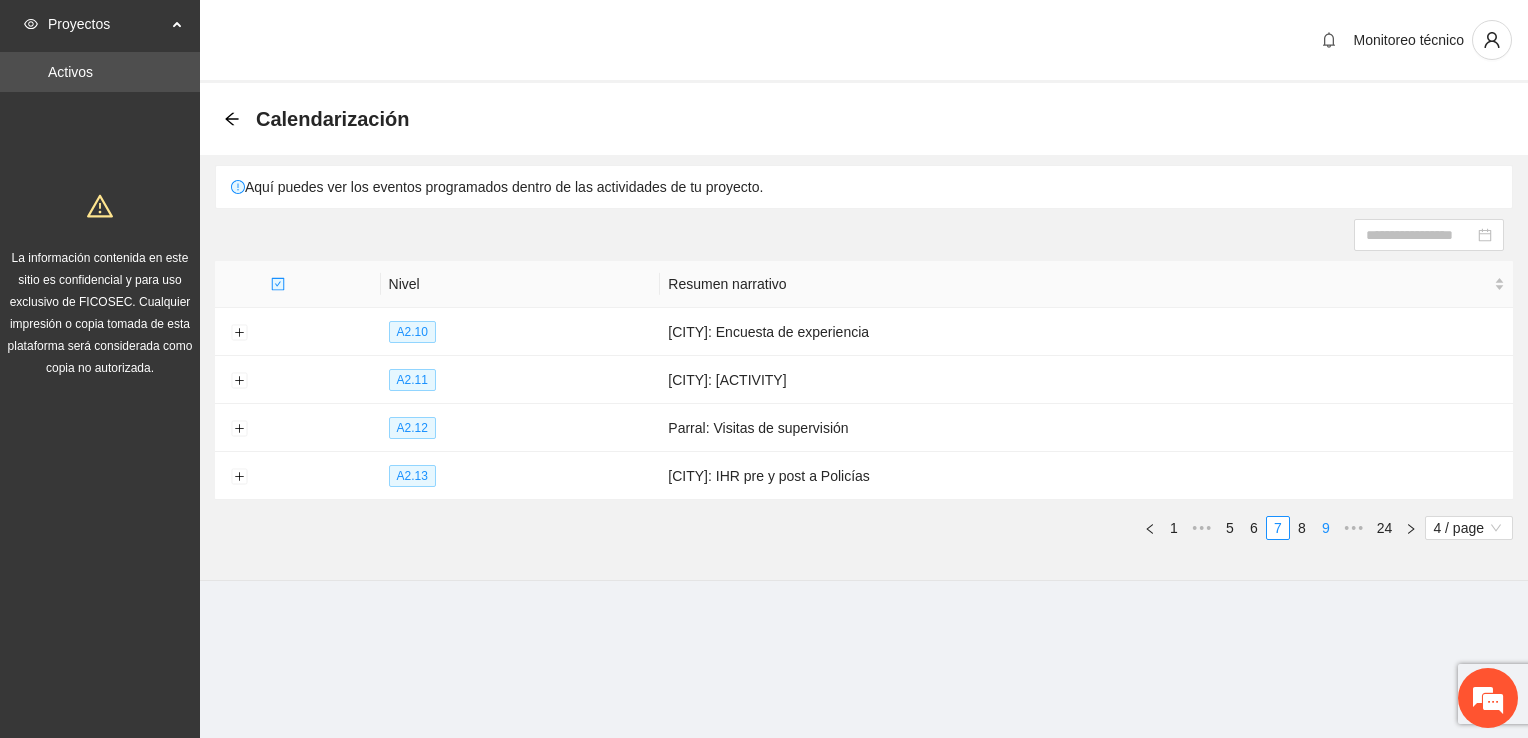 click on "9" at bounding box center [1326, 528] 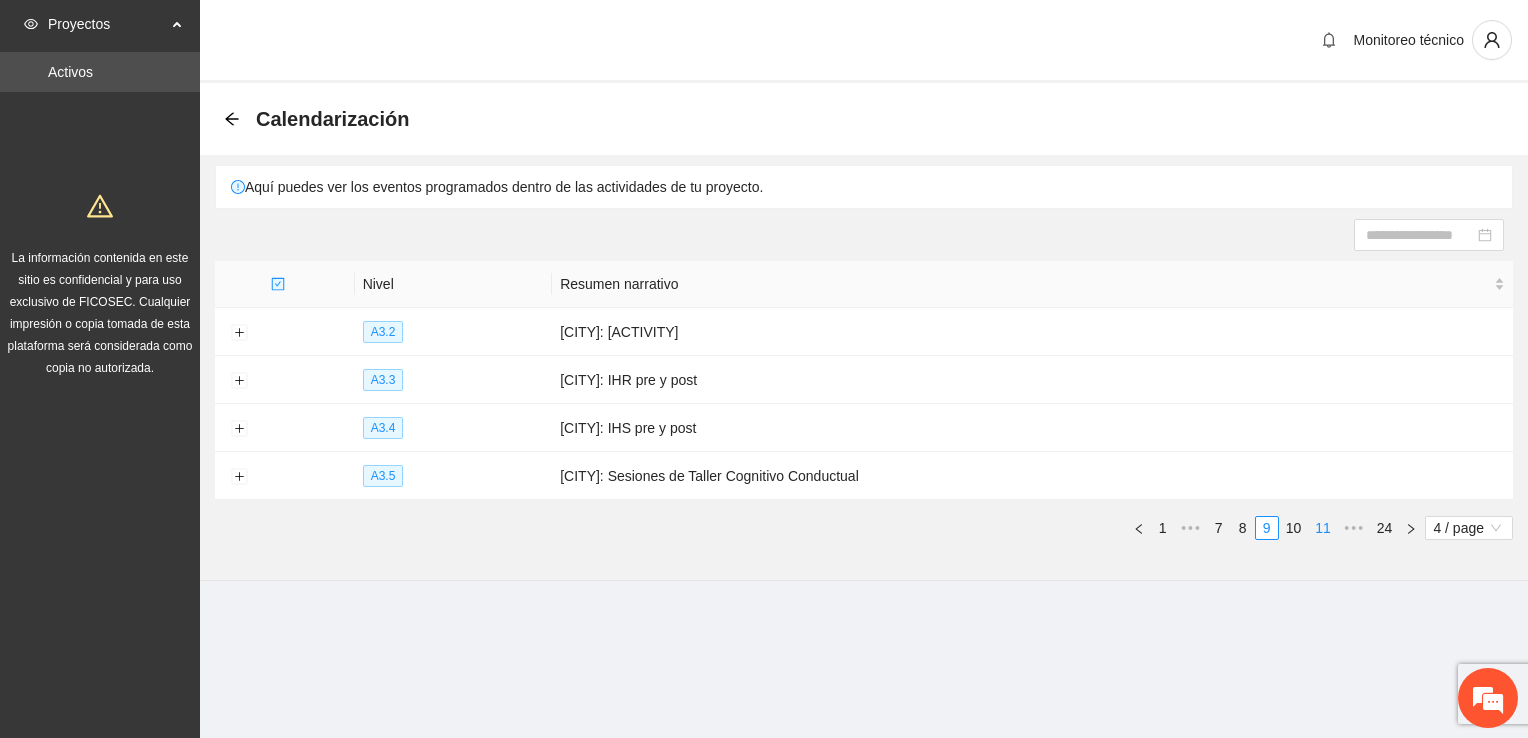 click on "11" at bounding box center [1323, 528] 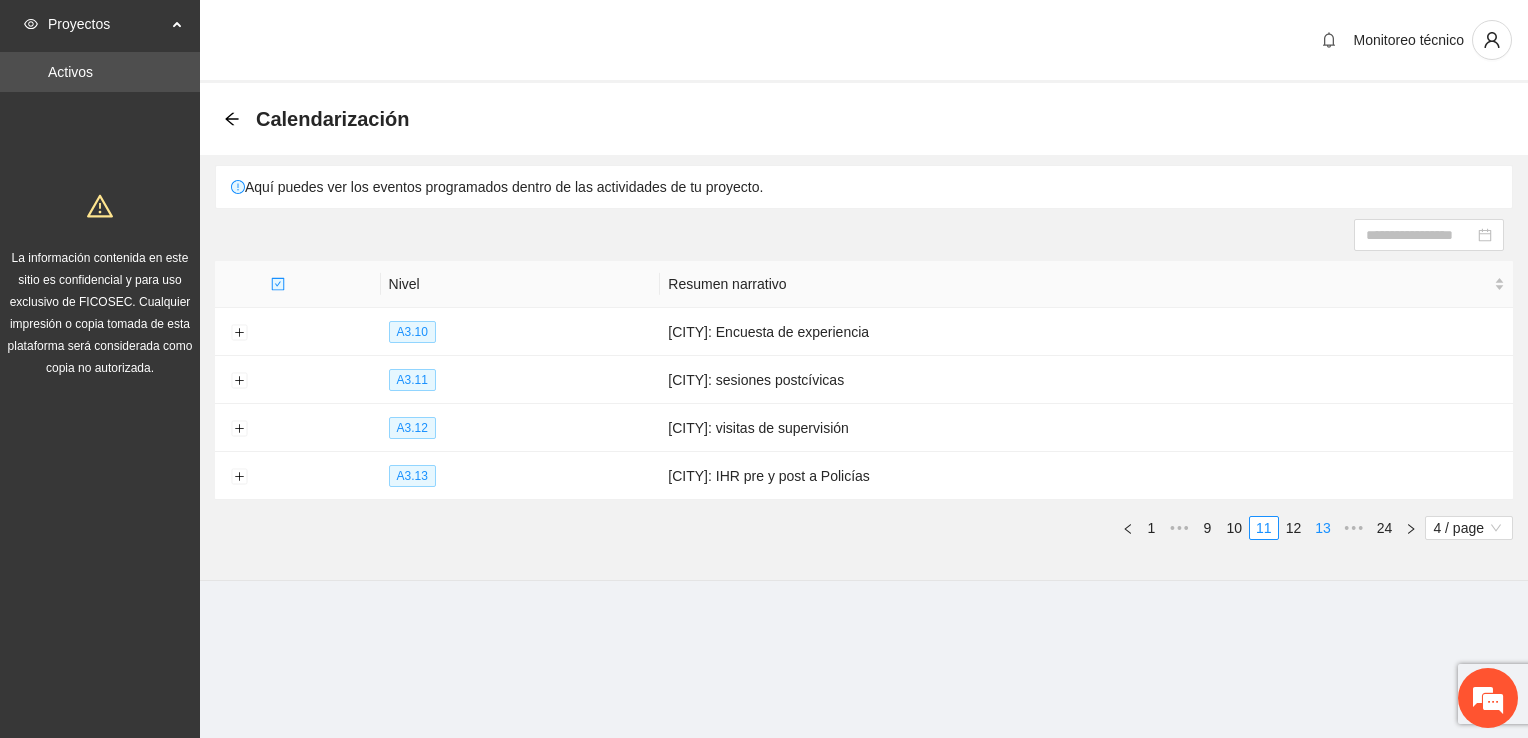click on "13" at bounding box center (1323, 528) 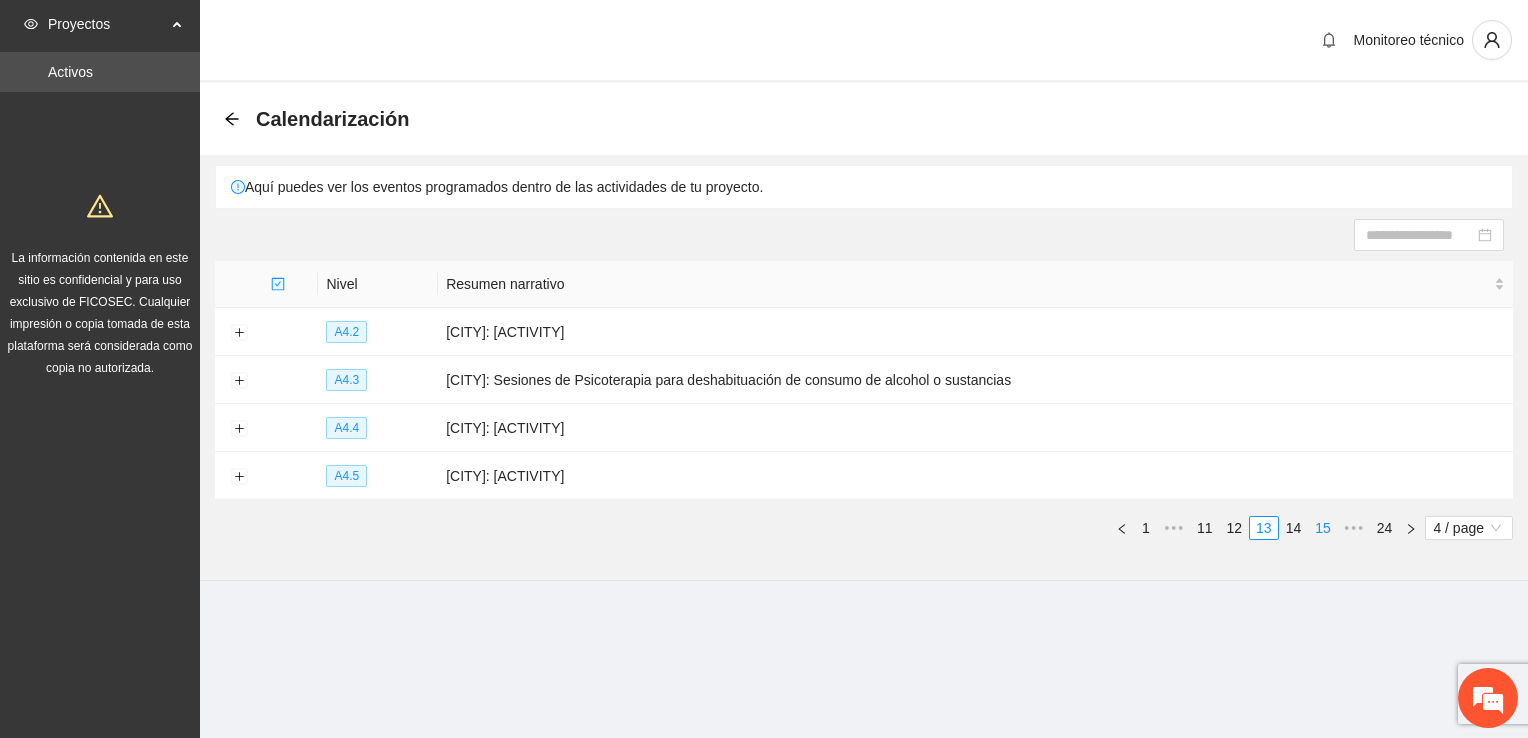 click on "14" at bounding box center (1294, 528) 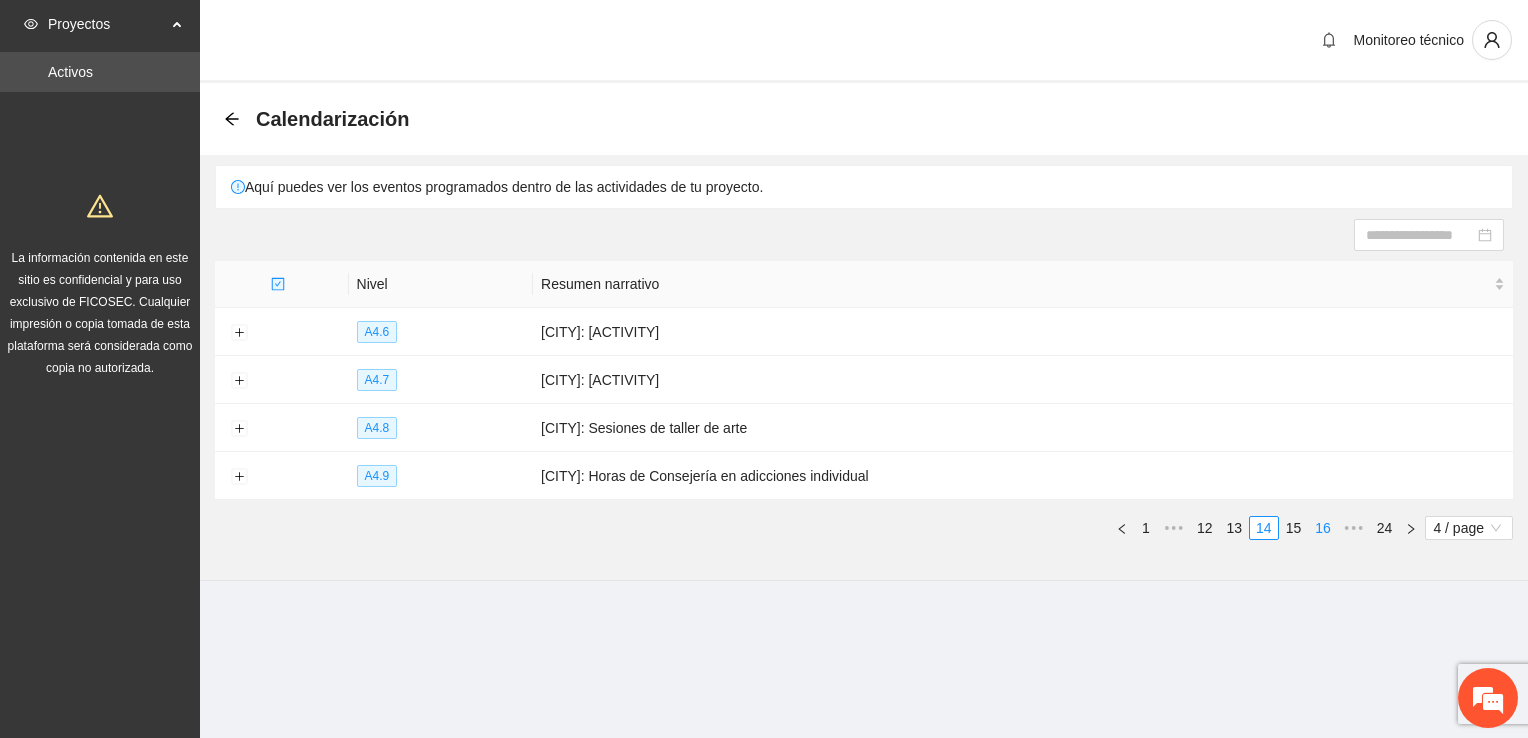 click on "15" at bounding box center (1294, 528) 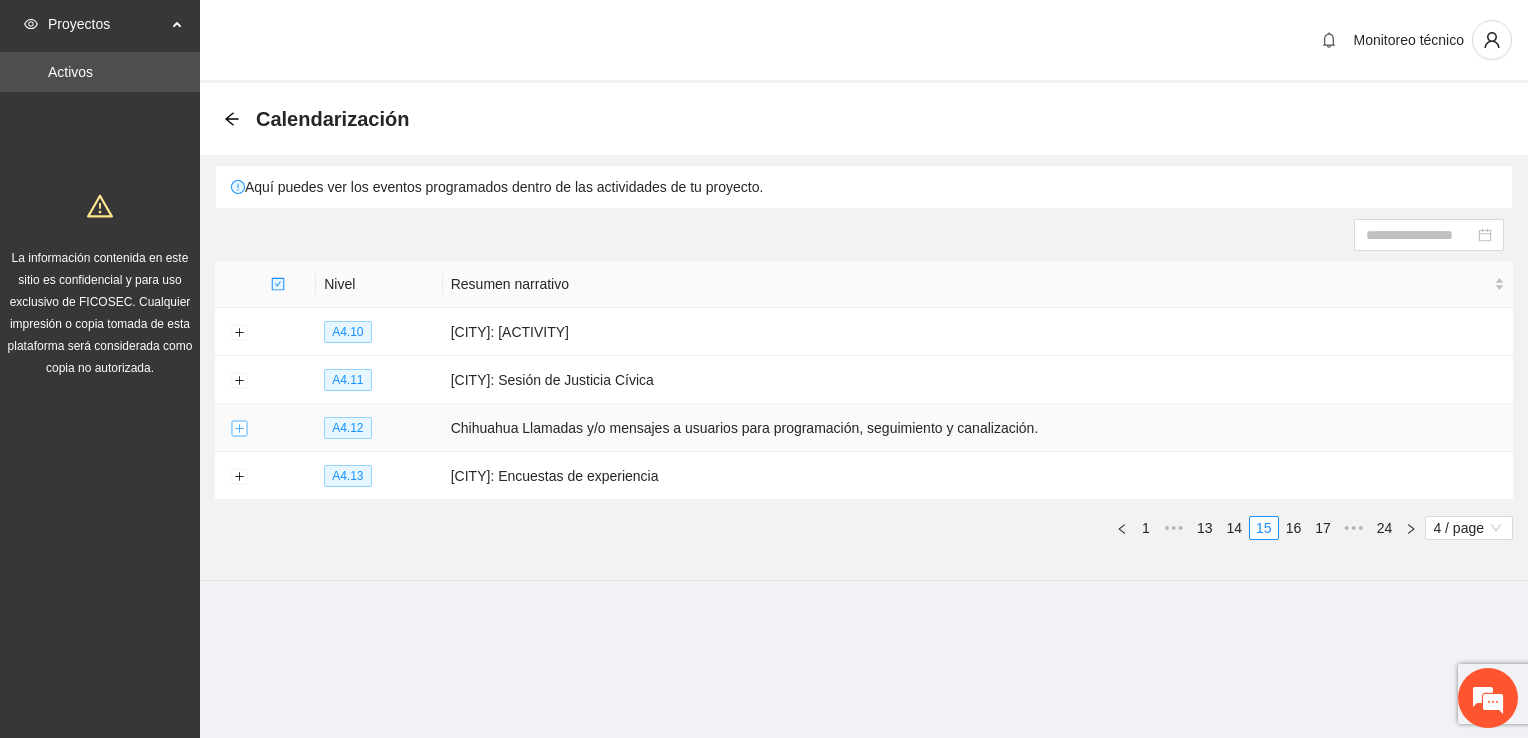 click at bounding box center [239, 429] 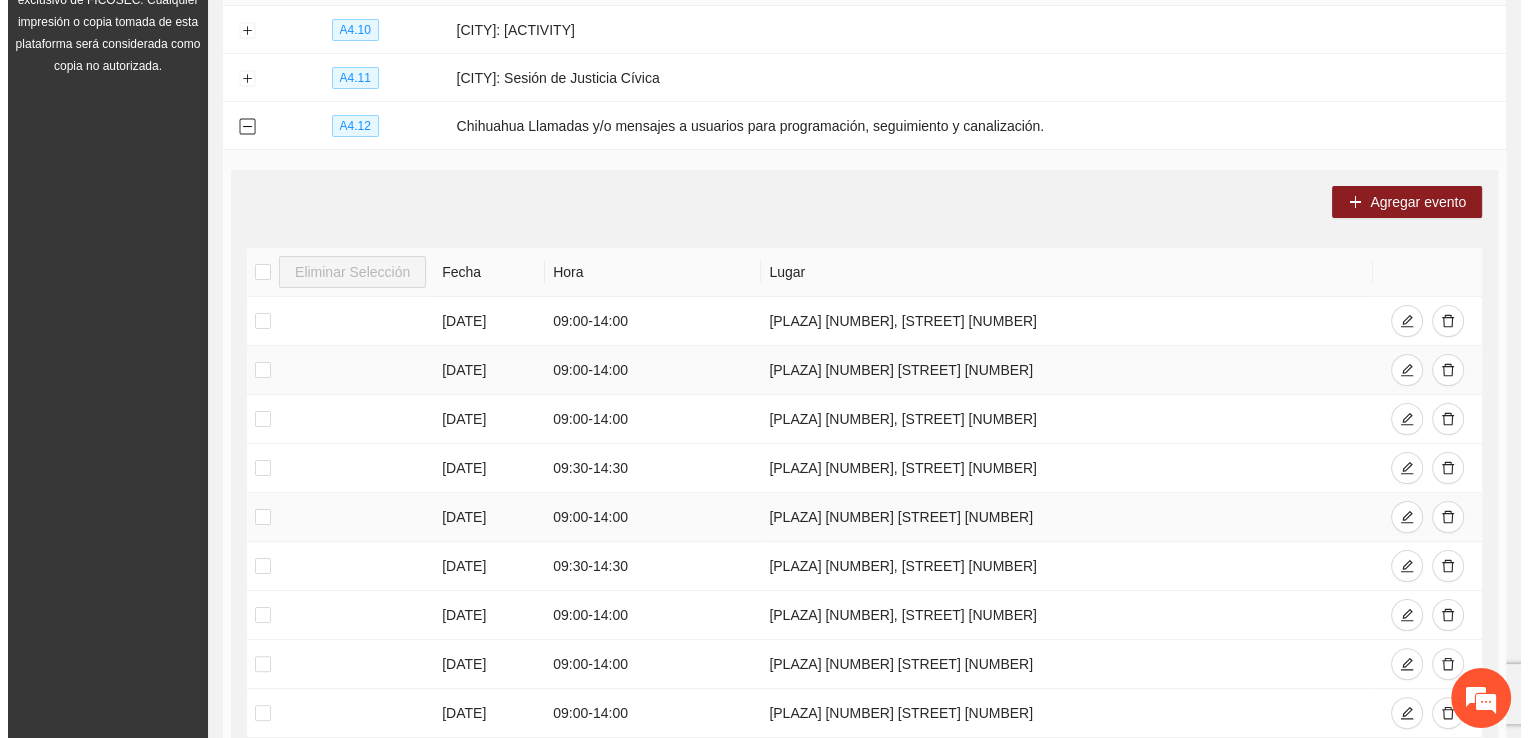 scroll, scrollTop: 300, scrollLeft: 0, axis: vertical 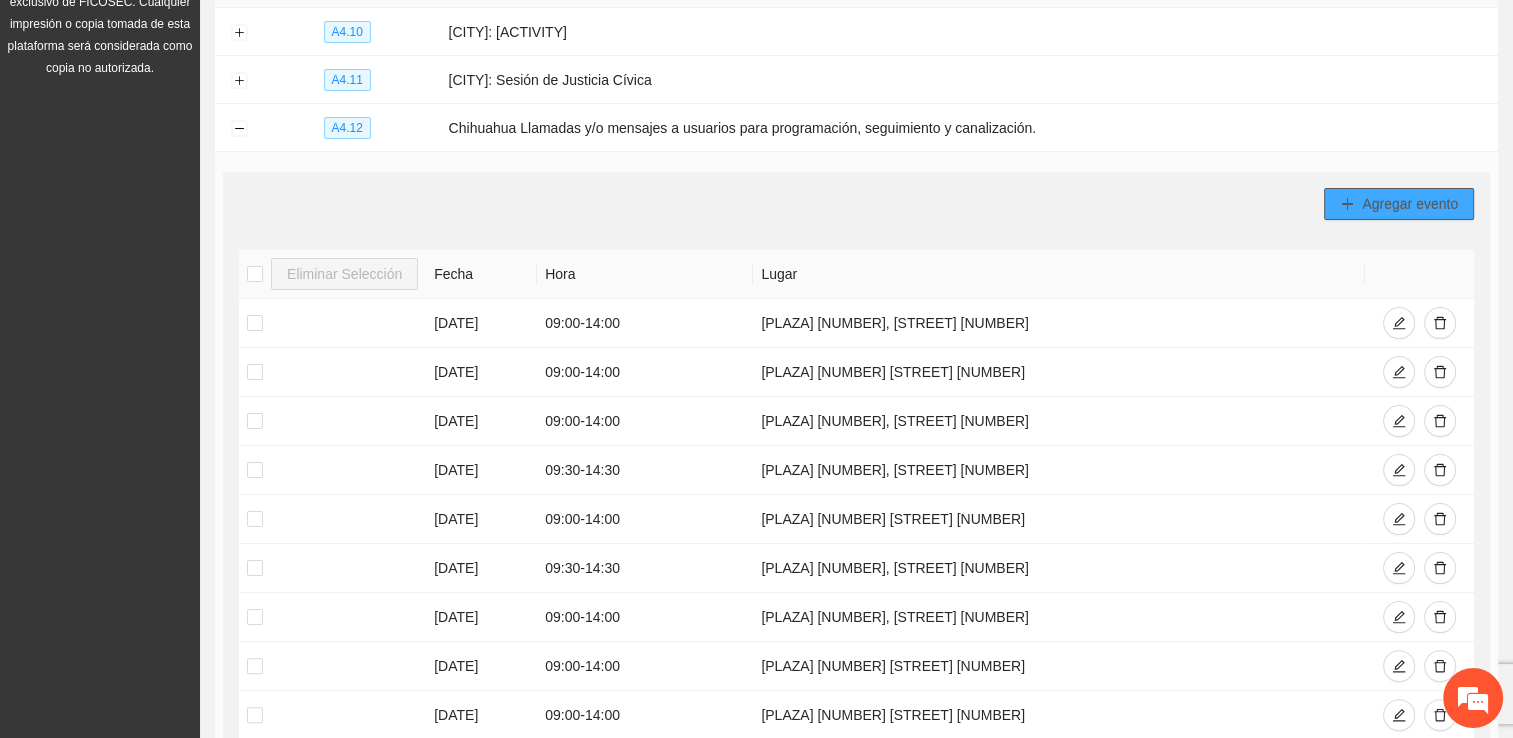click on "Agregar evento" at bounding box center [1410, 204] 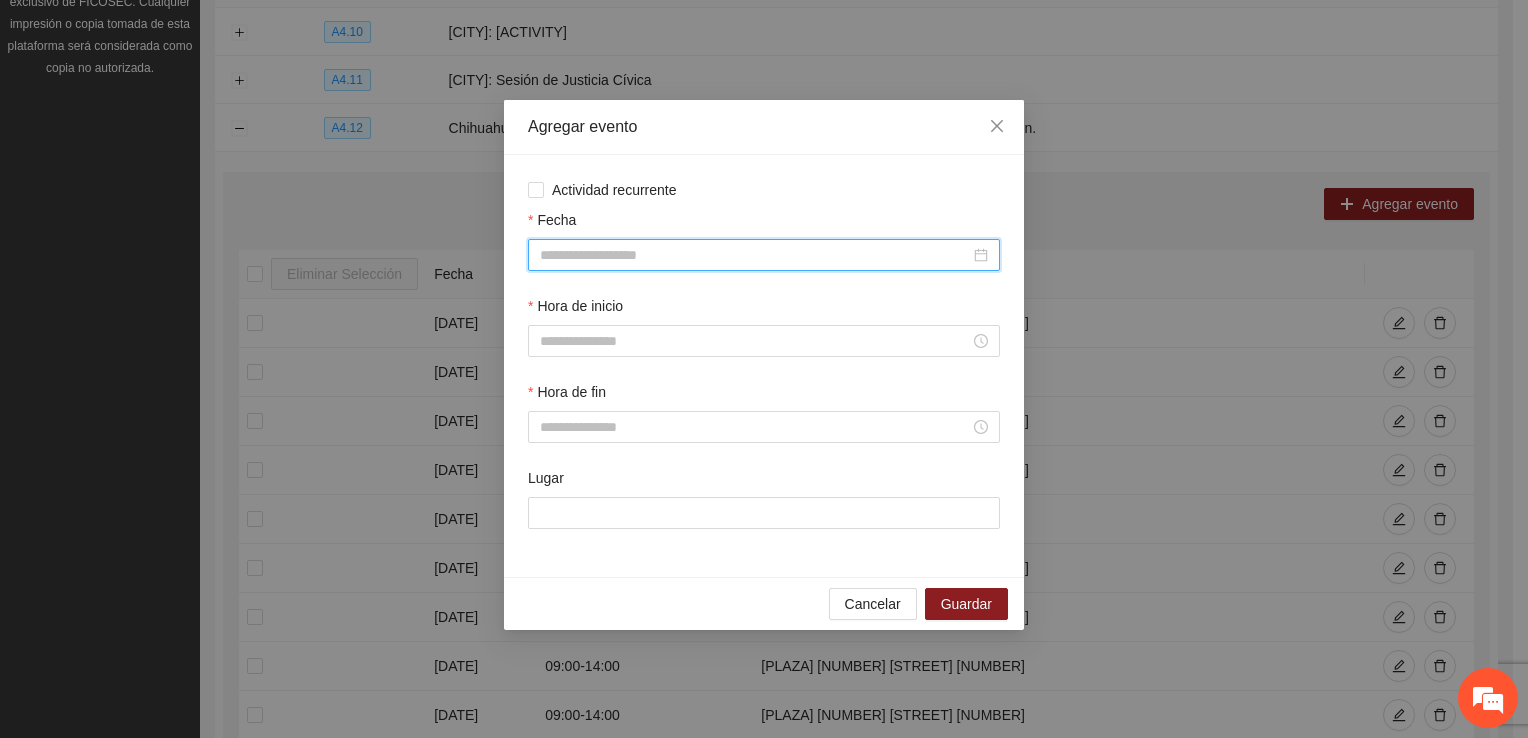 click on "Fecha" at bounding box center (755, 255) 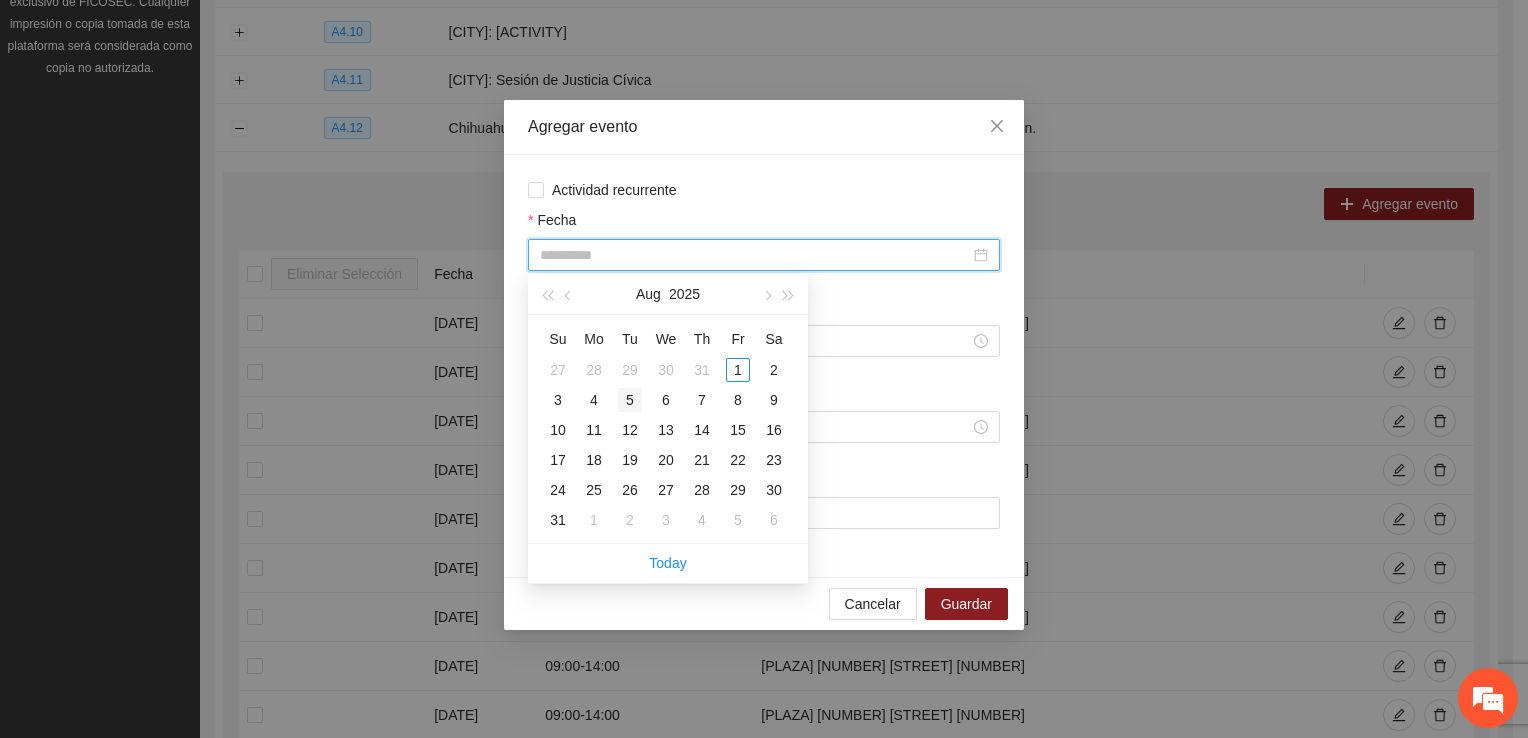 type on "**********" 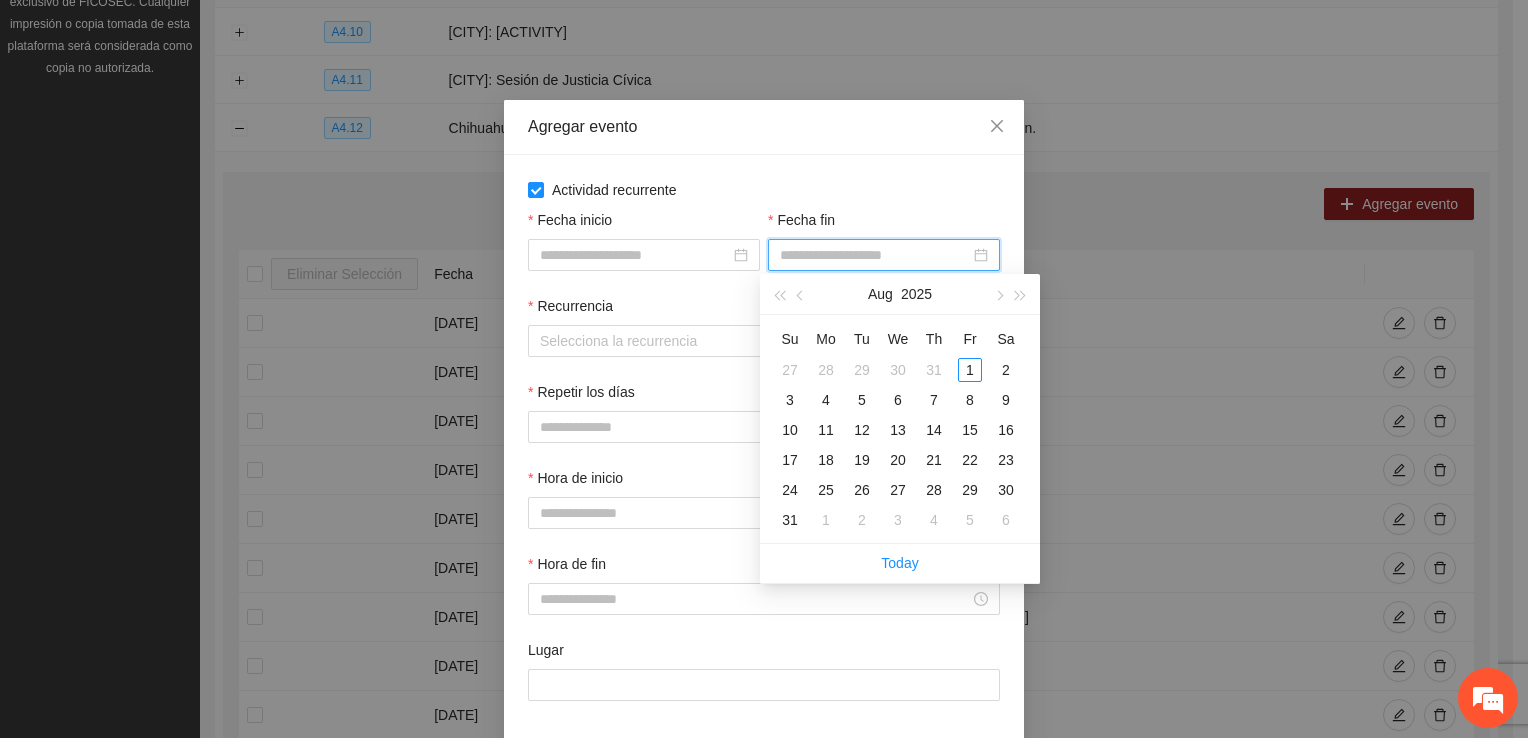 click on "Fecha fin" at bounding box center (875, 255) 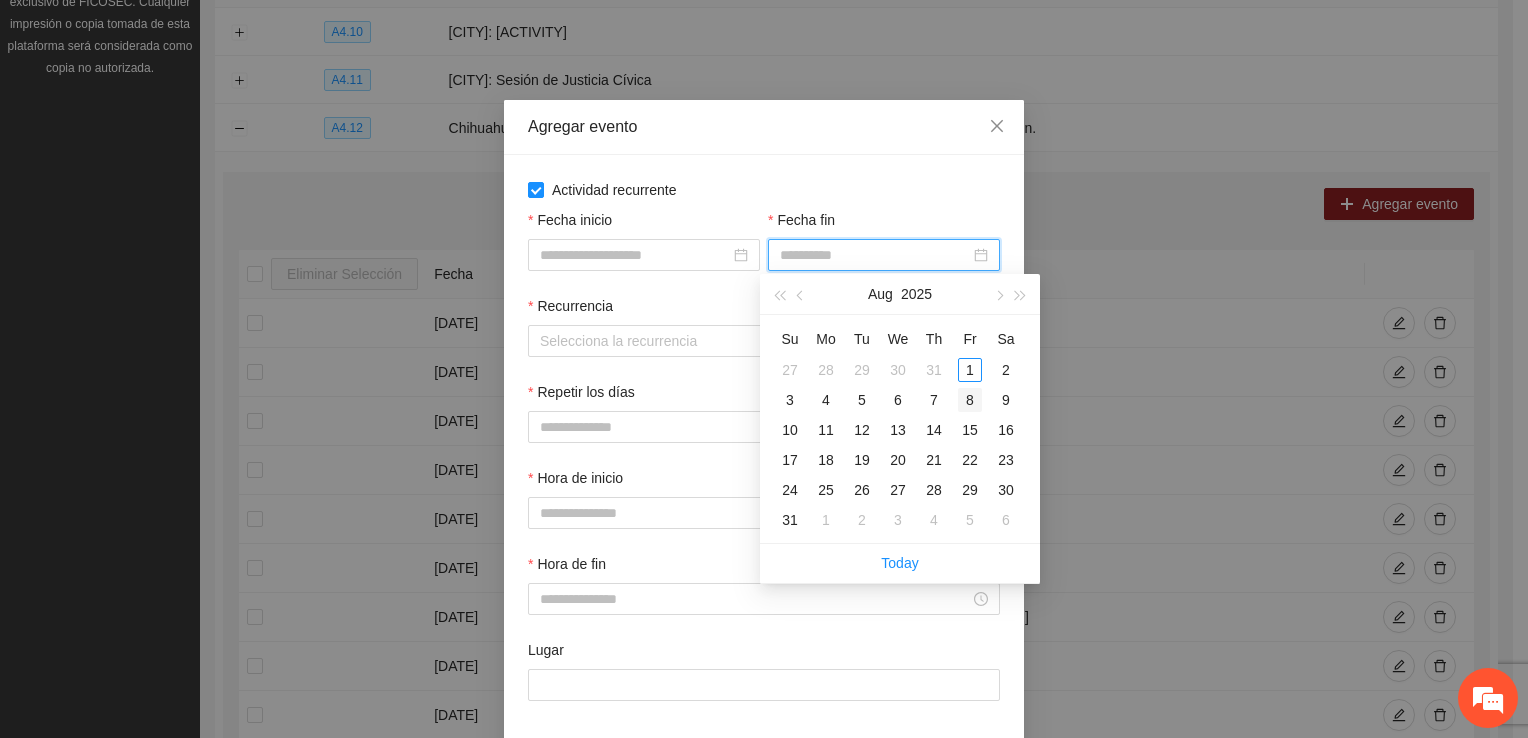 type on "**********" 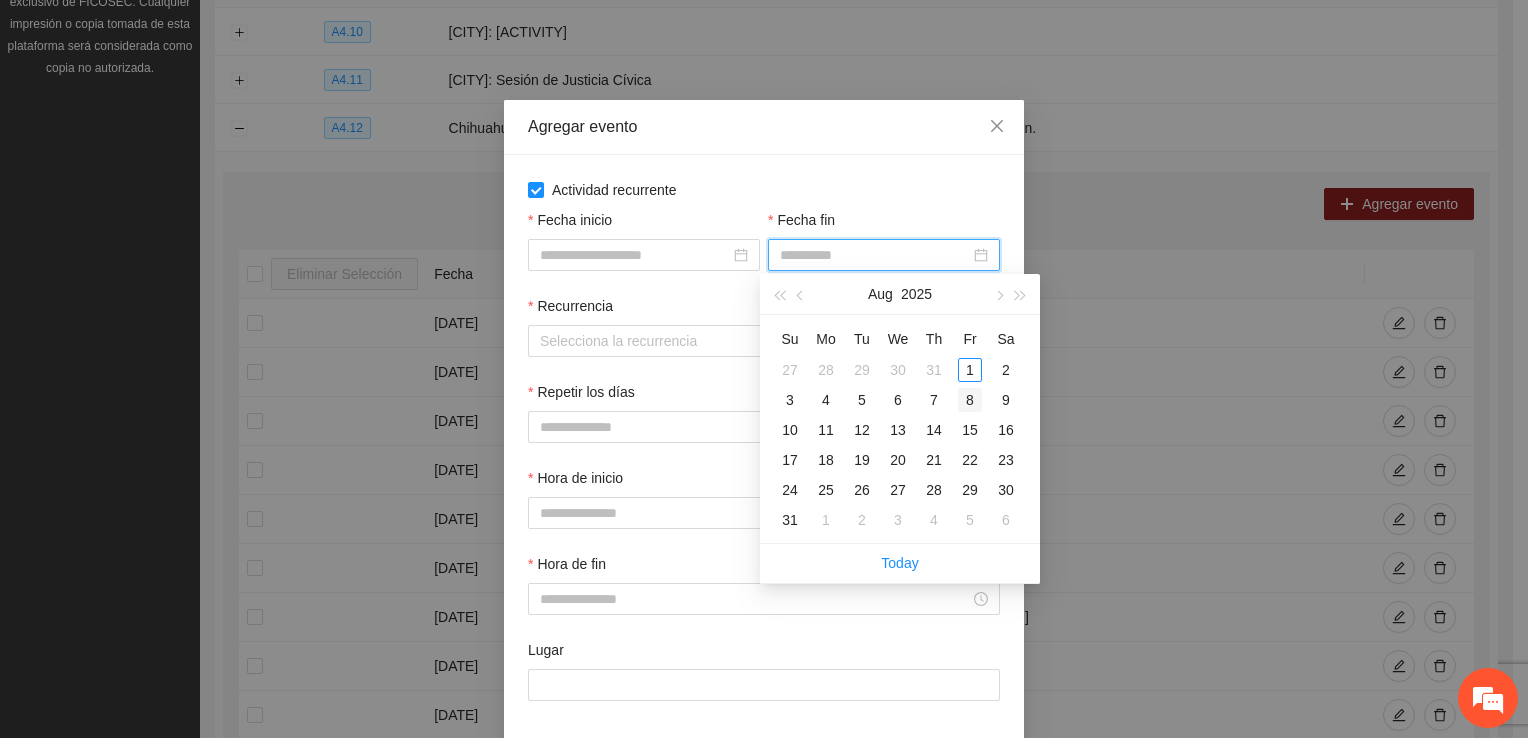 click on "8" at bounding box center (970, 400) 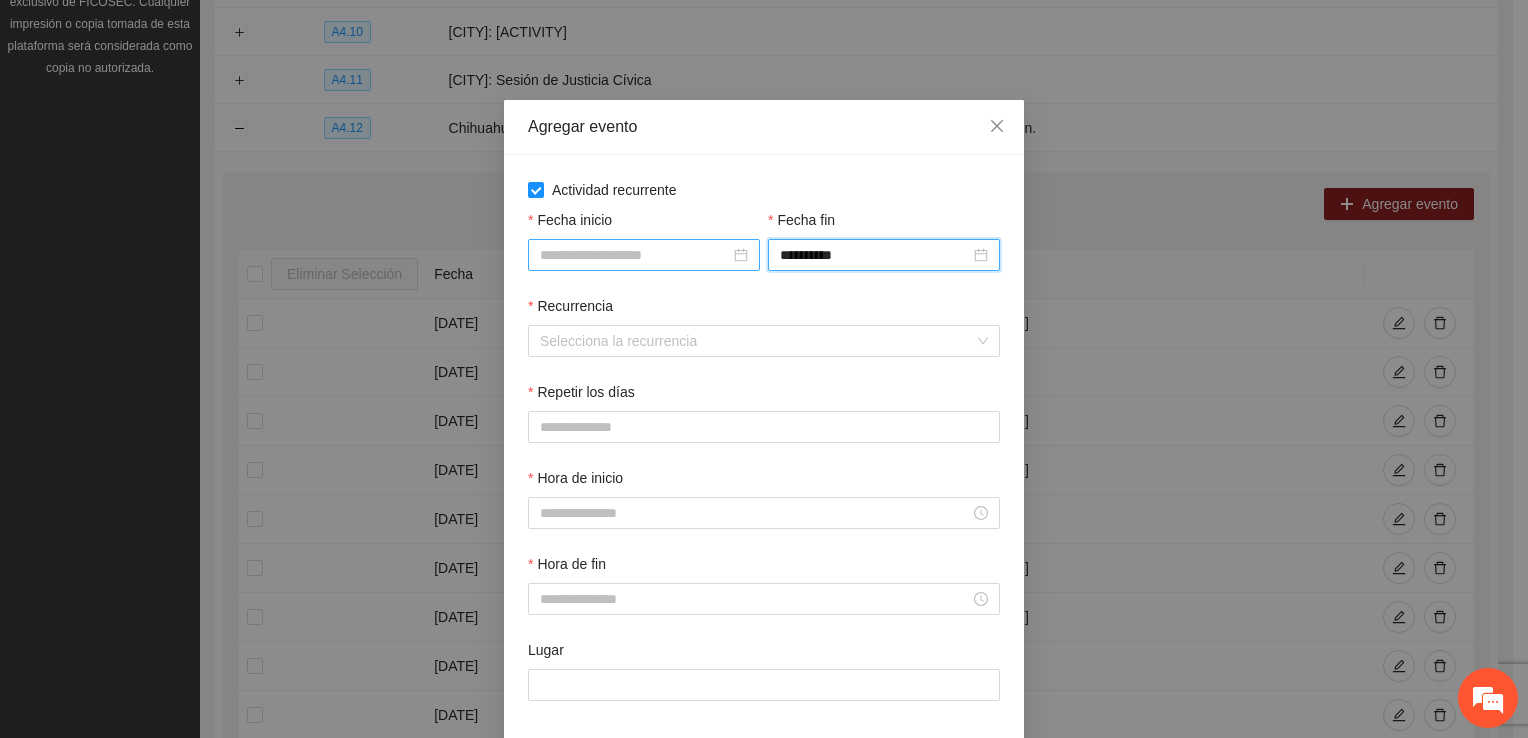 click on "Fecha inicio" at bounding box center [635, 255] 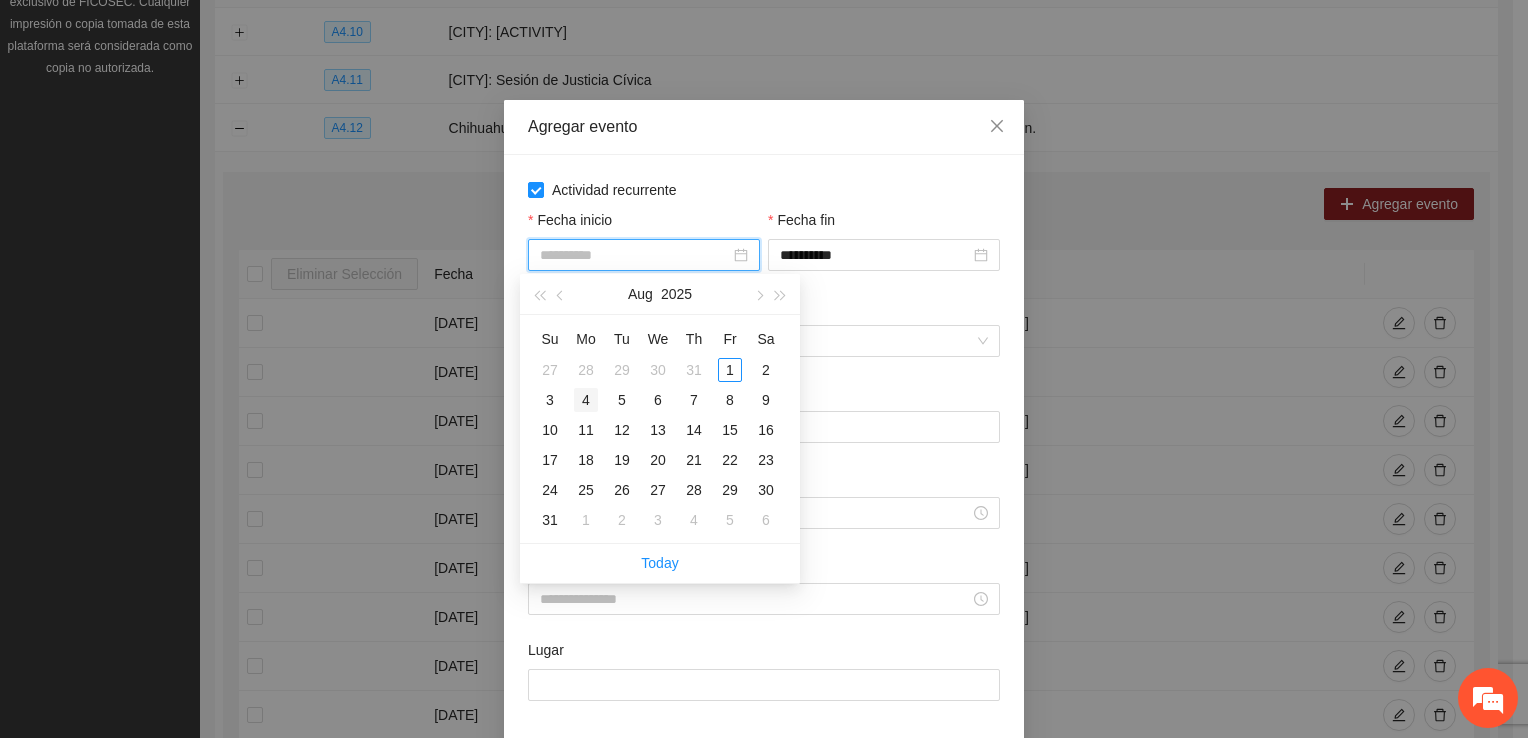 type on "**********" 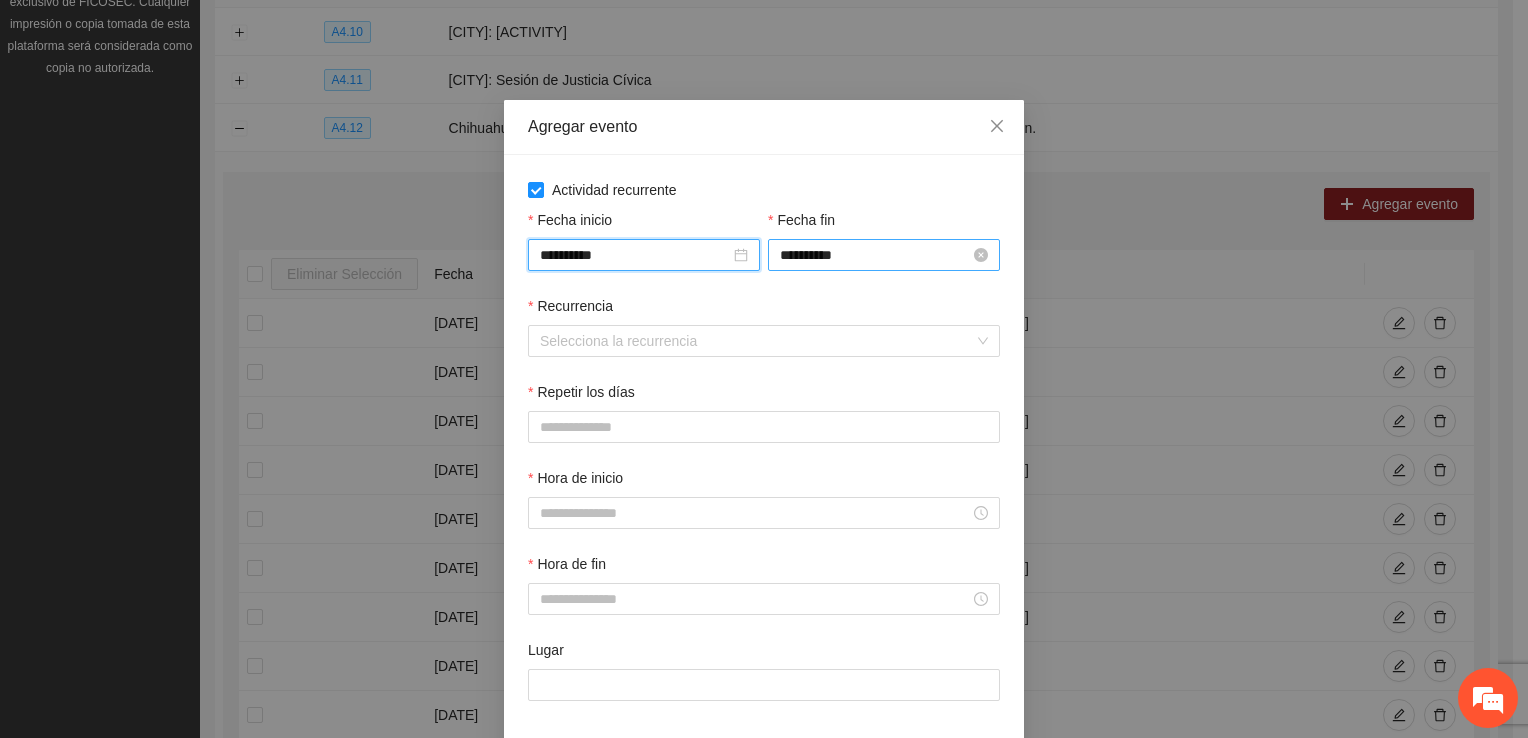 click on "**********" at bounding box center (875, 255) 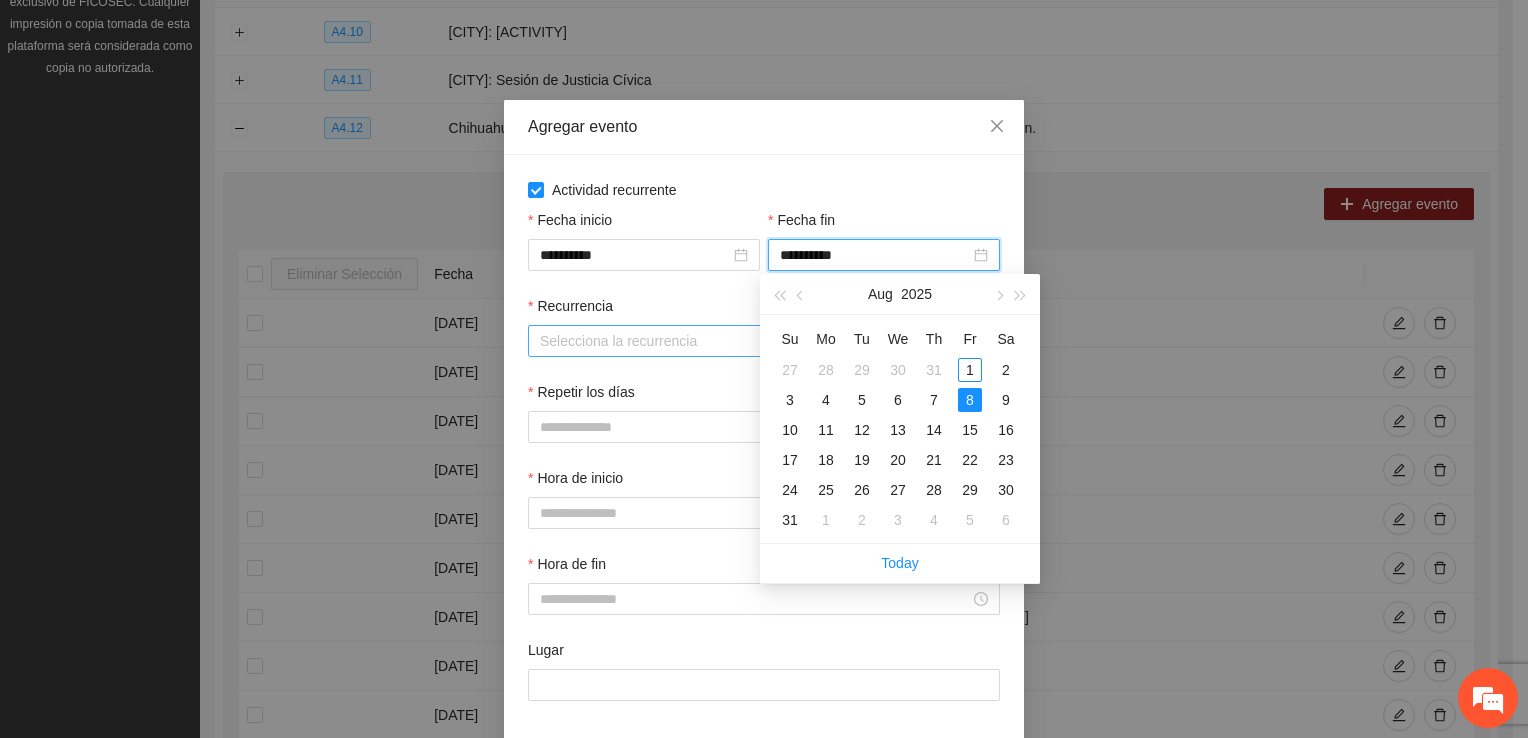 click on "Recurrencia" at bounding box center [757, 341] 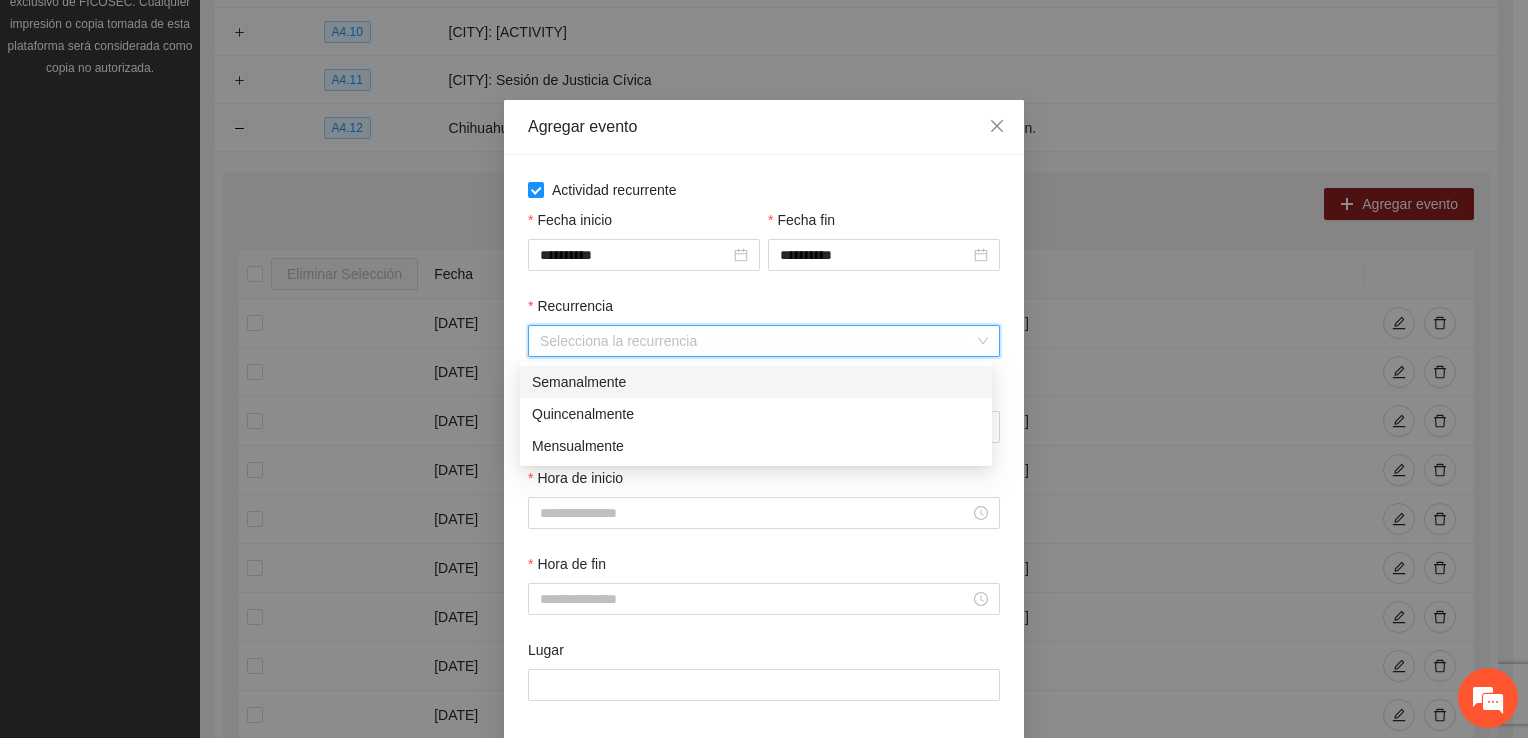 click on "Semanalmente" at bounding box center [756, 382] 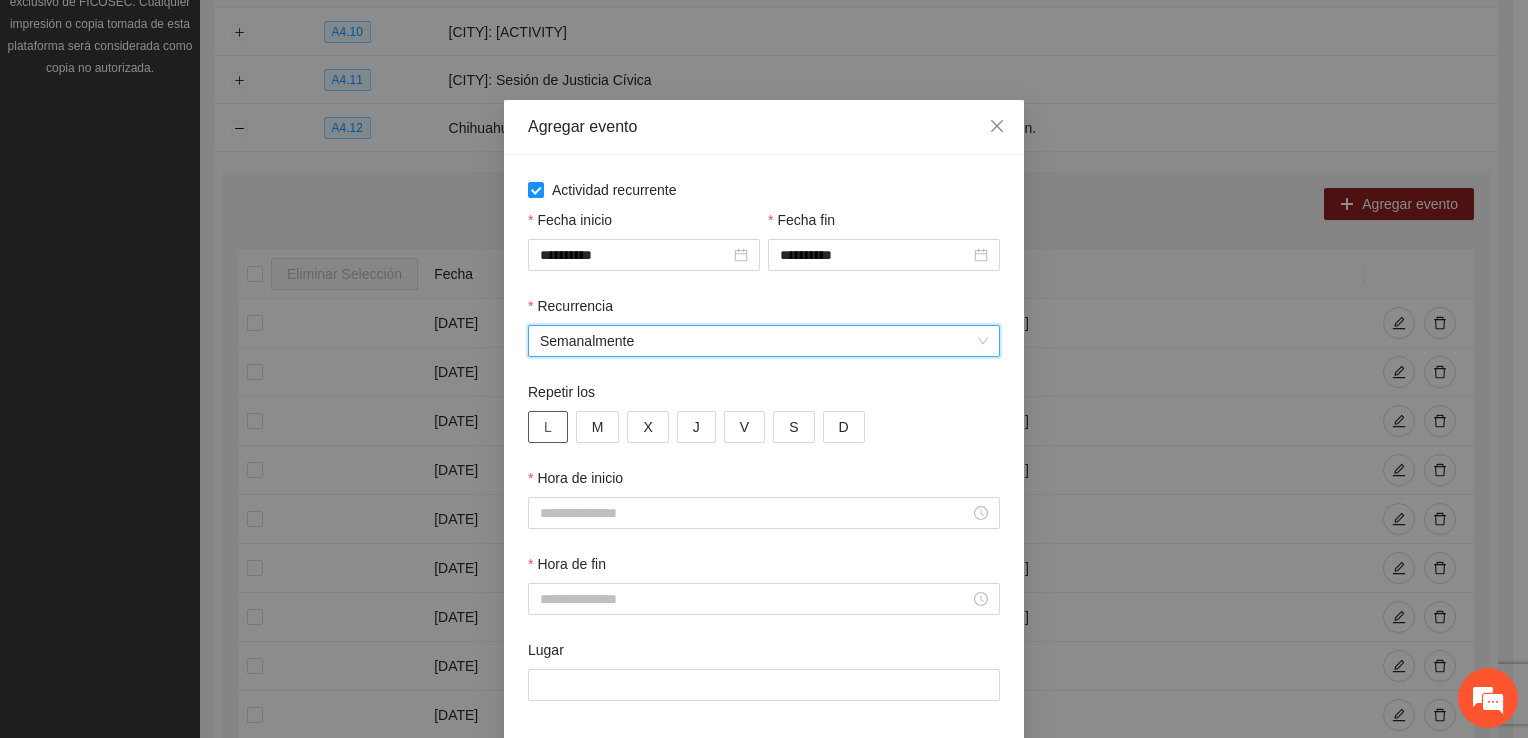 click on "L" at bounding box center (548, 427) 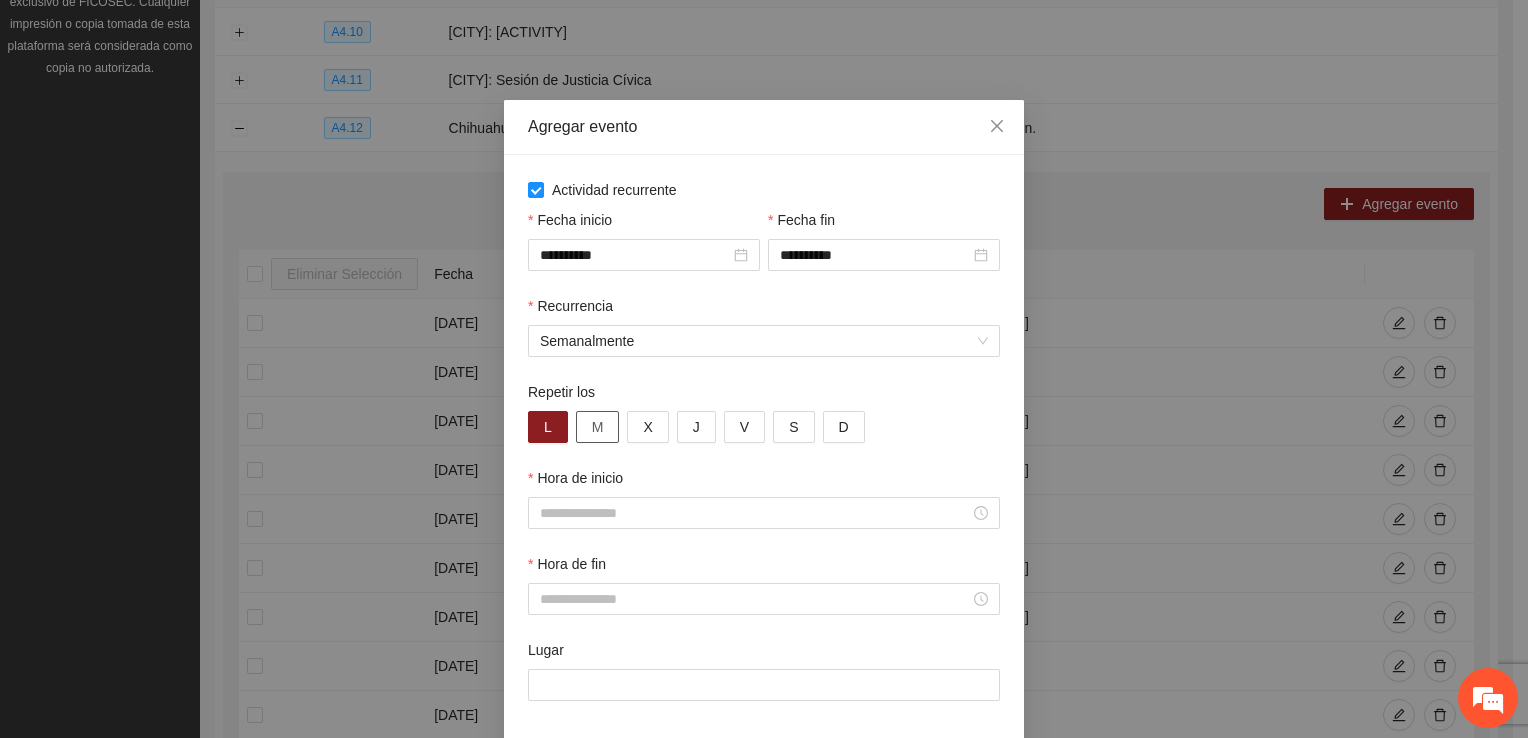 click on "M" at bounding box center (598, 427) 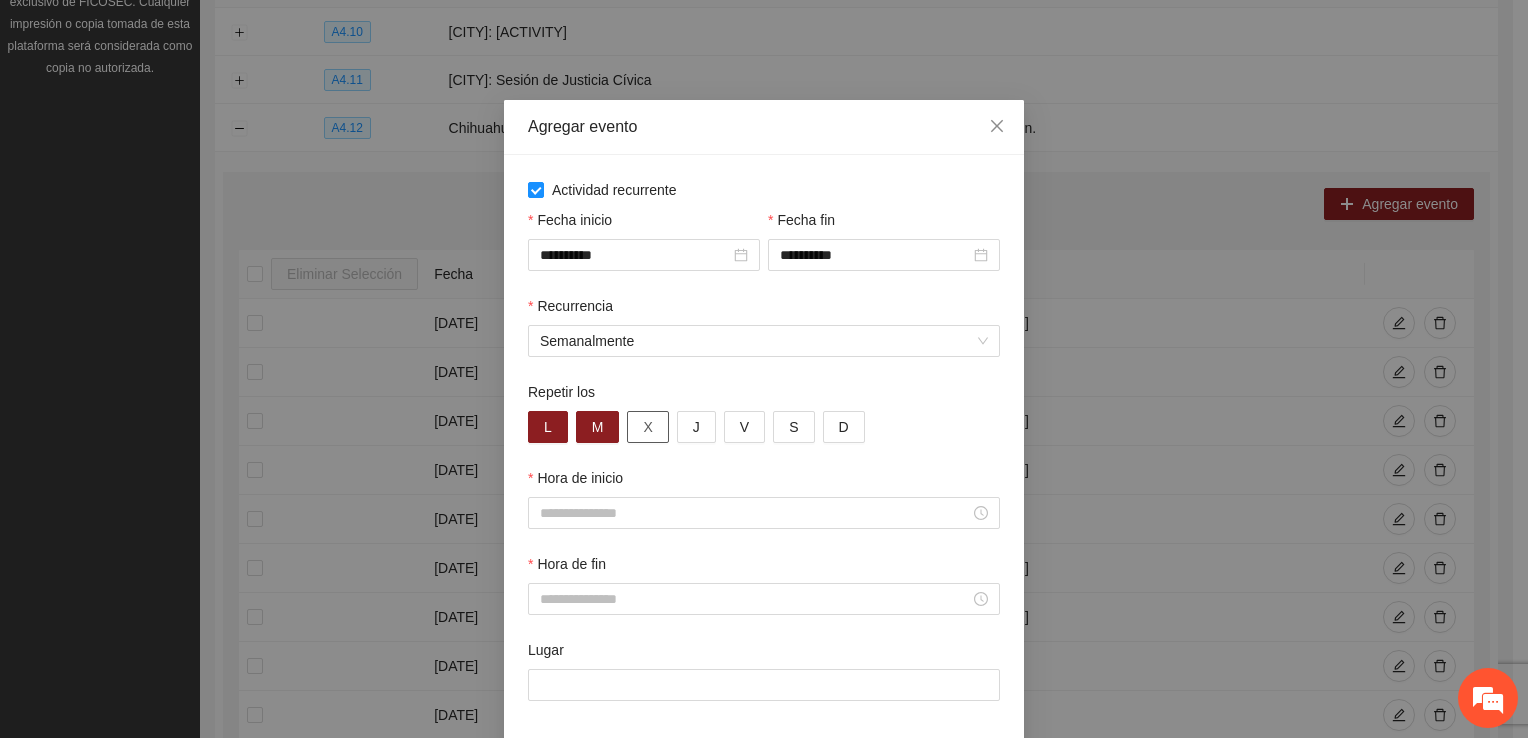 click on "X" at bounding box center [647, 427] 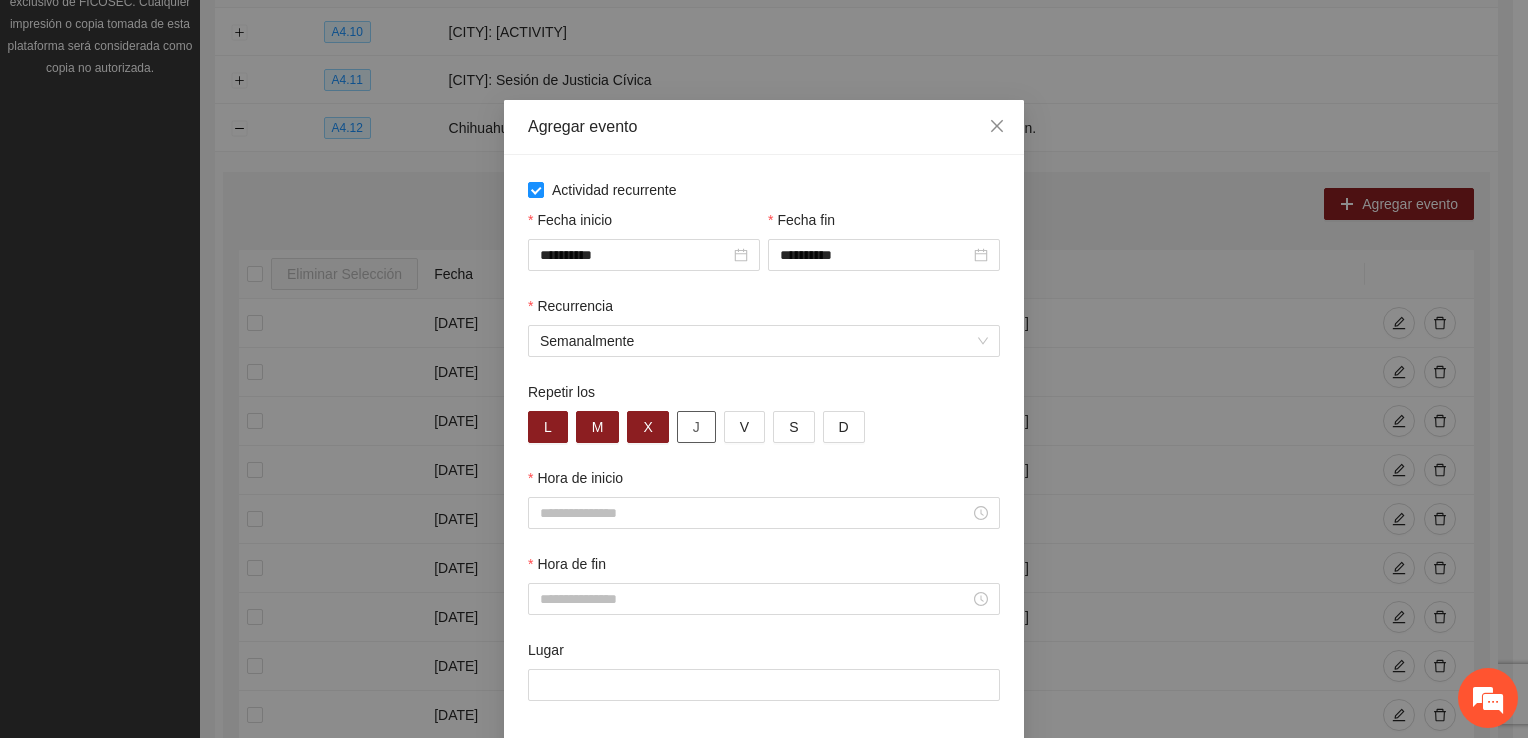 click on "J" at bounding box center (696, 427) 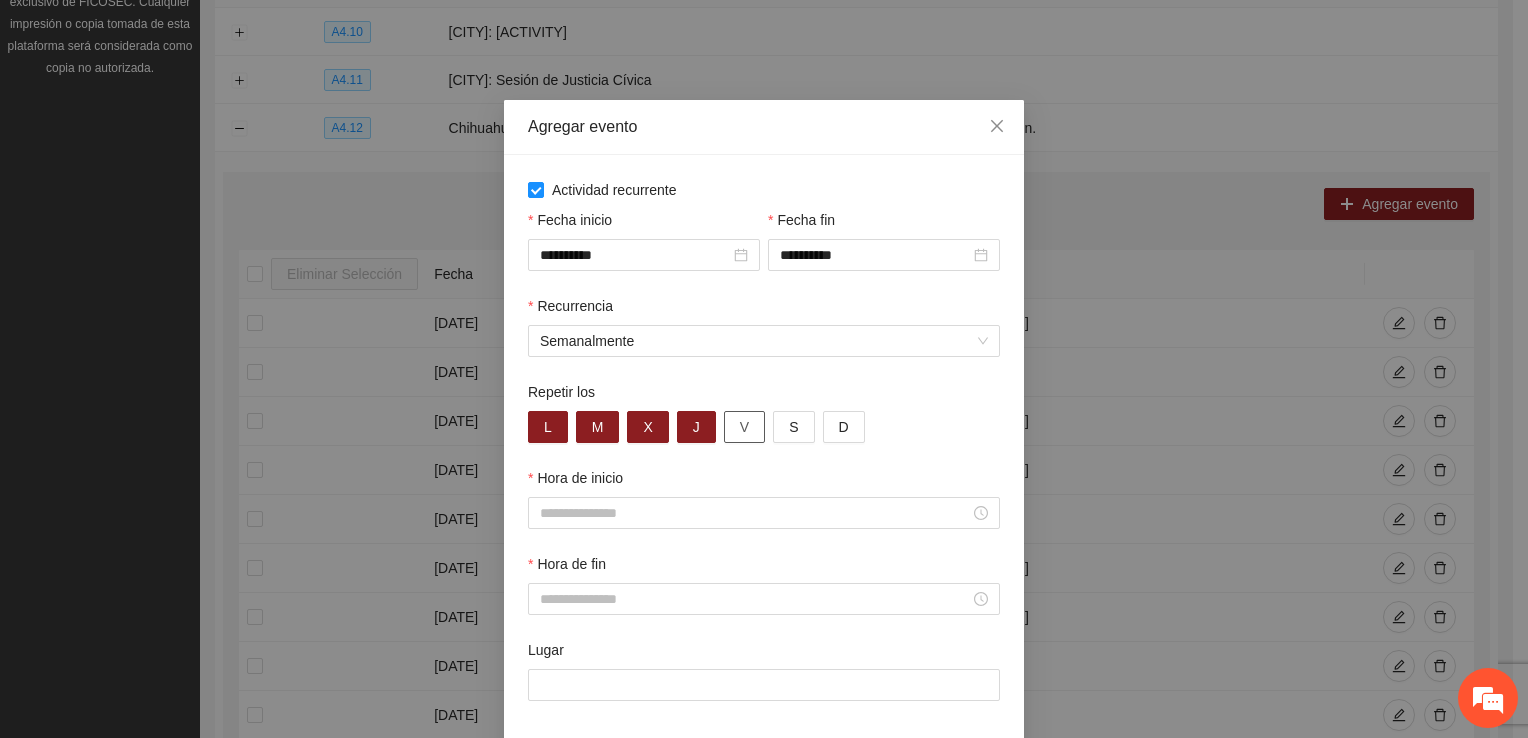 click on "V" at bounding box center (744, 427) 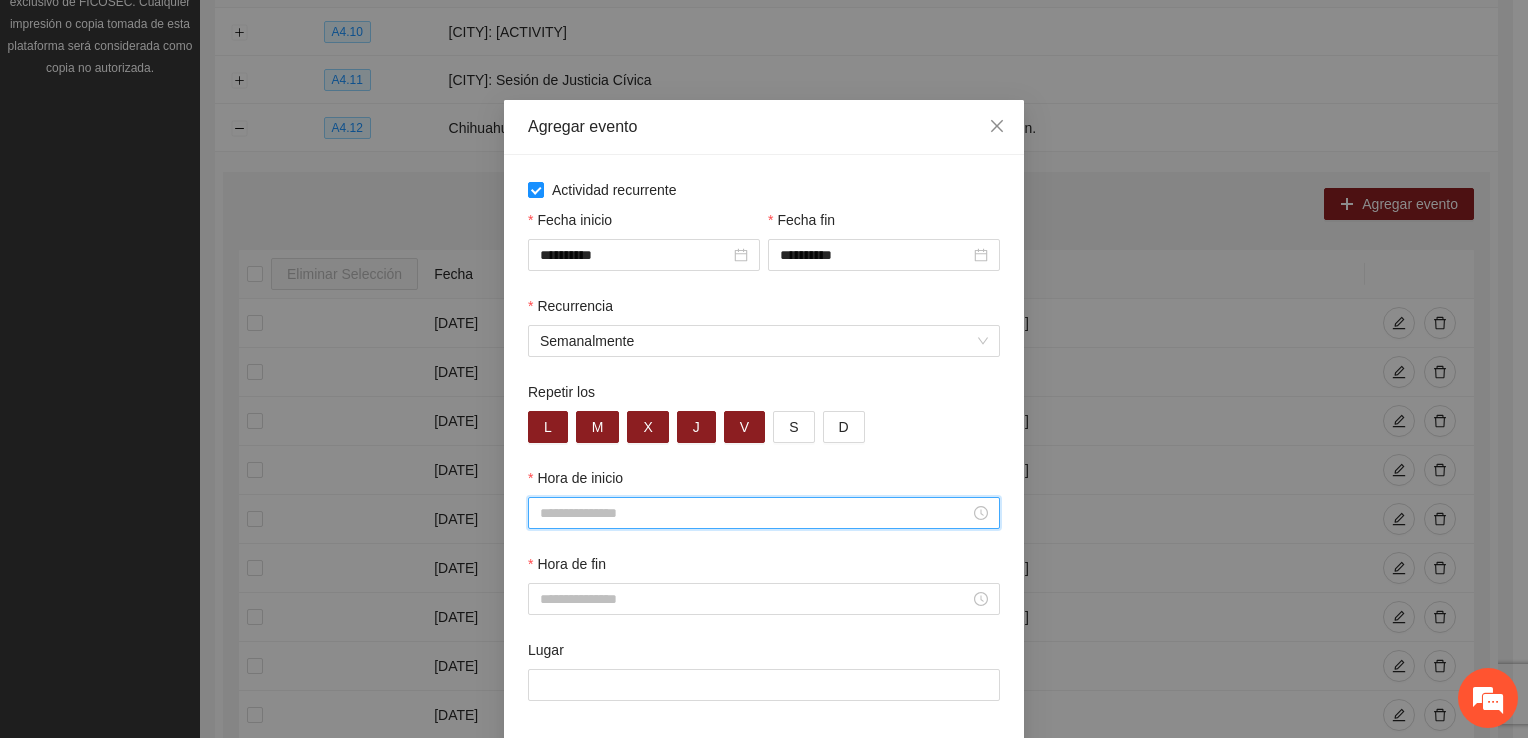 click on "Hora de inicio" at bounding box center [755, 513] 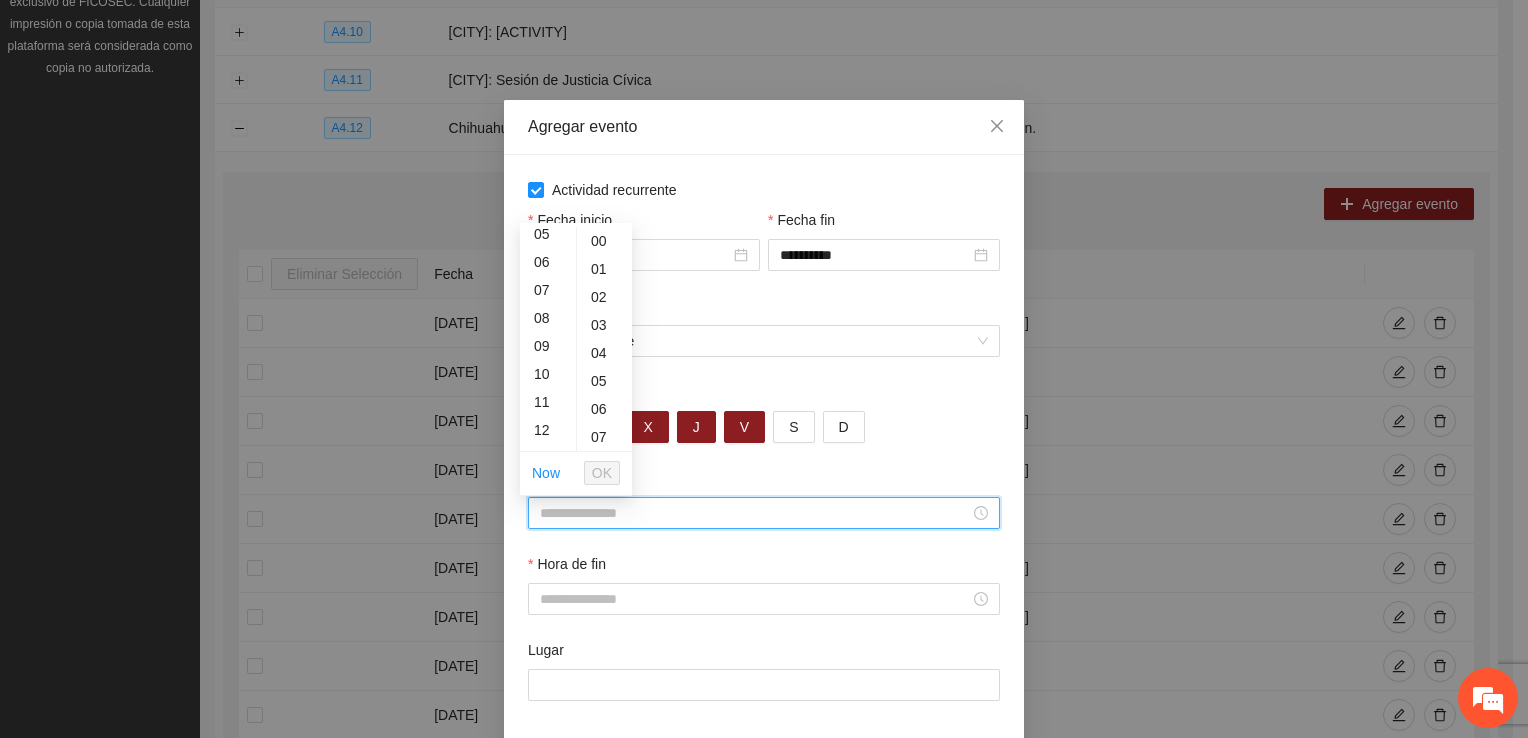 scroll, scrollTop: 160, scrollLeft: 0, axis: vertical 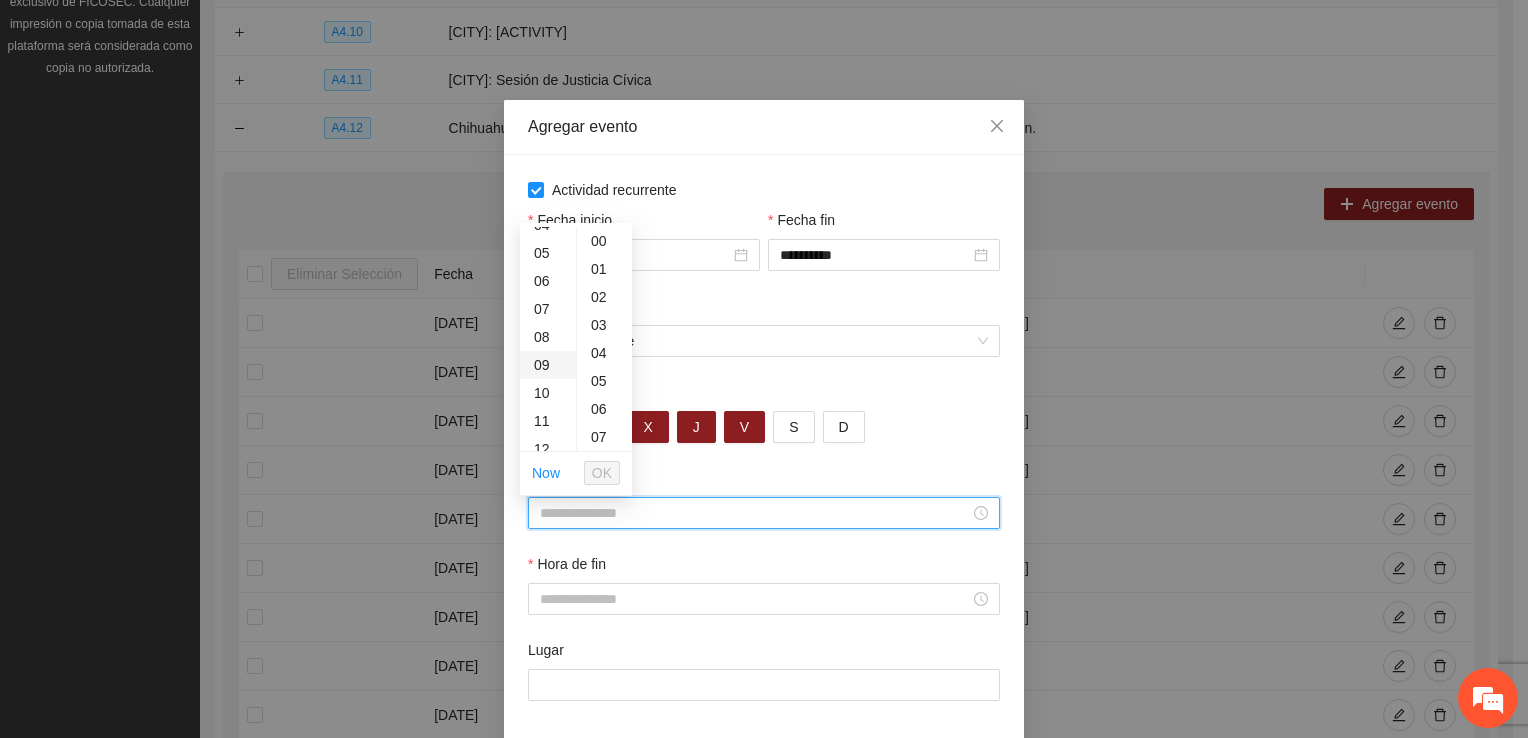 click on "09" at bounding box center (548, 365) 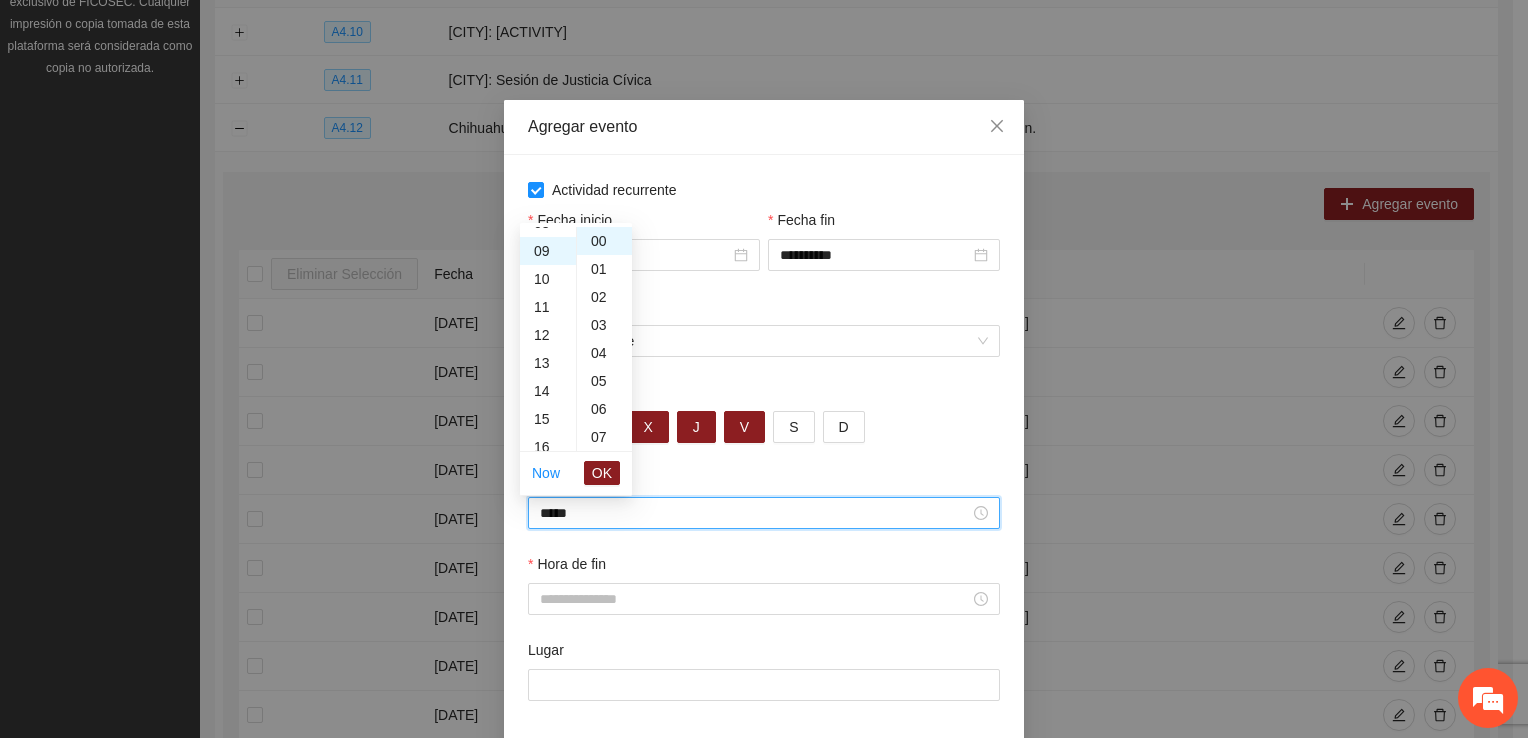 scroll, scrollTop: 252, scrollLeft: 0, axis: vertical 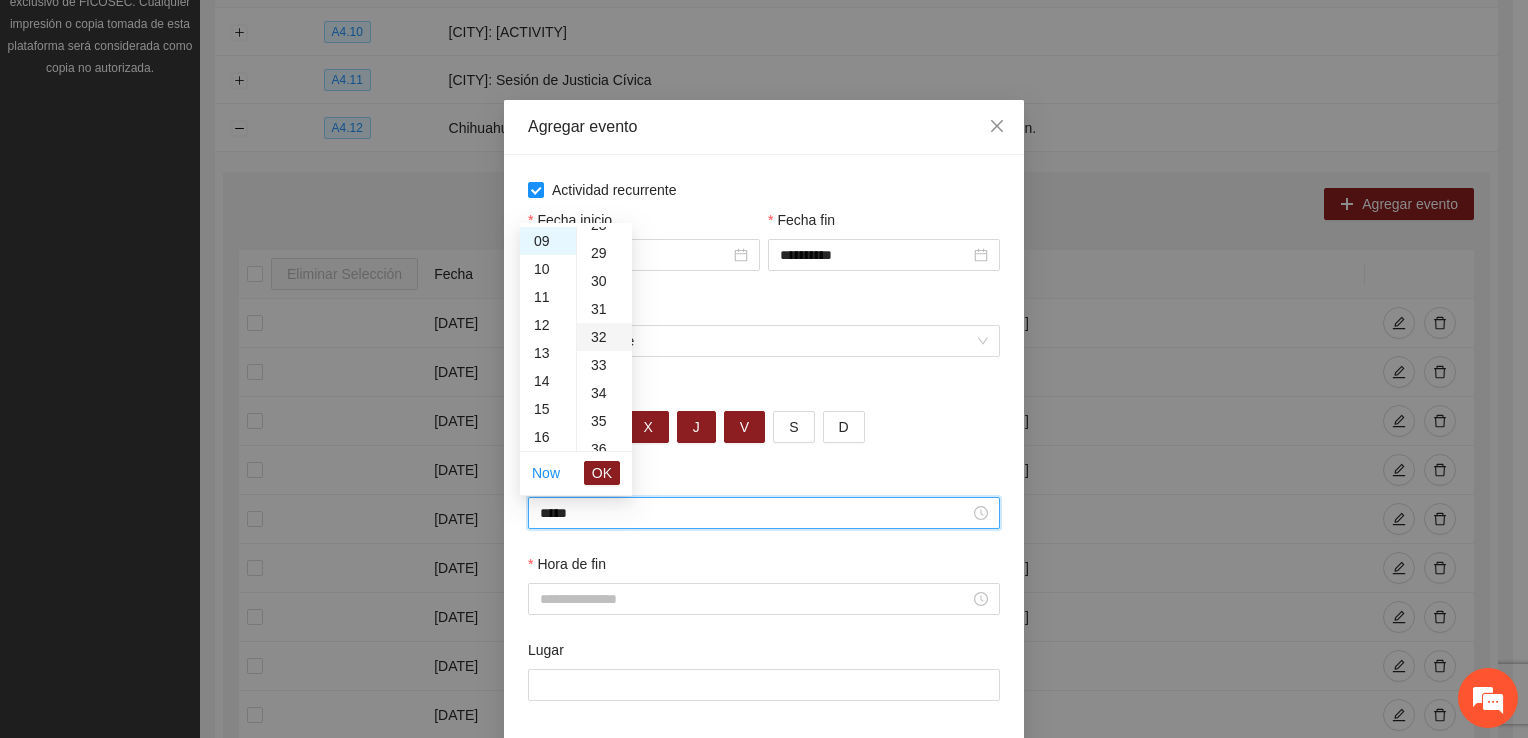 drag, startPoint x: 600, startPoint y: 278, endPoint x: 599, endPoint y: 290, distance: 12.0415945 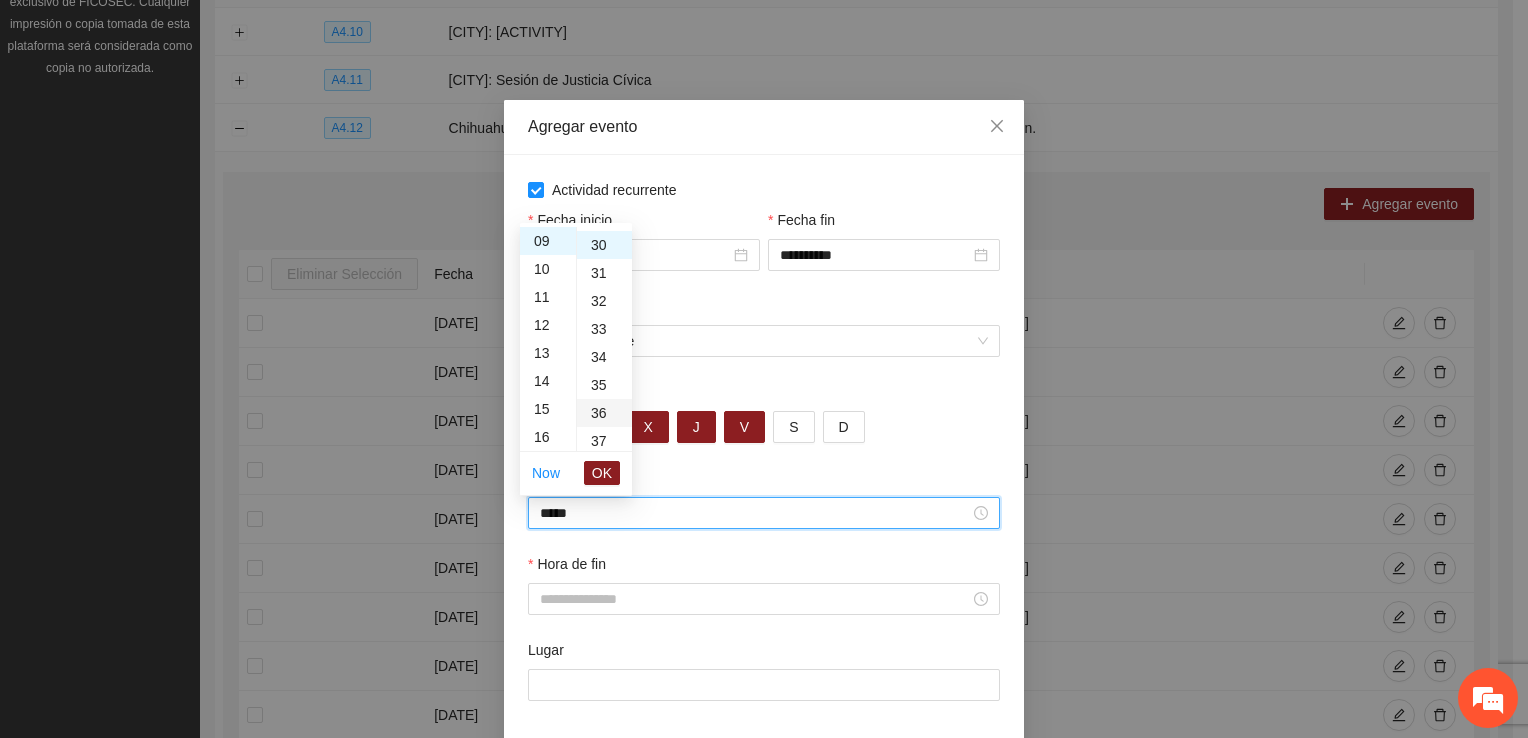 scroll, scrollTop: 840, scrollLeft: 0, axis: vertical 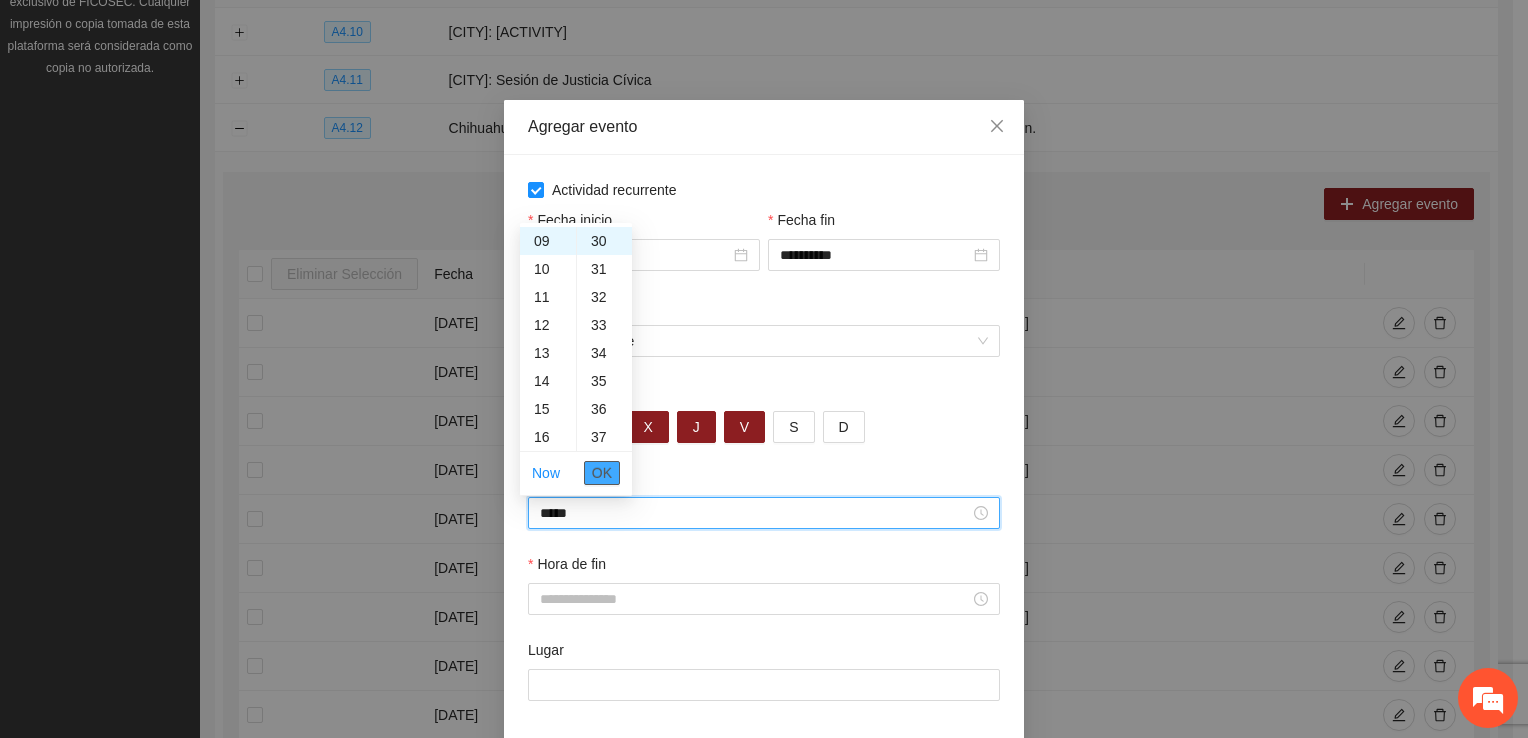 click on "OK" at bounding box center (602, 473) 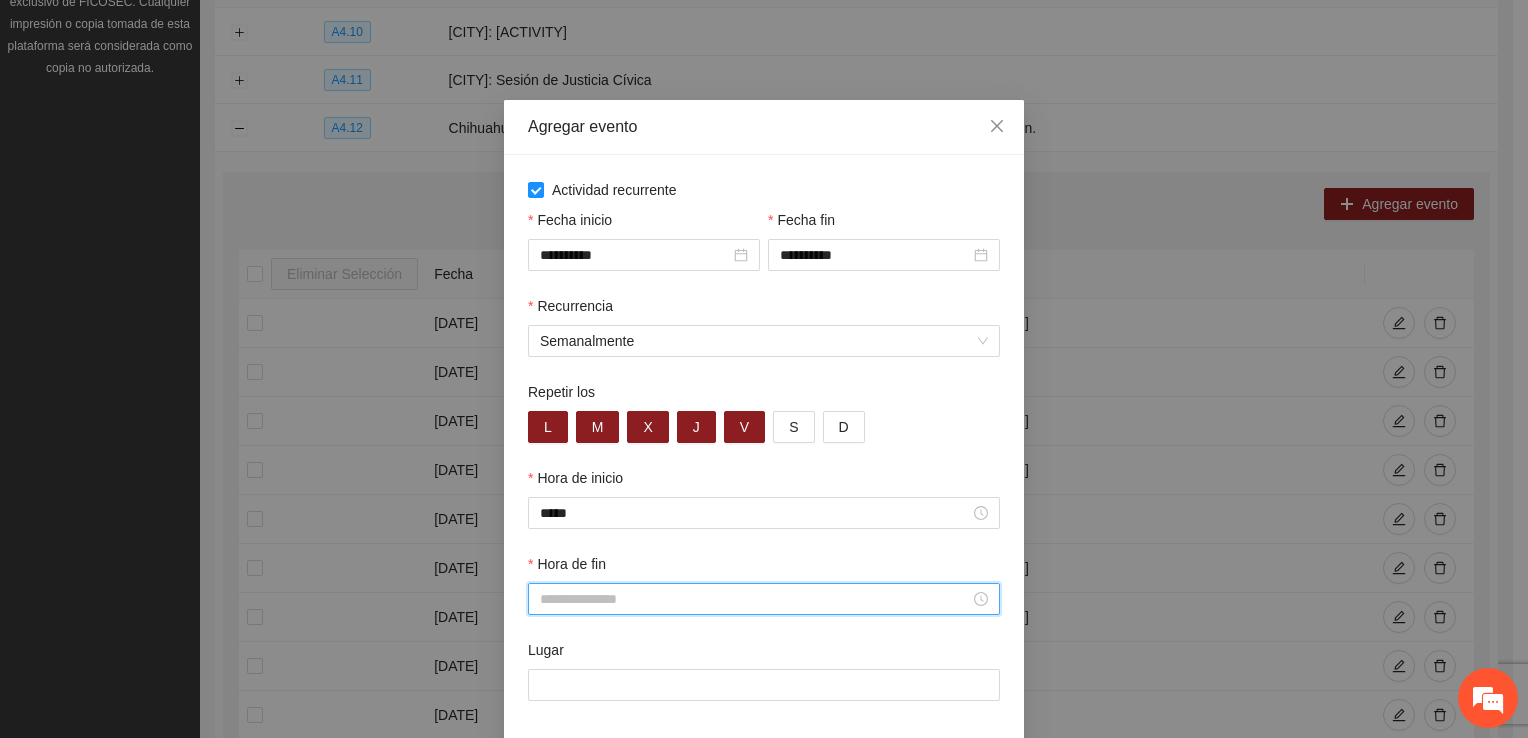 click on "Hora de fin" at bounding box center (755, 599) 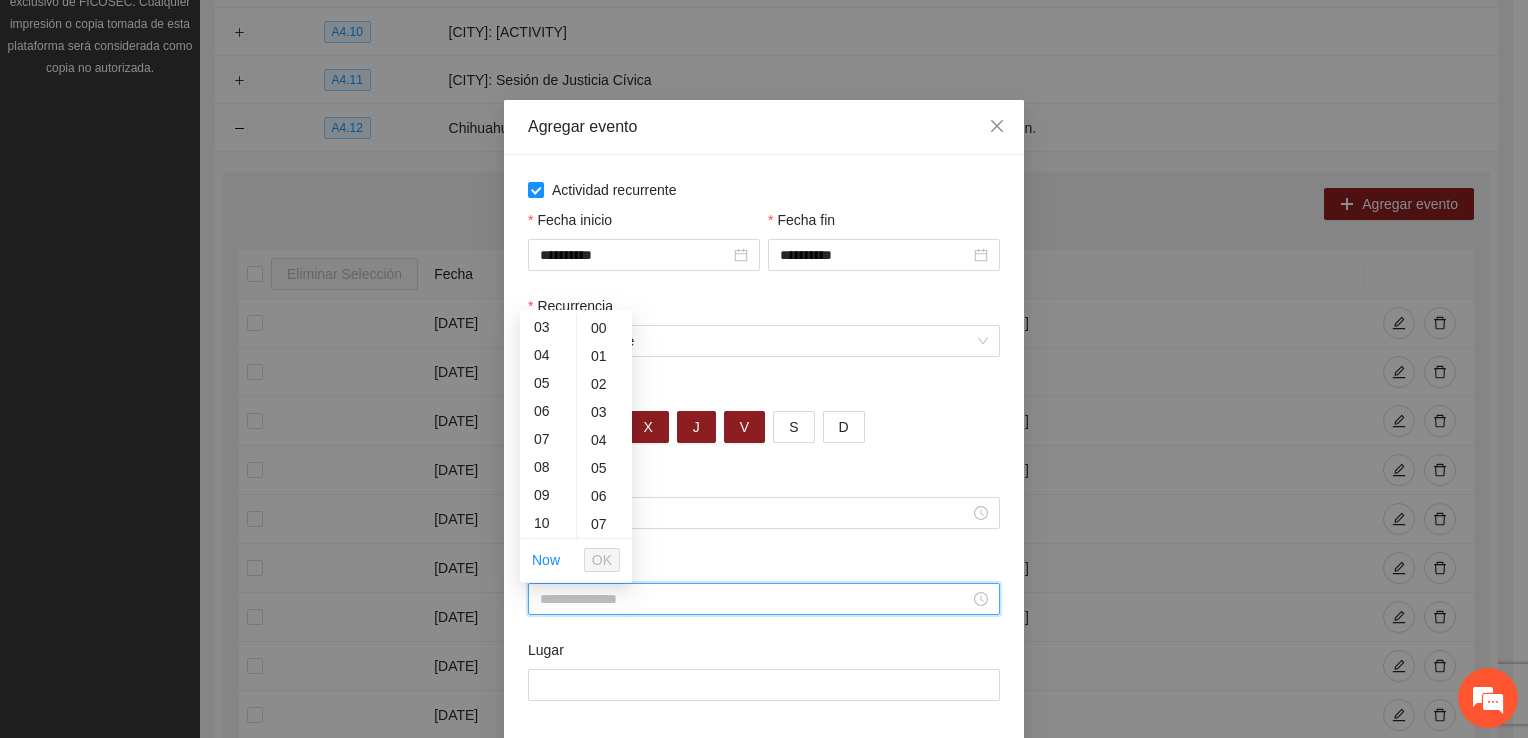 scroll, scrollTop: 196, scrollLeft: 0, axis: vertical 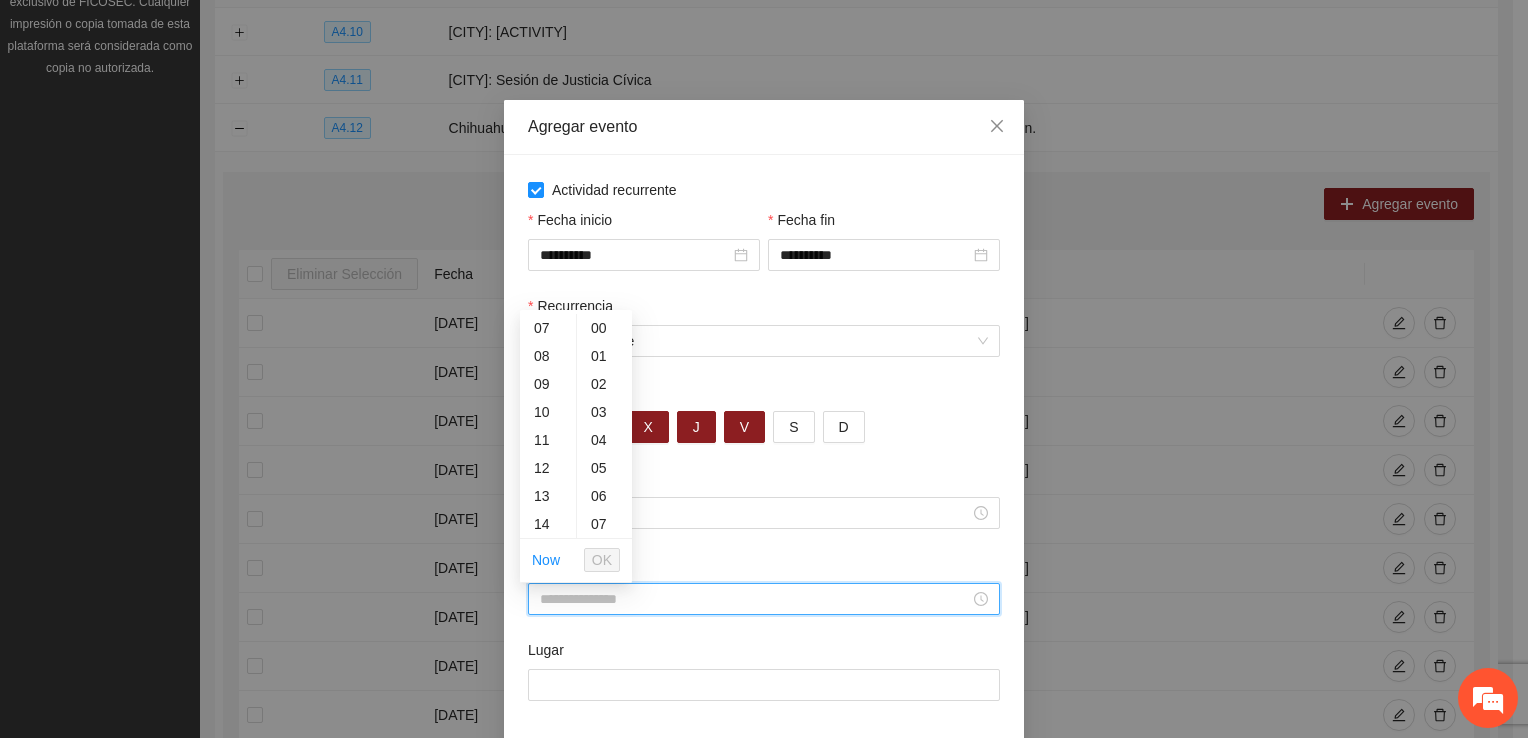 click on "14" at bounding box center (548, 524) 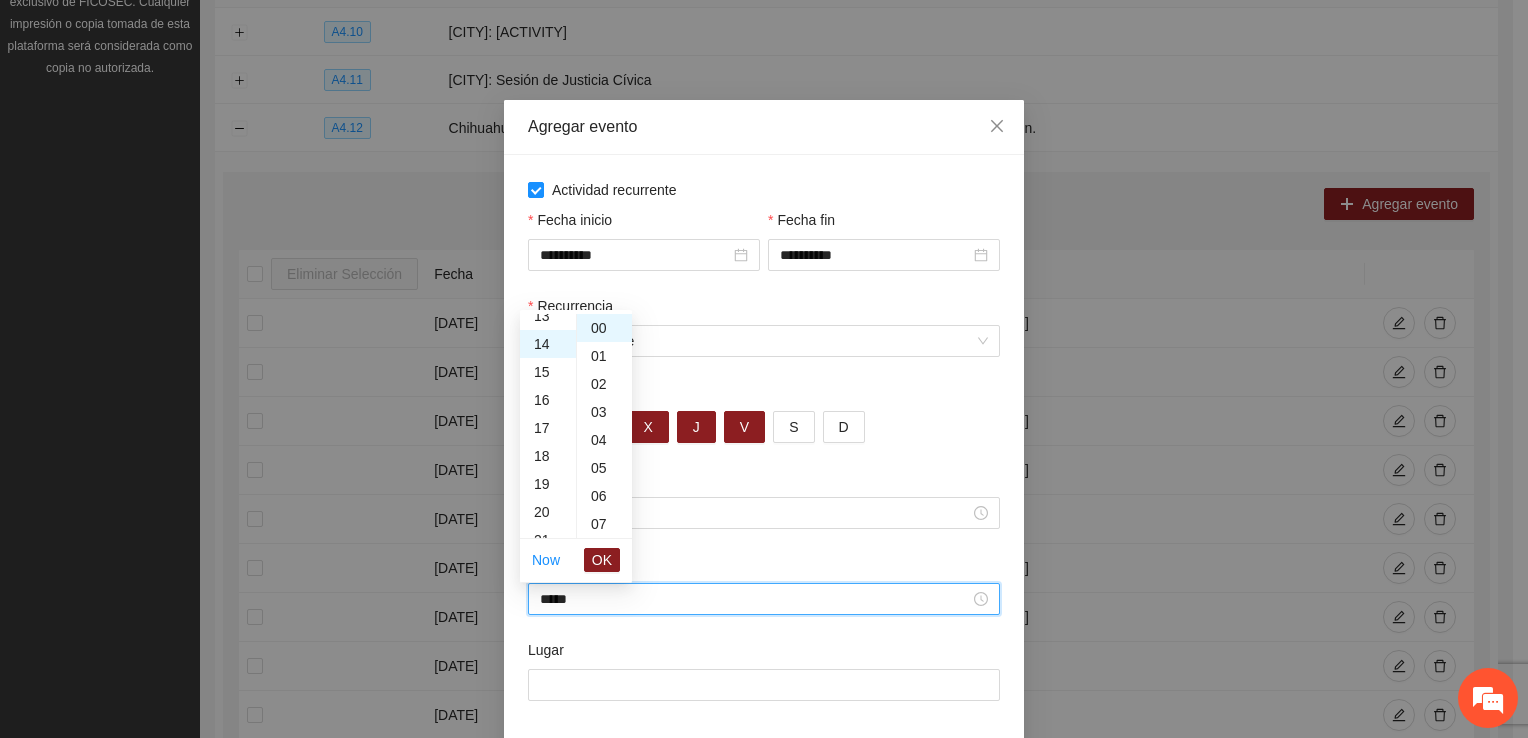 scroll, scrollTop: 392, scrollLeft: 0, axis: vertical 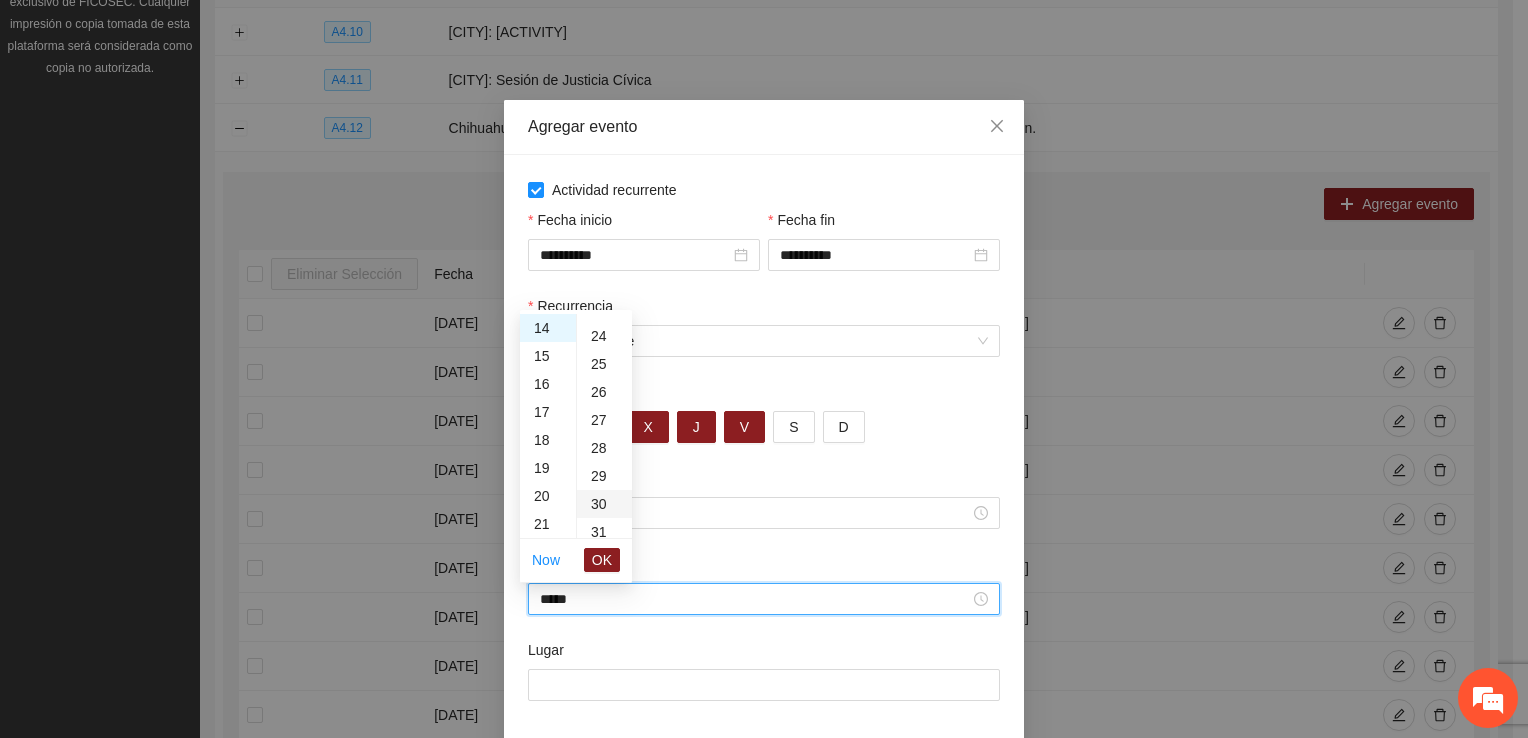 click on "30" at bounding box center (604, 504) 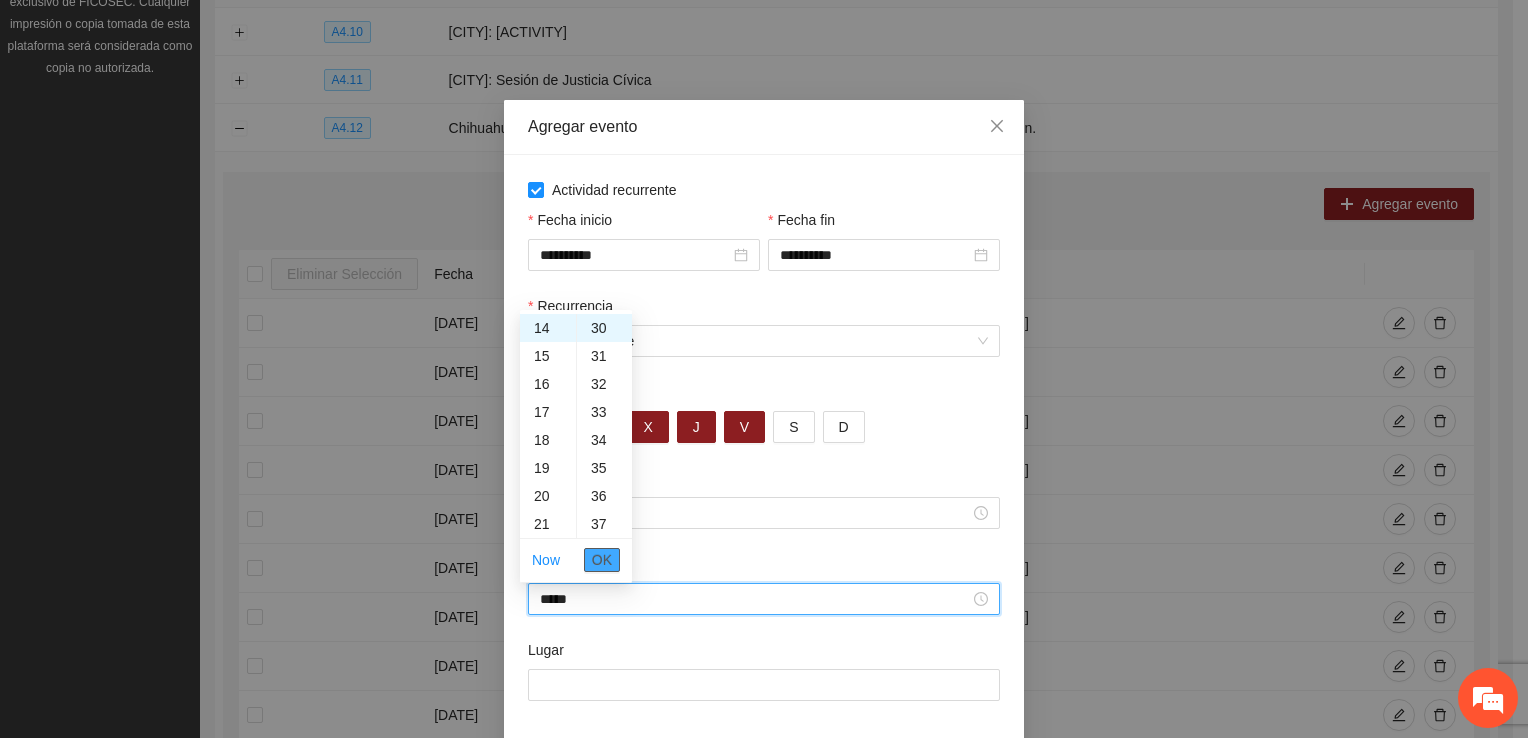 click on "OK" at bounding box center (602, 560) 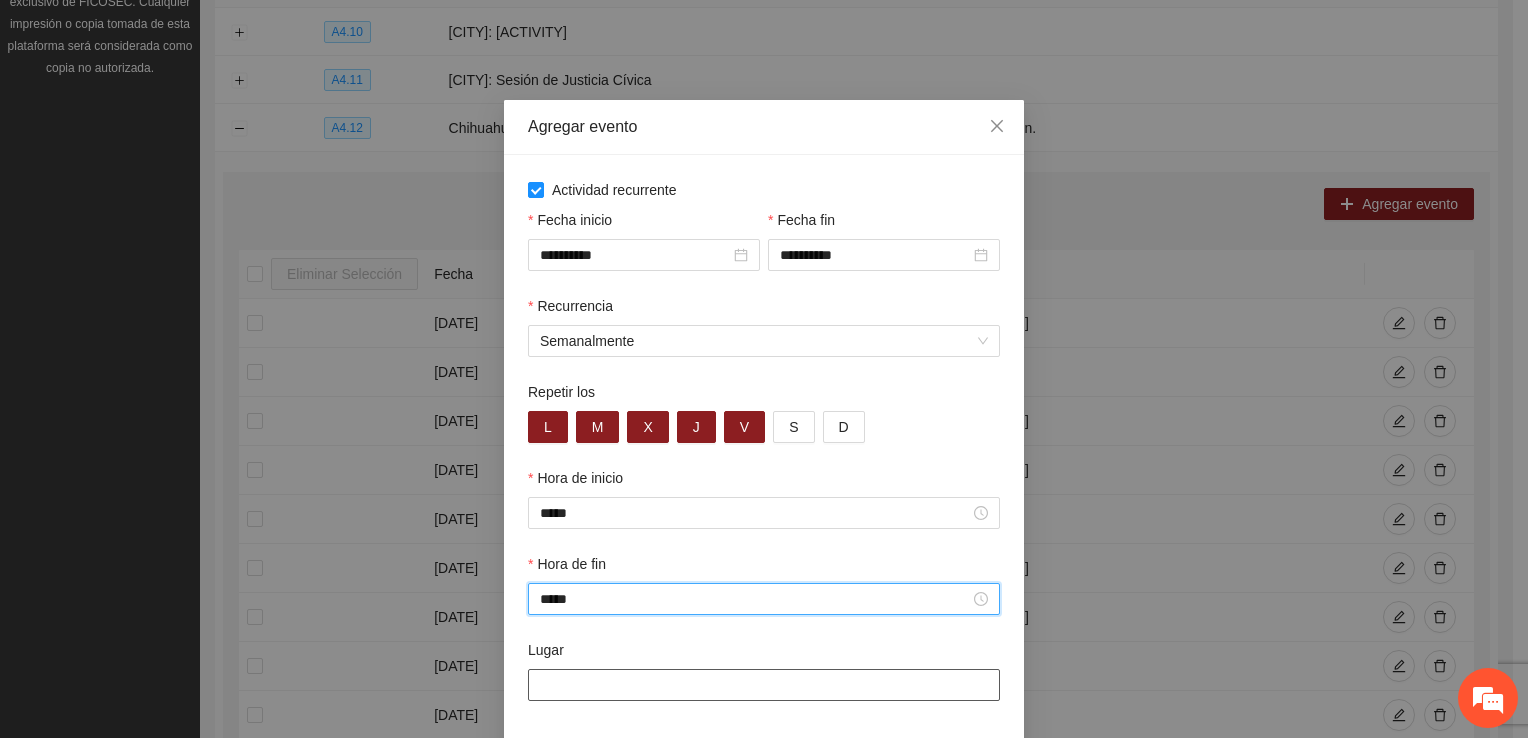 click on "Lugar" at bounding box center (764, 685) 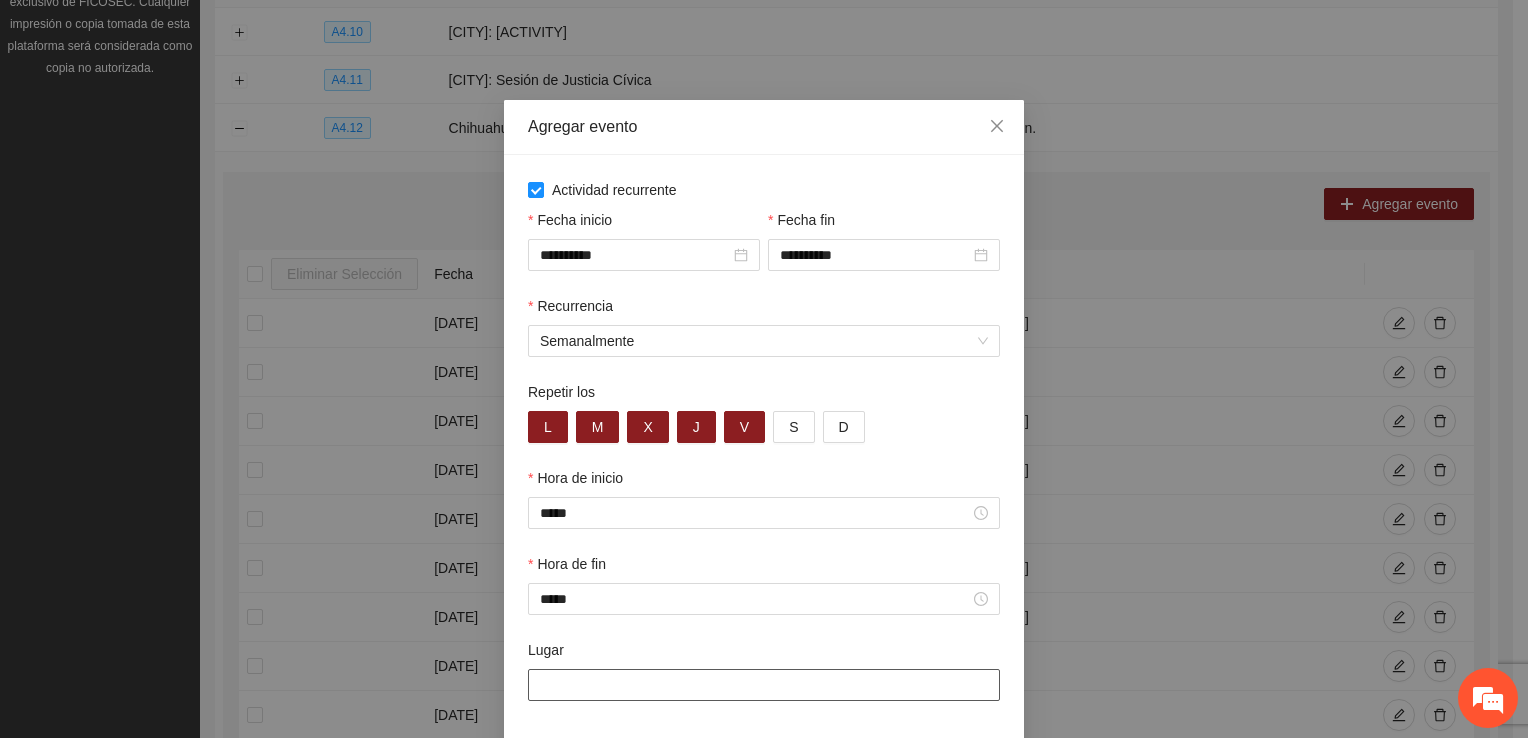 type on "**********" 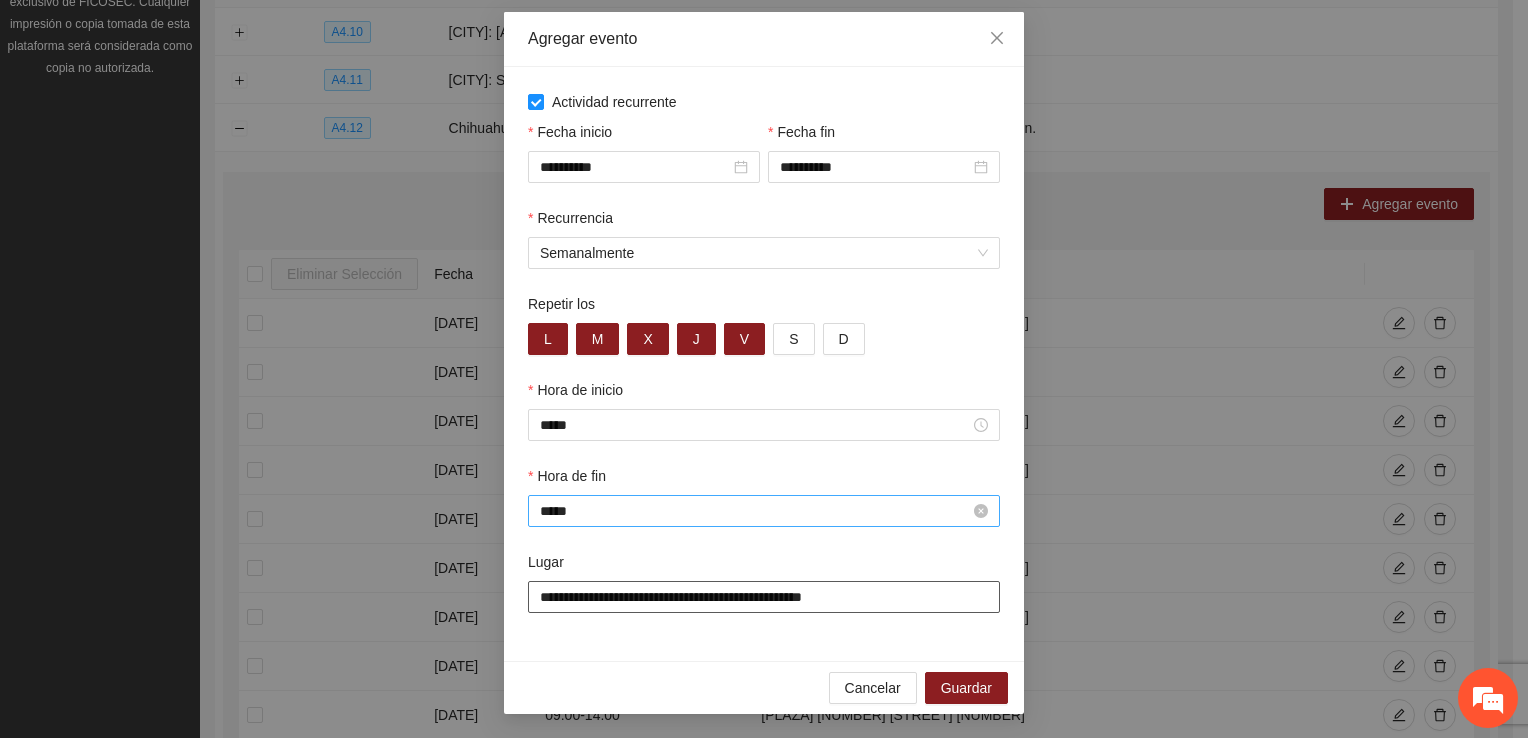 scroll, scrollTop: 90, scrollLeft: 0, axis: vertical 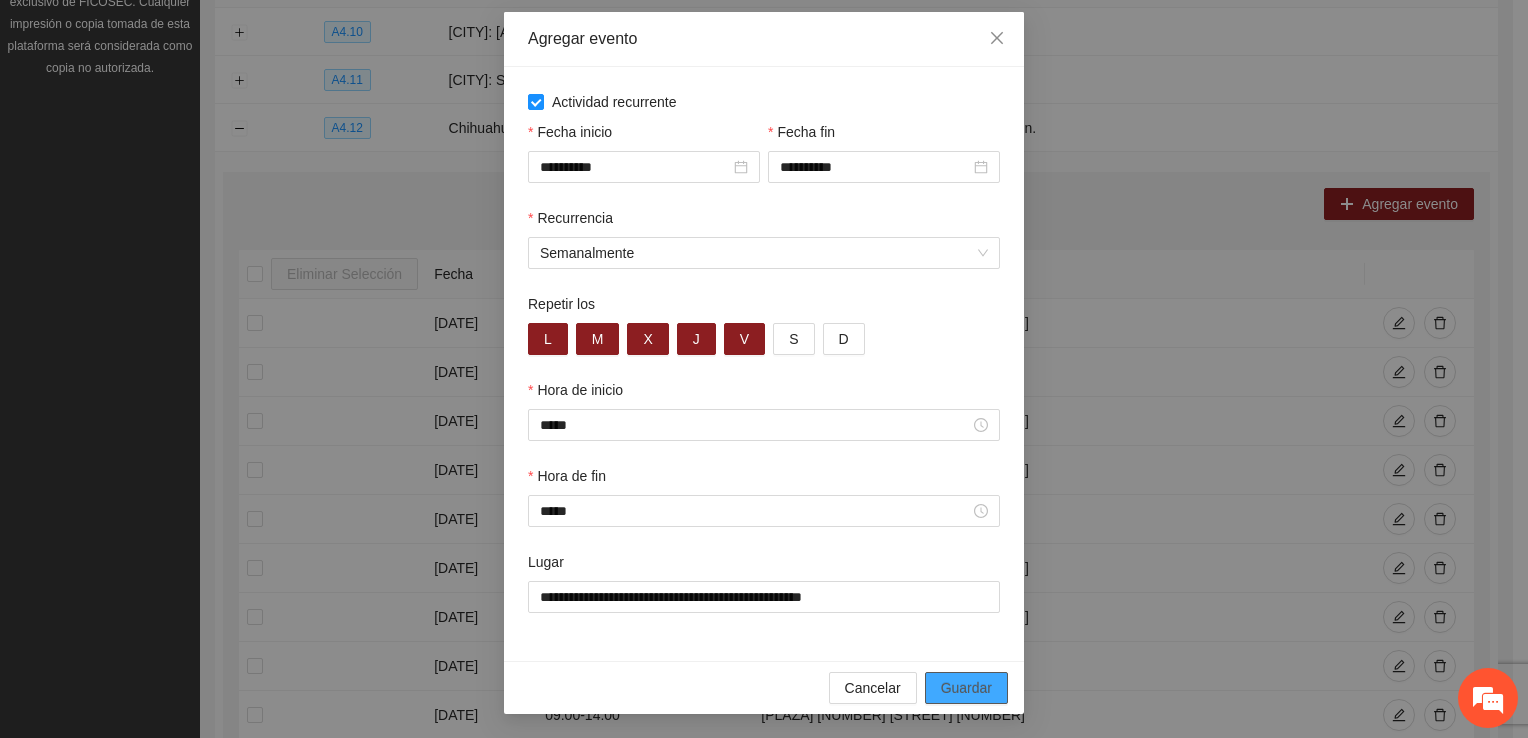 click on "Guardar" at bounding box center [966, 688] 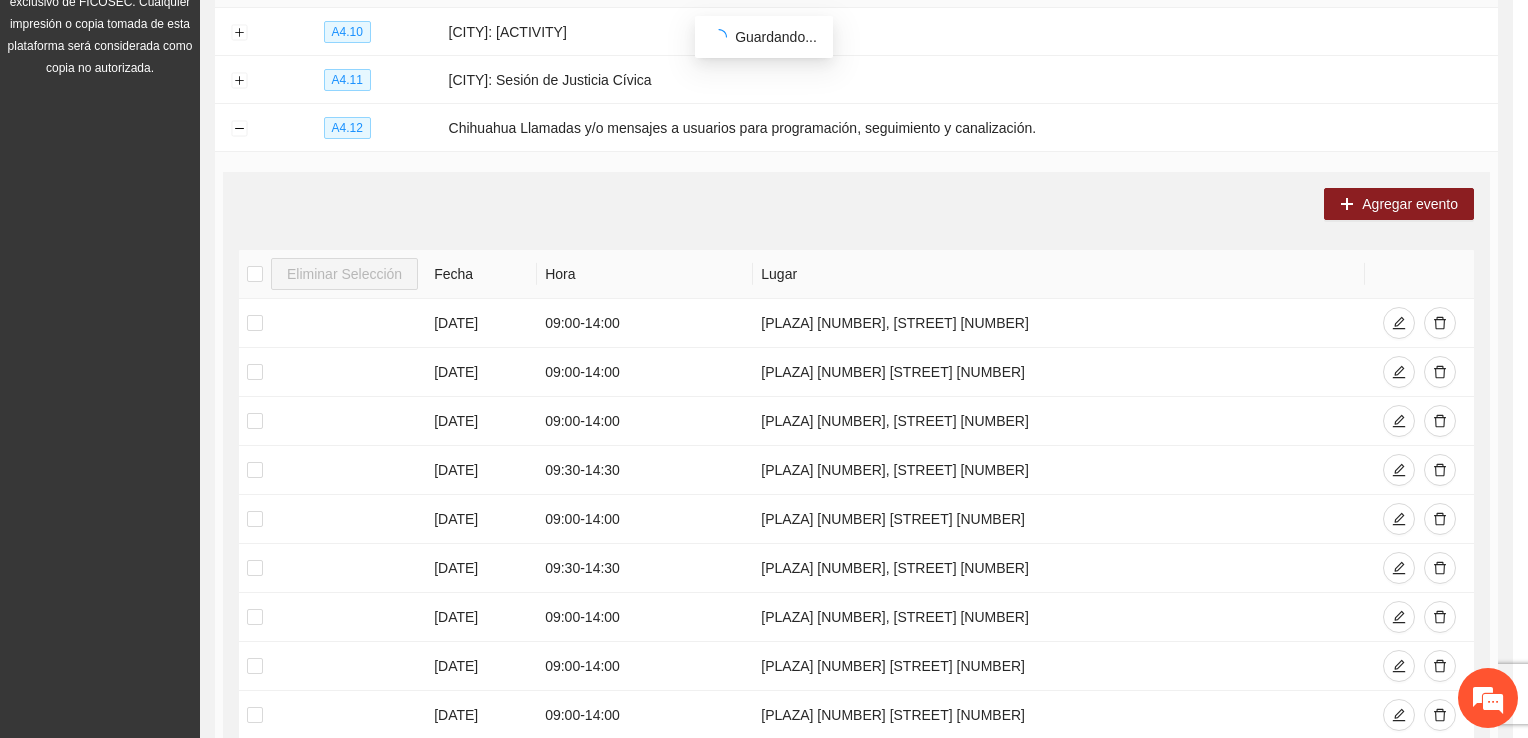 scroll, scrollTop: 0, scrollLeft: 0, axis: both 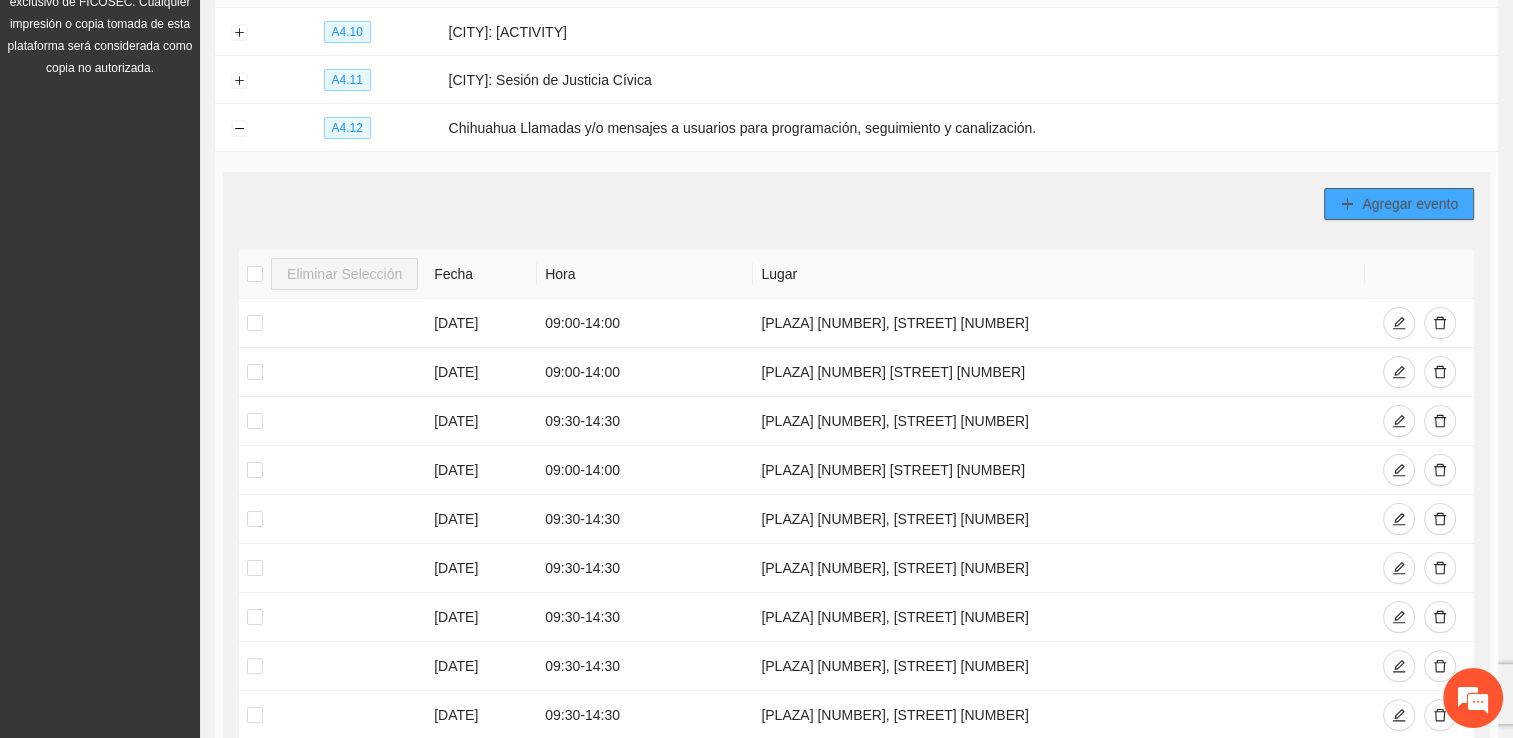 click on "Agregar evento" at bounding box center (1410, 204) 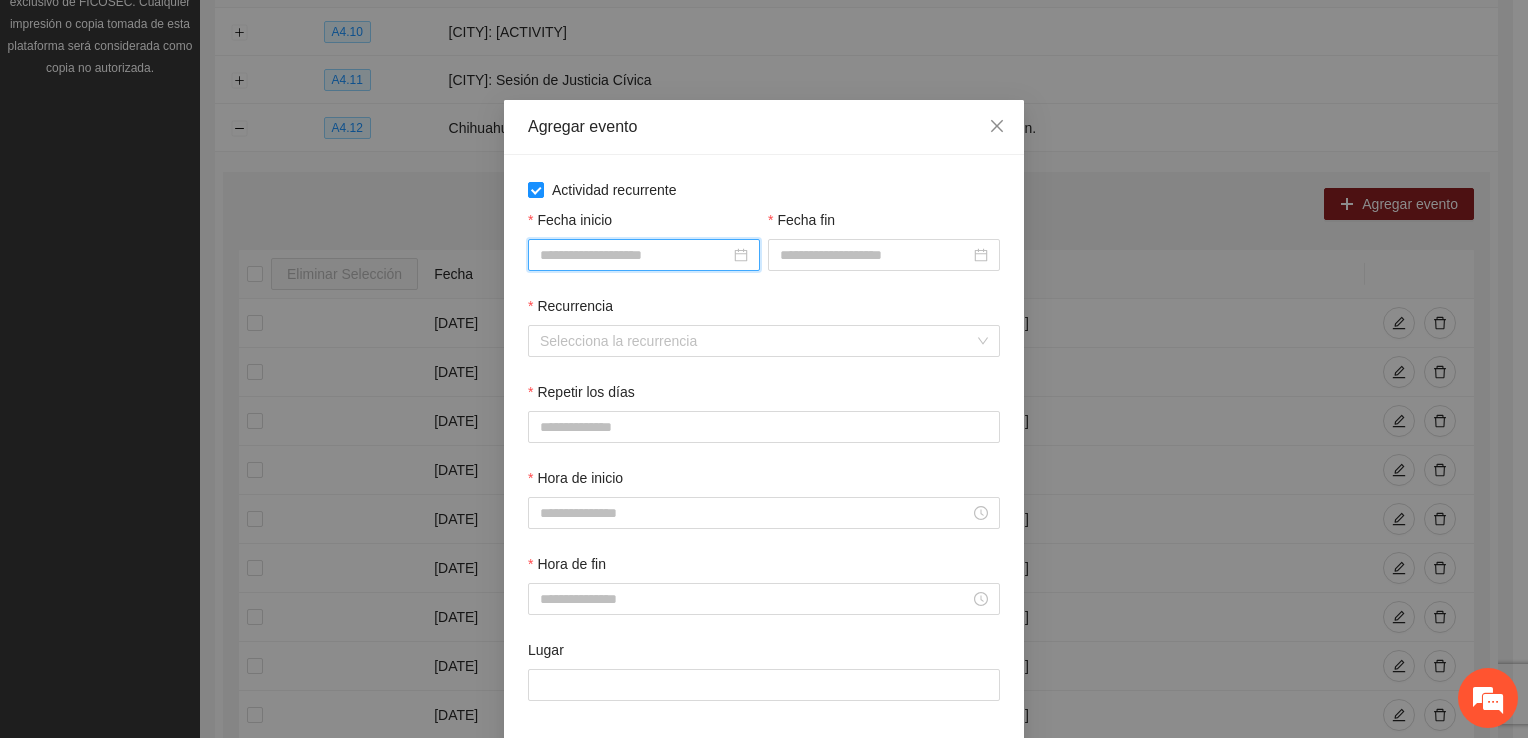 click on "Fecha inicio" at bounding box center (635, 255) 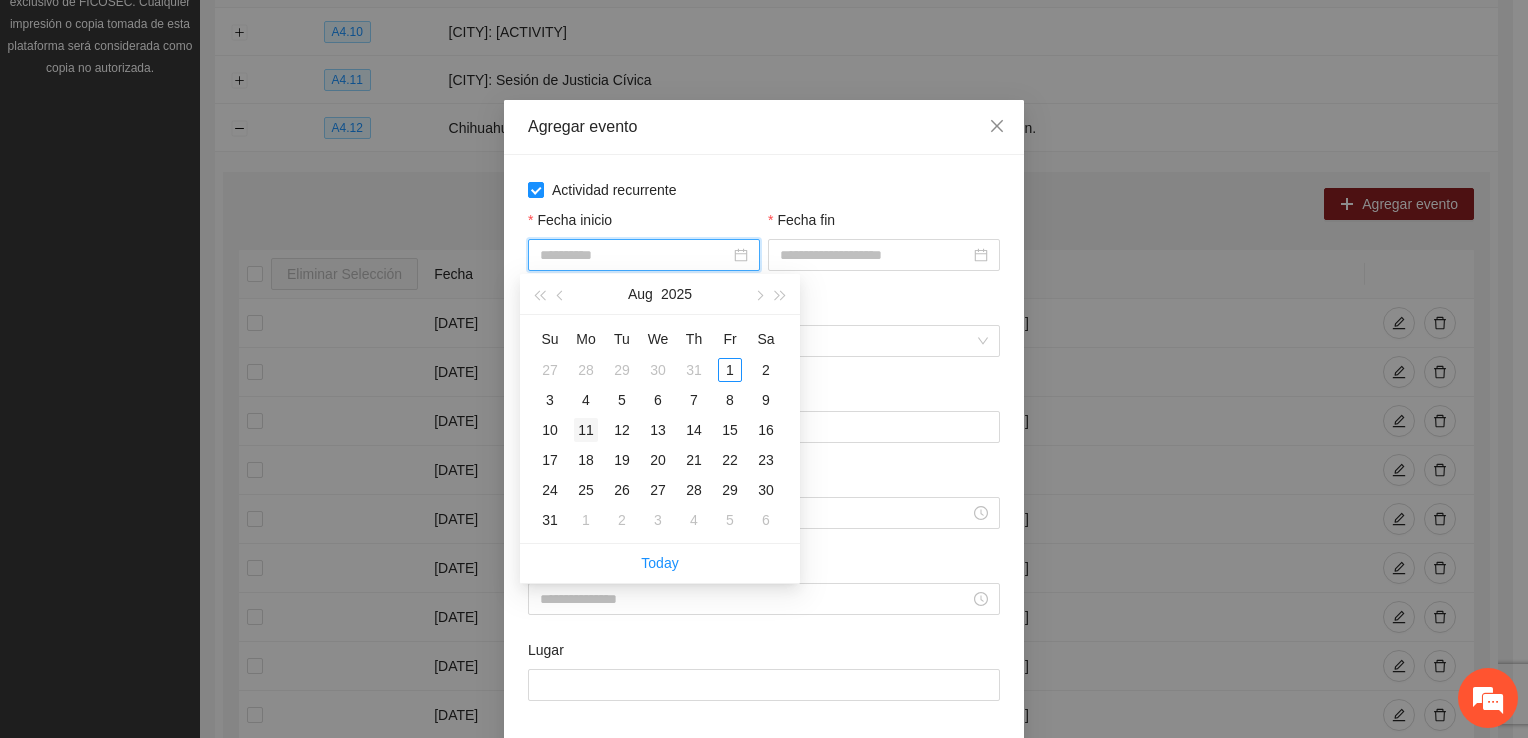 type on "**********" 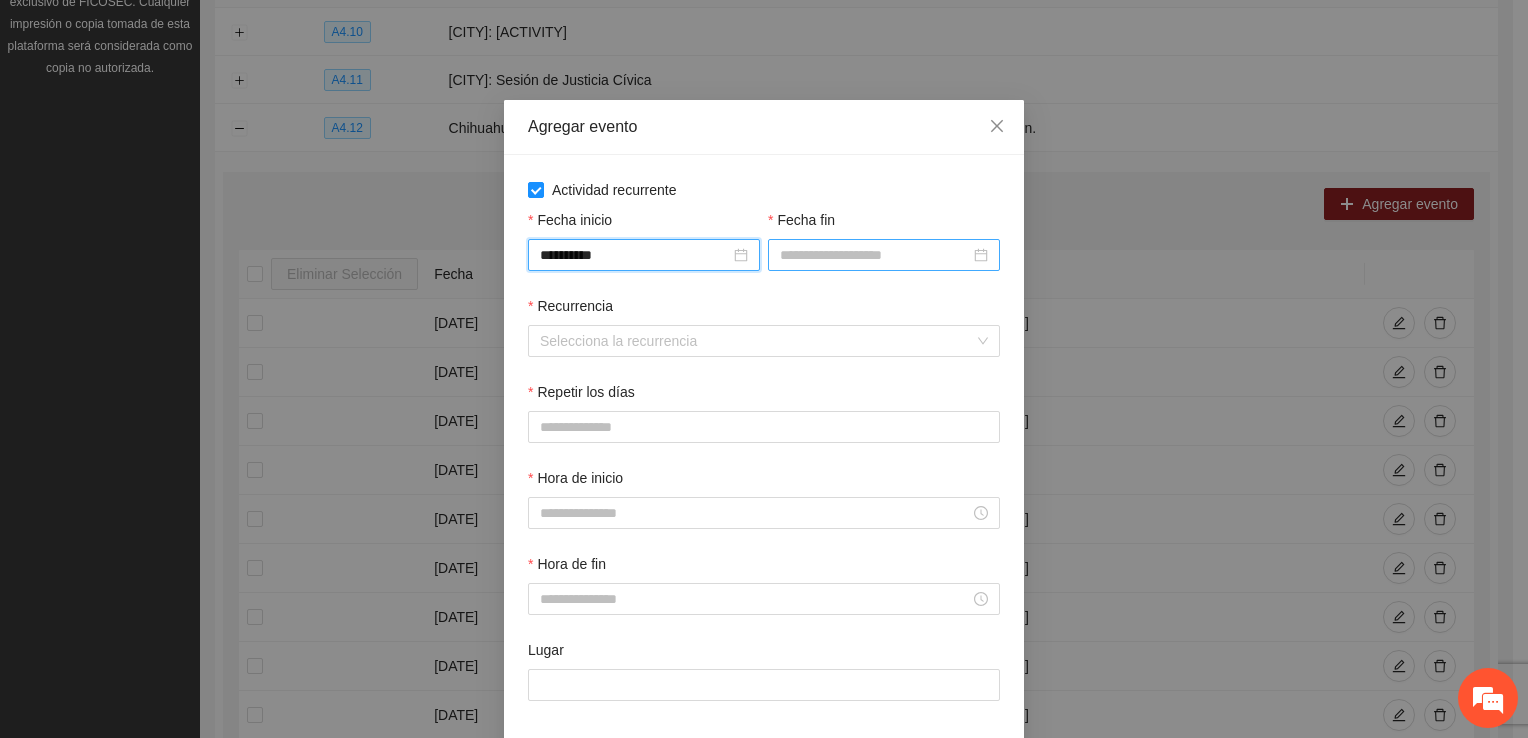 click on "Fecha fin" at bounding box center (875, 255) 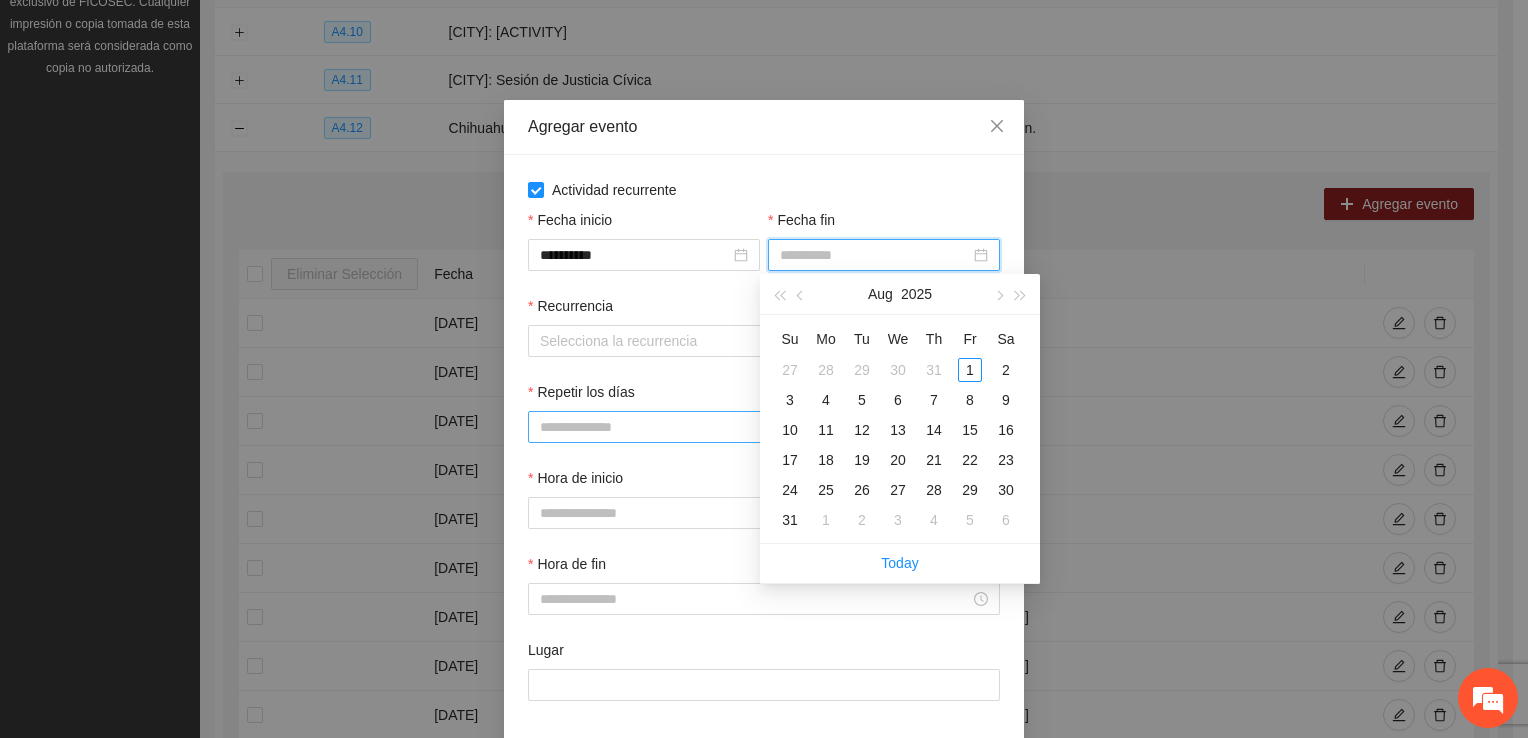 click on "15" at bounding box center [970, 430] 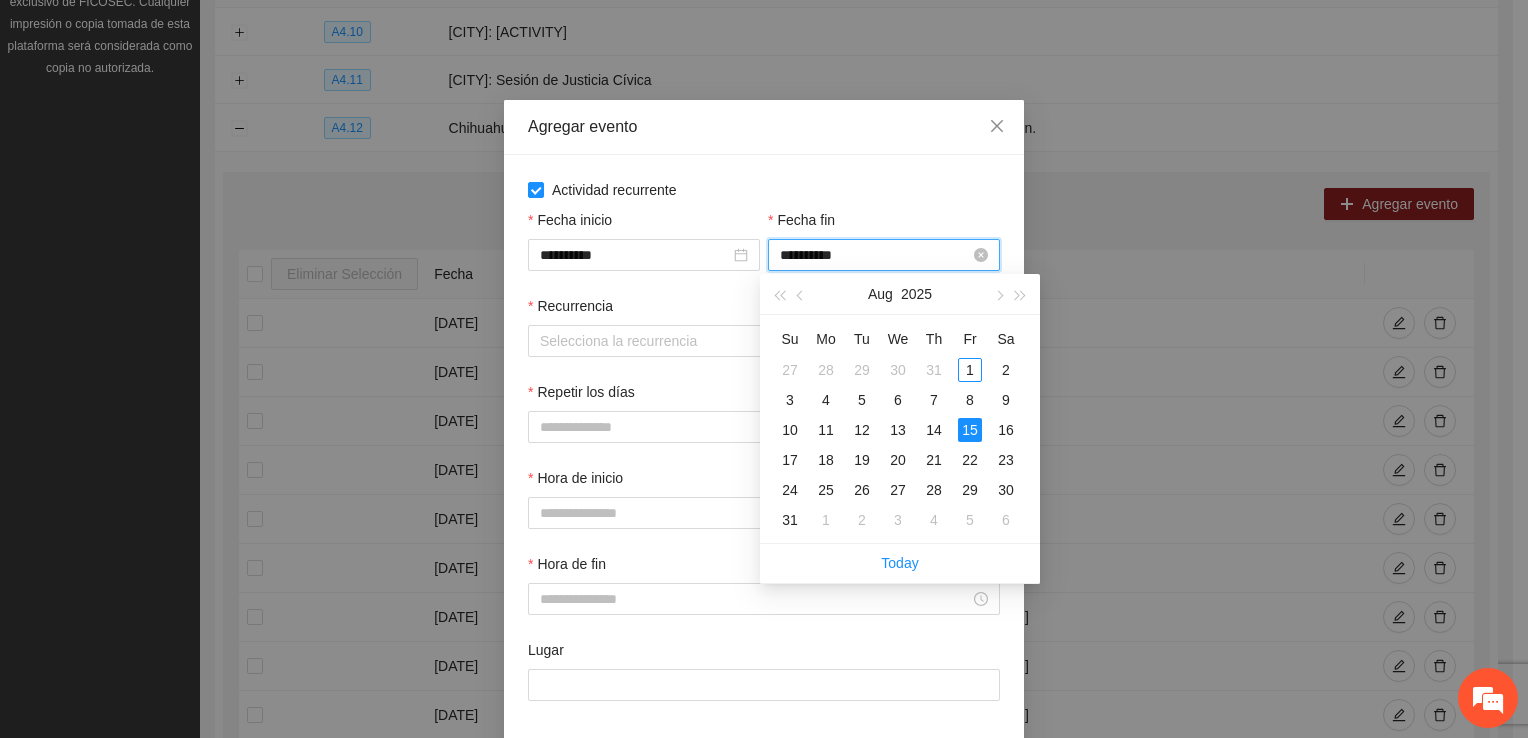 click on "**********" at bounding box center (875, 255) 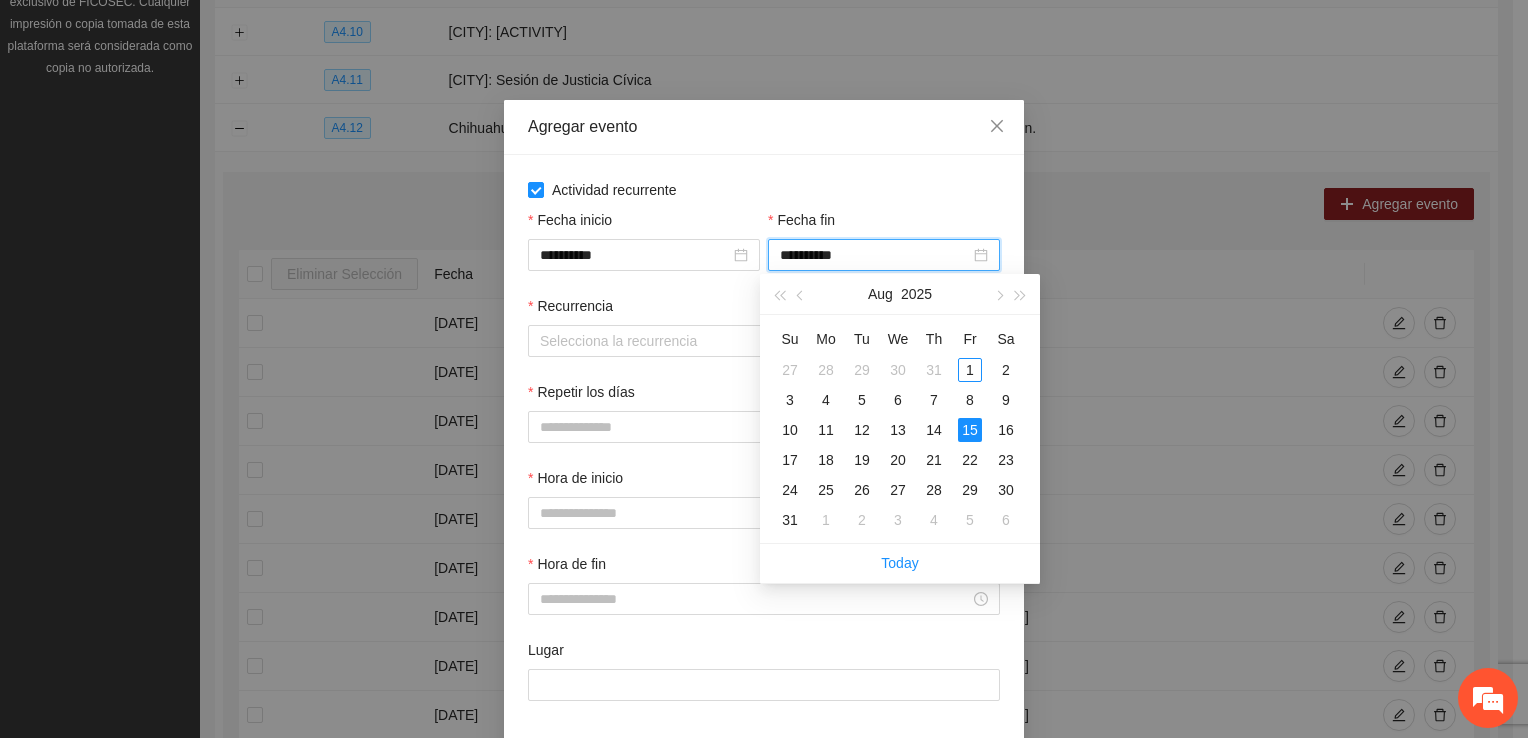 type on "**********" 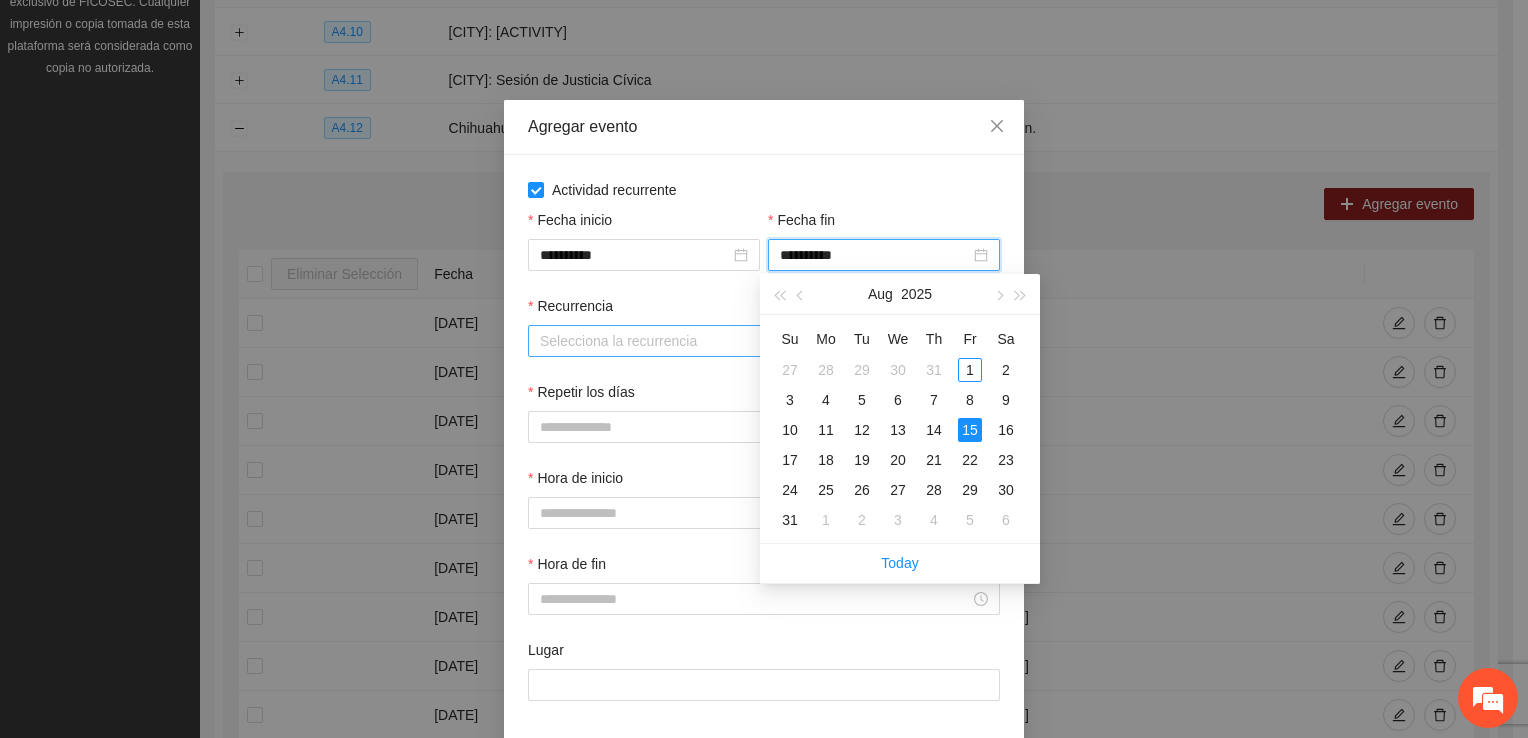 click on "Recurrencia" at bounding box center [757, 341] 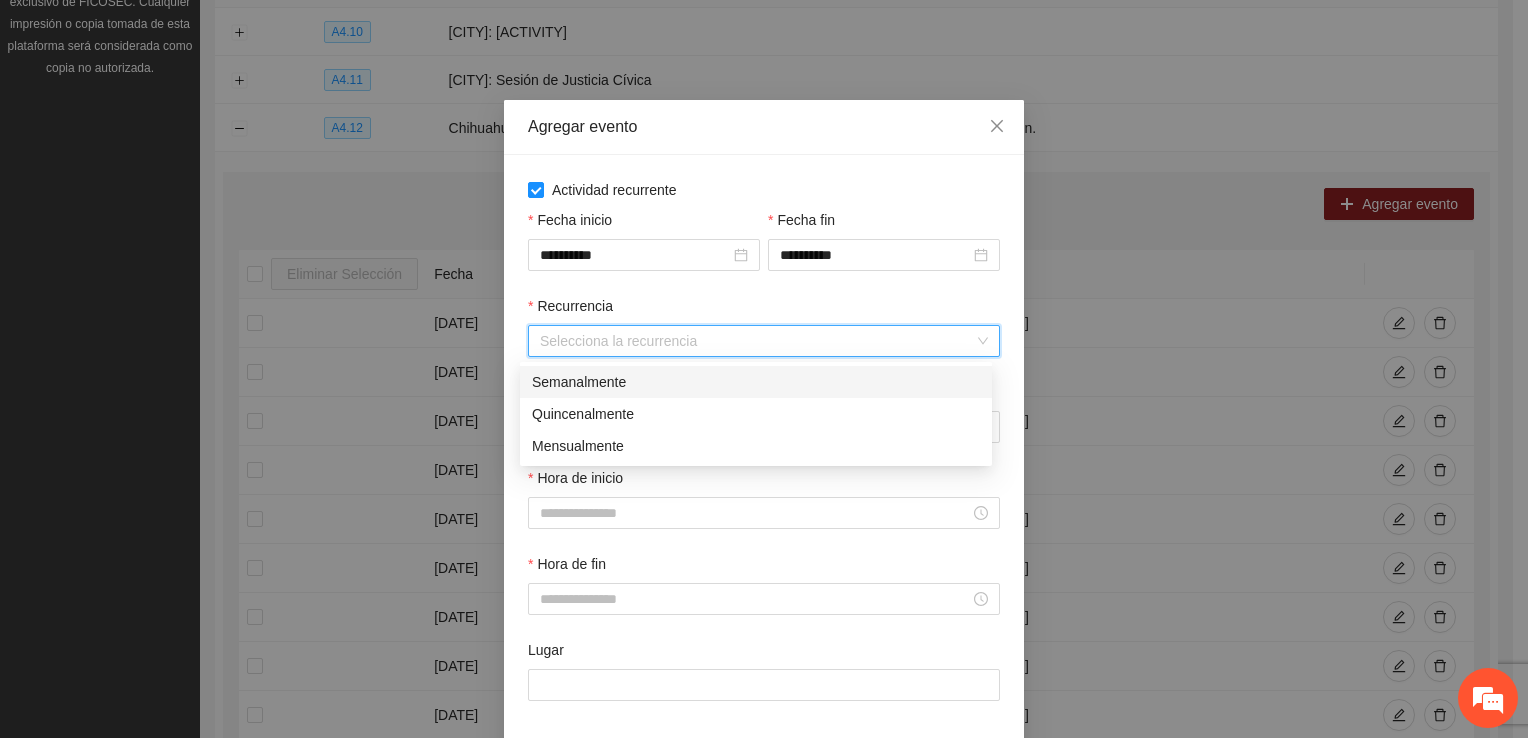 click on "Semanalmente" at bounding box center [756, 382] 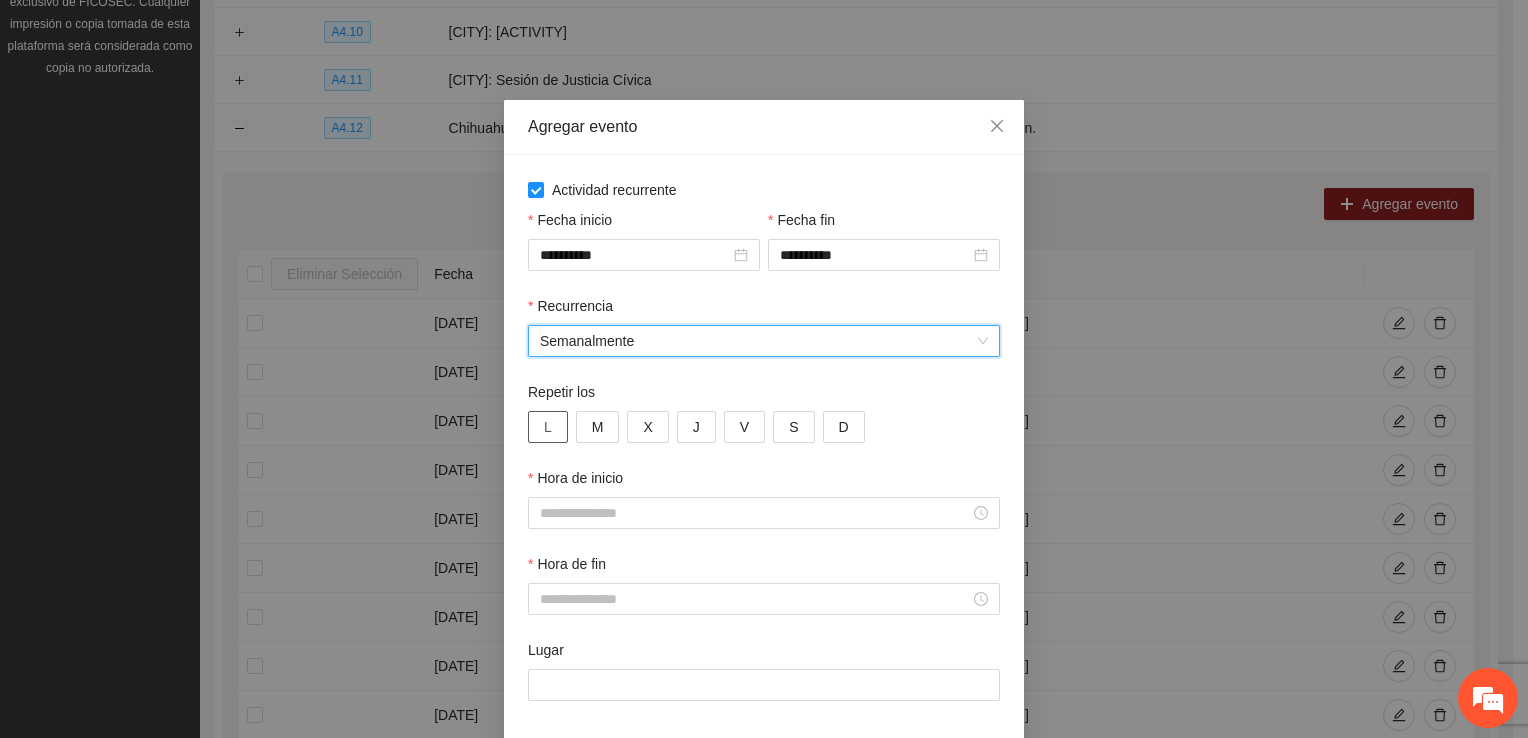 click on "L" at bounding box center (548, 427) 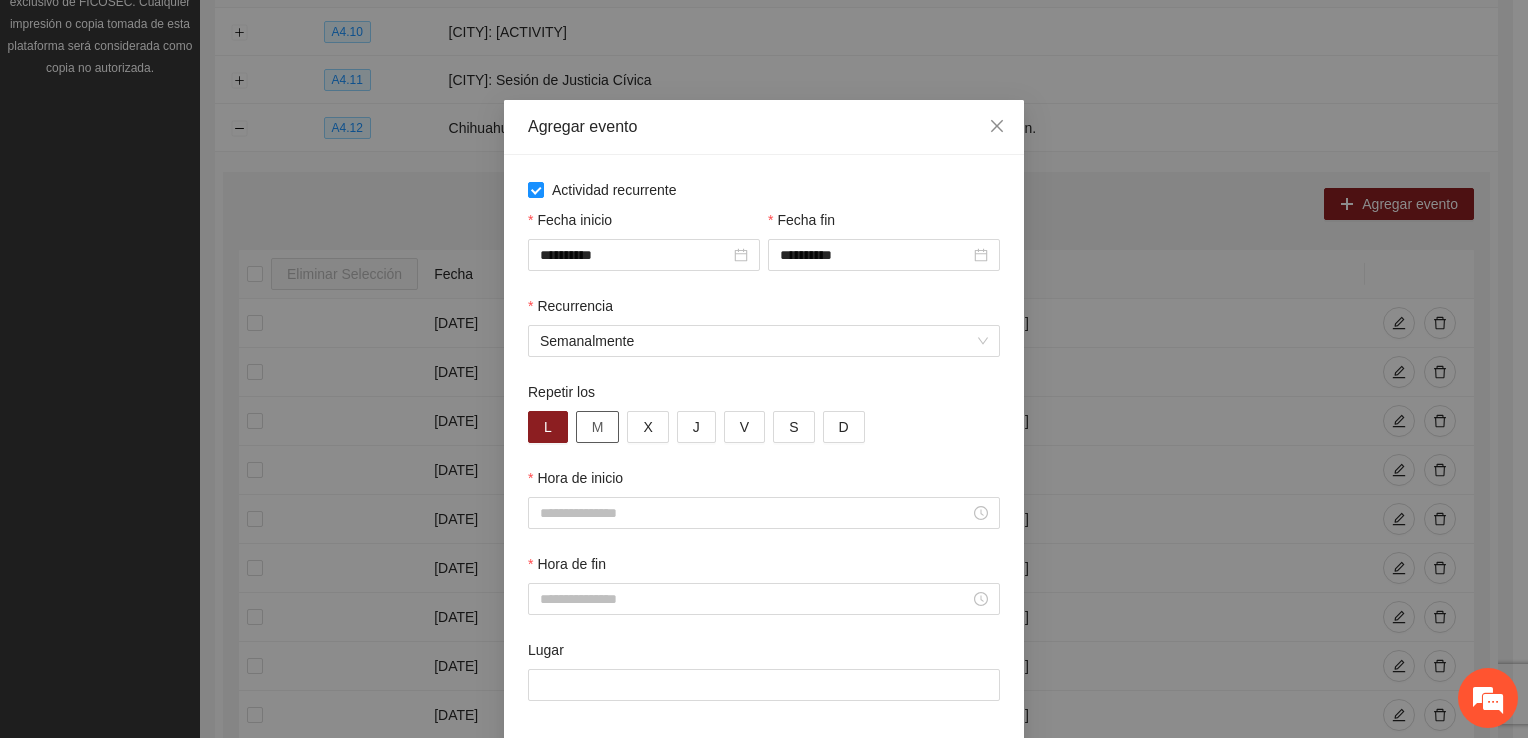 click on "M" at bounding box center [598, 427] 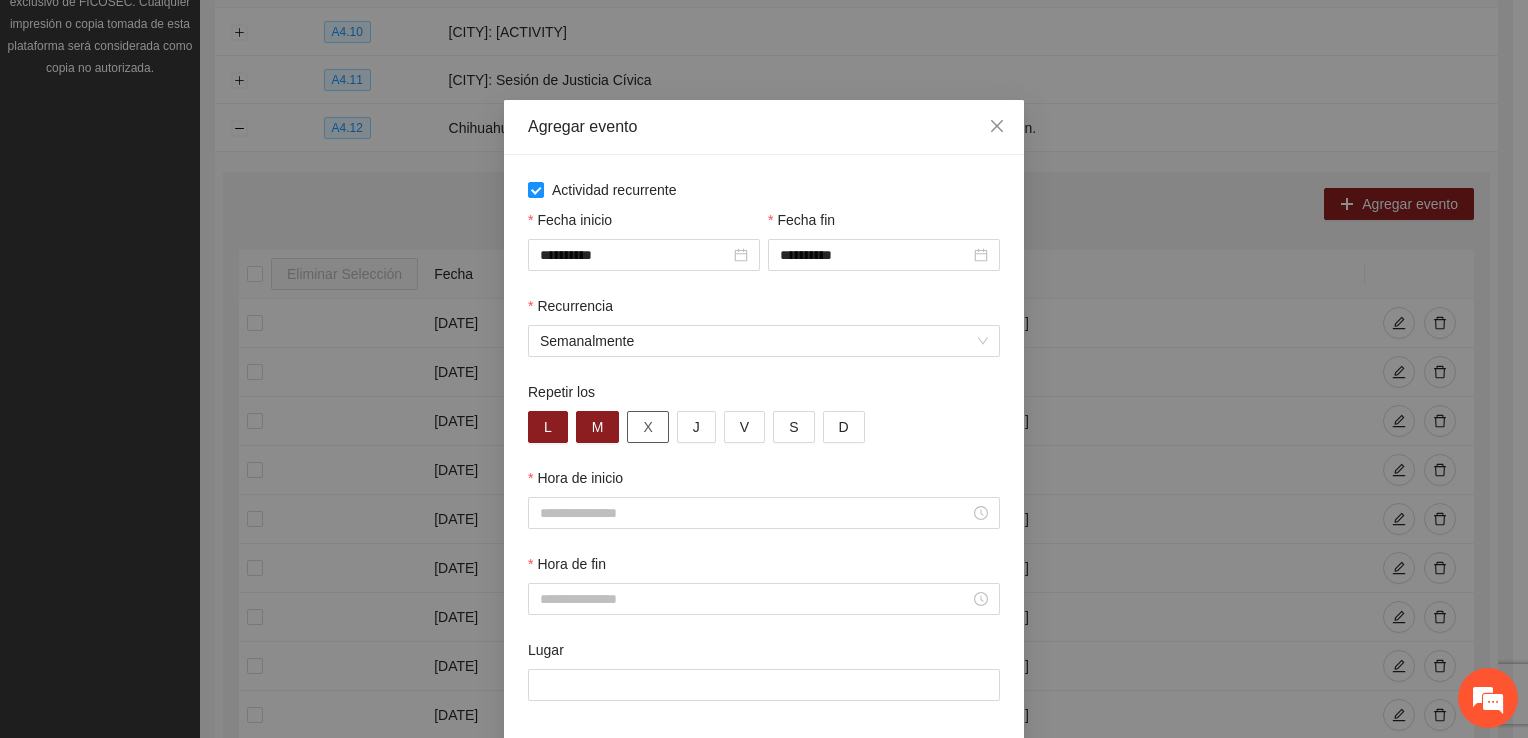 click on "X" at bounding box center [647, 427] 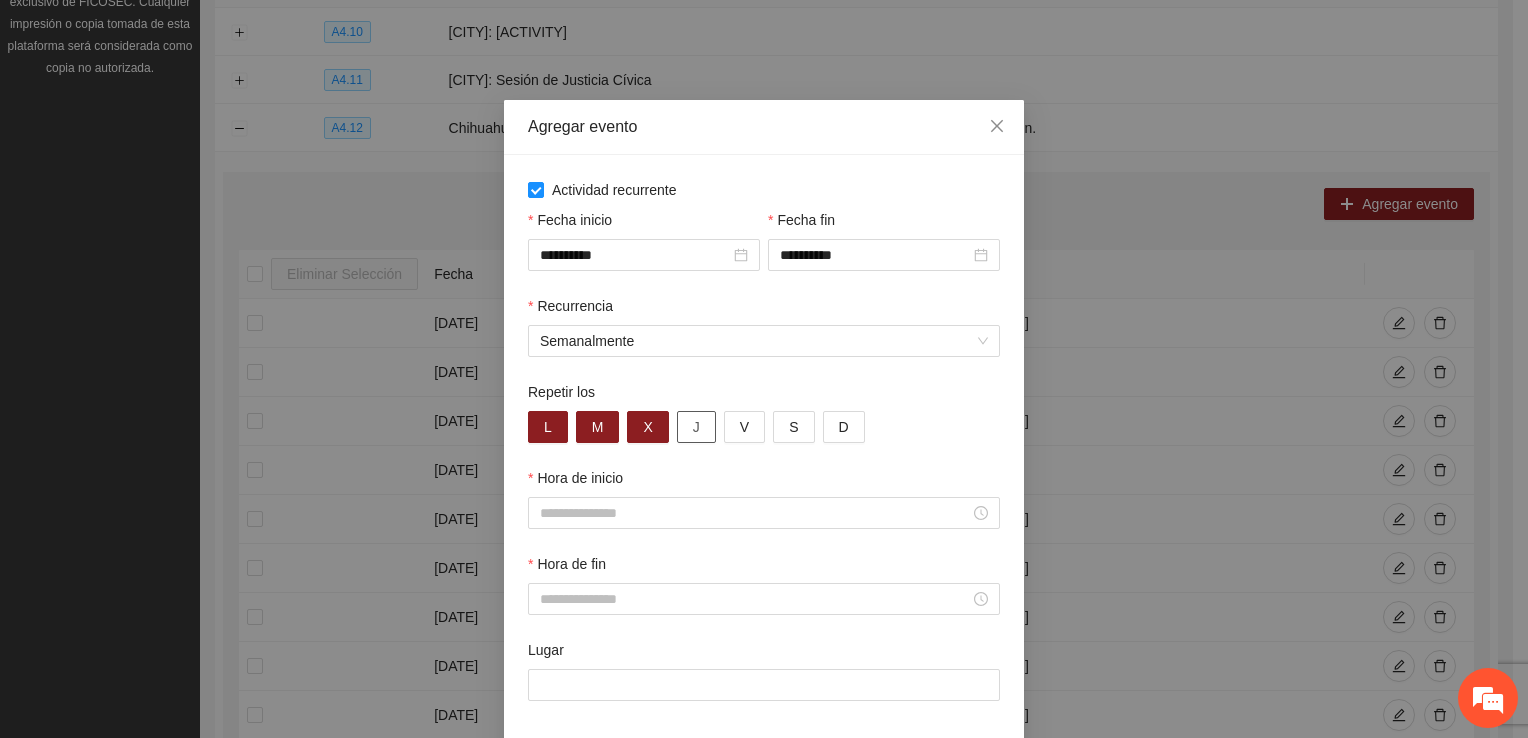 click on "J" at bounding box center [696, 427] 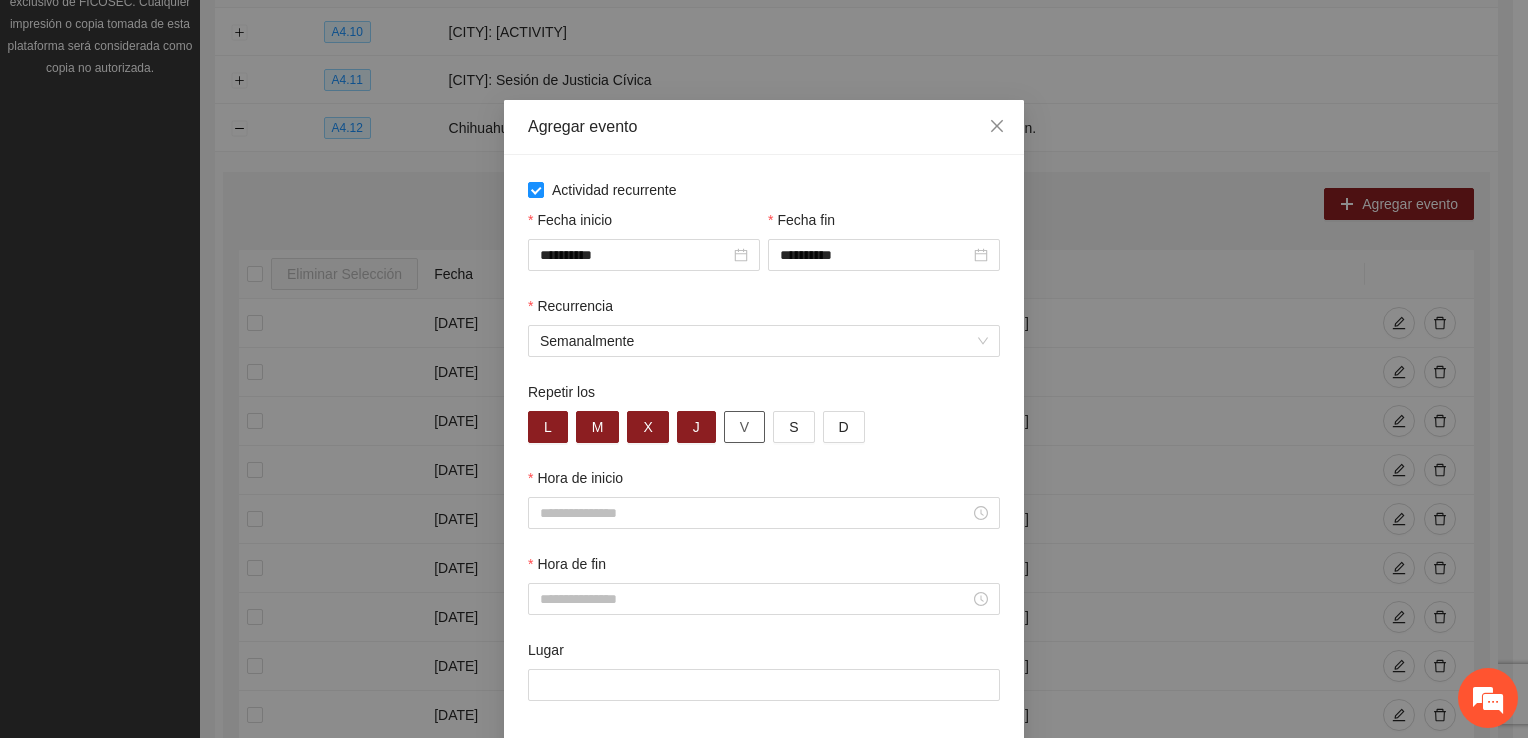 click on "V" at bounding box center (744, 427) 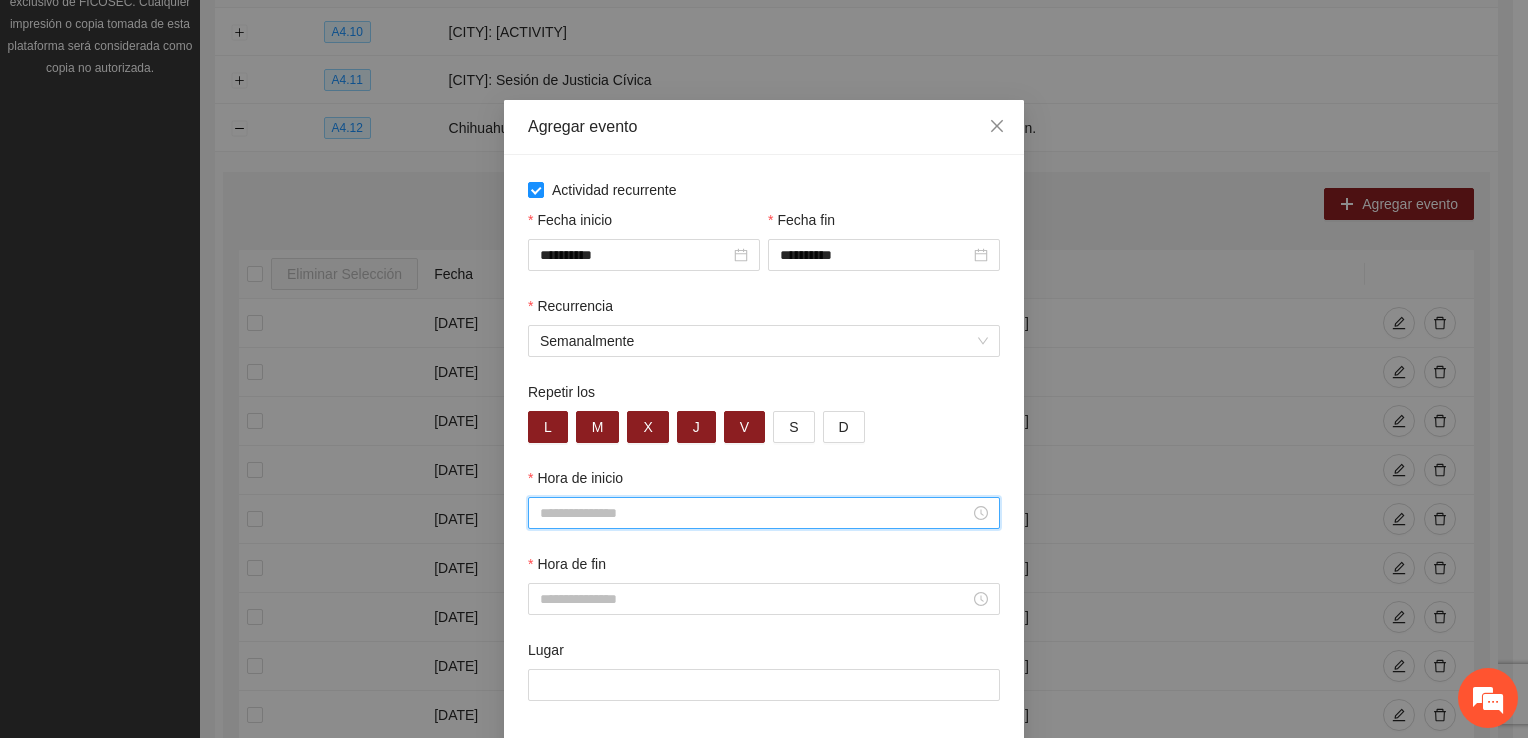 click on "Hora de inicio" at bounding box center (755, 513) 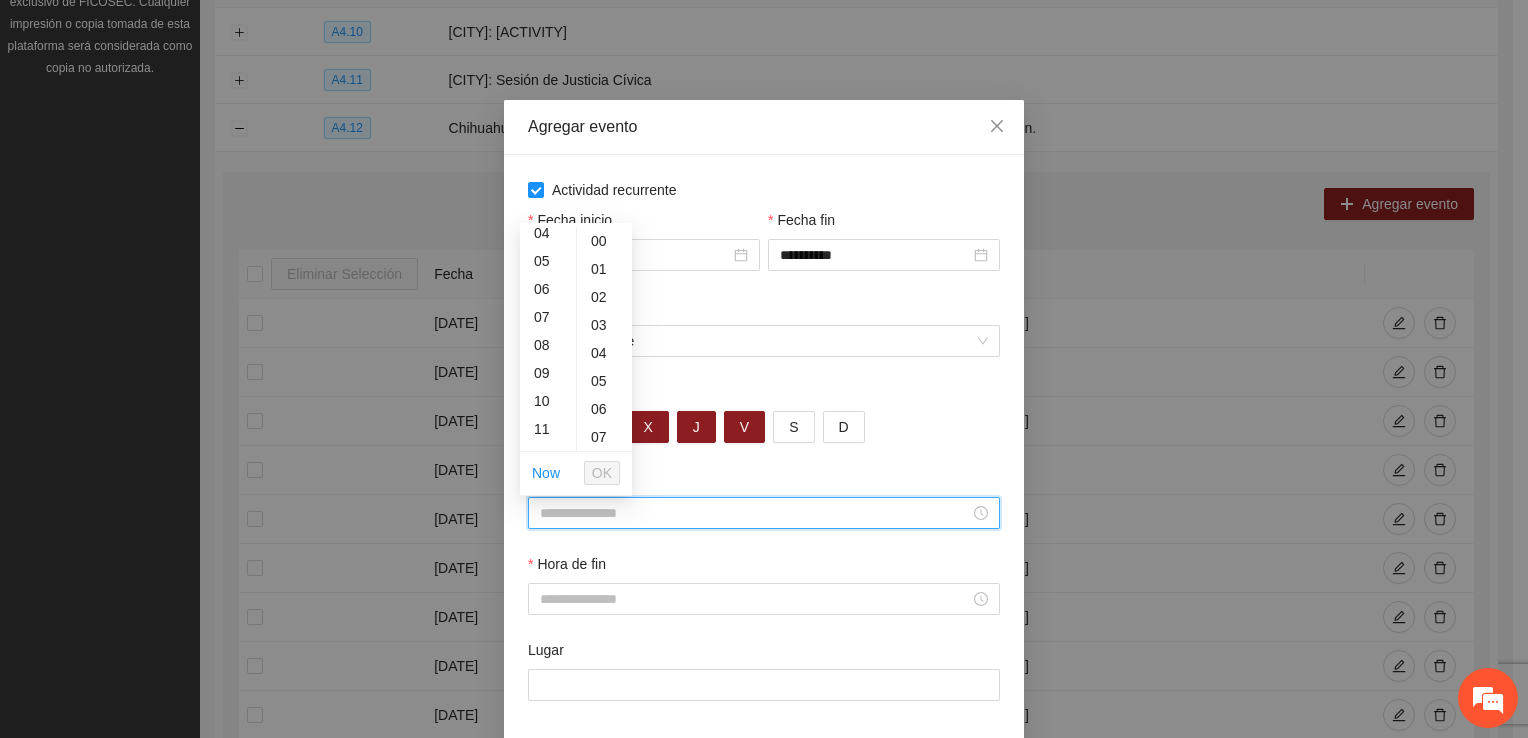scroll, scrollTop: 116, scrollLeft: 0, axis: vertical 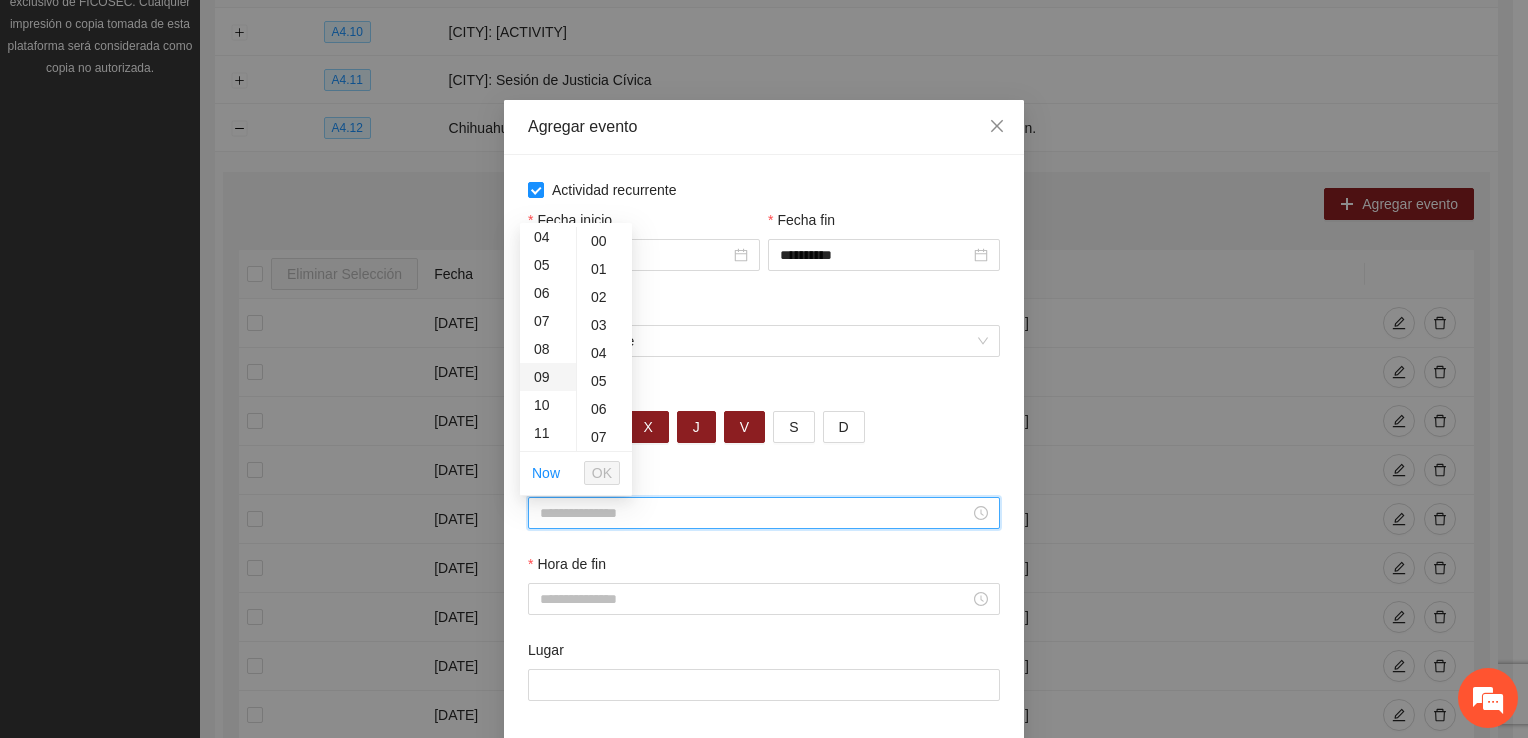 click on "09" at bounding box center [548, 377] 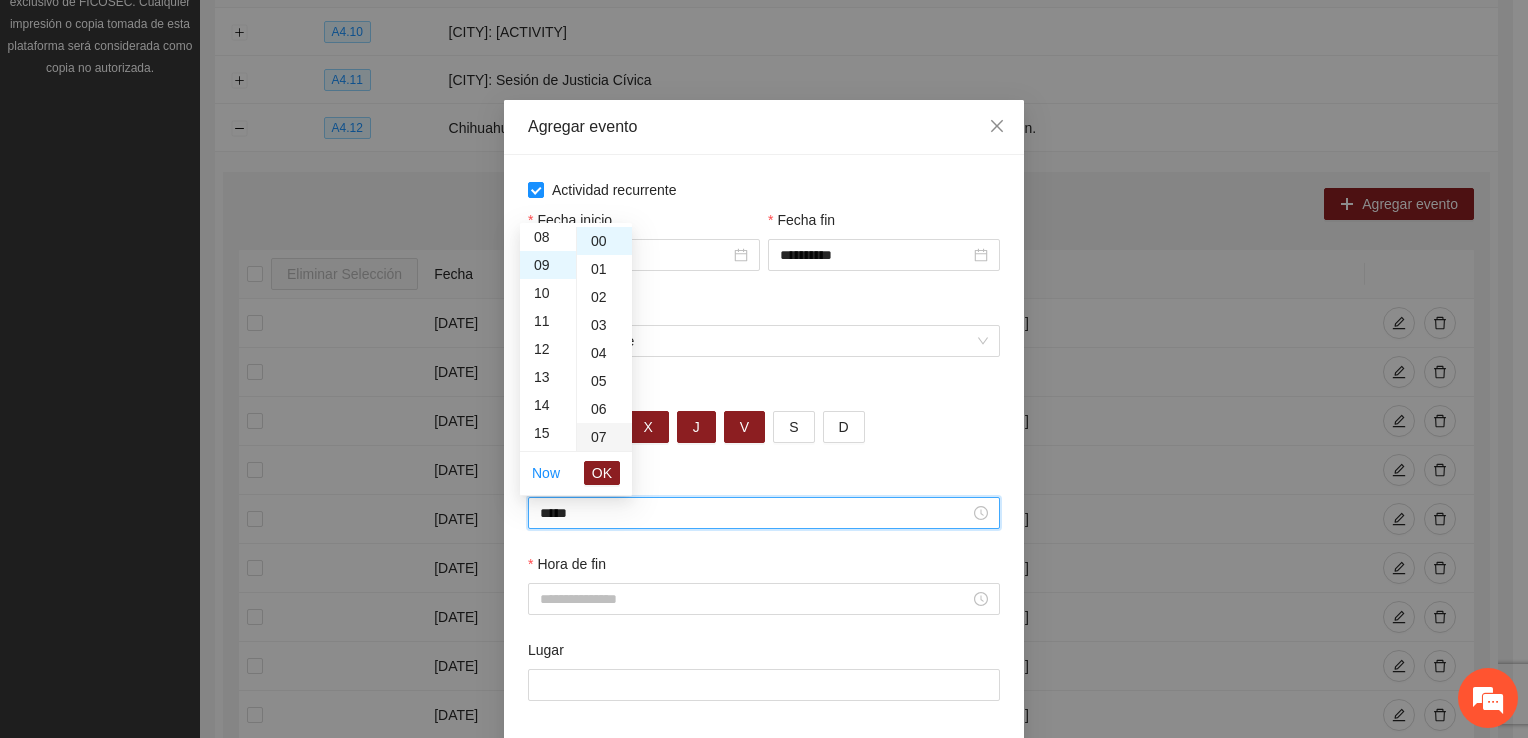 scroll, scrollTop: 252, scrollLeft: 0, axis: vertical 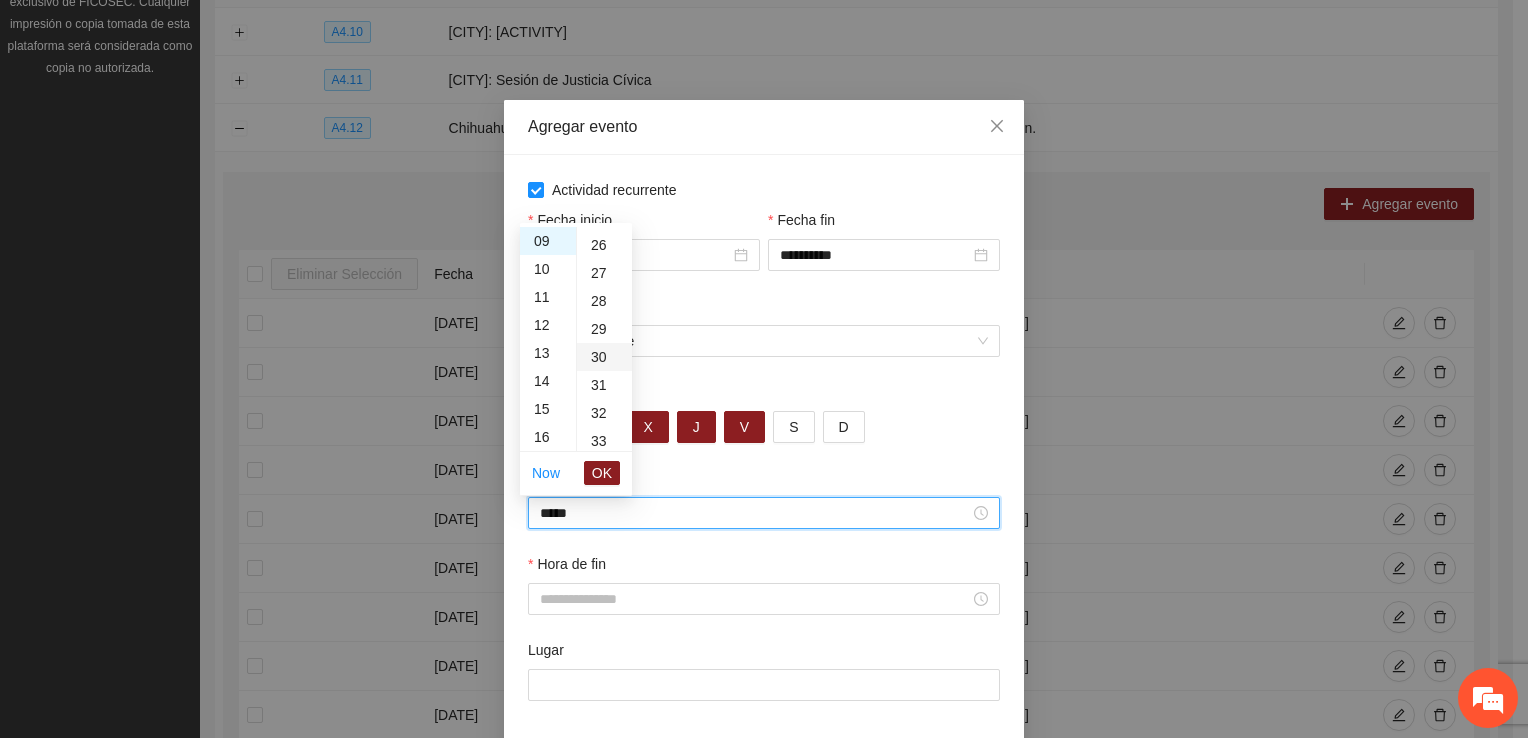 click on "30" at bounding box center (604, 357) 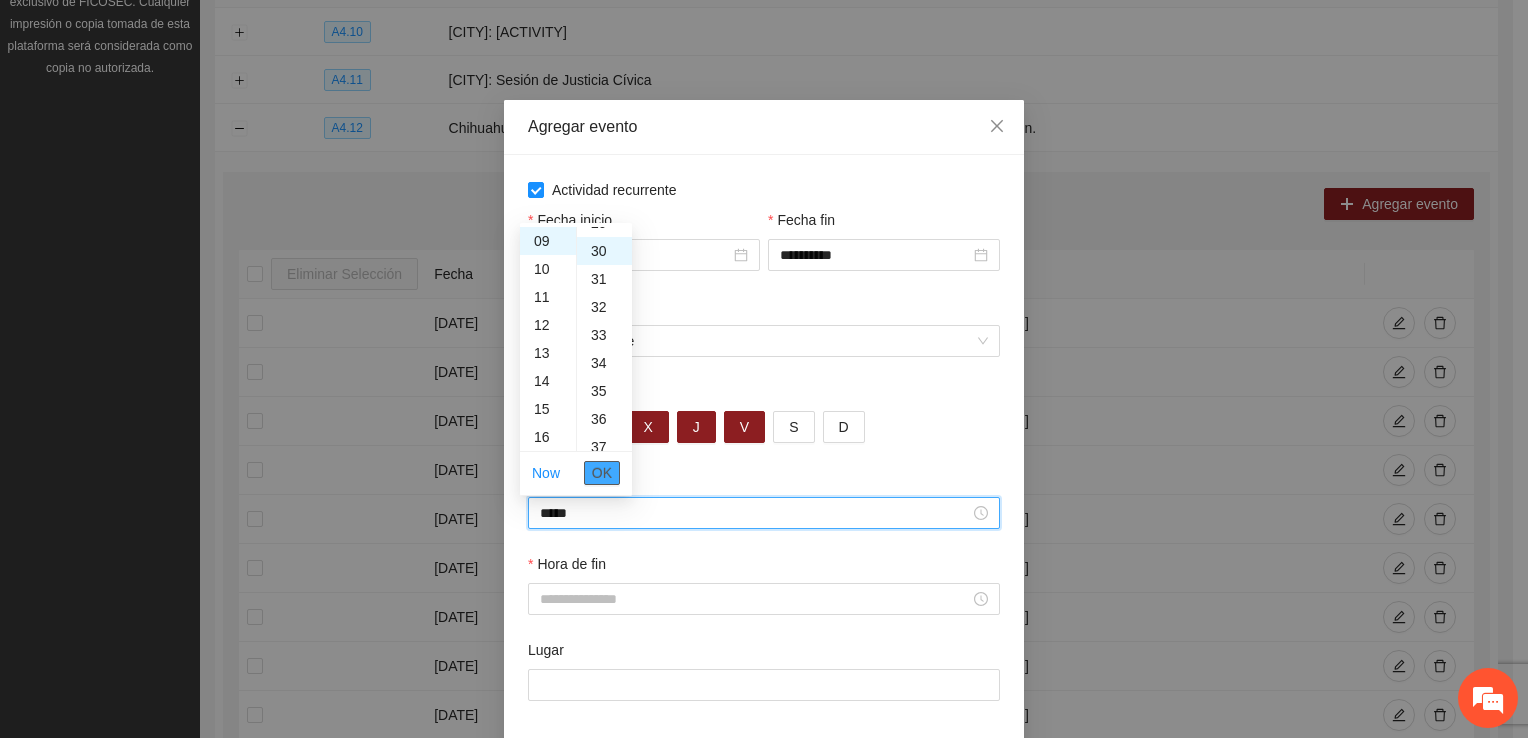 scroll, scrollTop: 840, scrollLeft: 0, axis: vertical 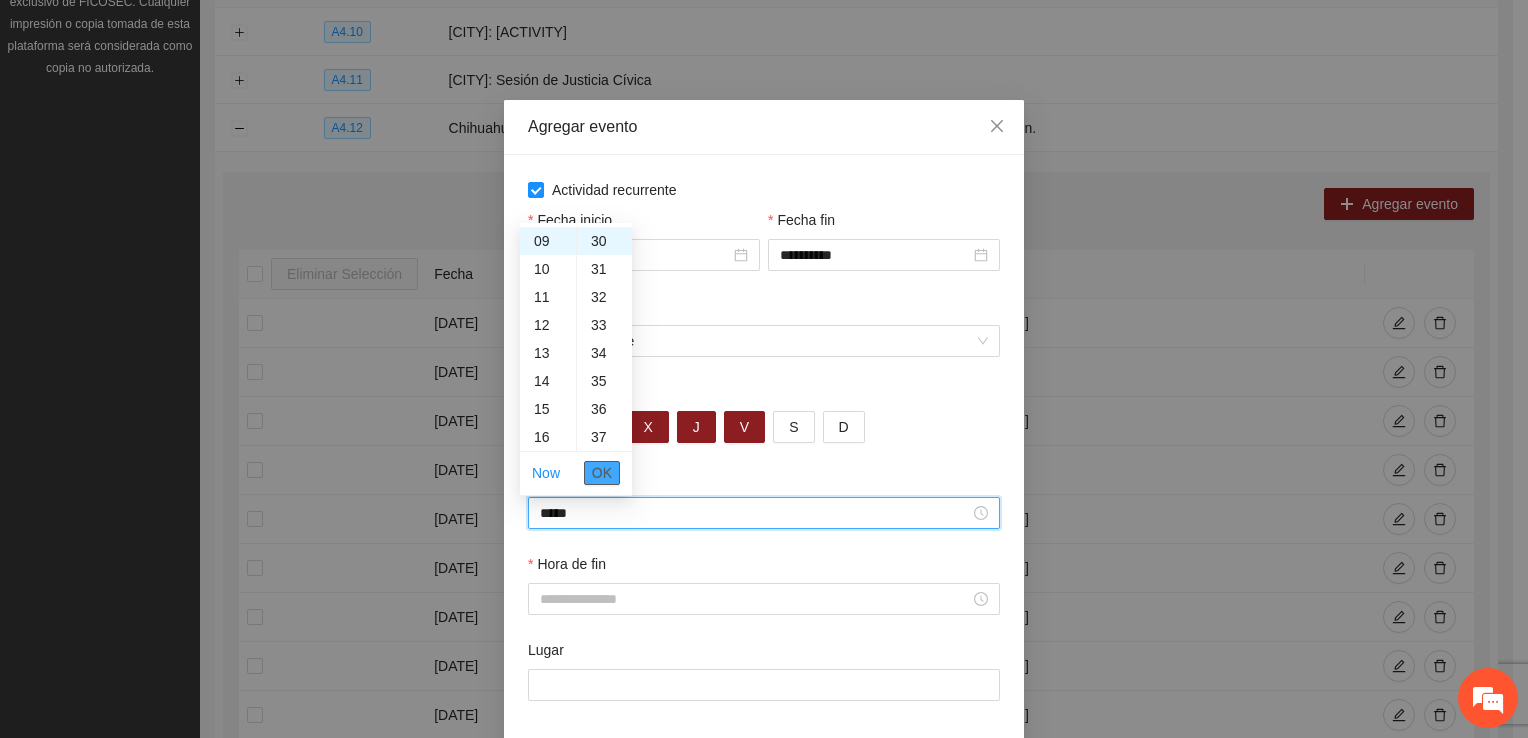 click on "OK" at bounding box center [602, 473] 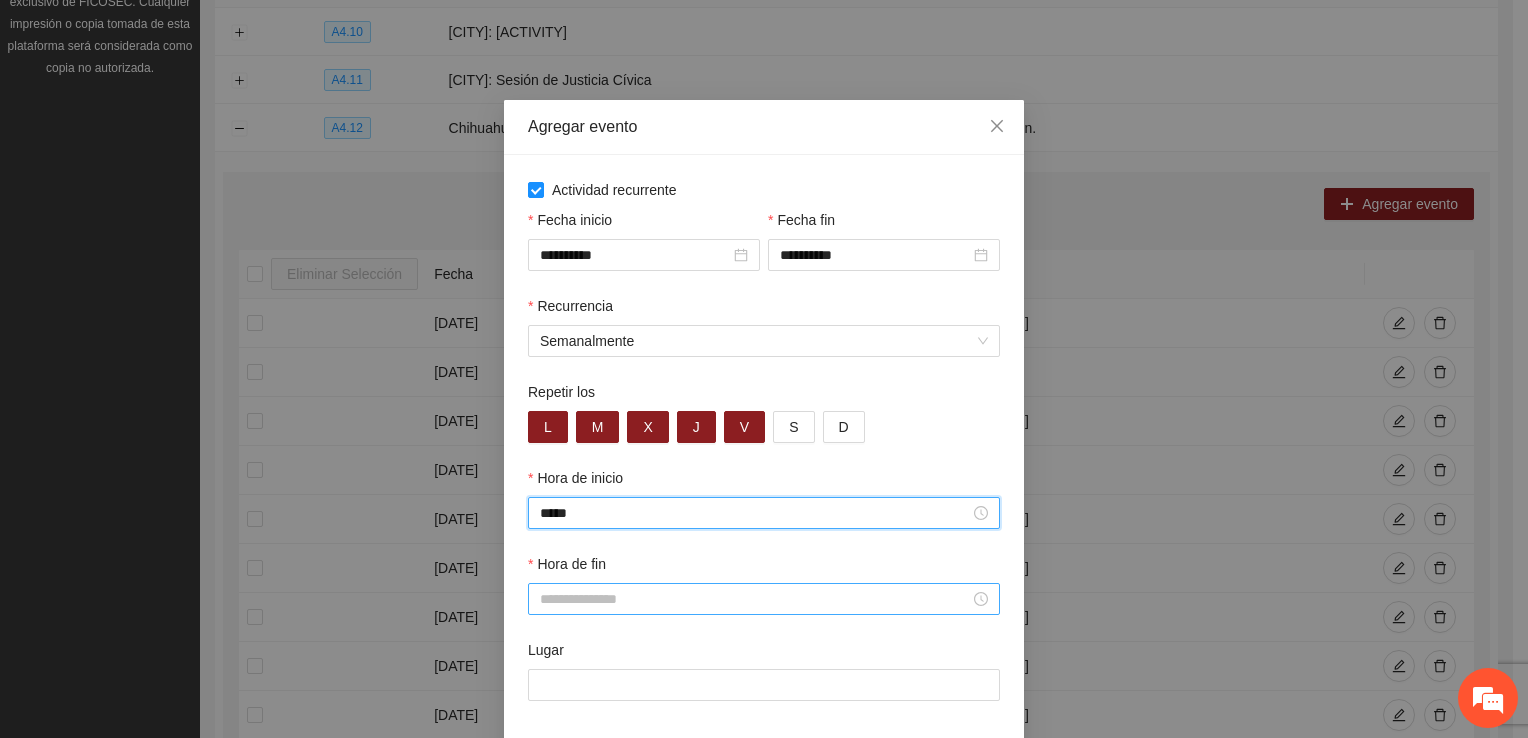 click on "Hora de fin" at bounding box center [755, 599] 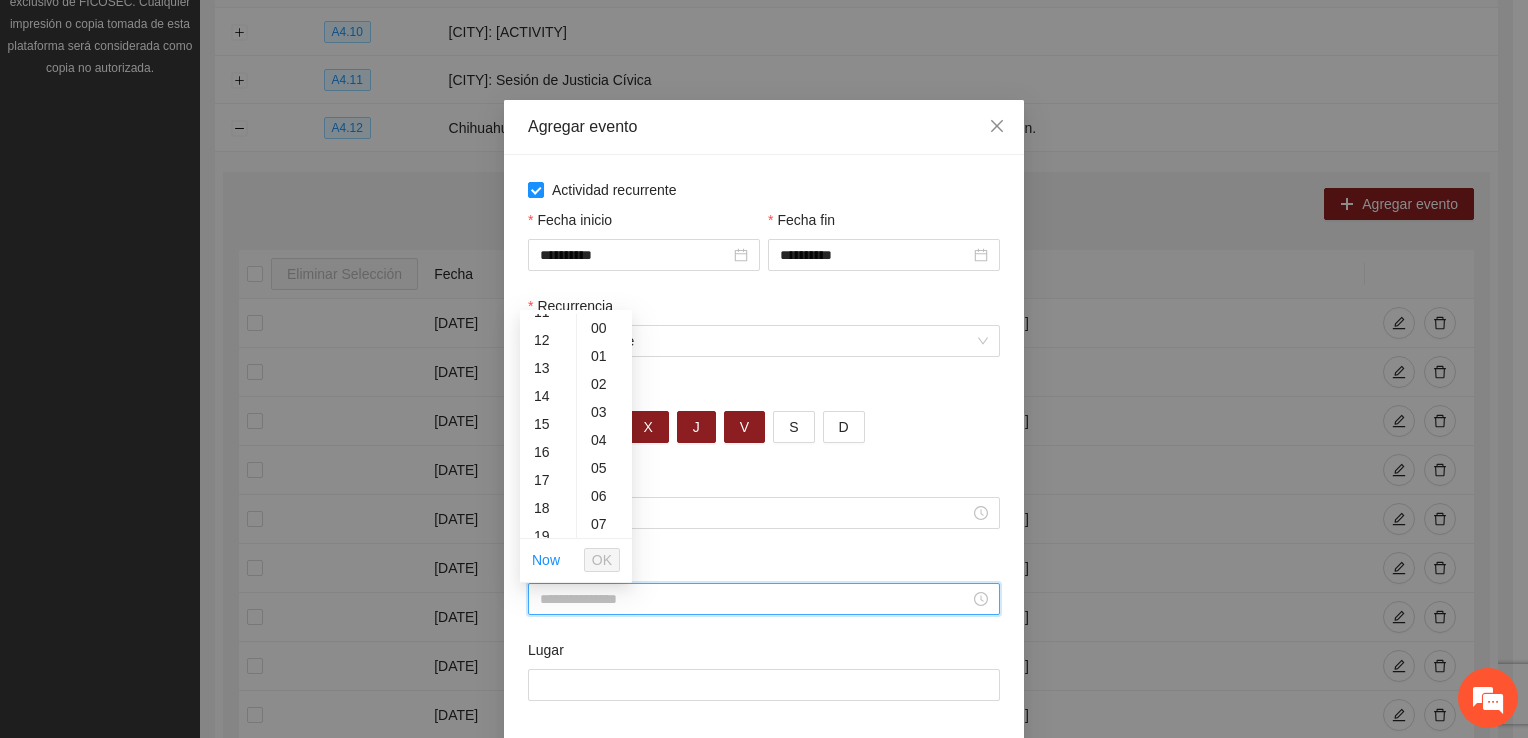 scroll, scrollTop: 316, scrollLeft: 0, axis: vertical 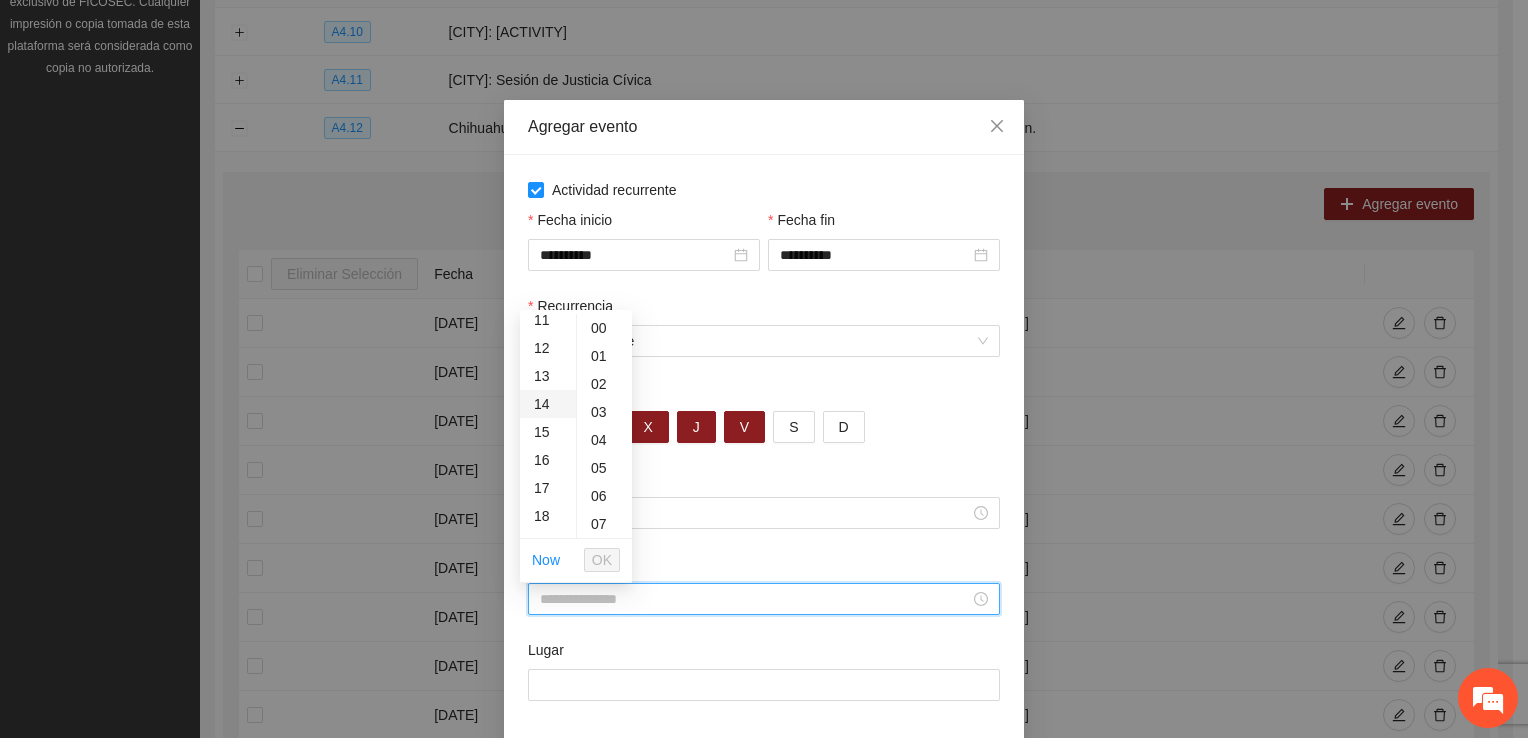 click on "14" at bounding box center (548, 404) 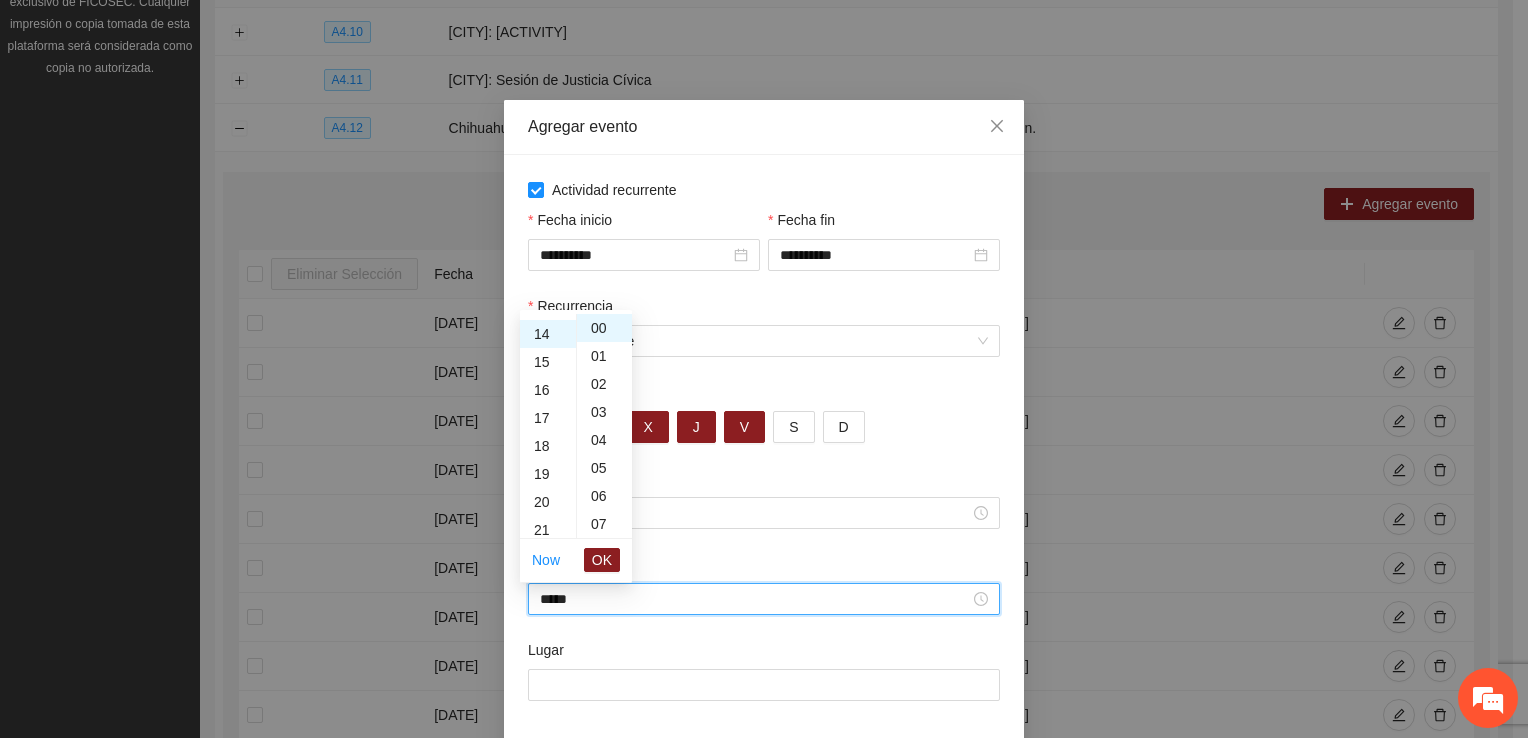 scroll, scrollTop: 392, scrollLeft: 0, axis: vertical 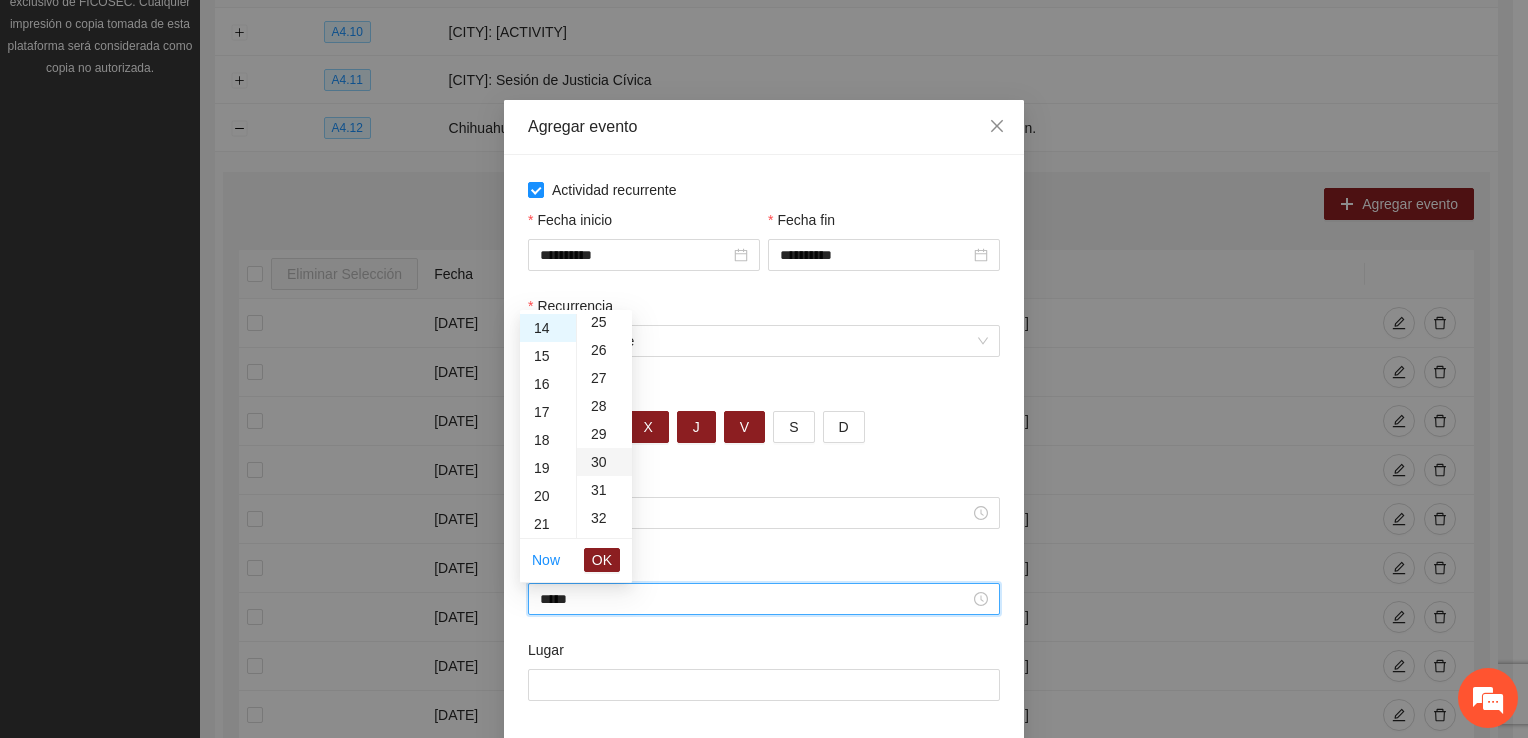click on "30" at bounding box center (604, 462) 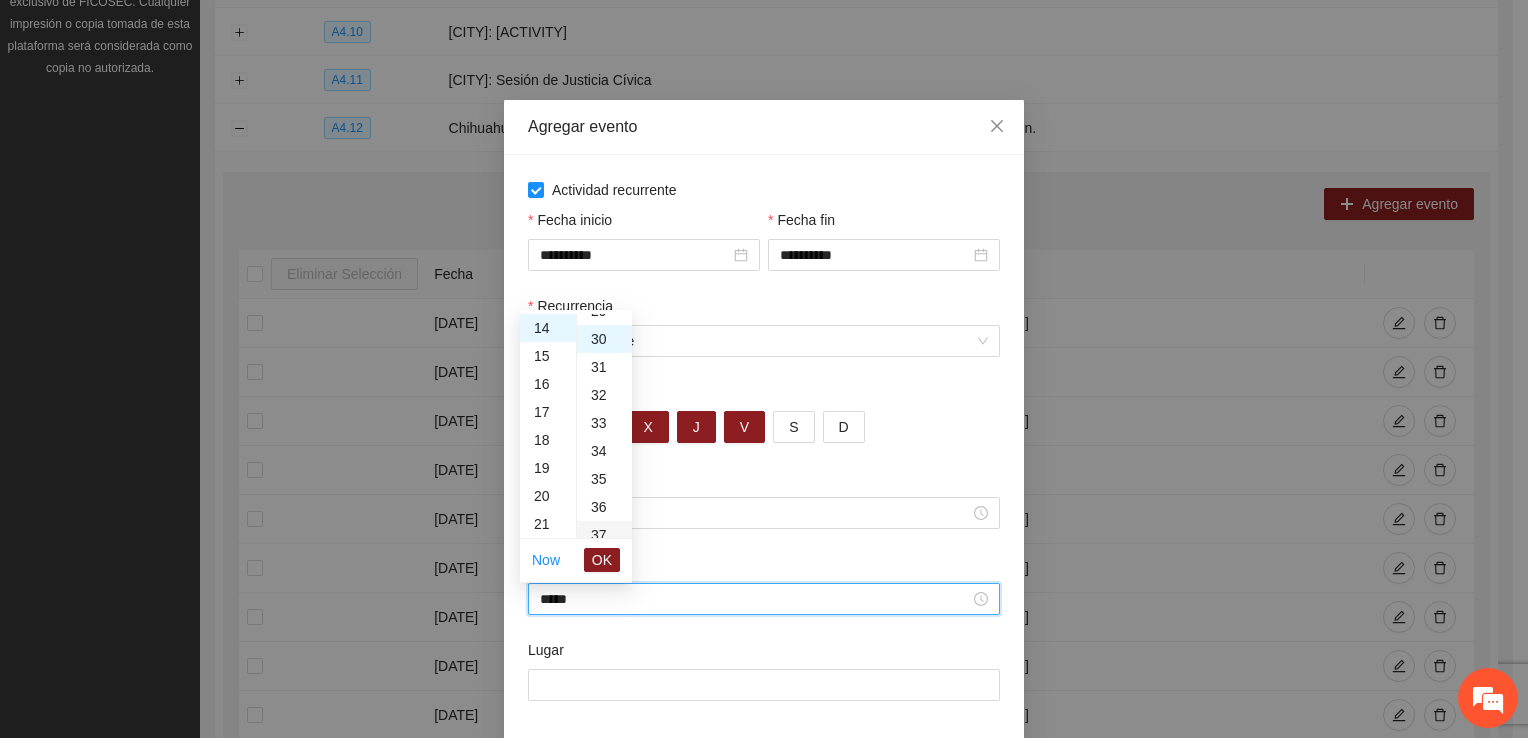 scroll, scrollTop: 840, scrollLeft: 0, axis: vertical 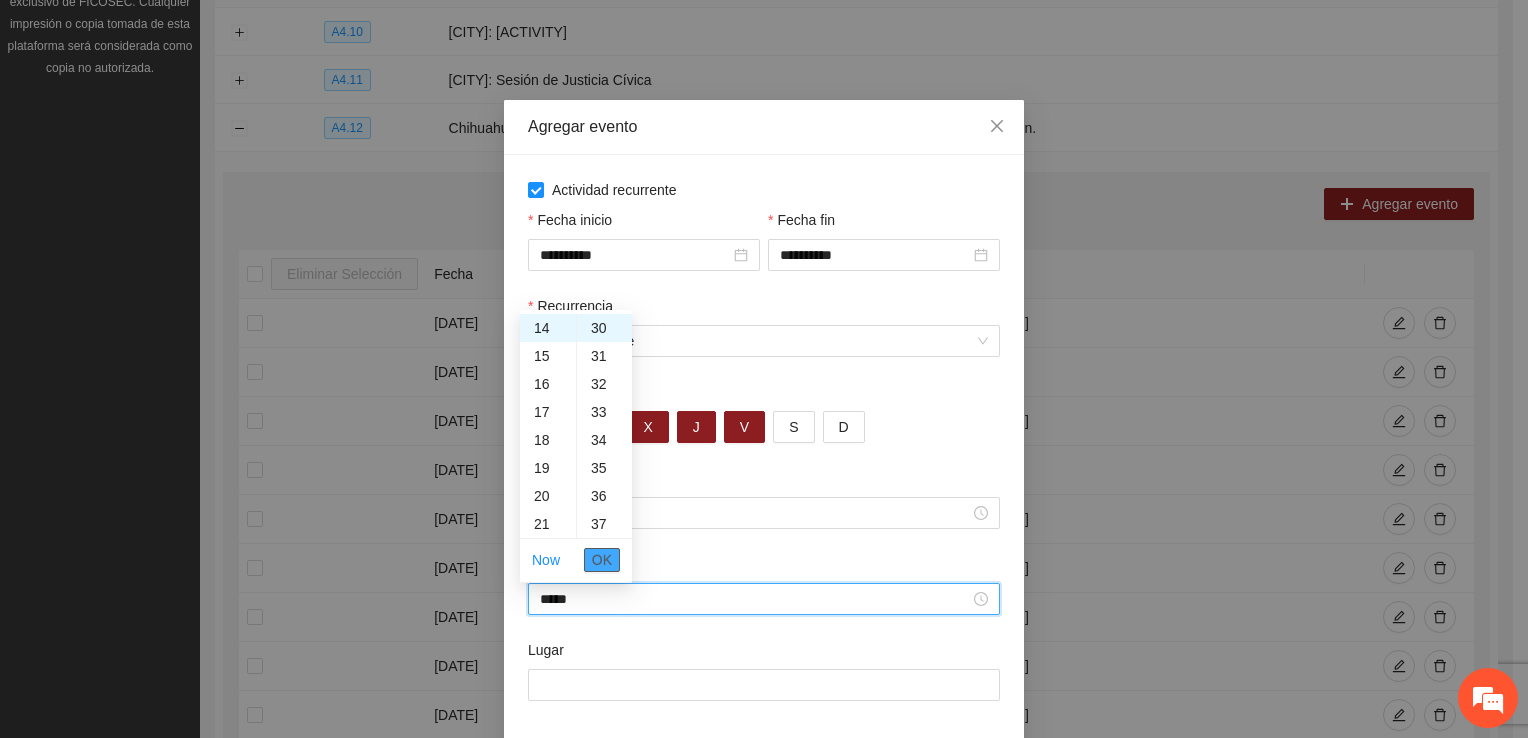 click on "OK" at bounding box center (602, 560) 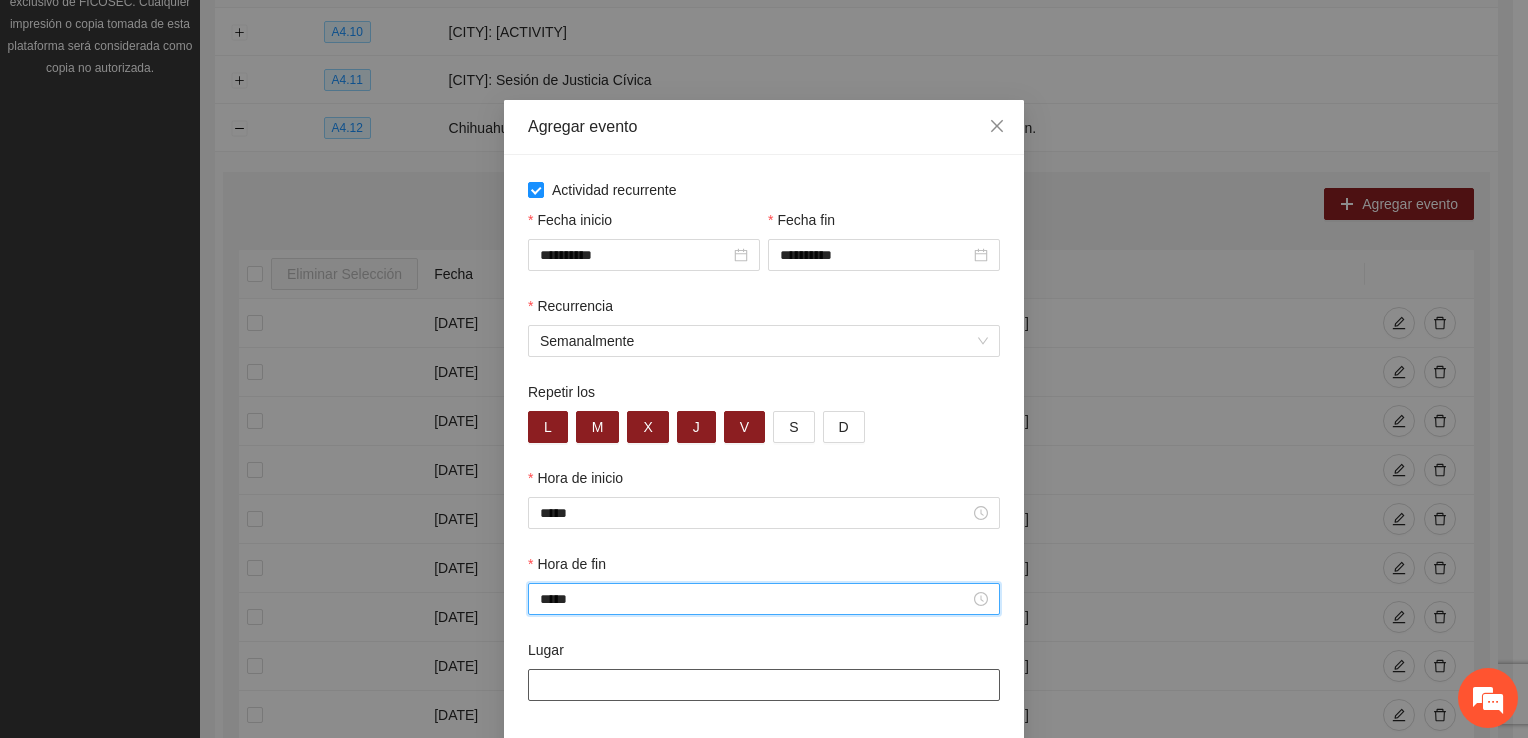 click on "Lugar" at bounding box center (764, 685) 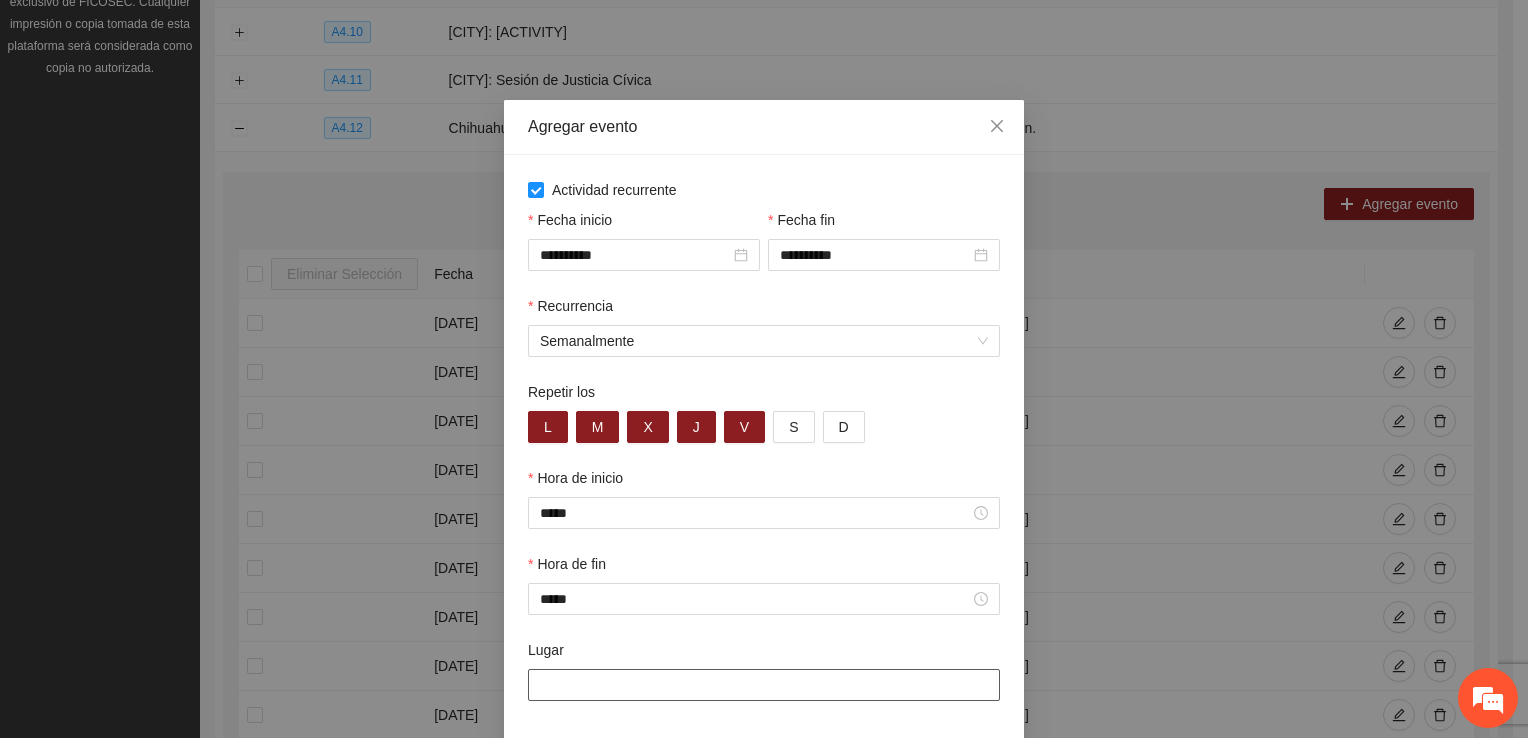 type on "**********" 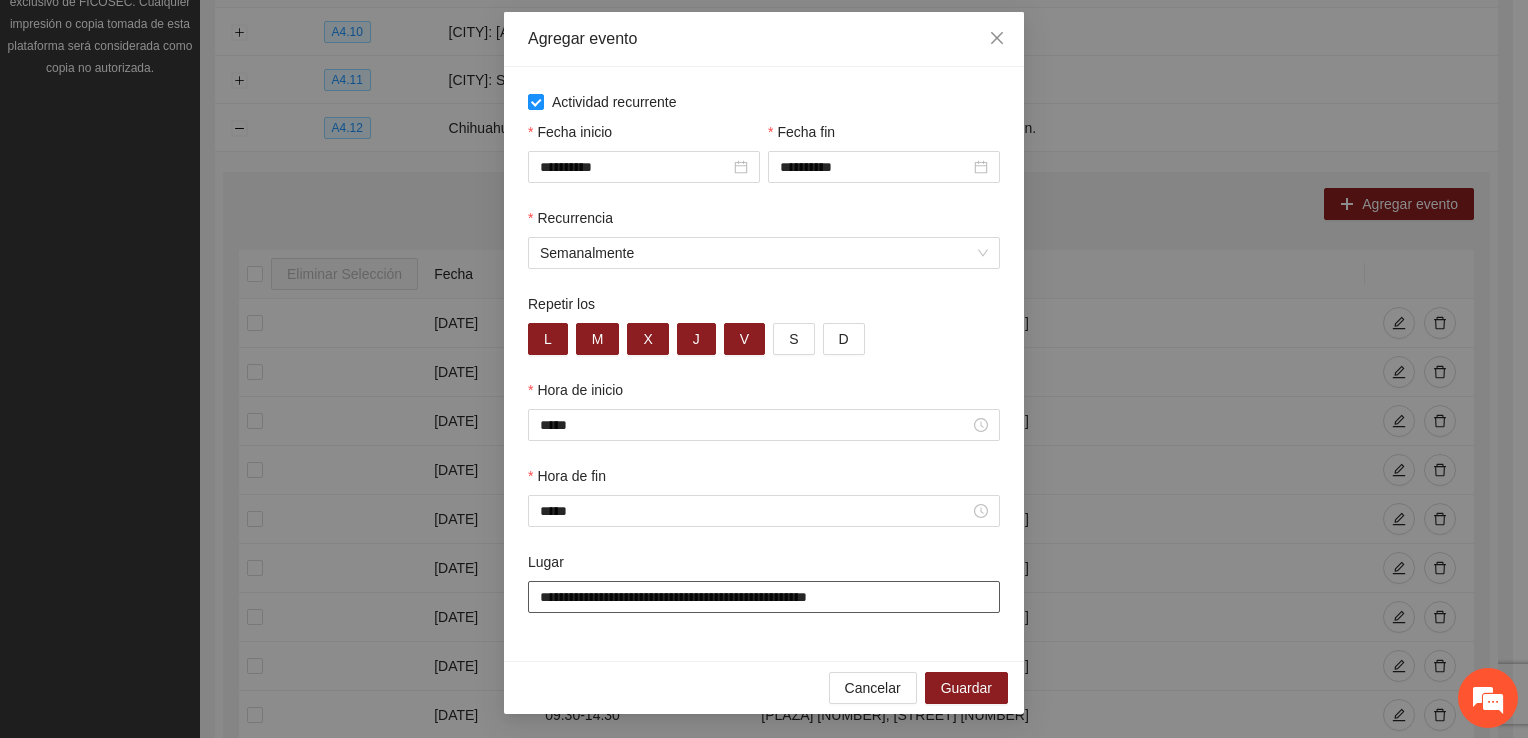 scroll, scrollTop: 90, scrollLeft: 0, axis: vertical 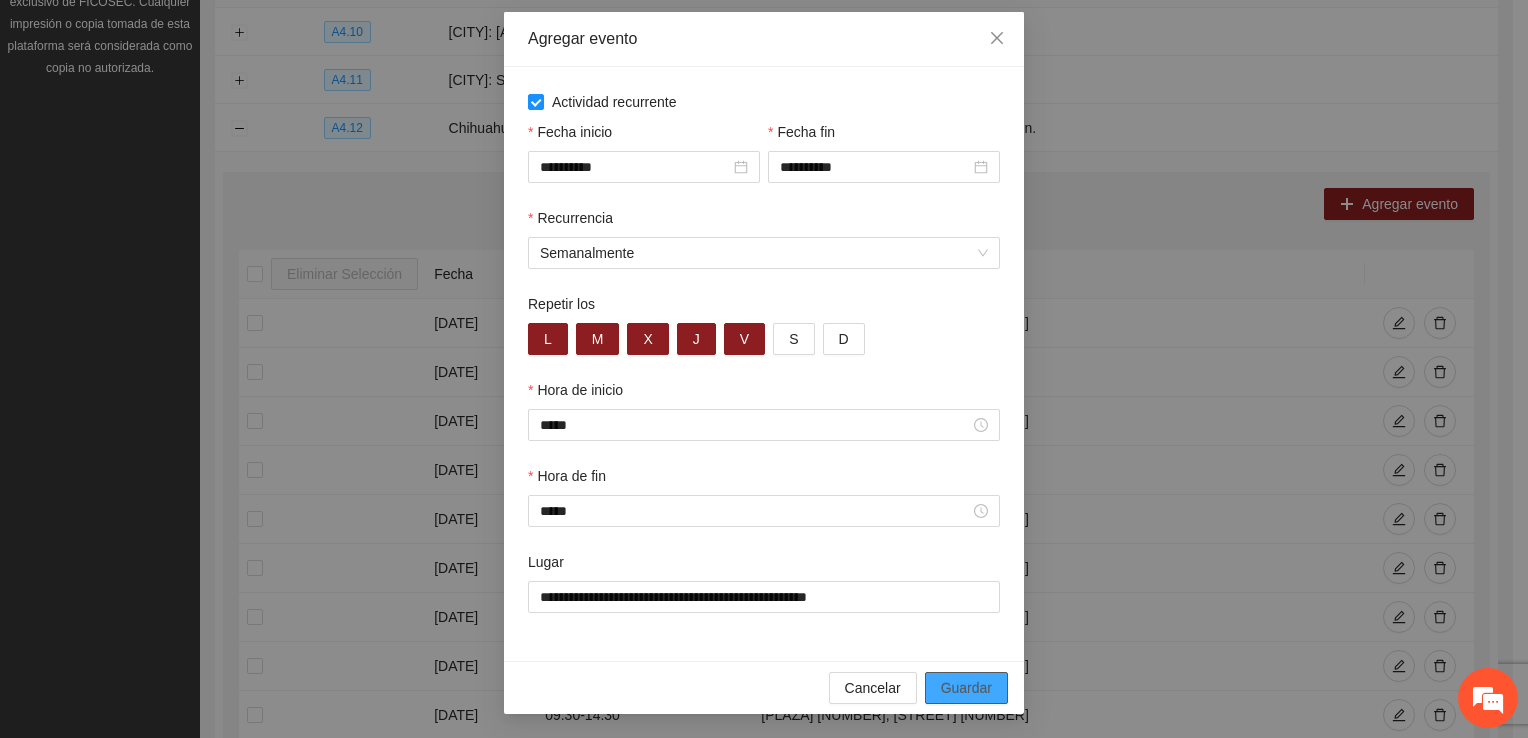 click on "Guardar" at bounding box center (966, 688) 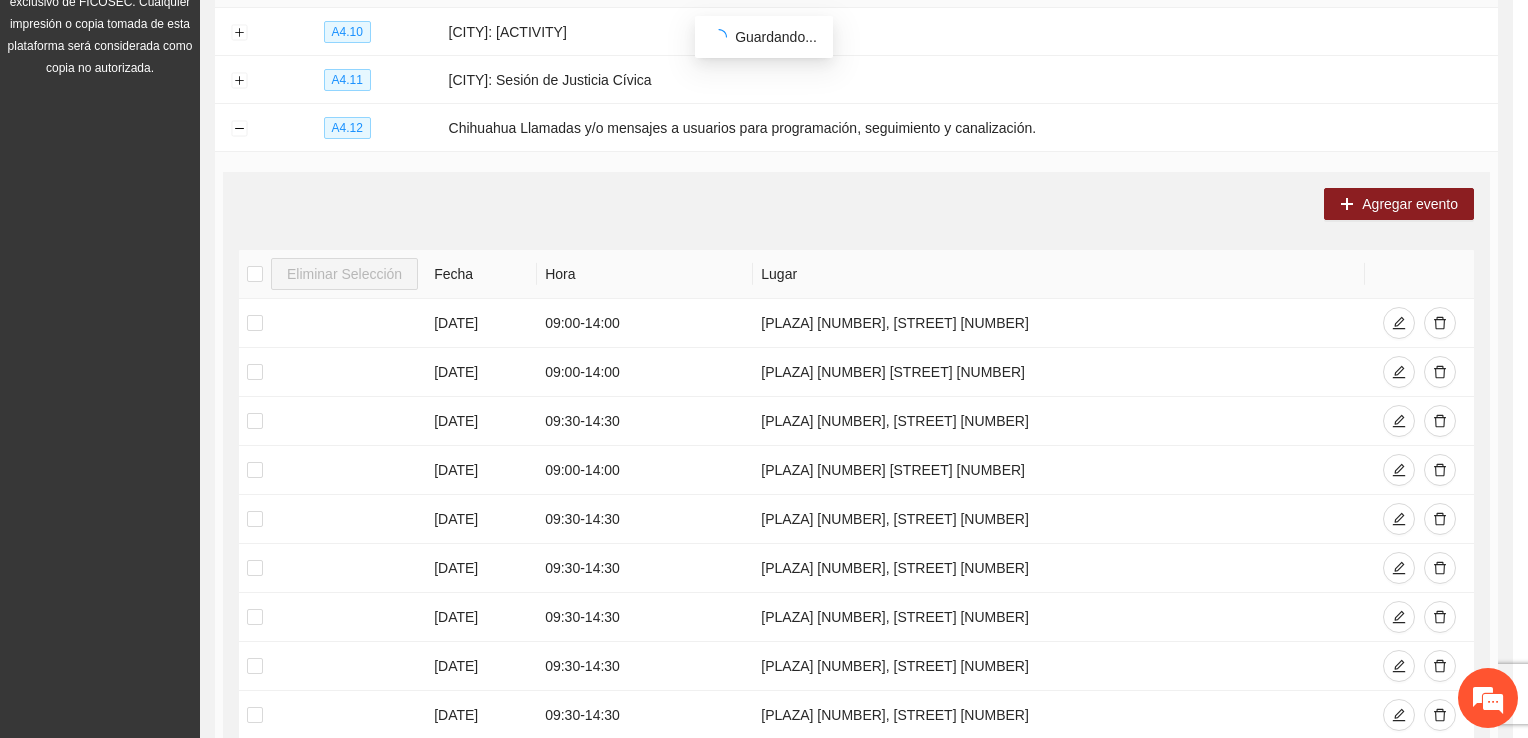 scroll, scrollTop: 0, scrollLeft: 0, axis: both 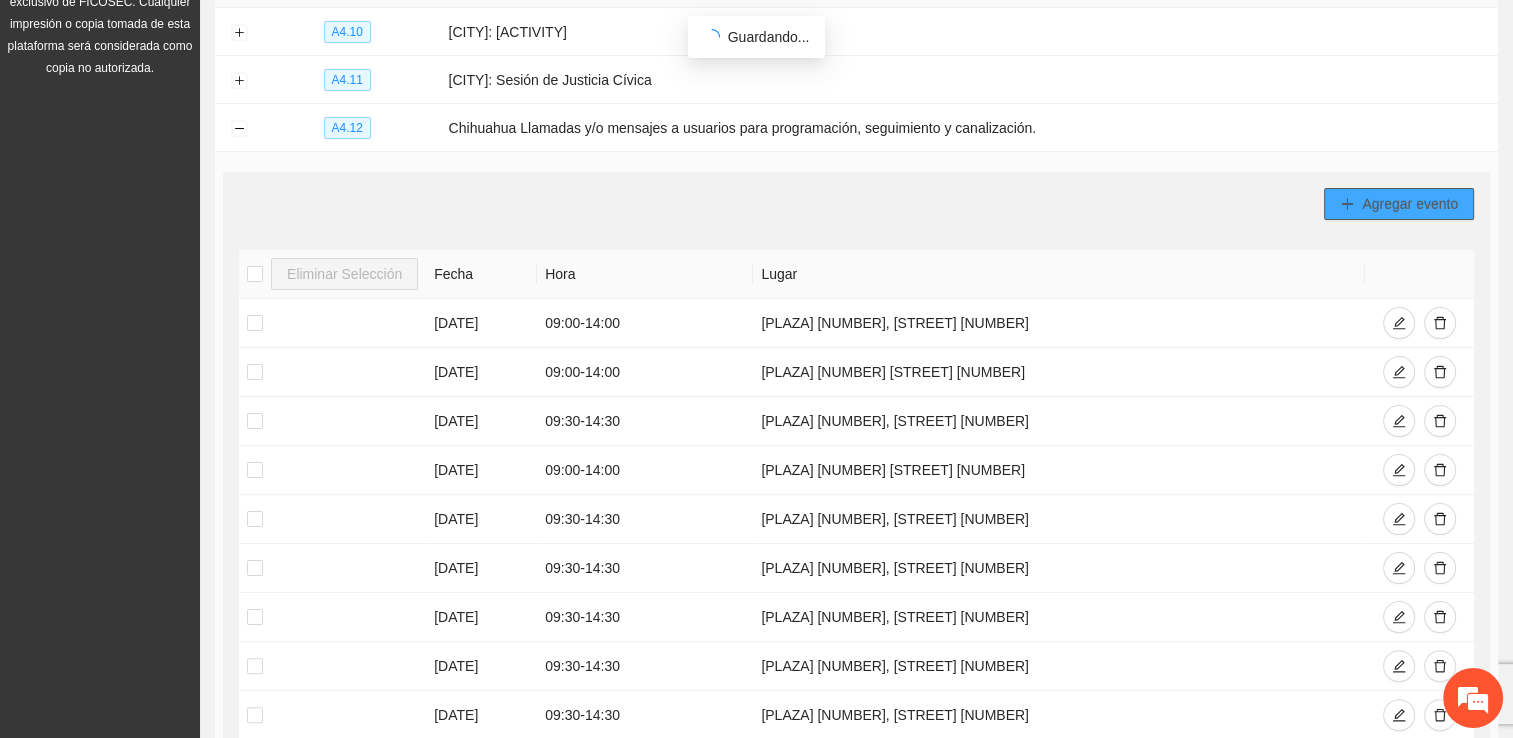 click on "Agregar evento" at bounding box center [1410, 204] 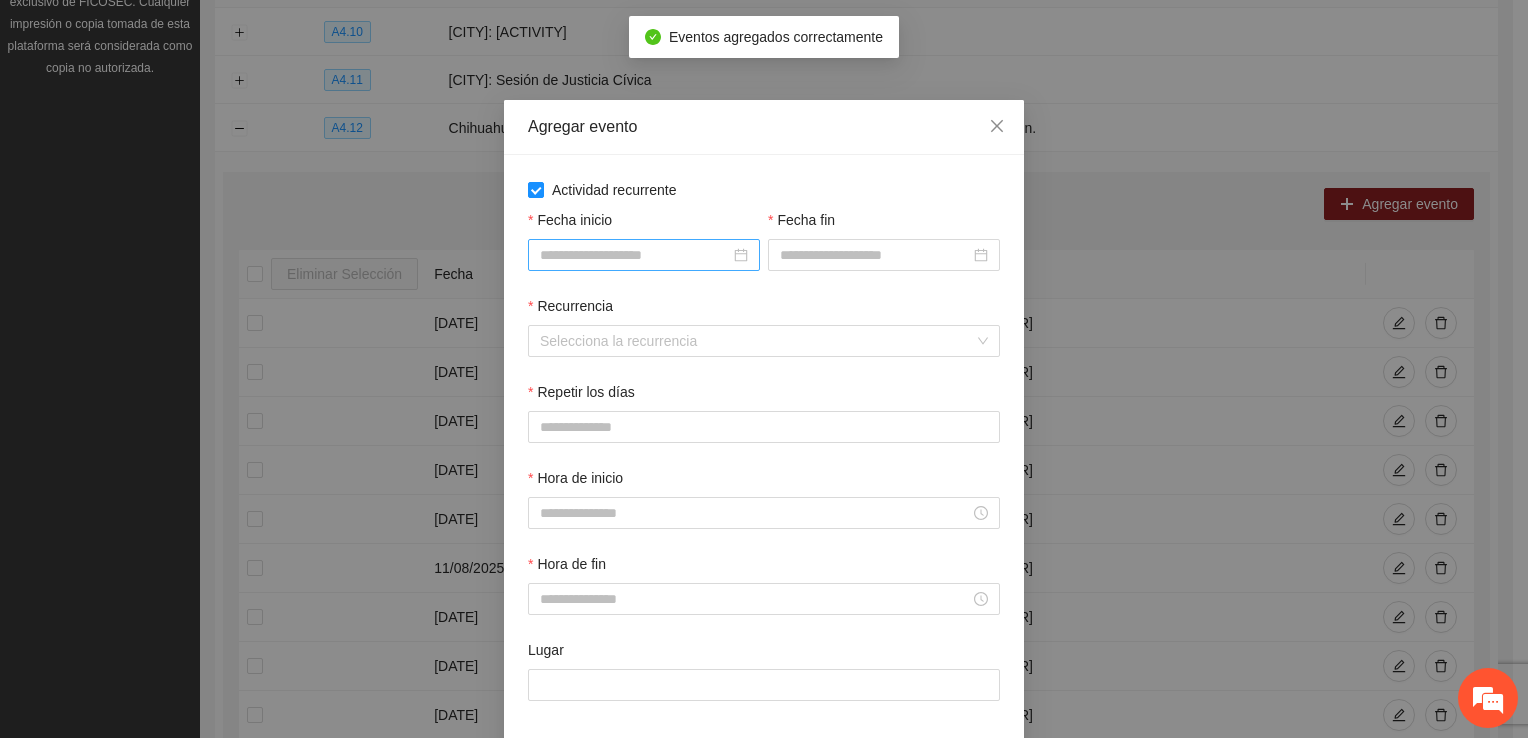 click on "Fecha inicio" at bounding box center (635, 255) 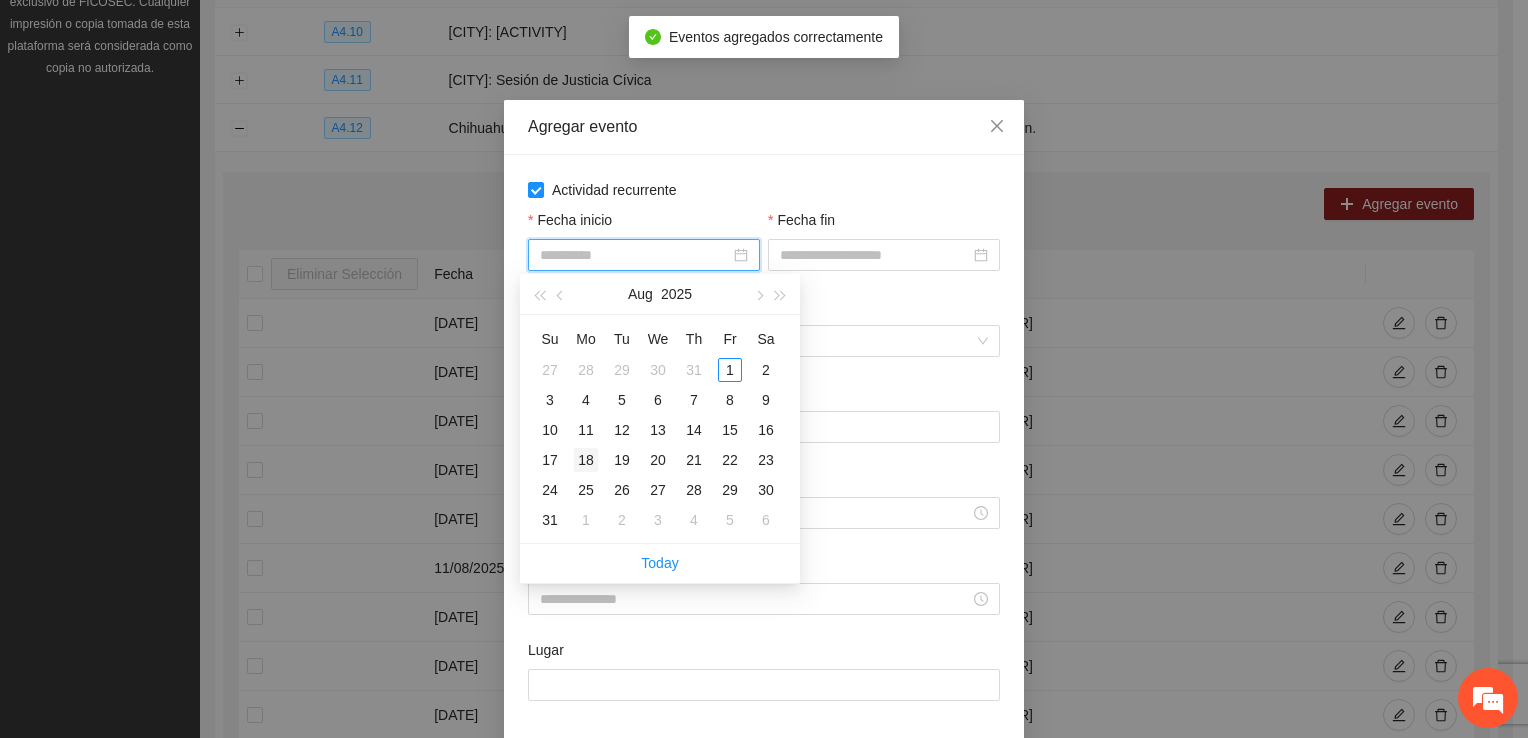 type on "**********" 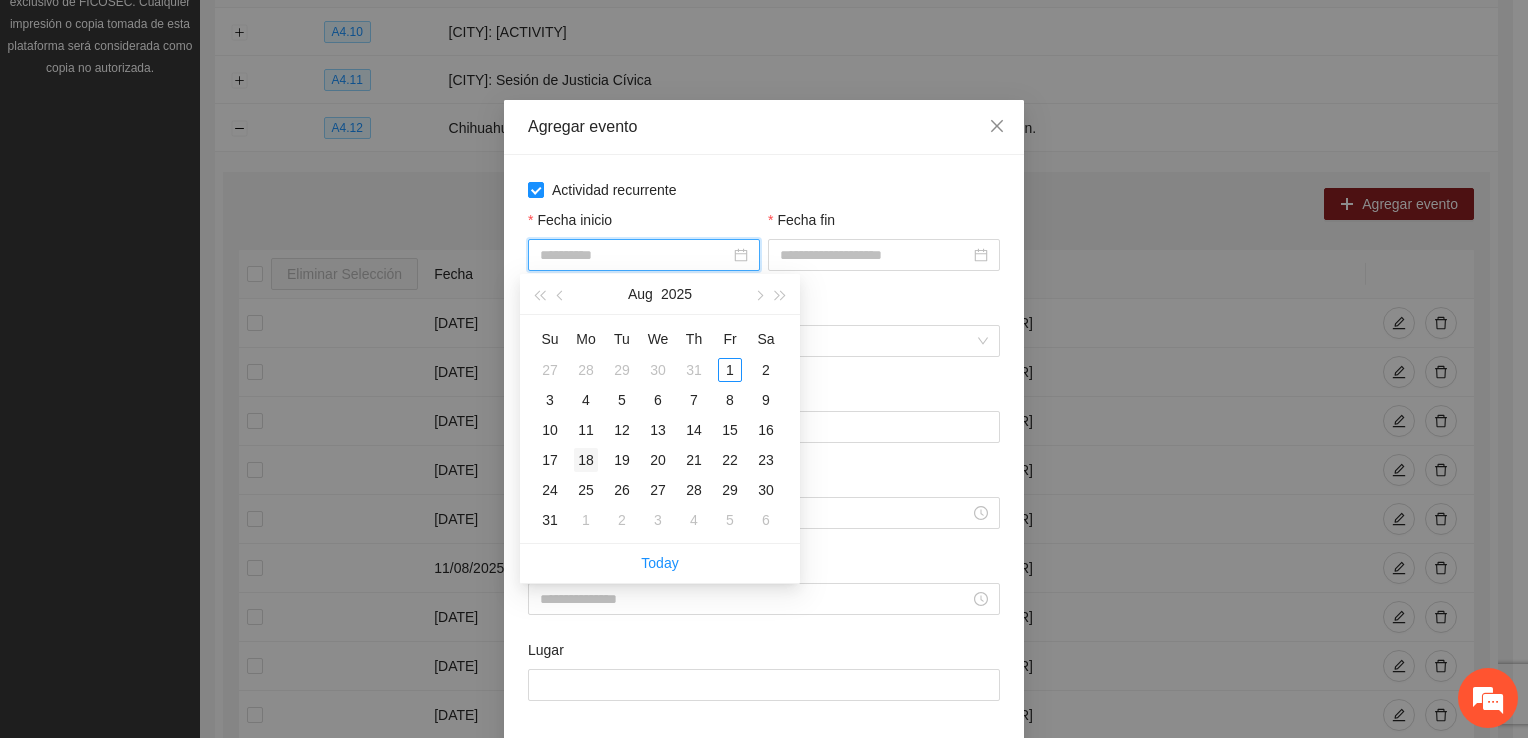 click on "18" at bounding box center (586, 460) 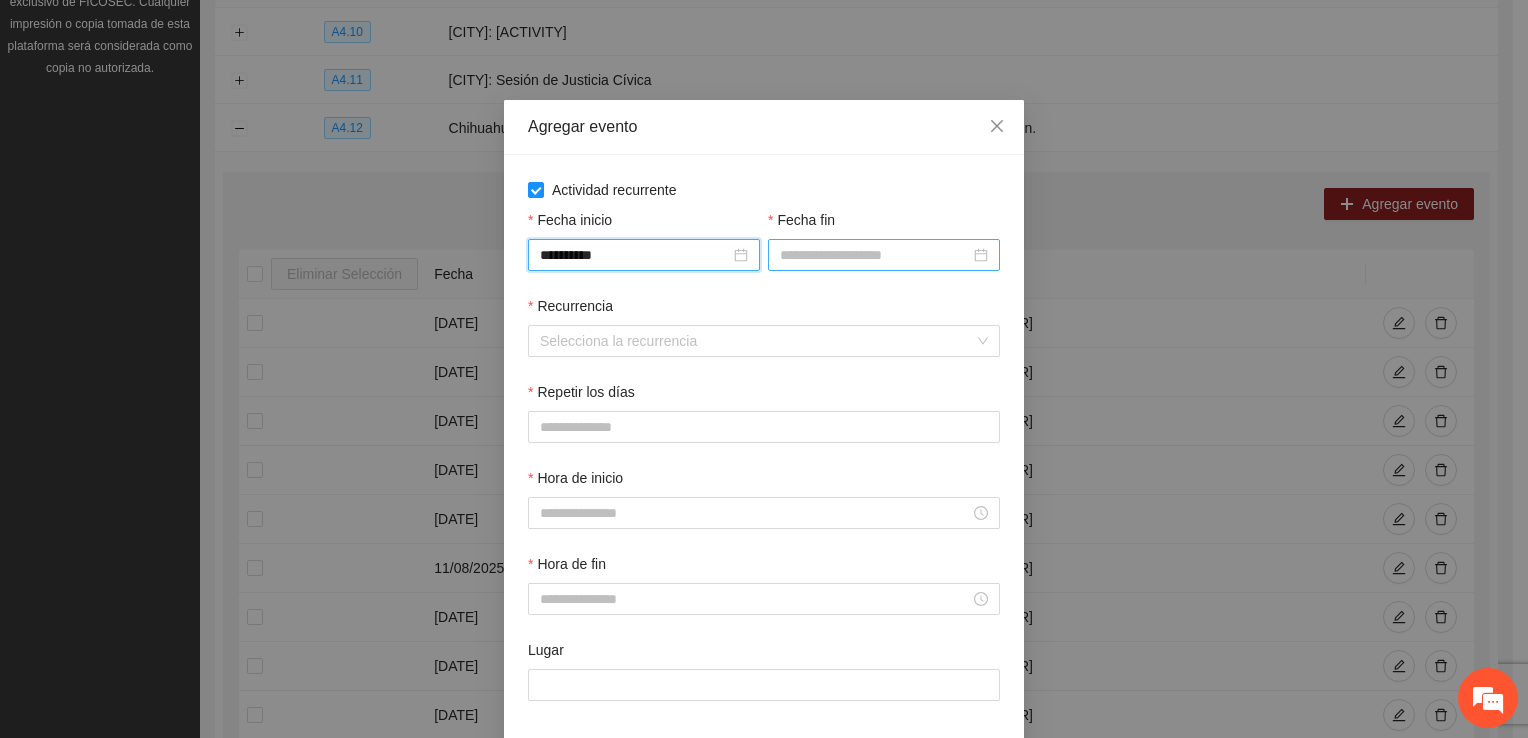 click on "Fecha fin" at bounding box center [875, 255] 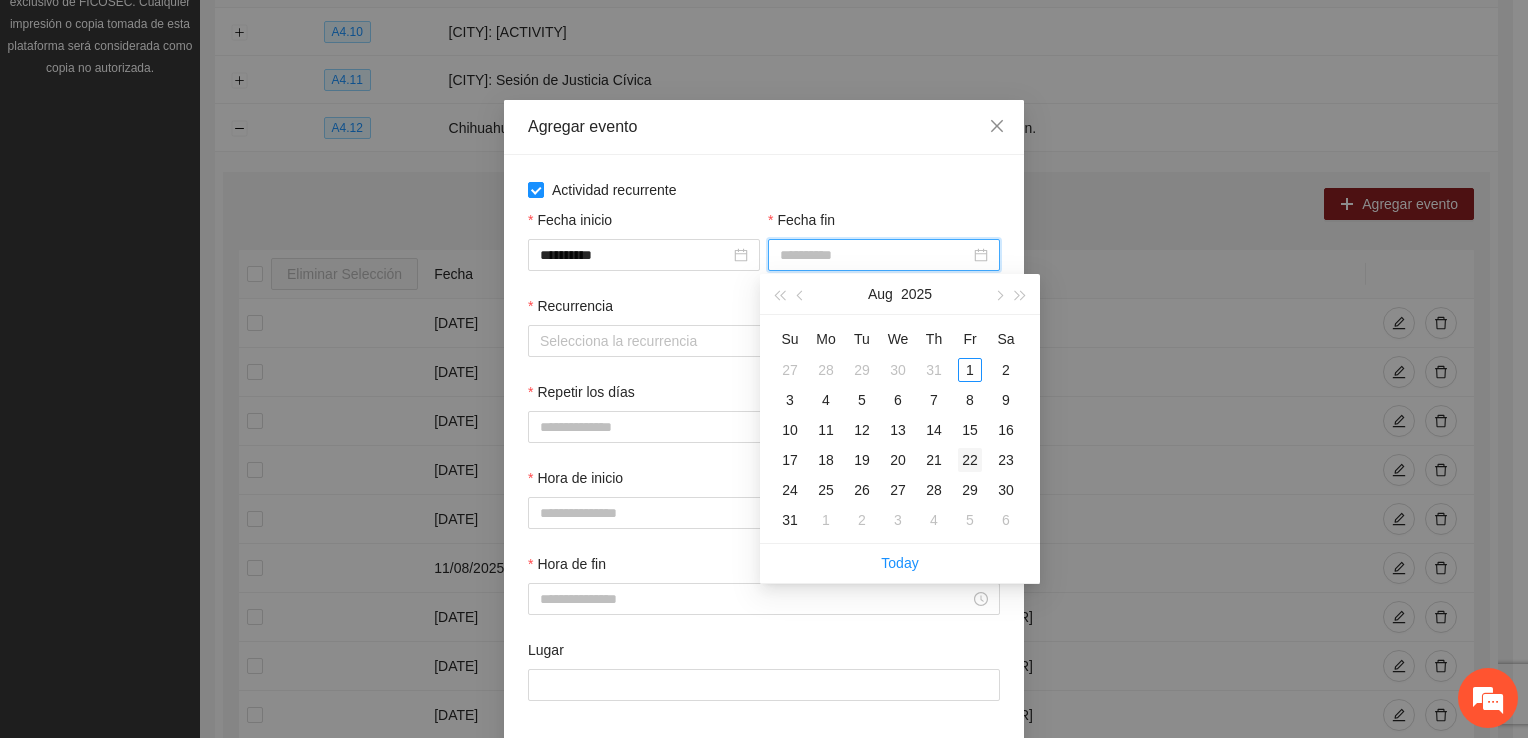 type on "**********" 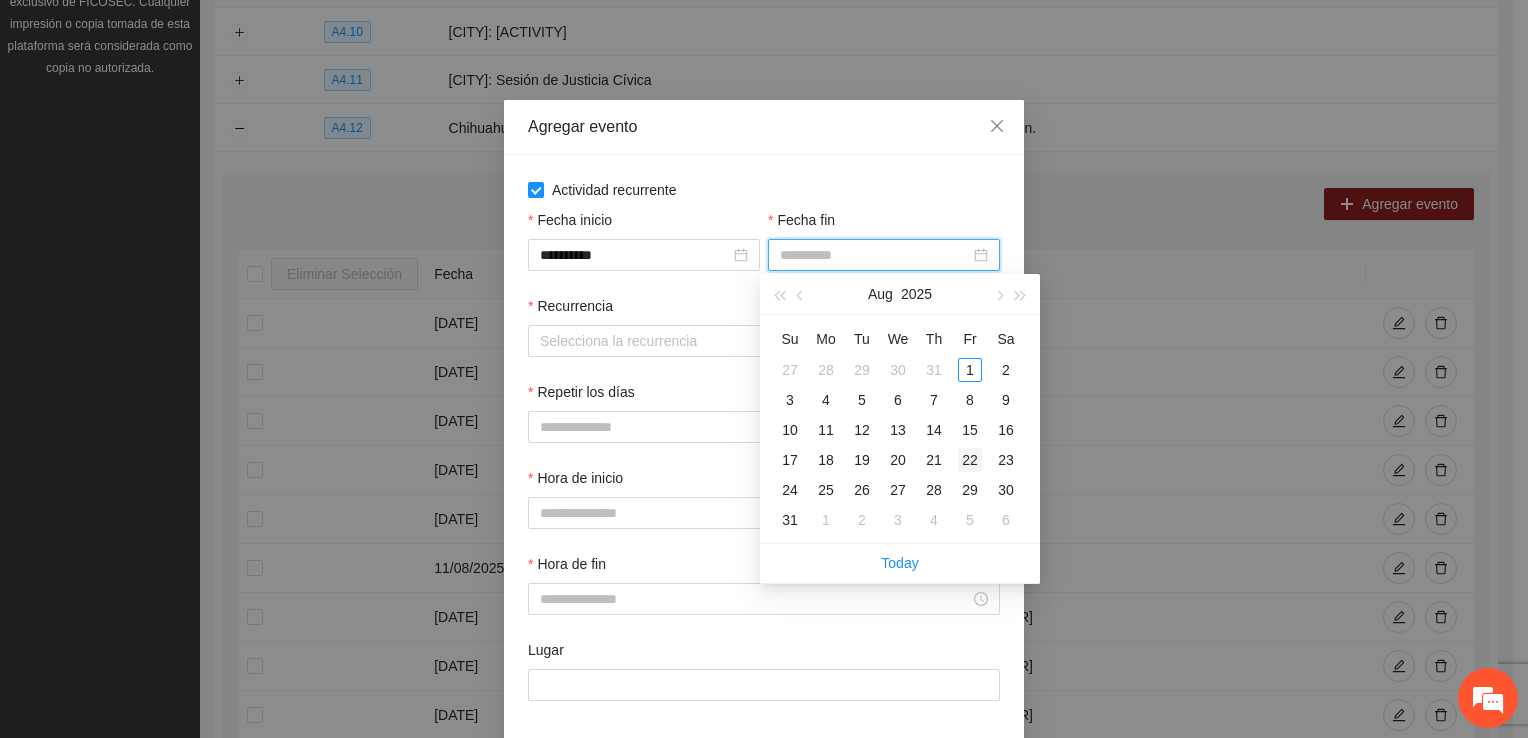 click on "22" at bounding box center (970, 460) 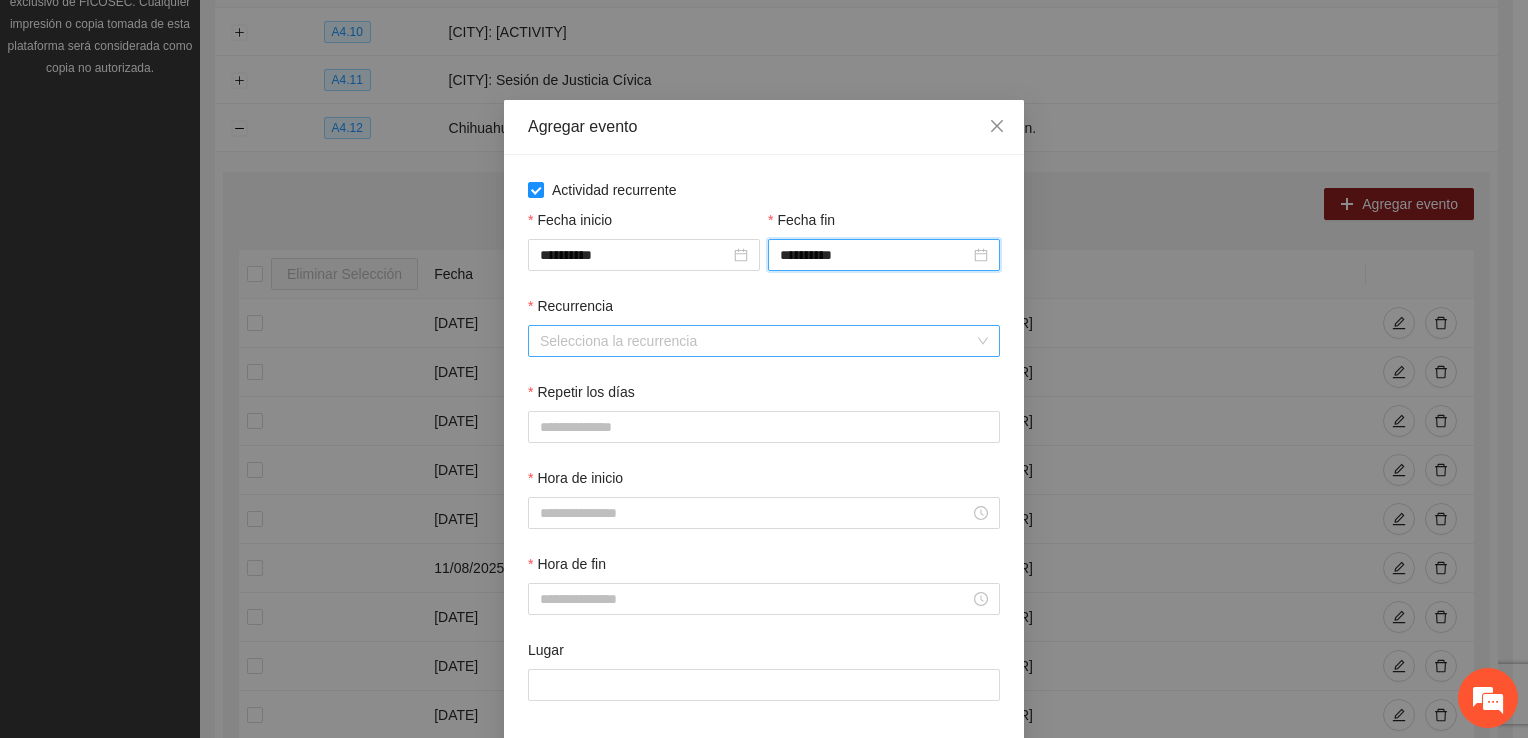 click on "Recurrencia" at bounding box center [757, 341] 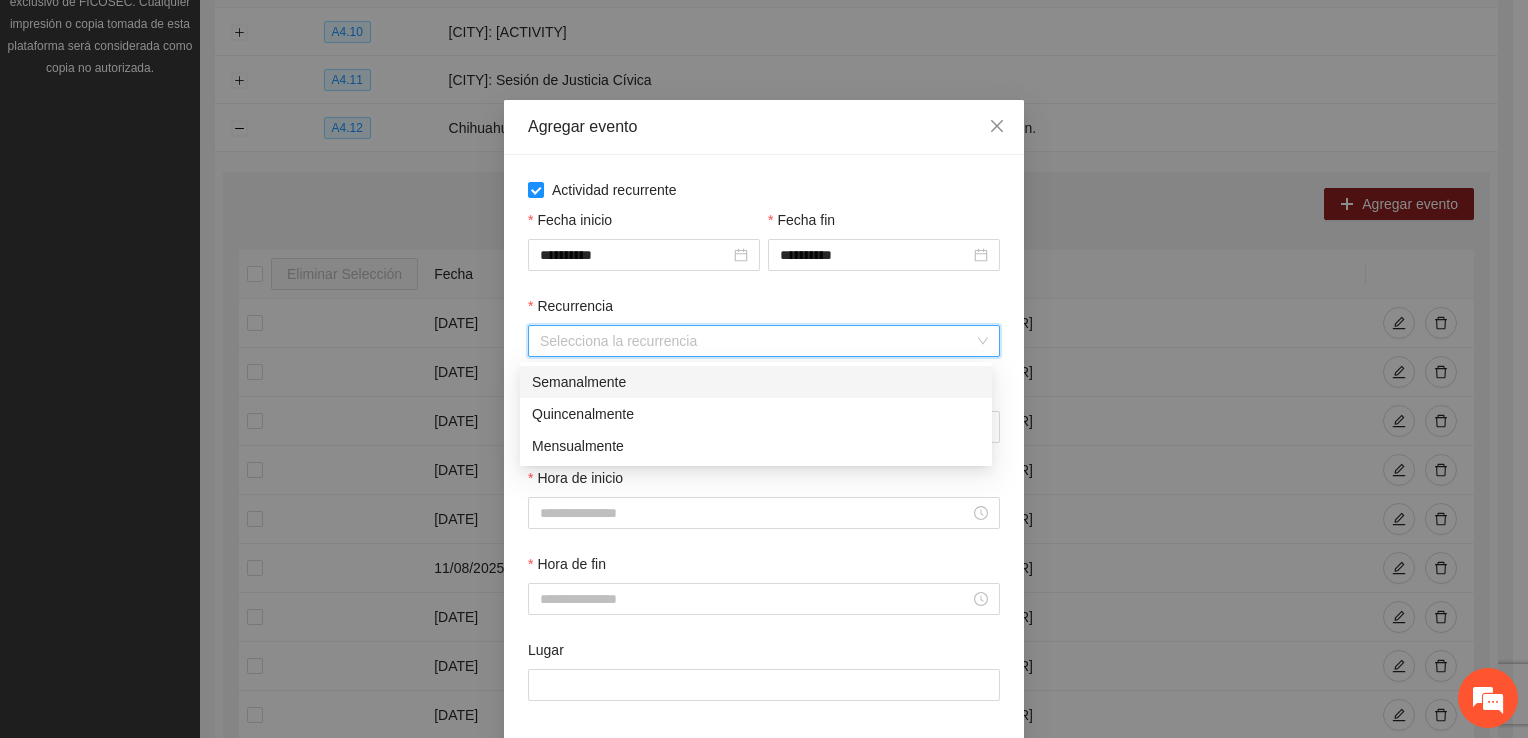 click on "Semanalmente" at bounding box center [756, 382] 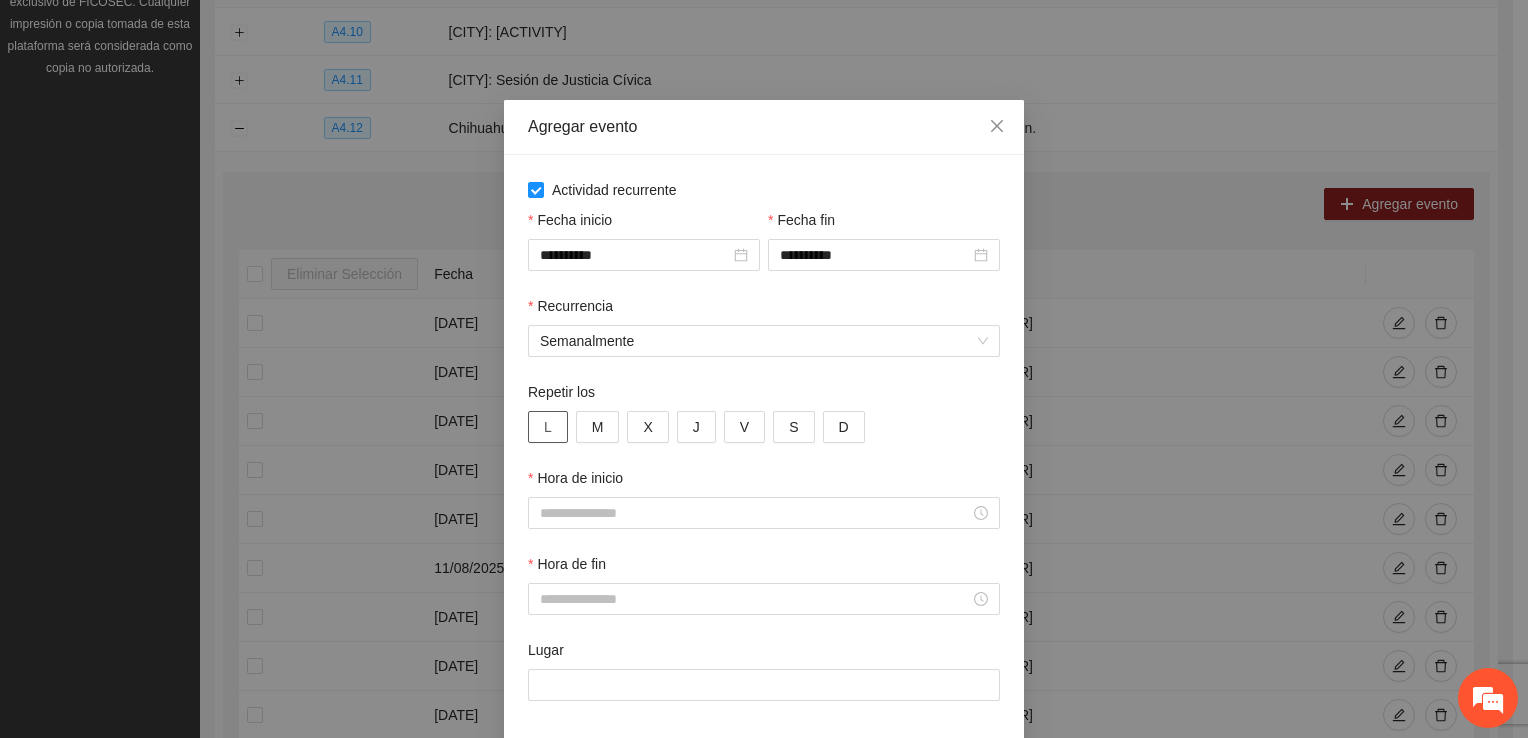 click on "L" at bounding box center (548, 427) 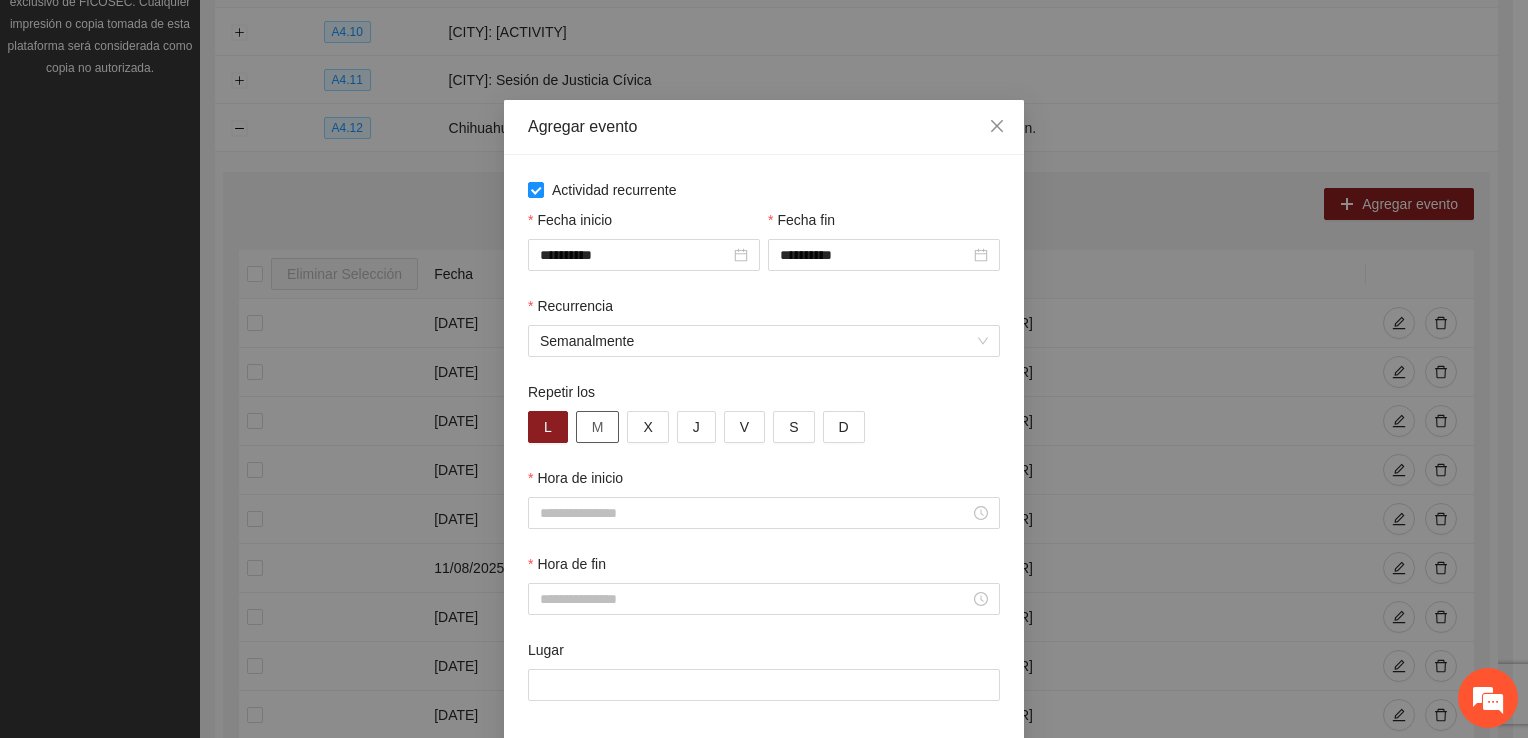 click on "M" at bounding box center (598, 427) 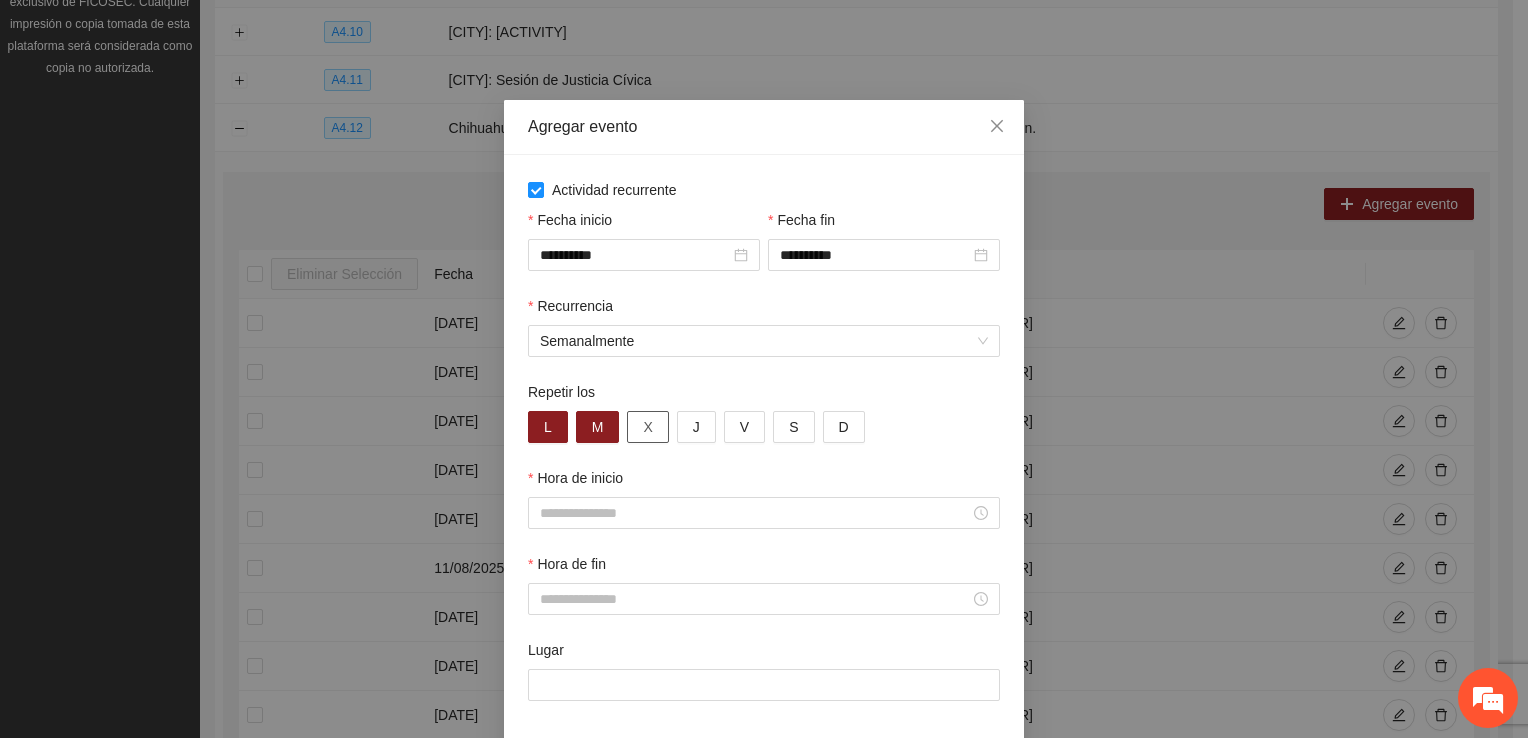 click on "X" at bounding box center (647, 427) 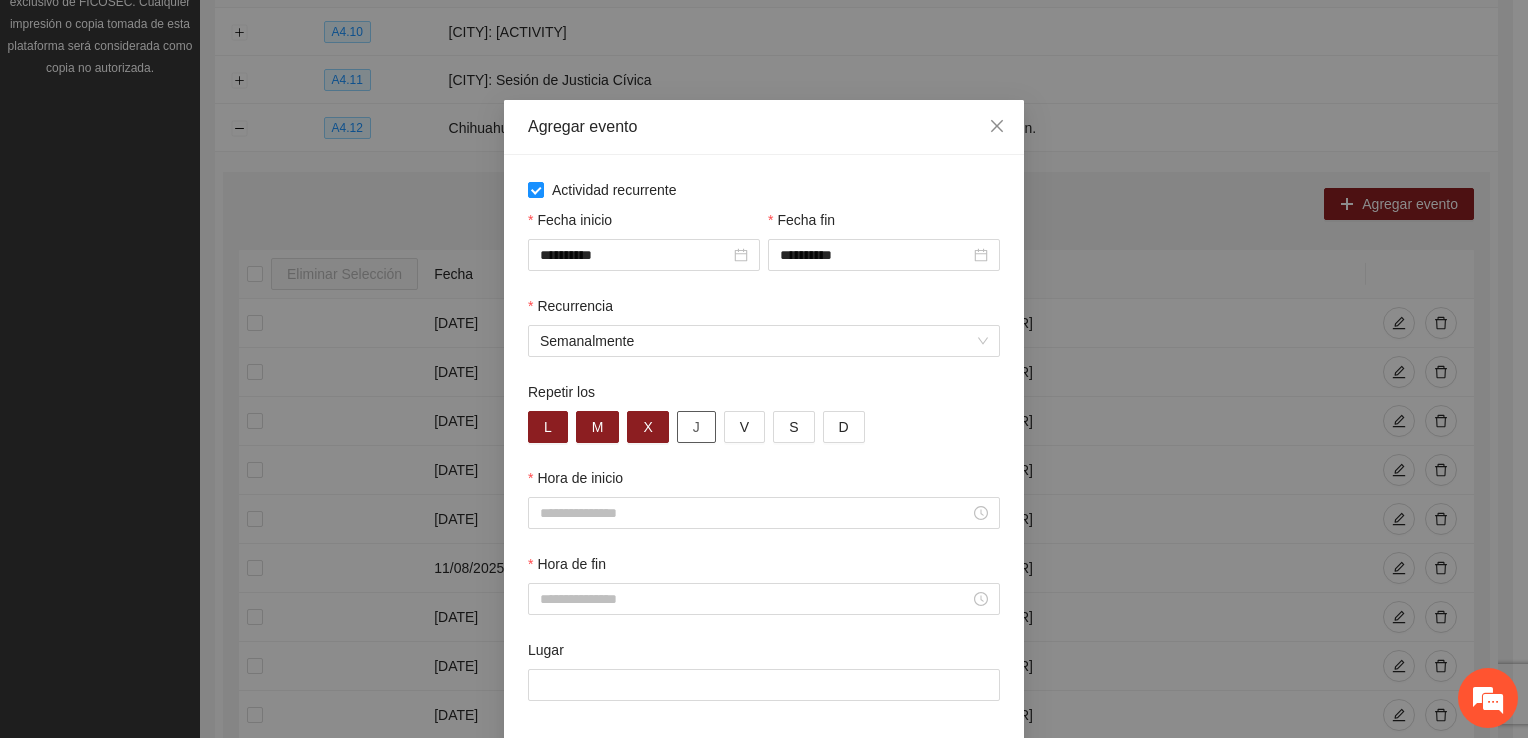 click on "J" at bounding box center [696, 427] 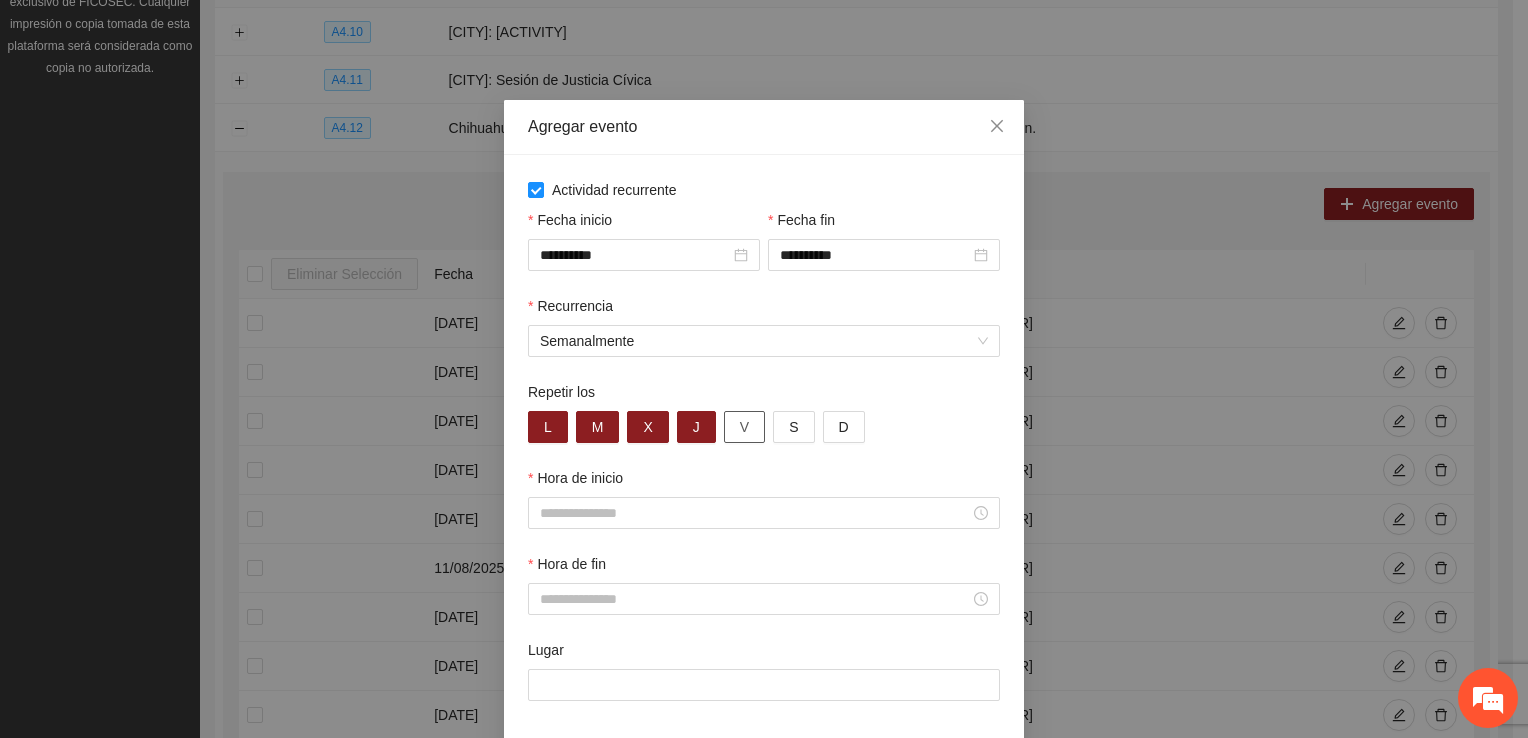 click on "V" at bounding box center [744, 427] 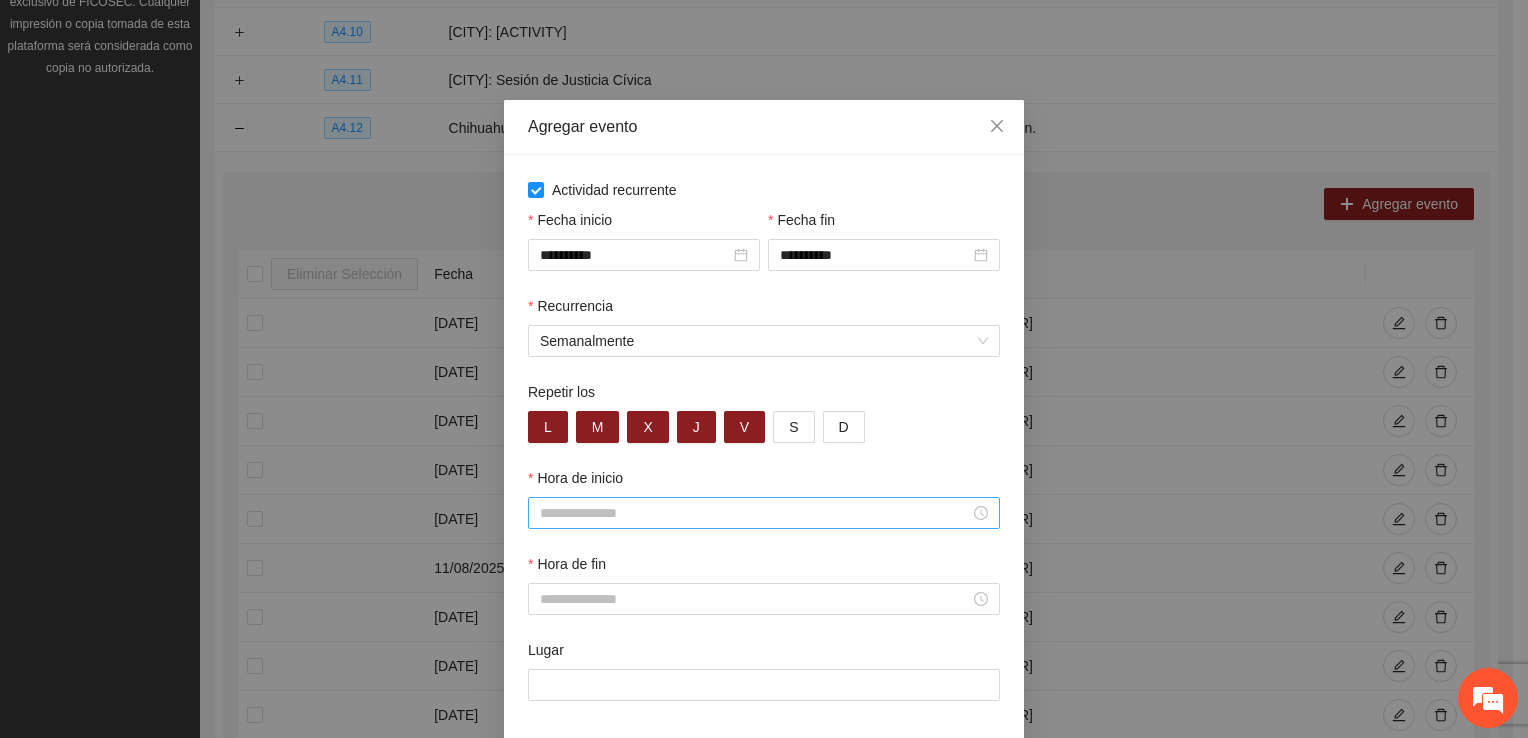 click on "Hora de inicio" at bounding box center [755, 513] 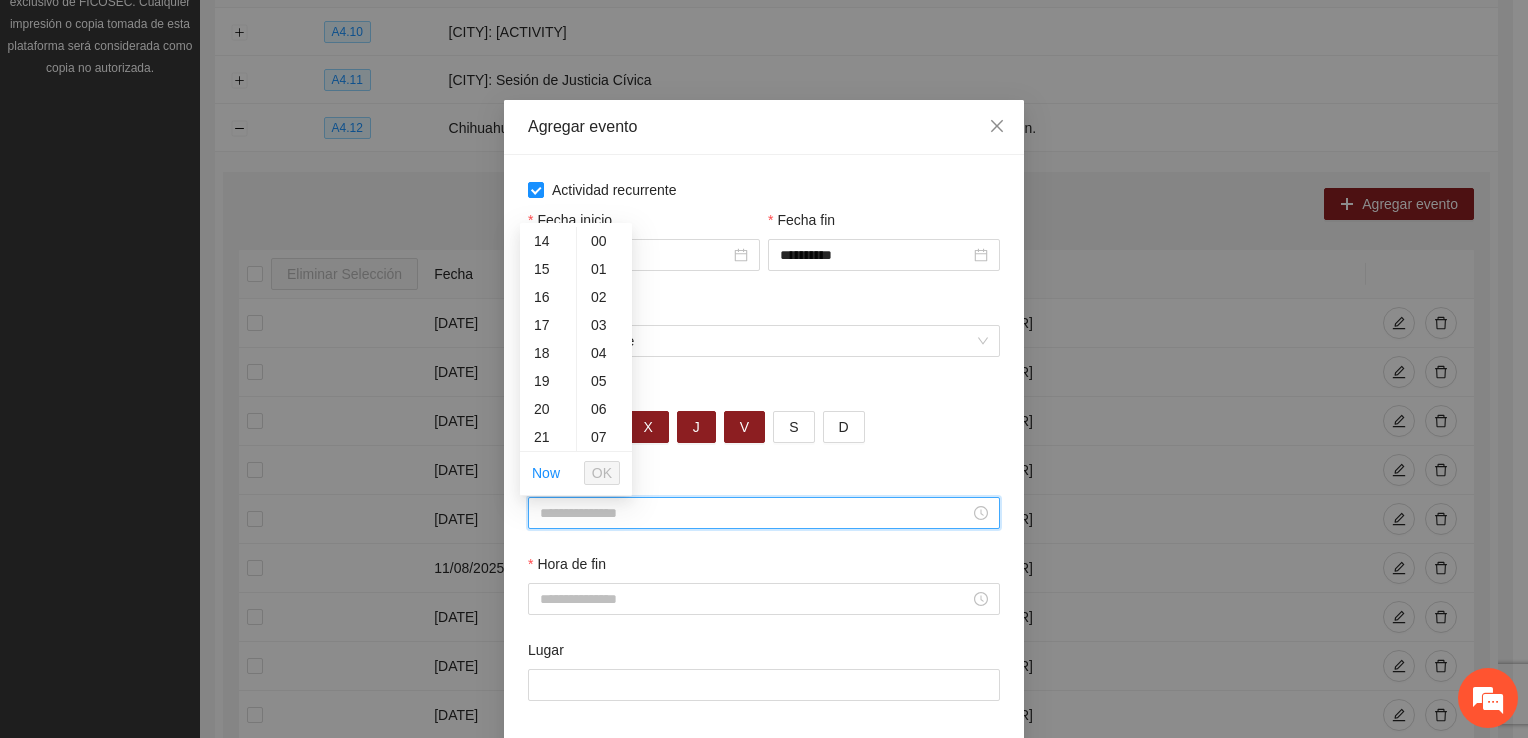 scroll, scrollTop: 196, scrollLeft: 0, axis: vertical 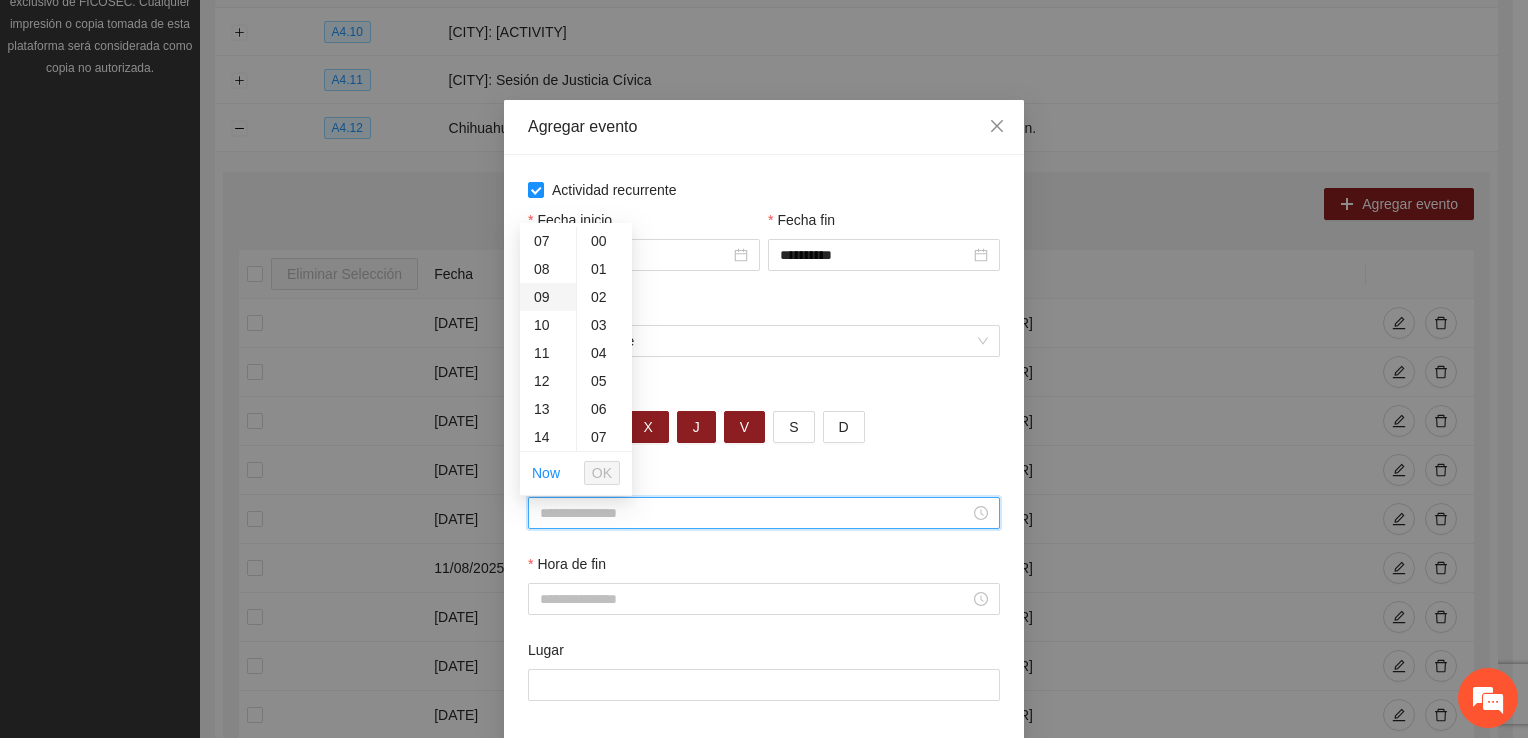 click on "09" at bounding box center [548, 297] 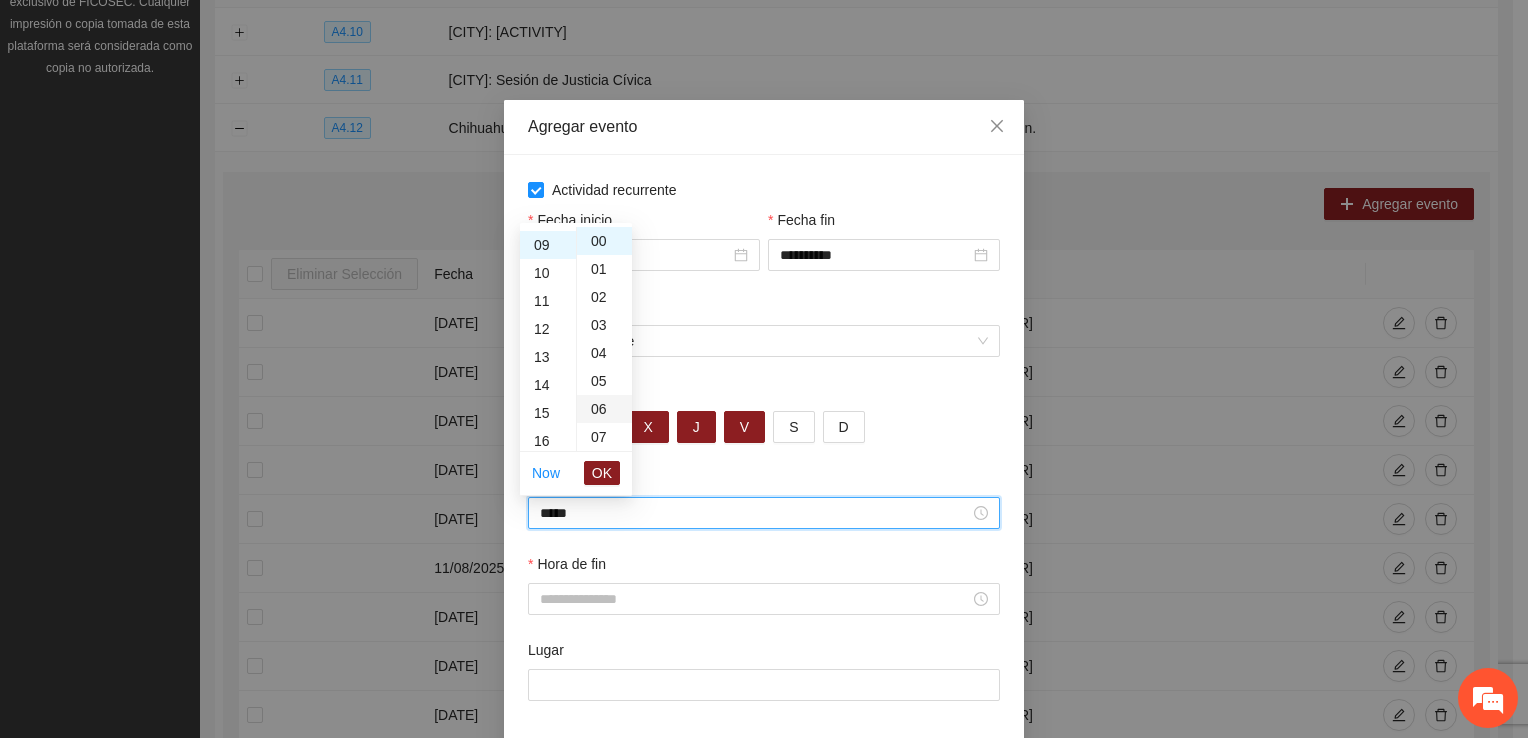 scroll, scrollTop: 252, scrollLeft: 0, axis: vertical 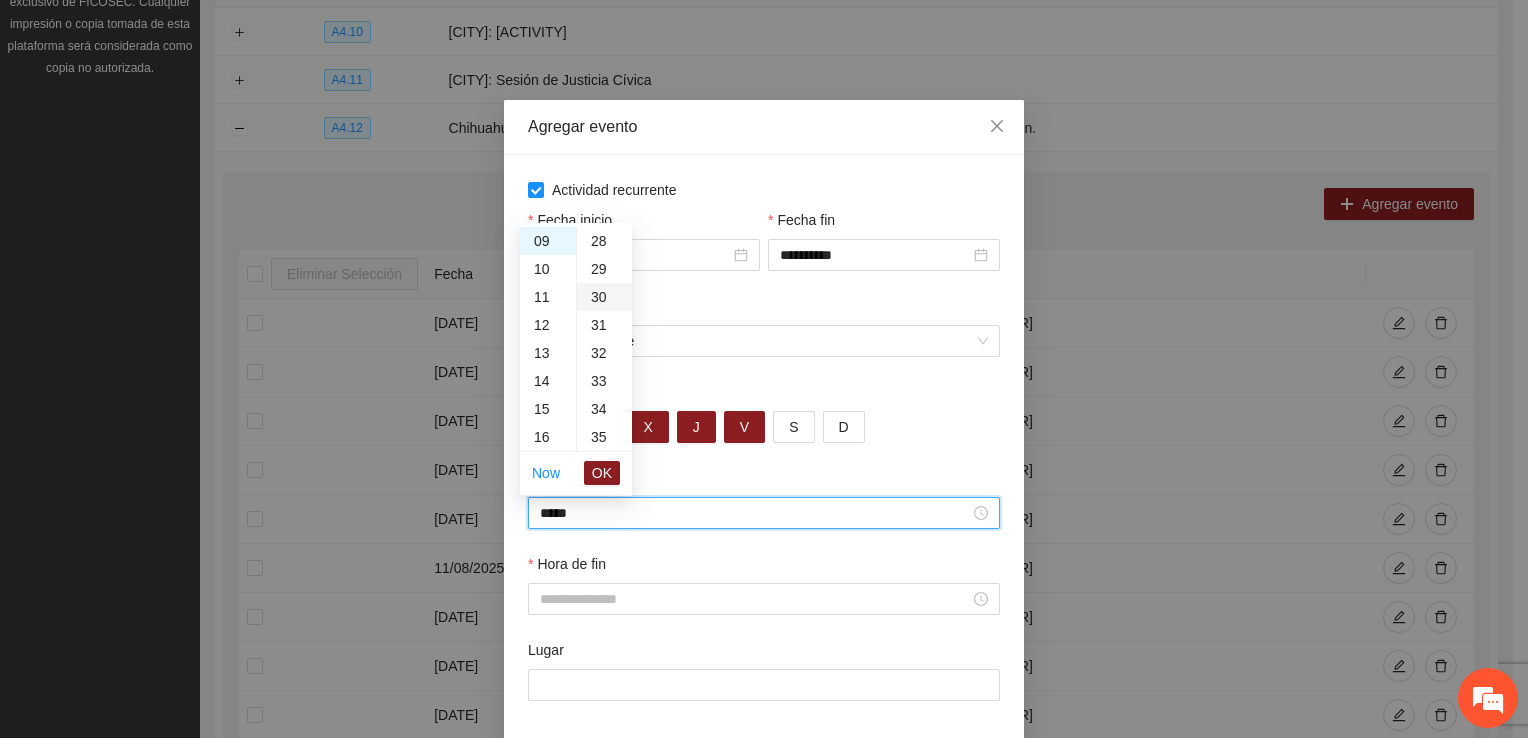 click on "30" at bounding box center (604, 297) 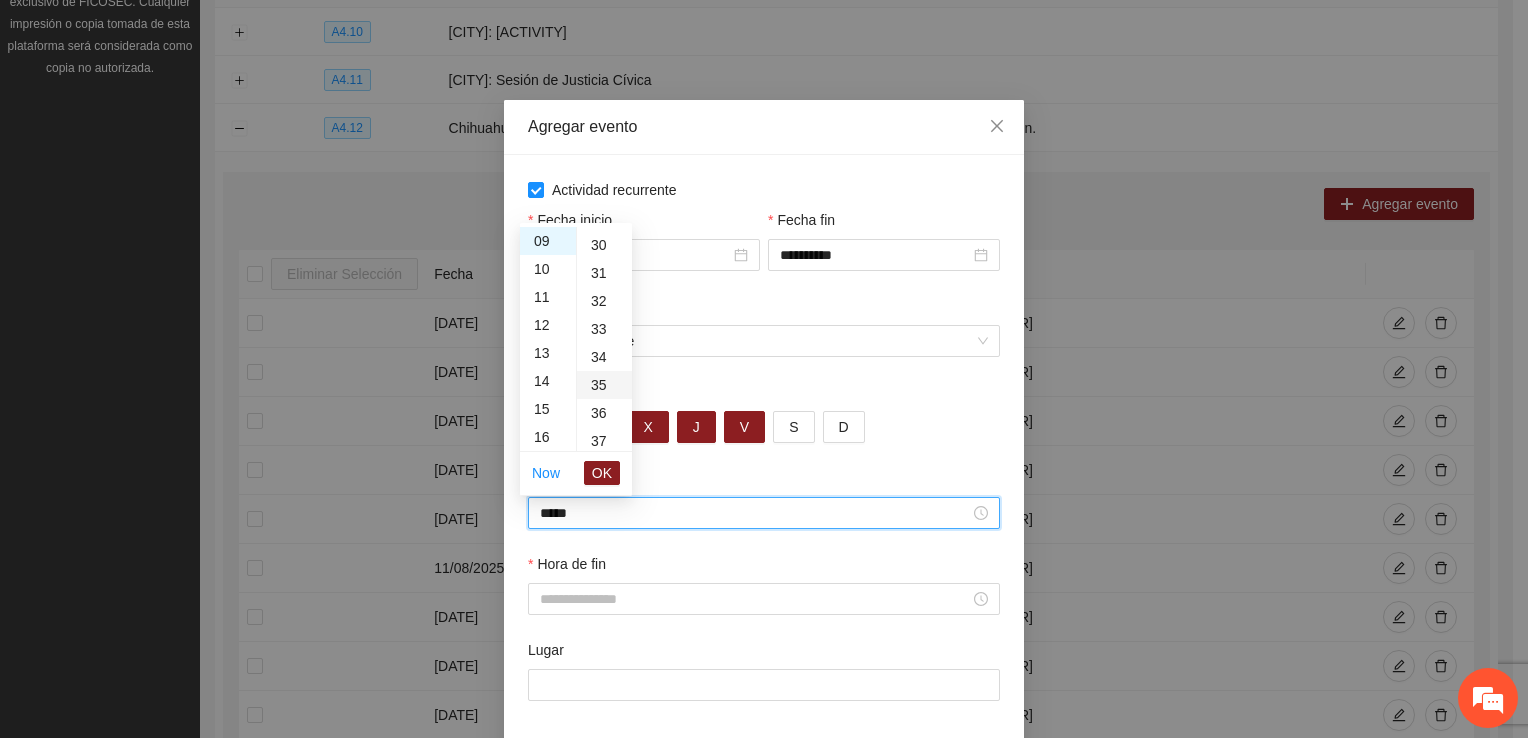 scroll, scrollTop: 840, scrollLeft: 0, axis: vertical 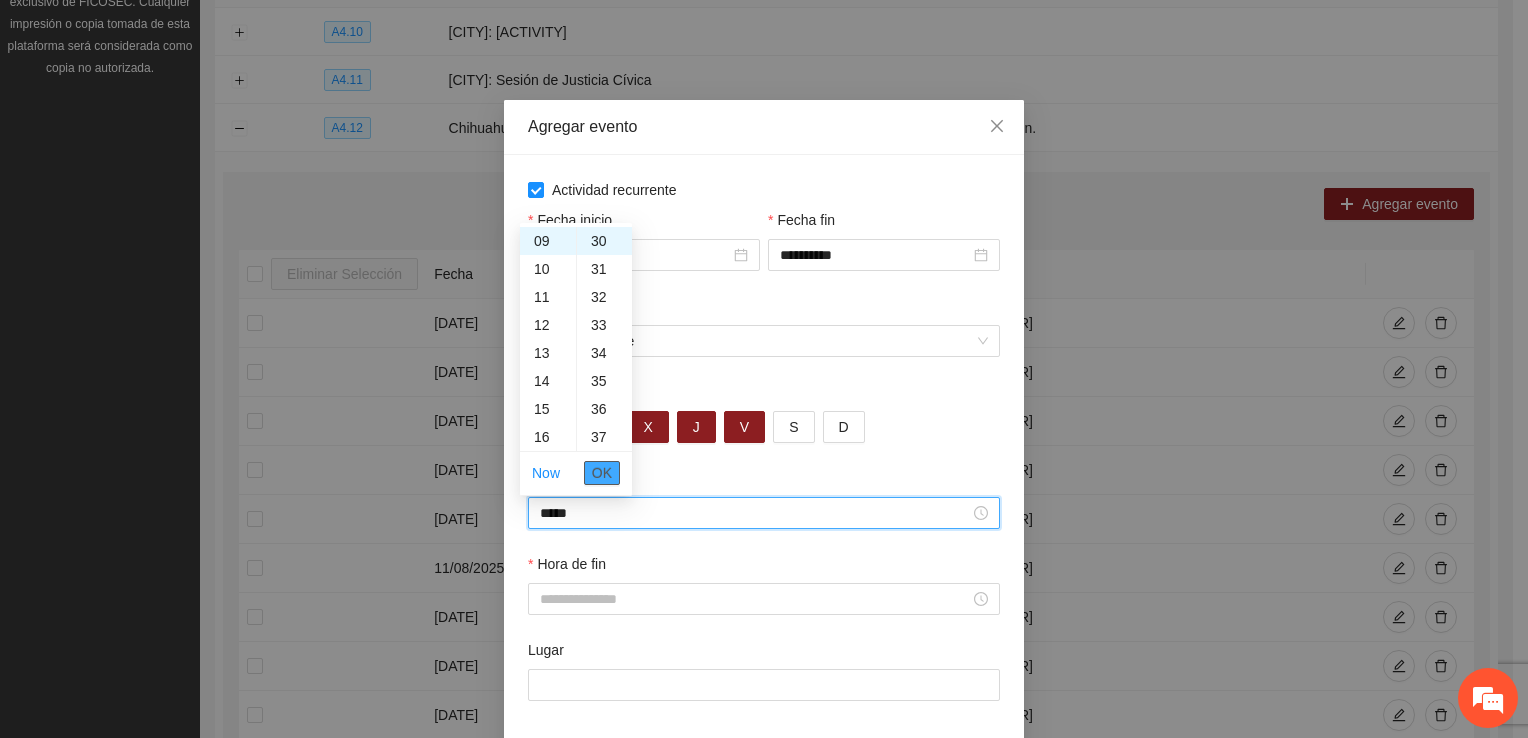 click on "OK" at bounding box center (602, 473) 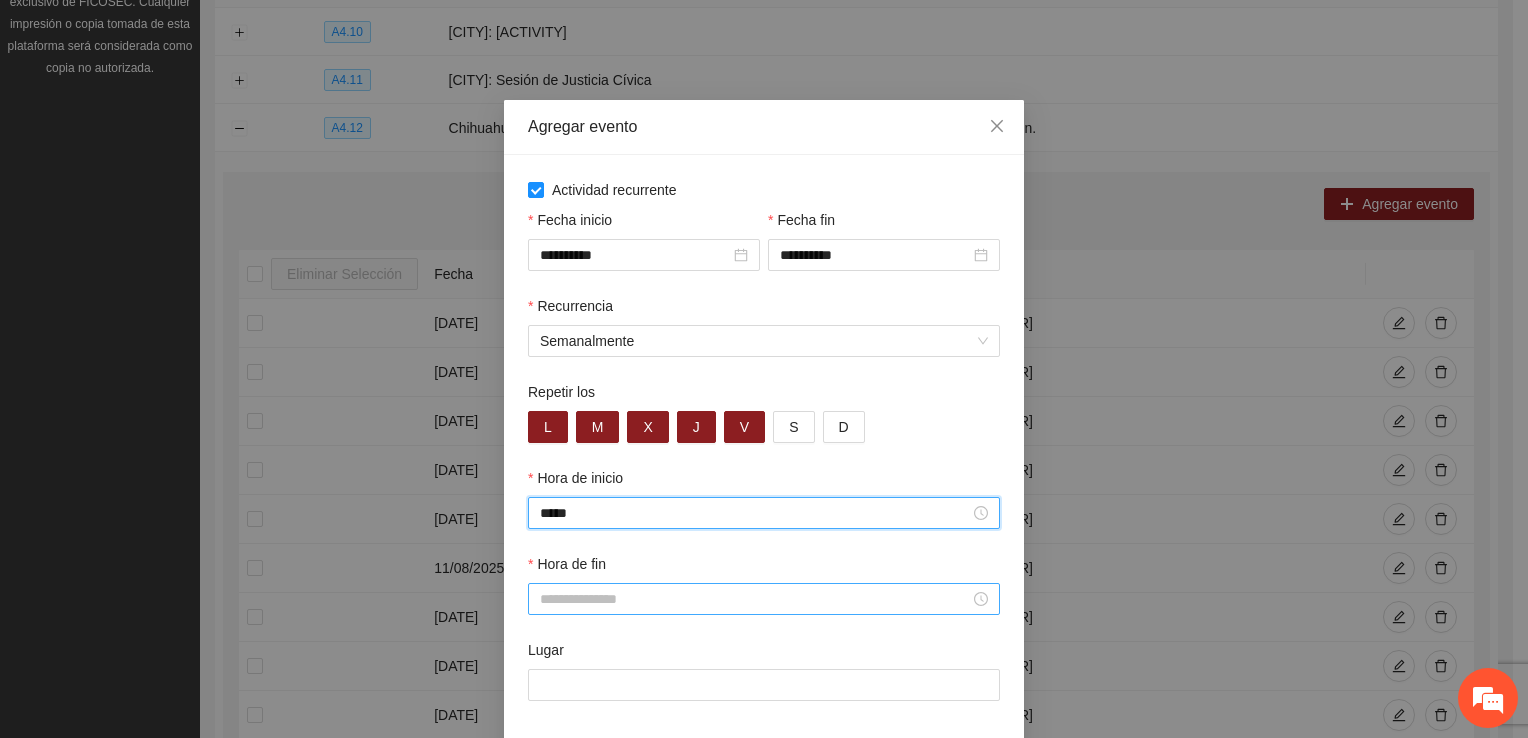 click on "Hora de fin" at bounding box center (755, 599) 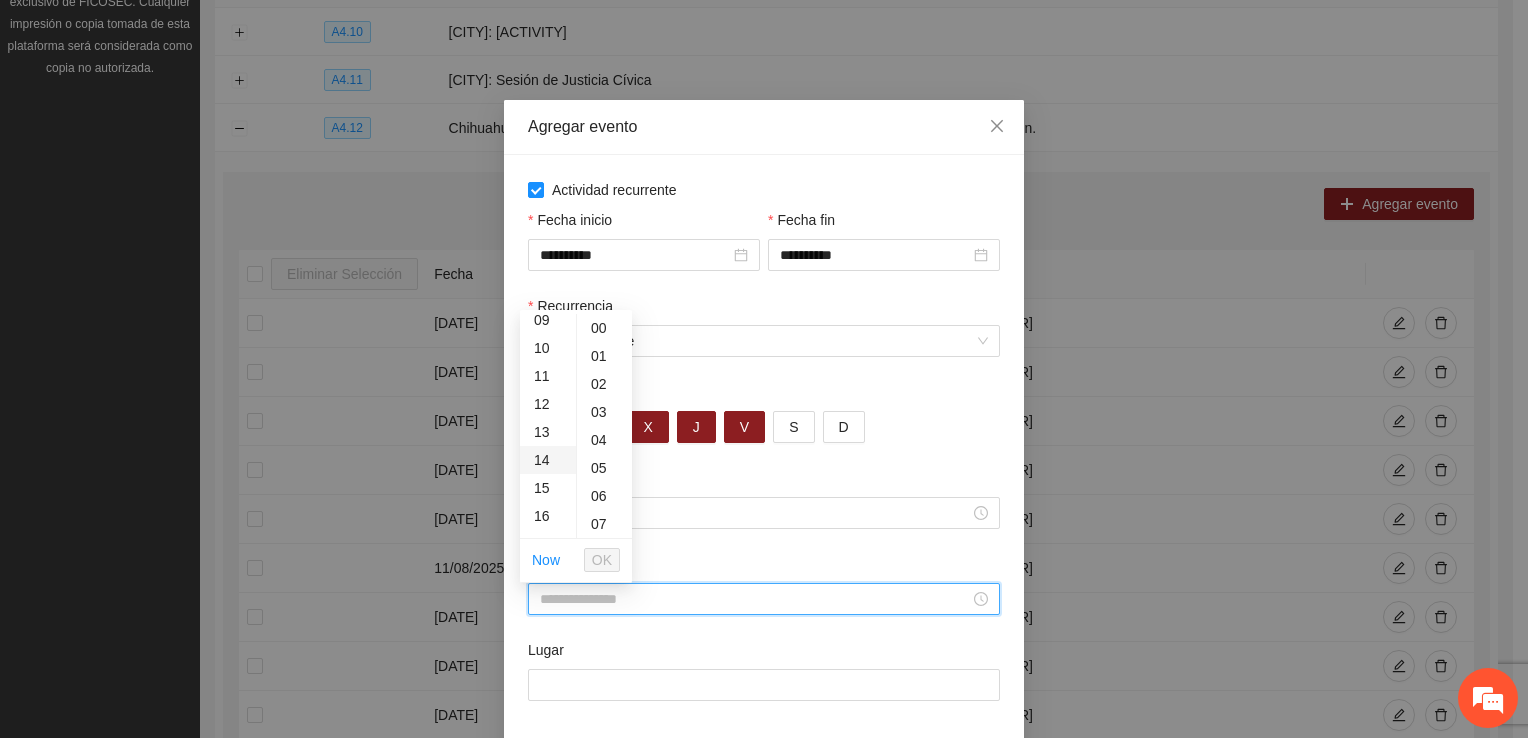click on "14" at bounding box center (548, 460) 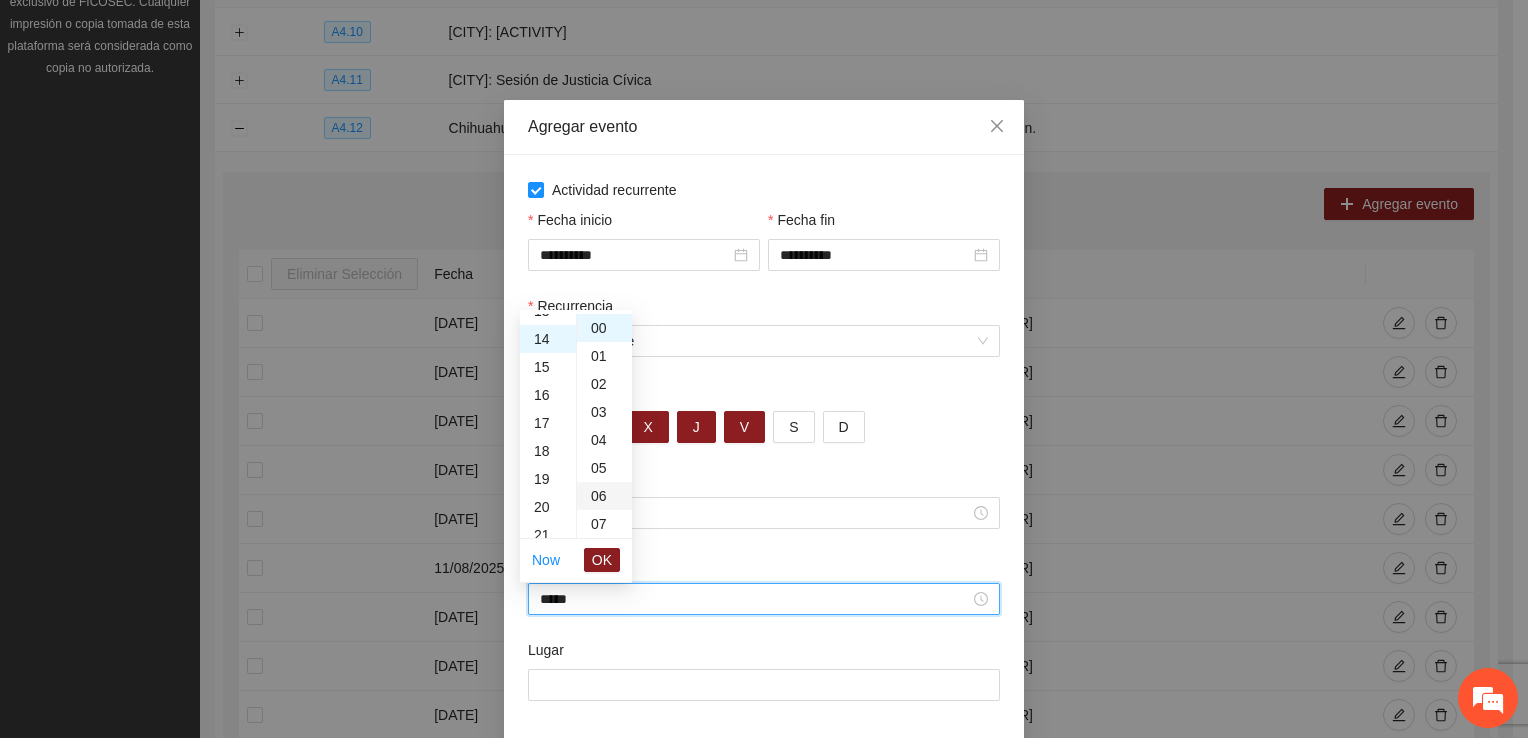 scroll, scrollTop: 392, scrollLeft: 0, axis: vertical 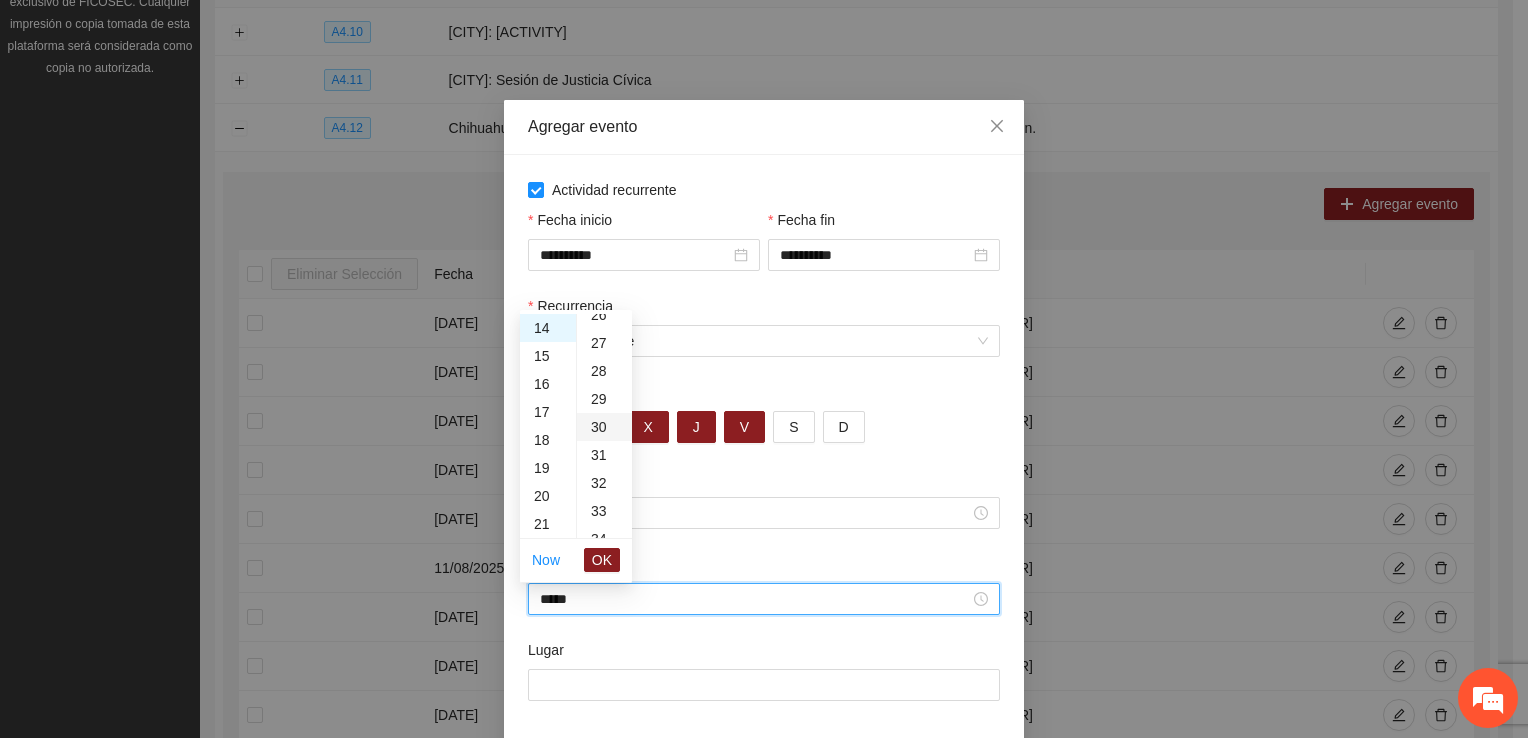 click on "30" at bounding box center [604, 427] 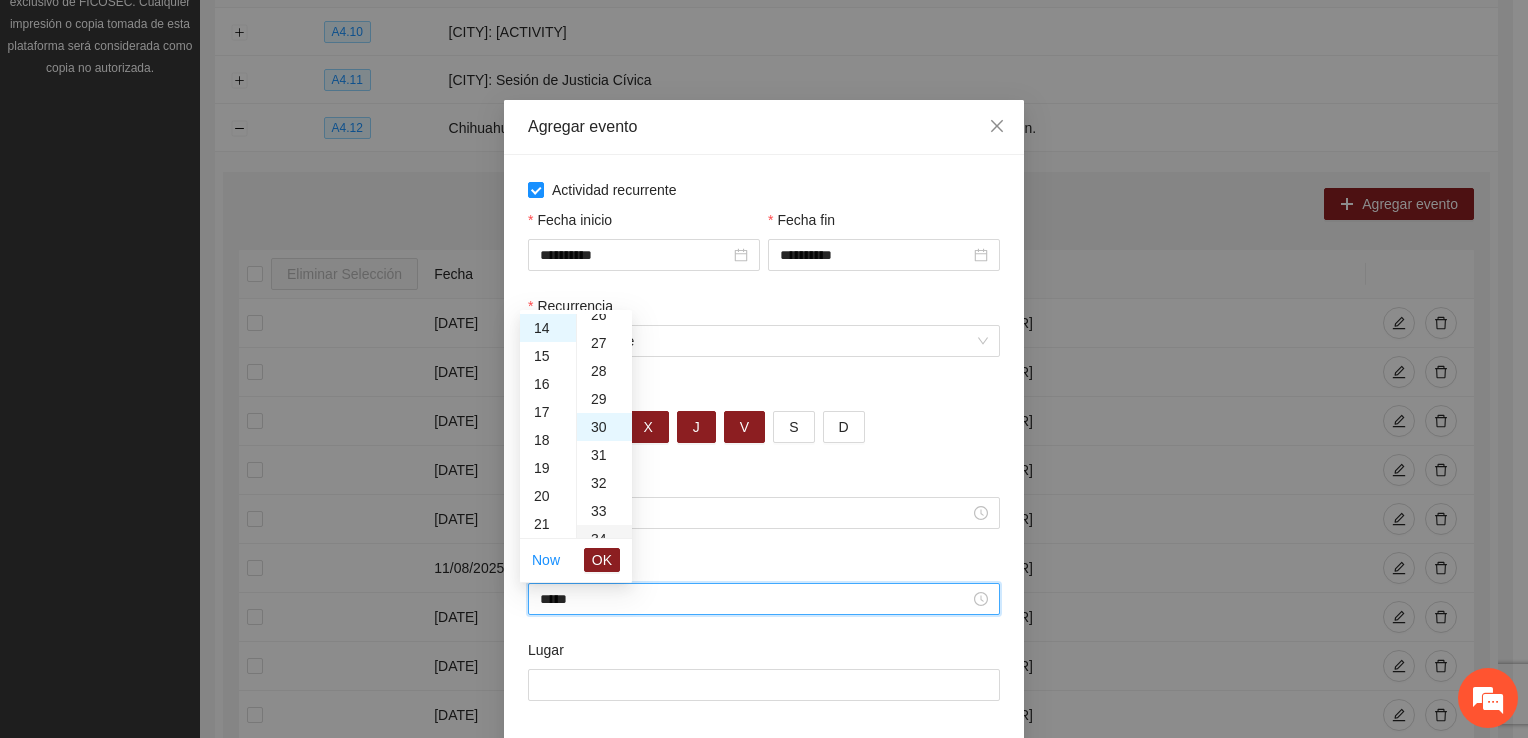 scroll, scrollTop: 840, scrollLeft: 0, axis: vertical 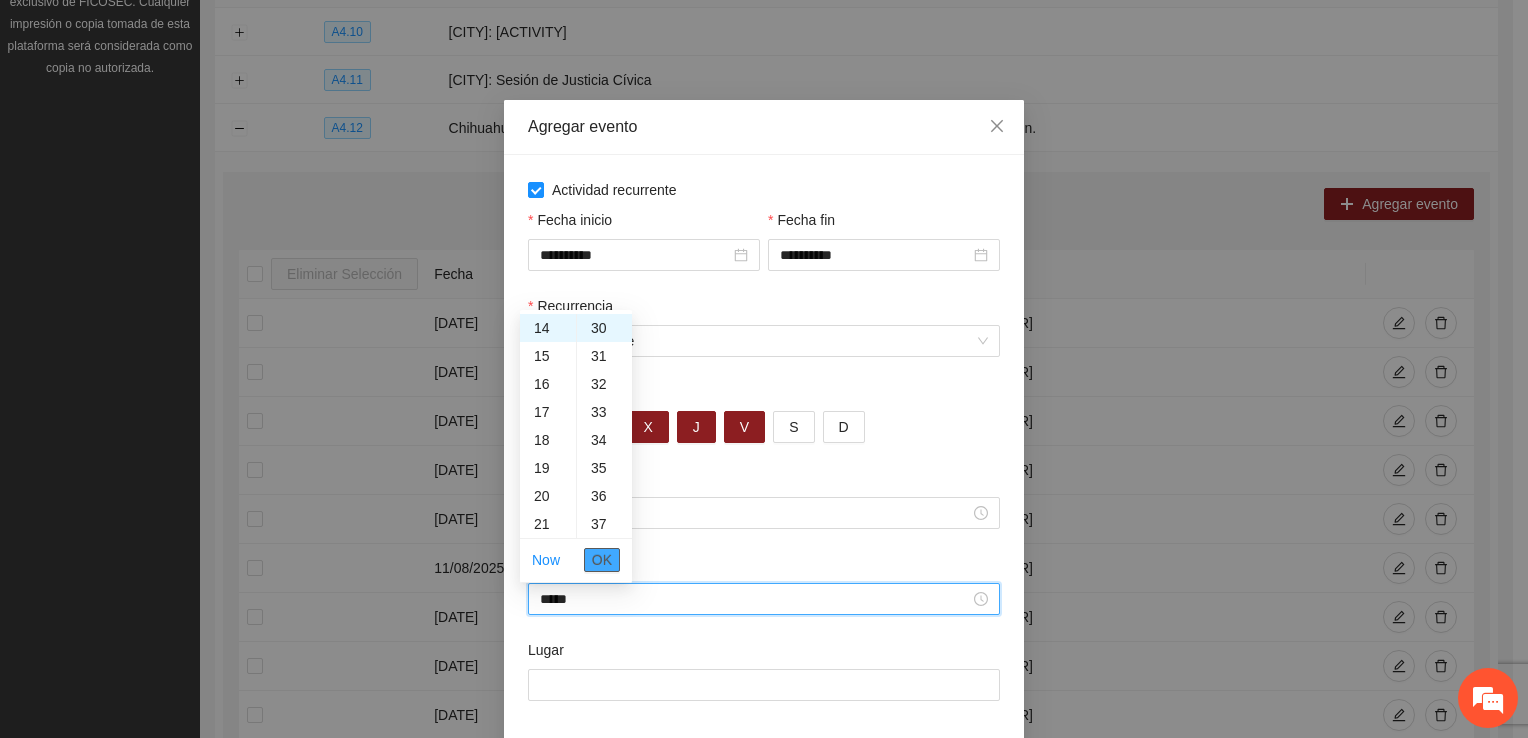 click on "OK" at bounding box center [602, 560] 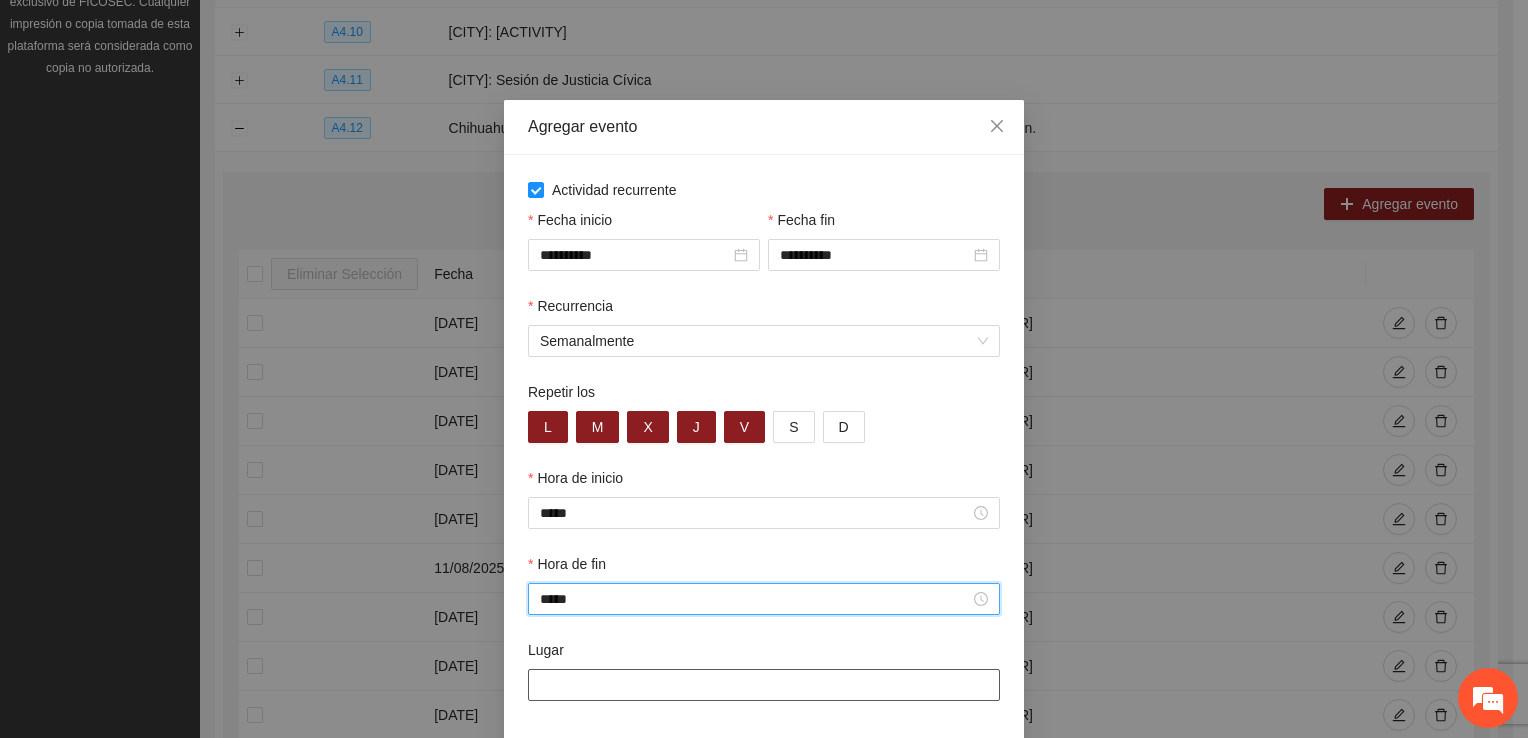 click on "Lugar" at bounding box center (764, 685) 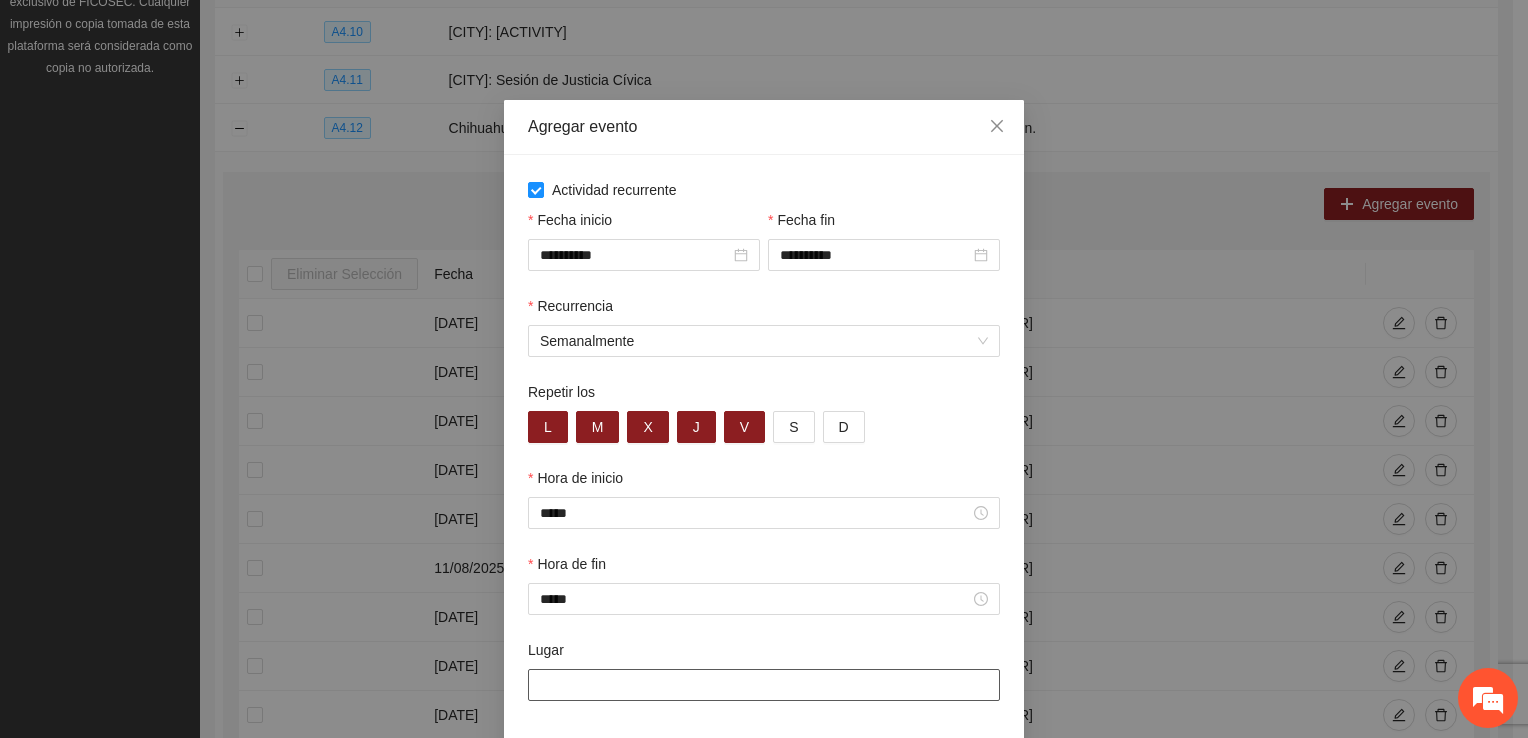 type on "**********" 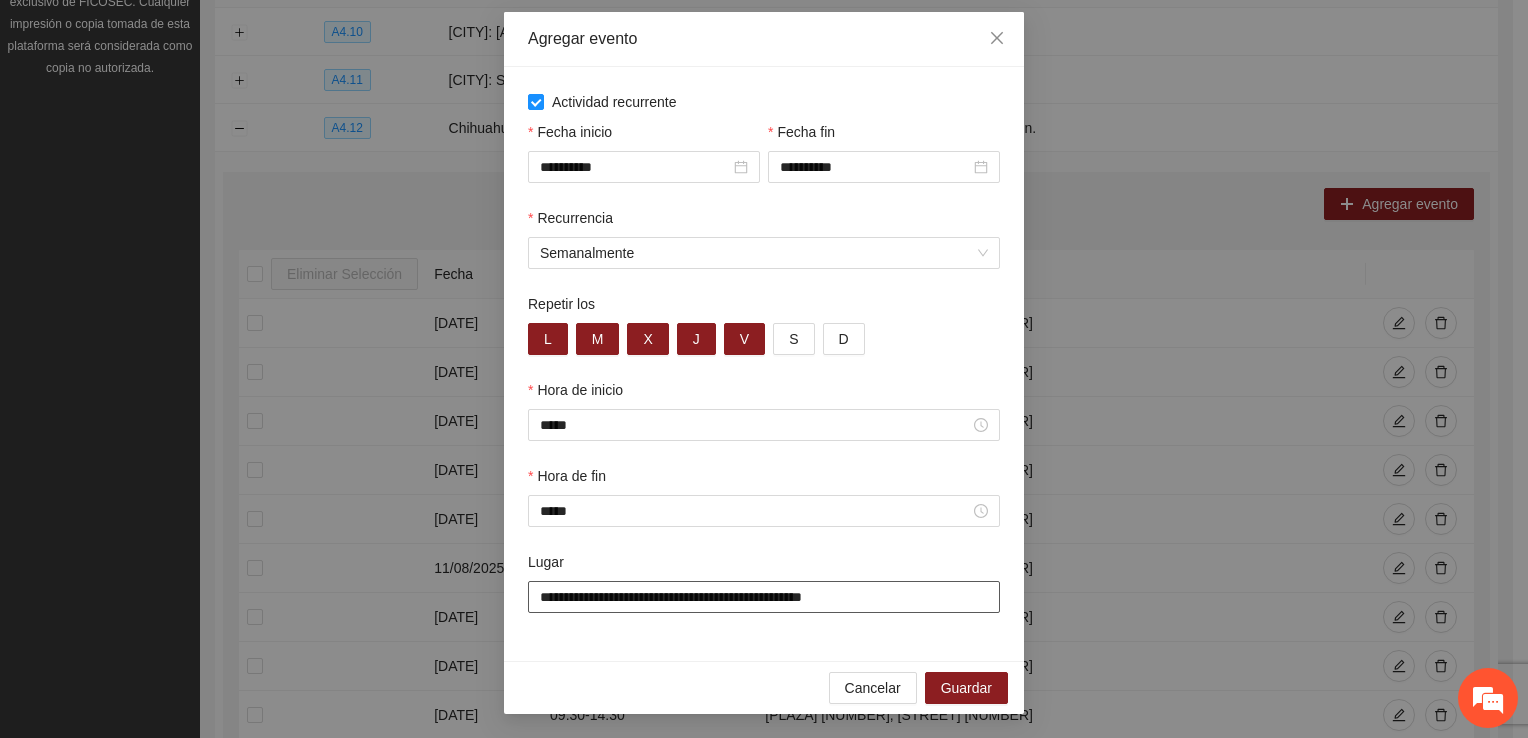 scroll, scrollTop: 90, scrollLeft: 0, axis: vertical 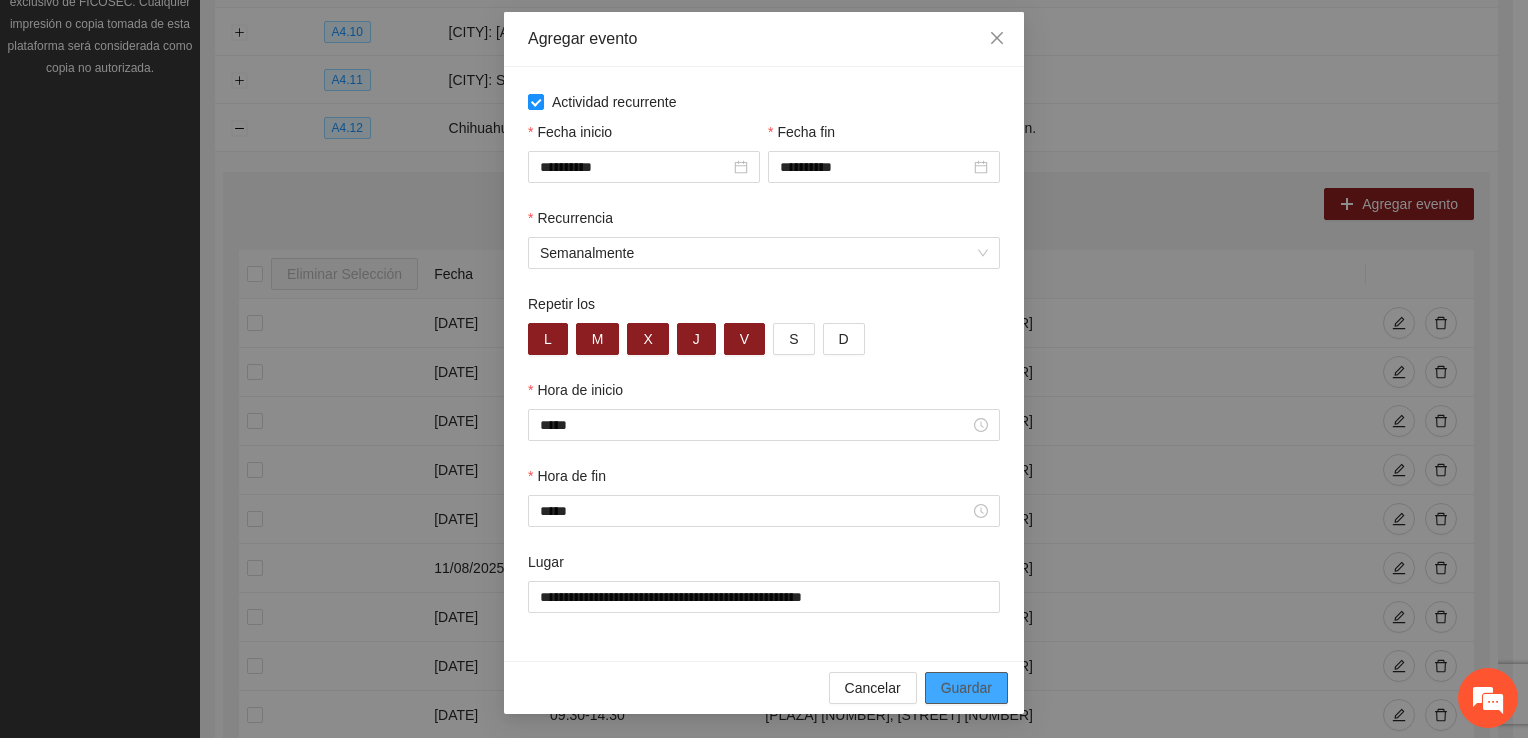 click on "Guardar" at bounding box center (966, 688) 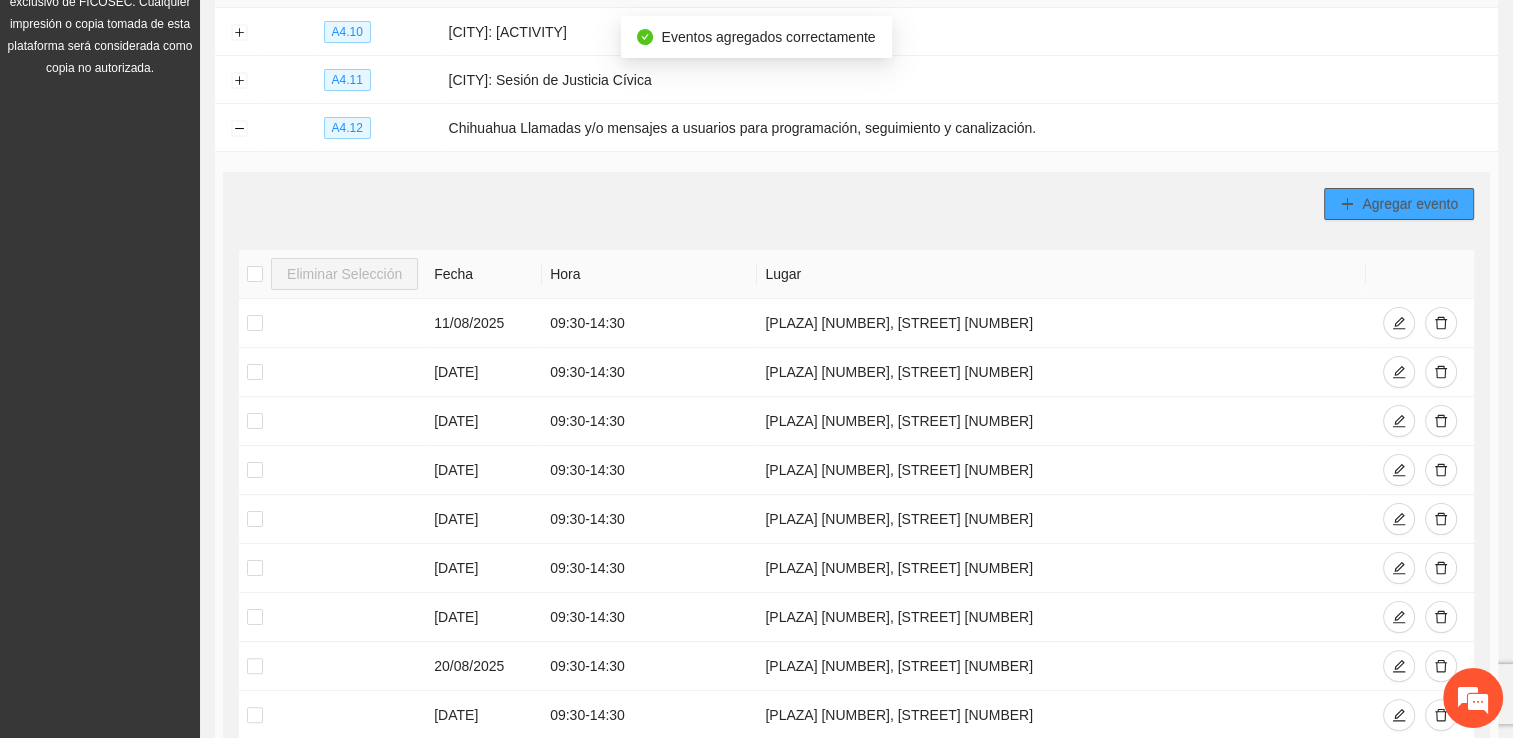 click on "Agregar evento" at bounding box center [1410, 204] 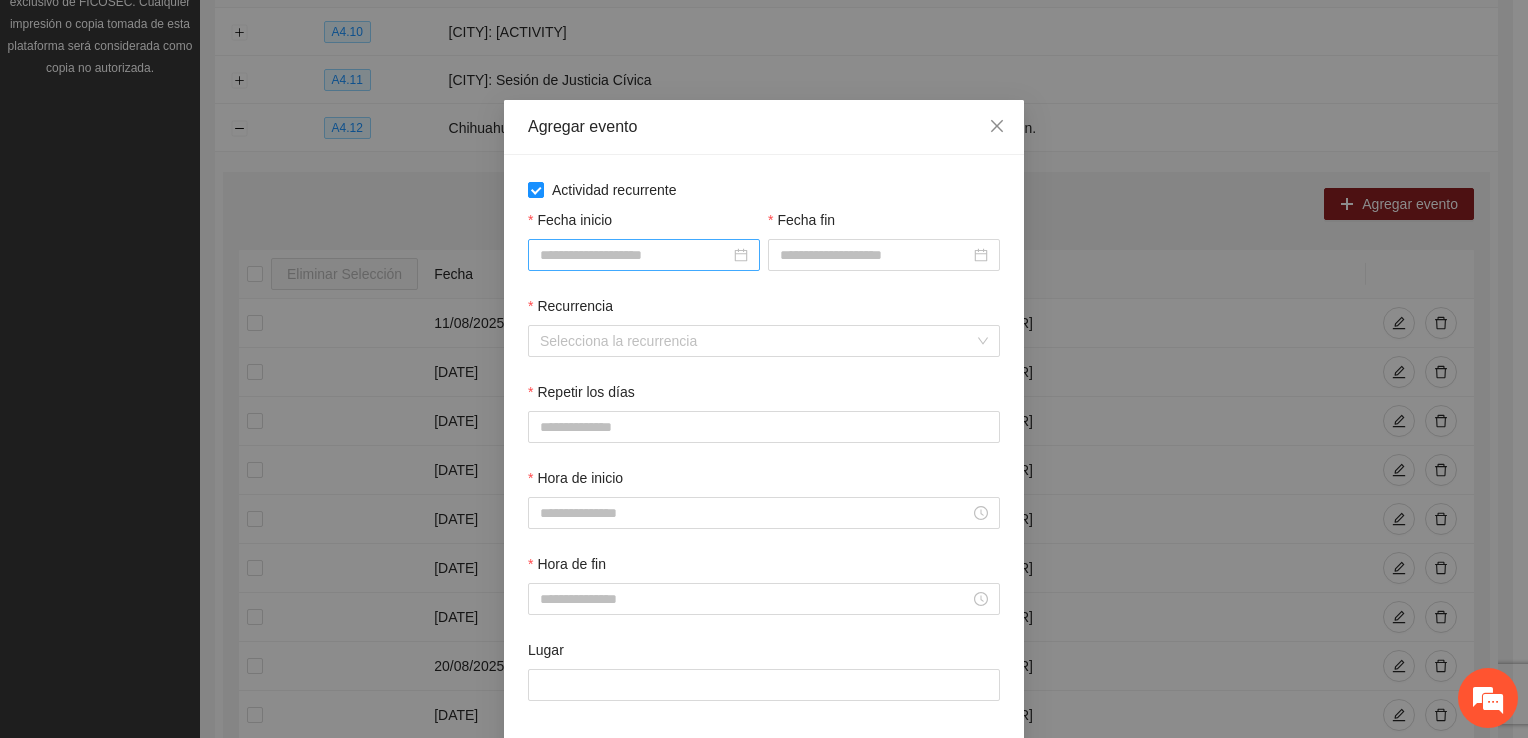 click on "Fecha inicio" at bounding box center (635, 255) 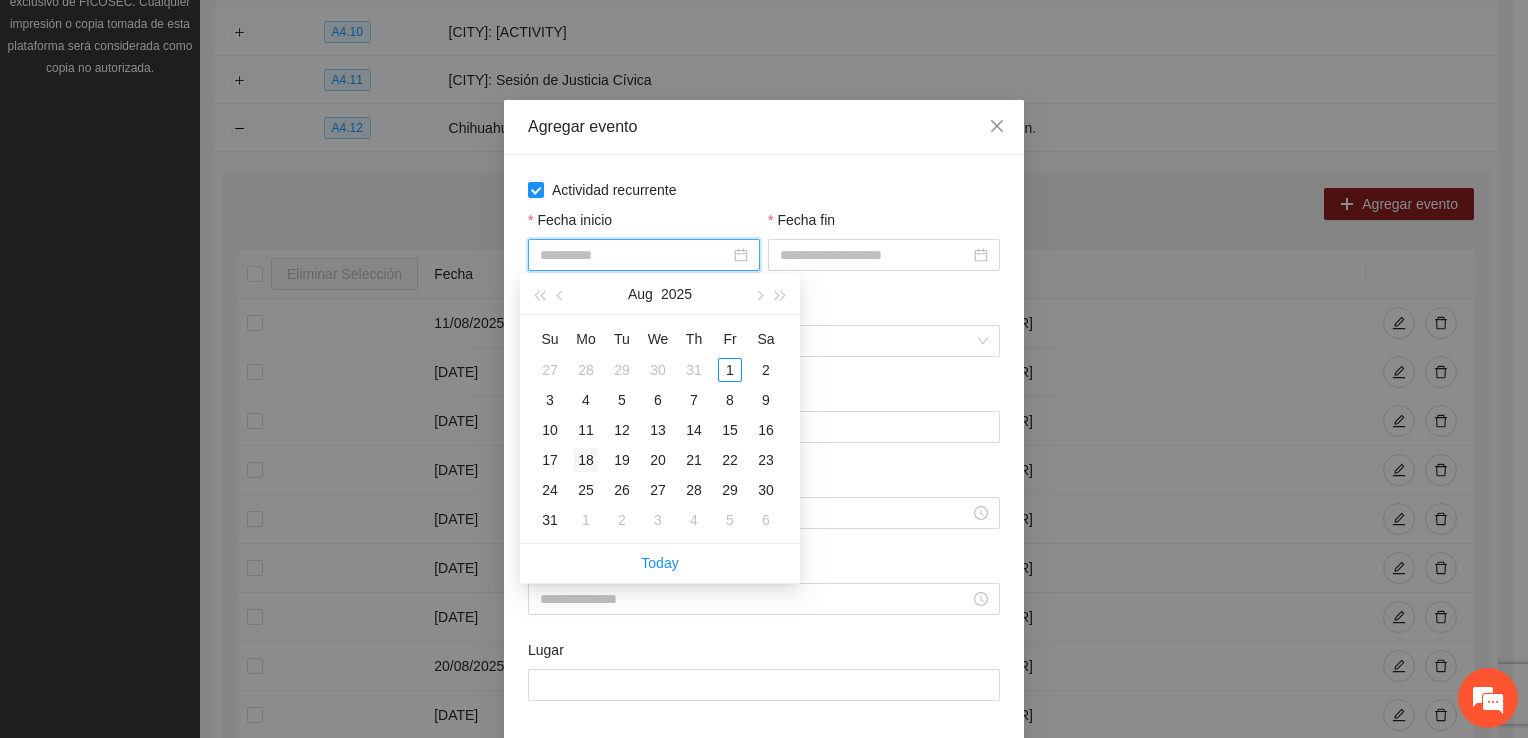 type on "**********" 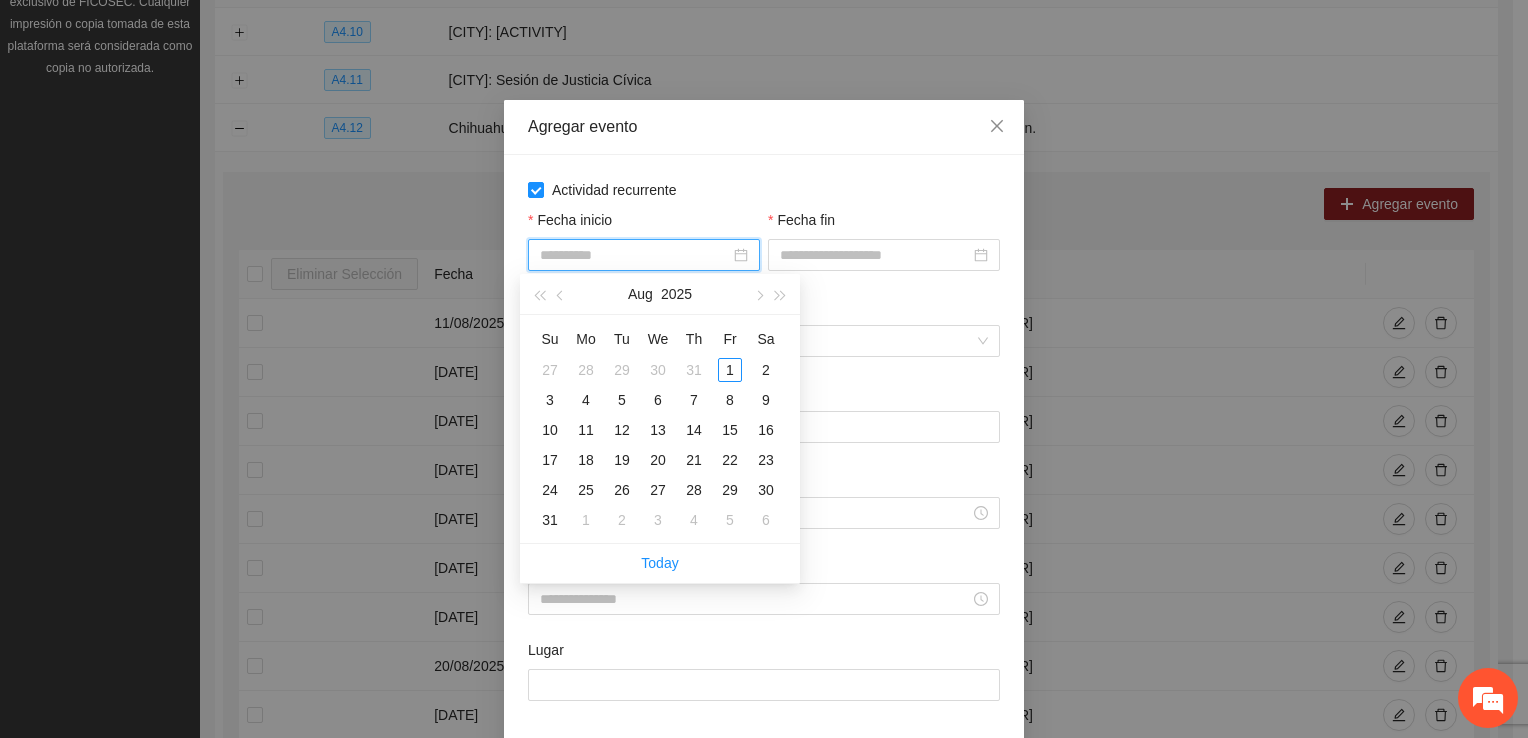 click on "18" at bounding box center [586, 460] 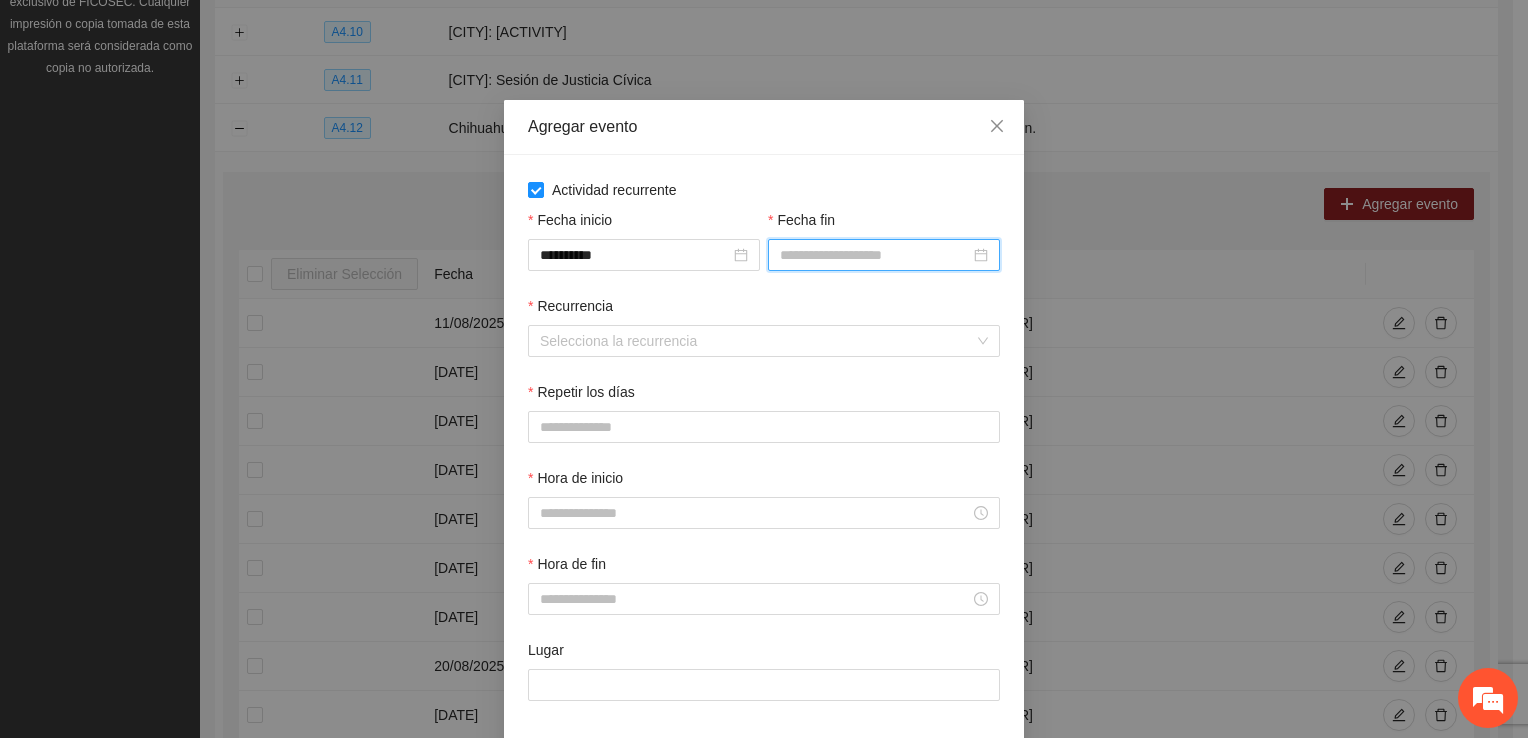 click on "Fecha fin" at bounding box center [875, 255] 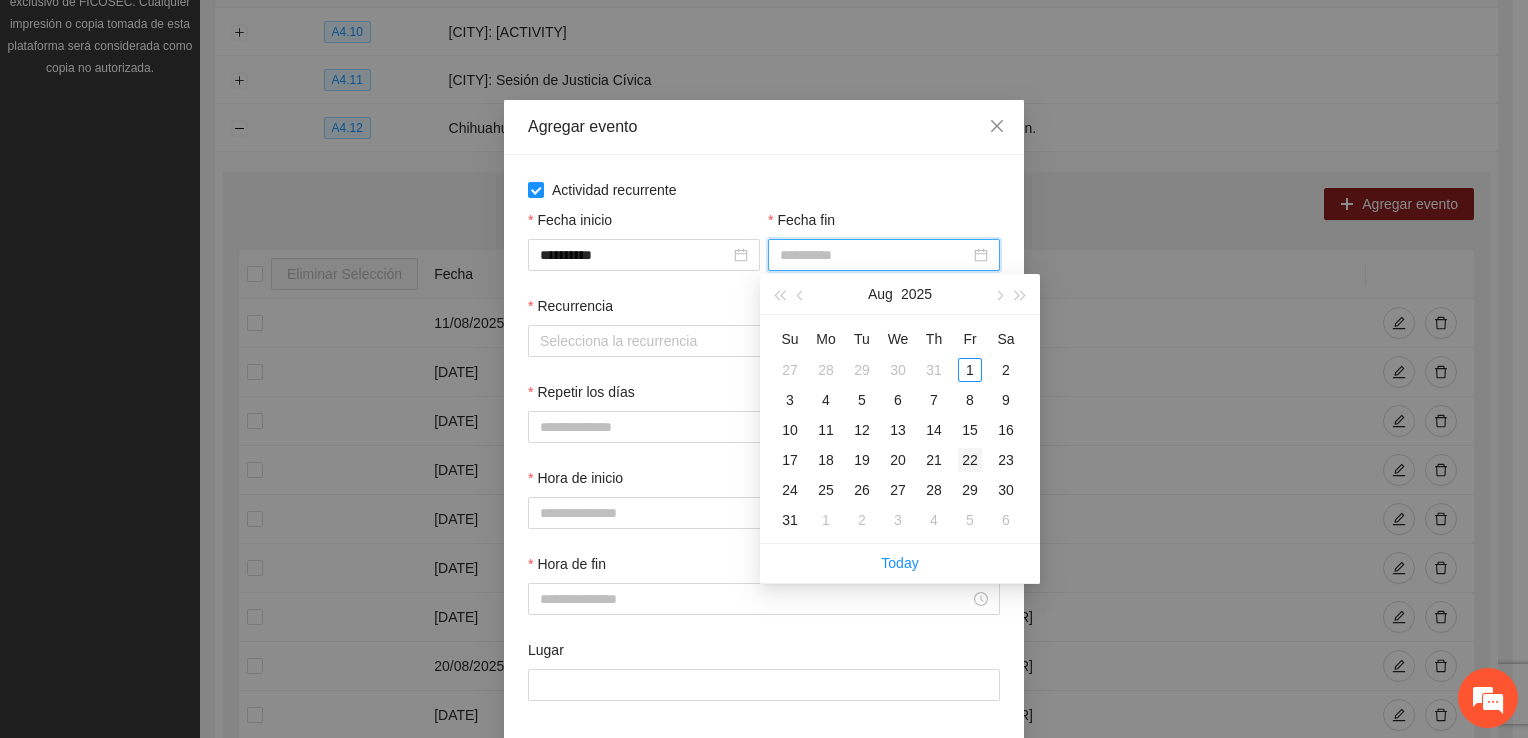type on "**********" 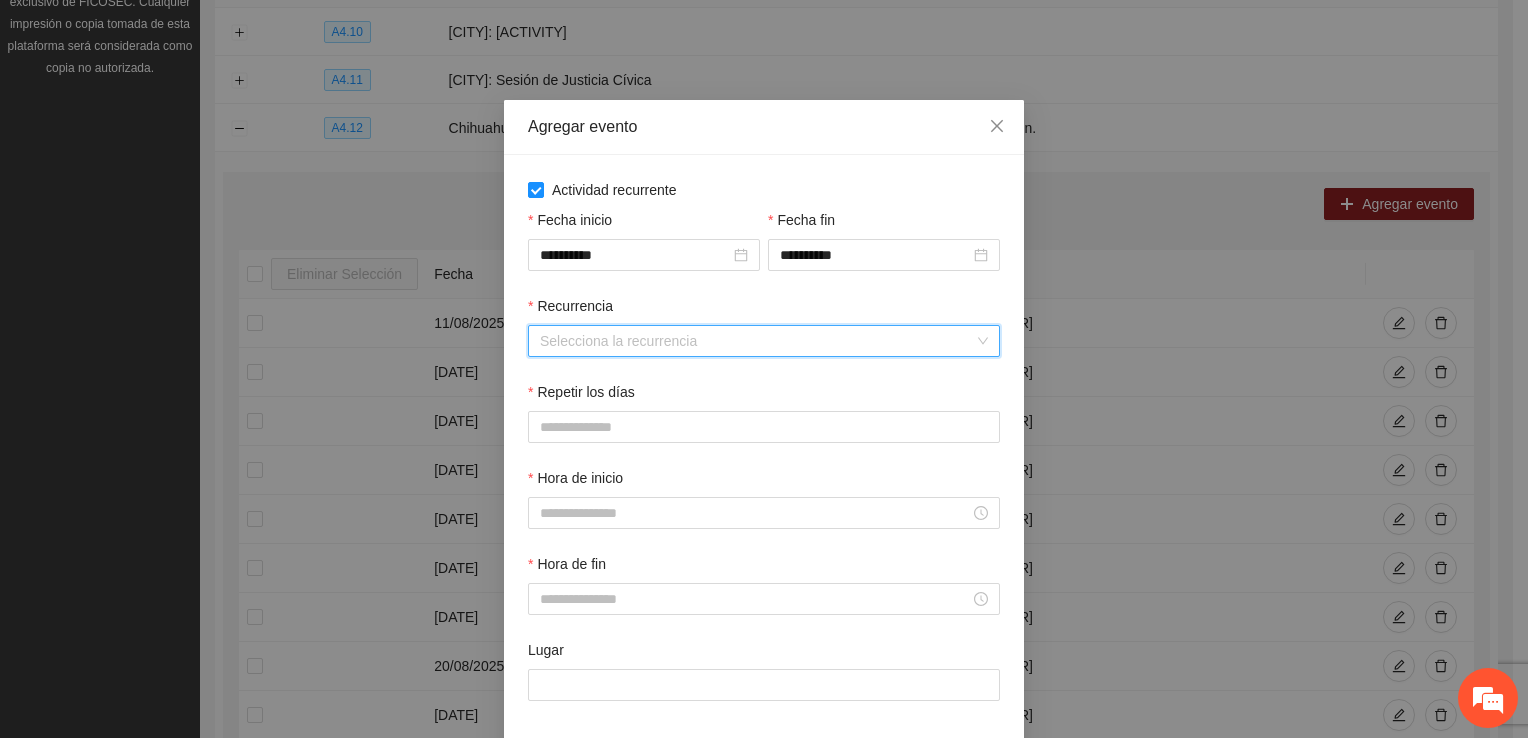 click on "Recurrencia" at bounding box center [757, 341] 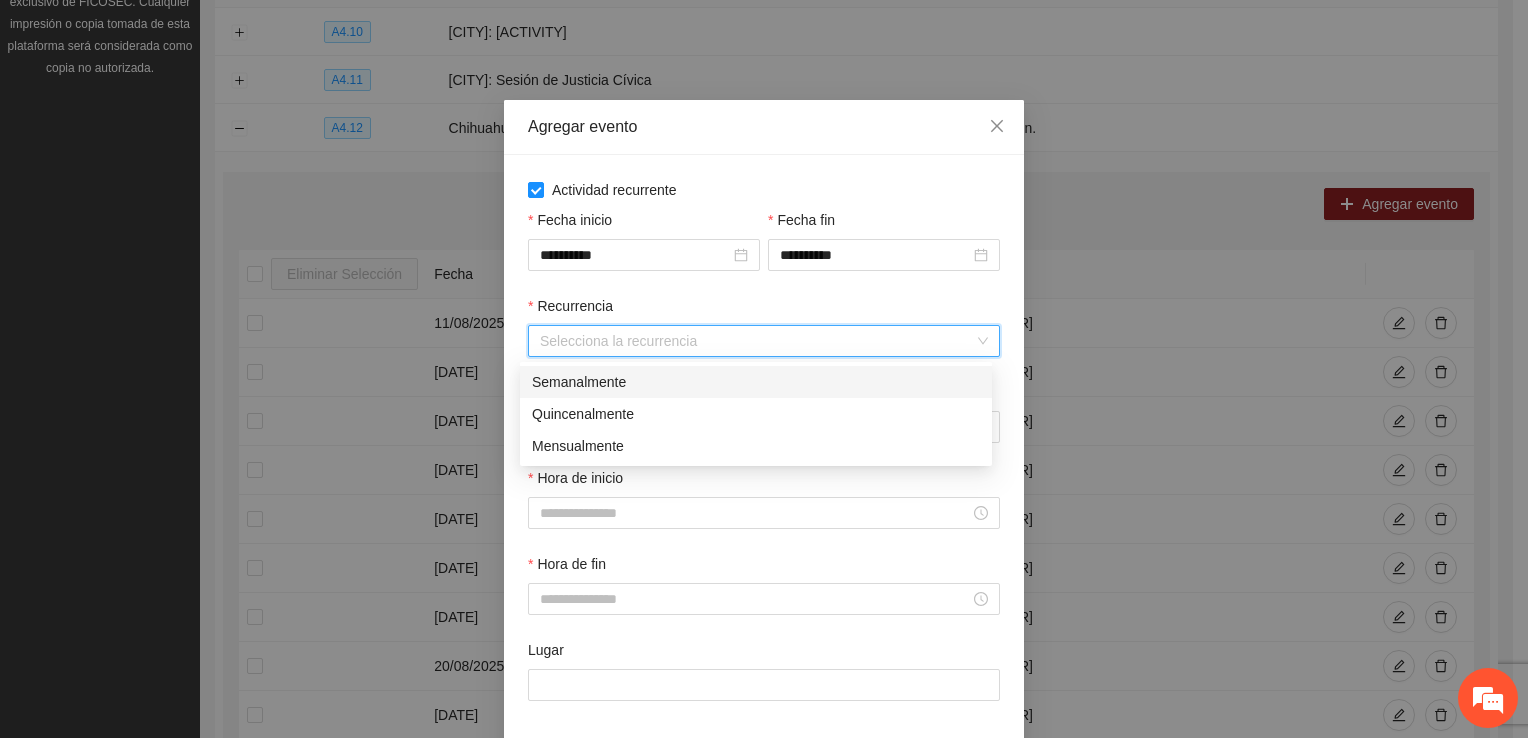 click on "Semanalmente" at bounding box center [756, 382] 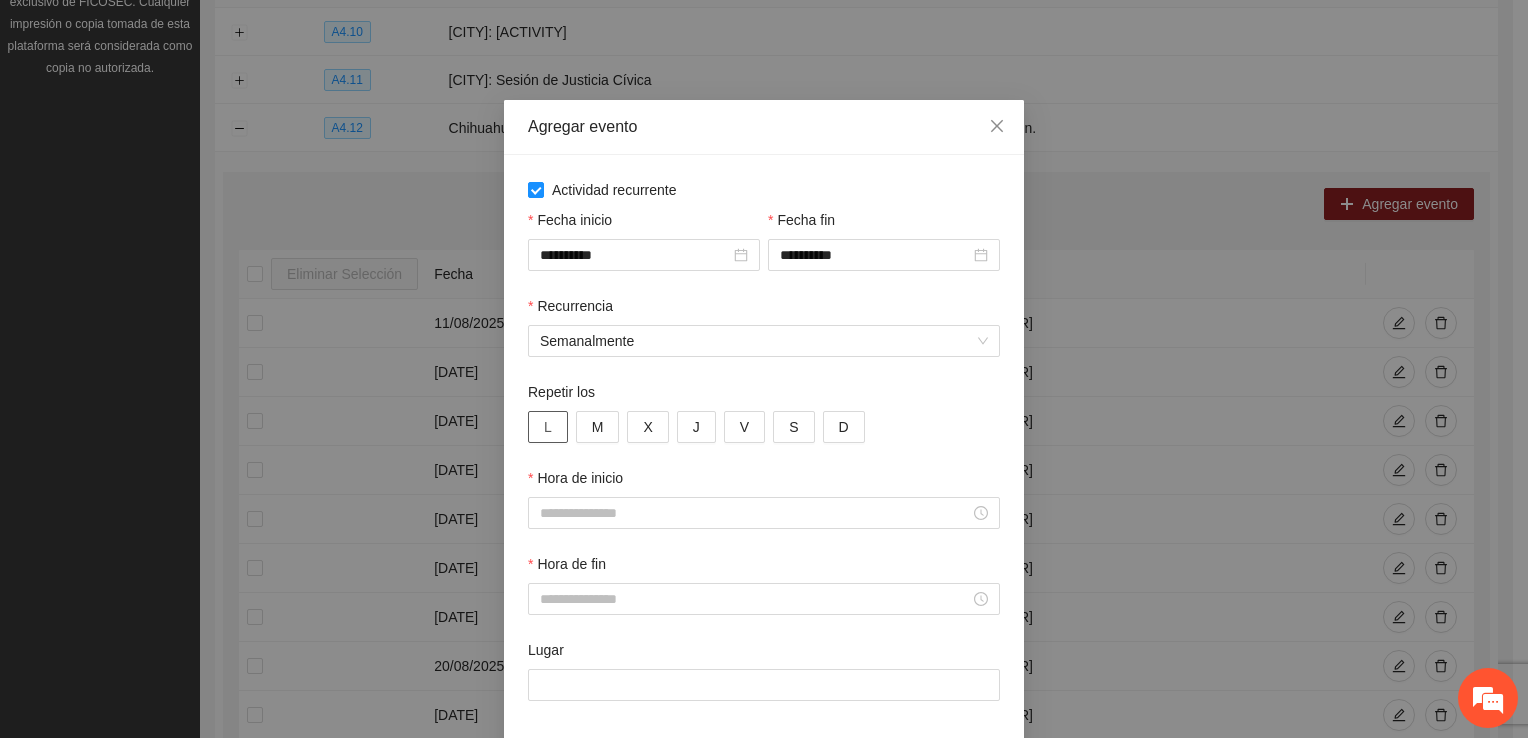 drag, startPoint x: 544, startPoint y: 427, endPoint x: 557, endPoint y: 429, distance: 13.152946 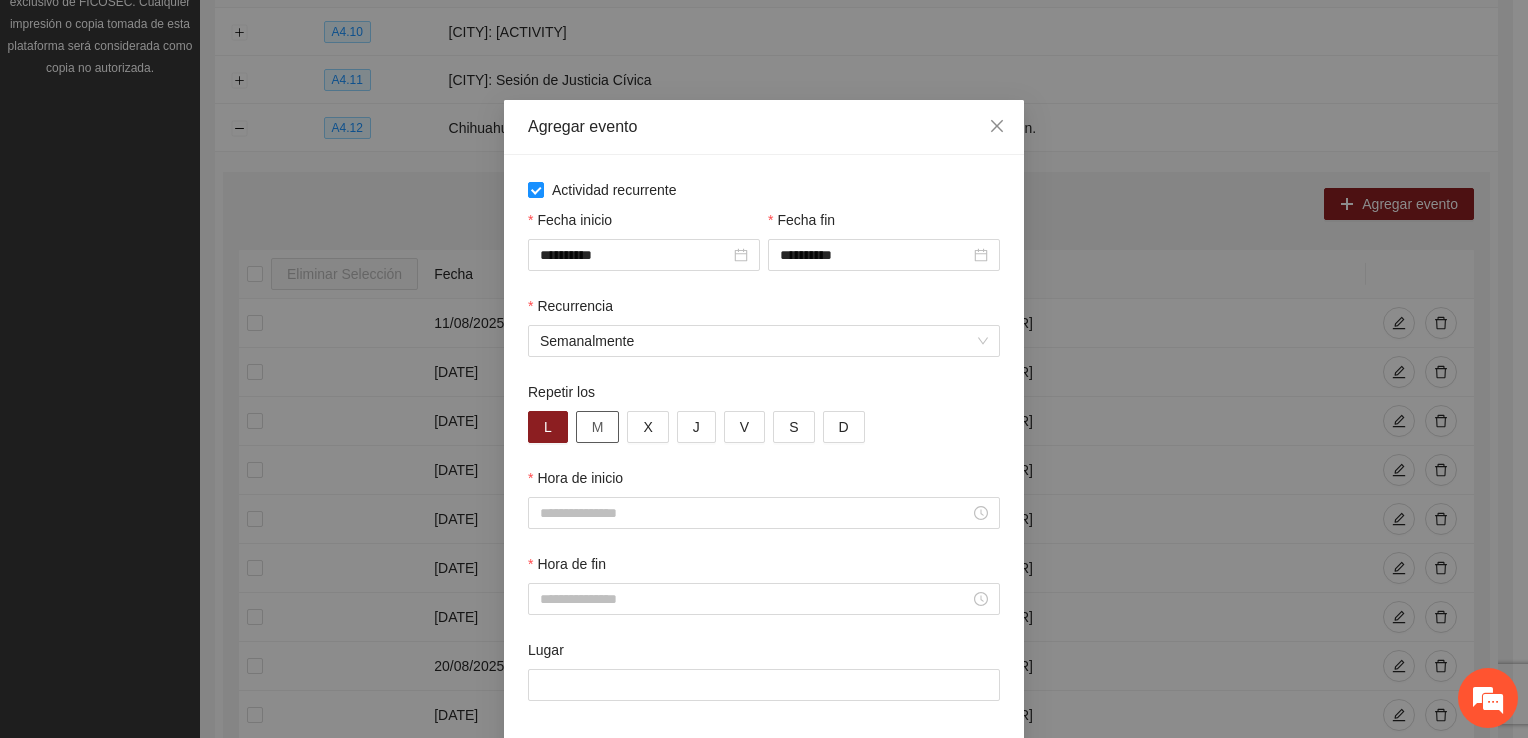 click on "M" at bounding box center [598, 427] 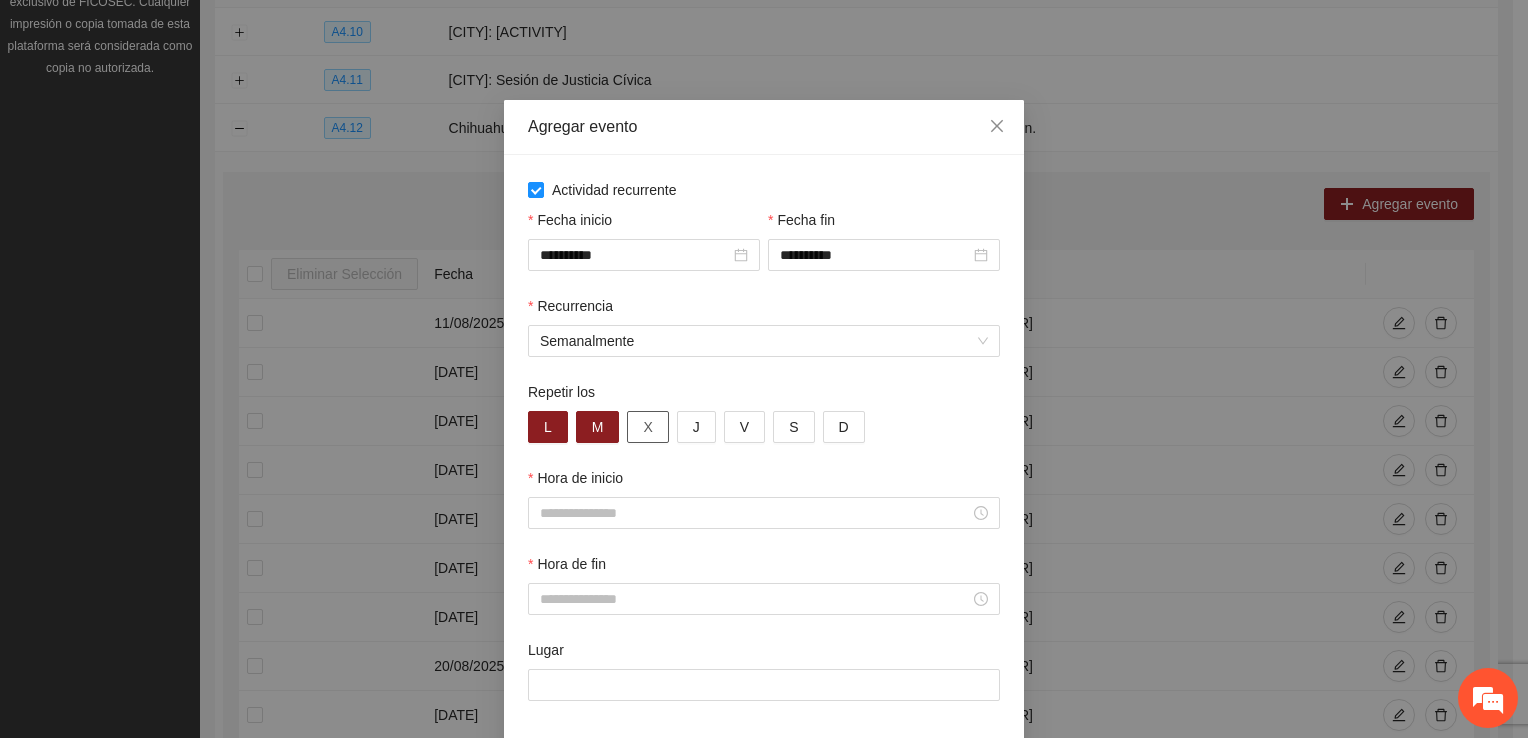 drag, startPoint x: 624, startPoint y: 430, endPoint x: 653, endPoint y: 430, distance: 29 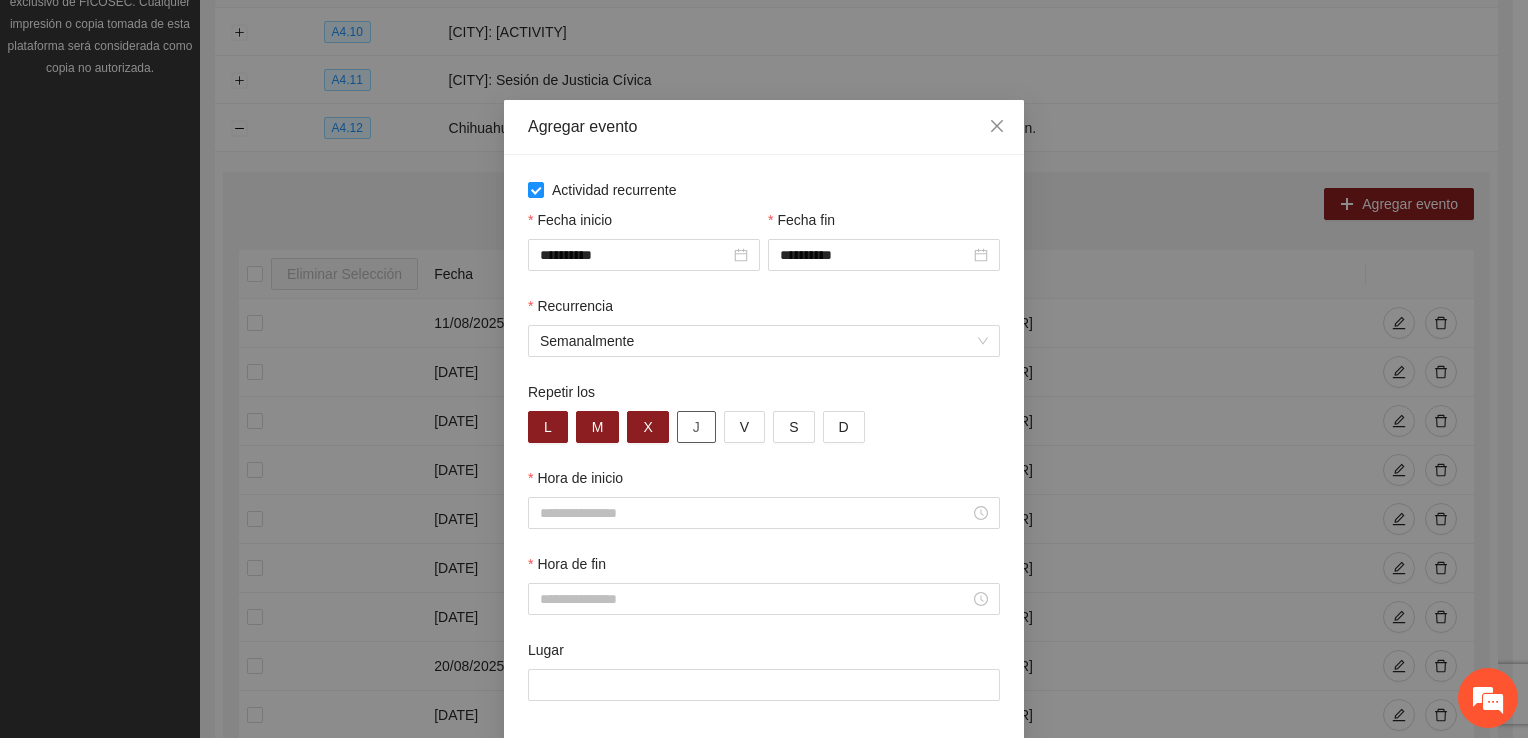 click on "J" at bounding box center (696, 427) 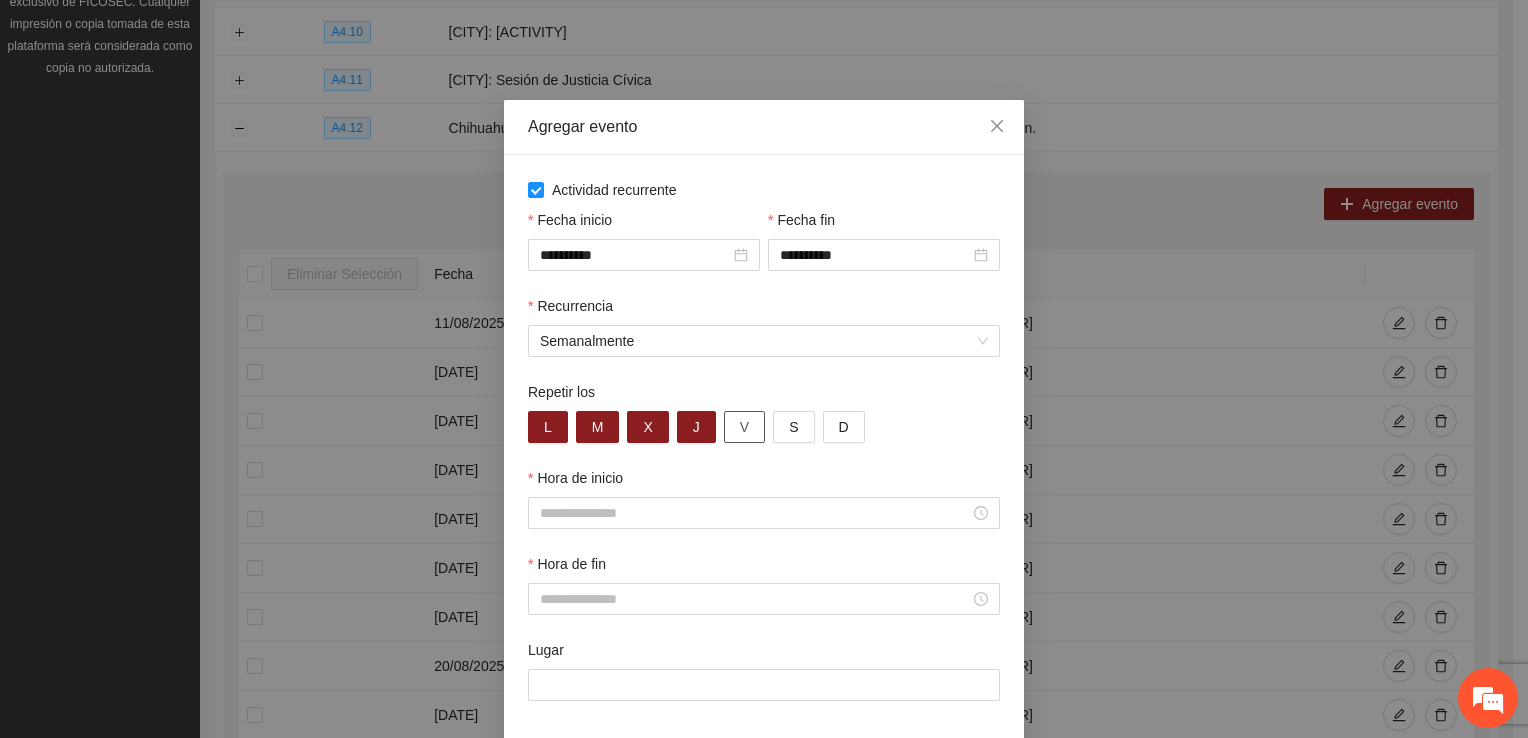 click on "V" at bounding box center [744, 427] 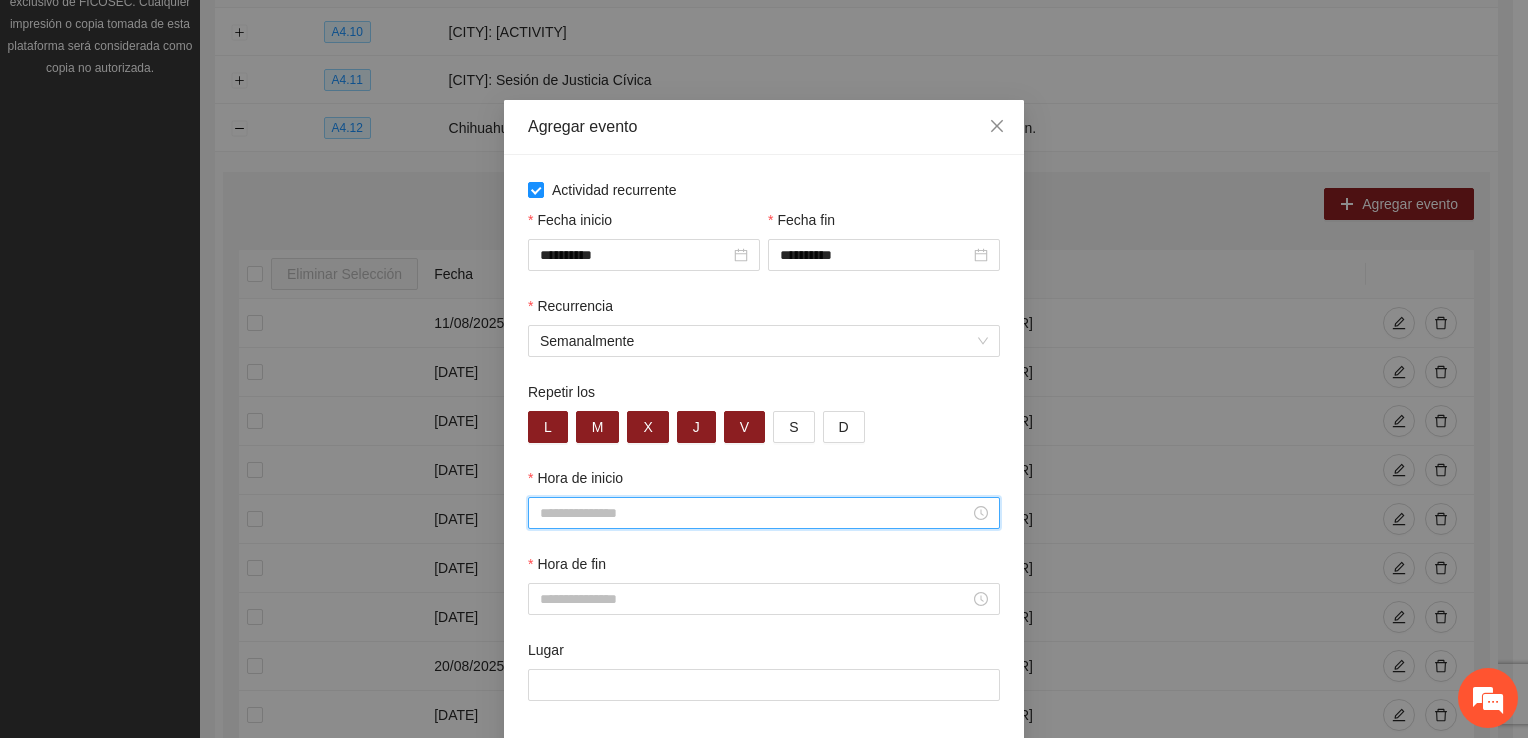 click on "Hora de inicio" at bounding box center [755, 513] 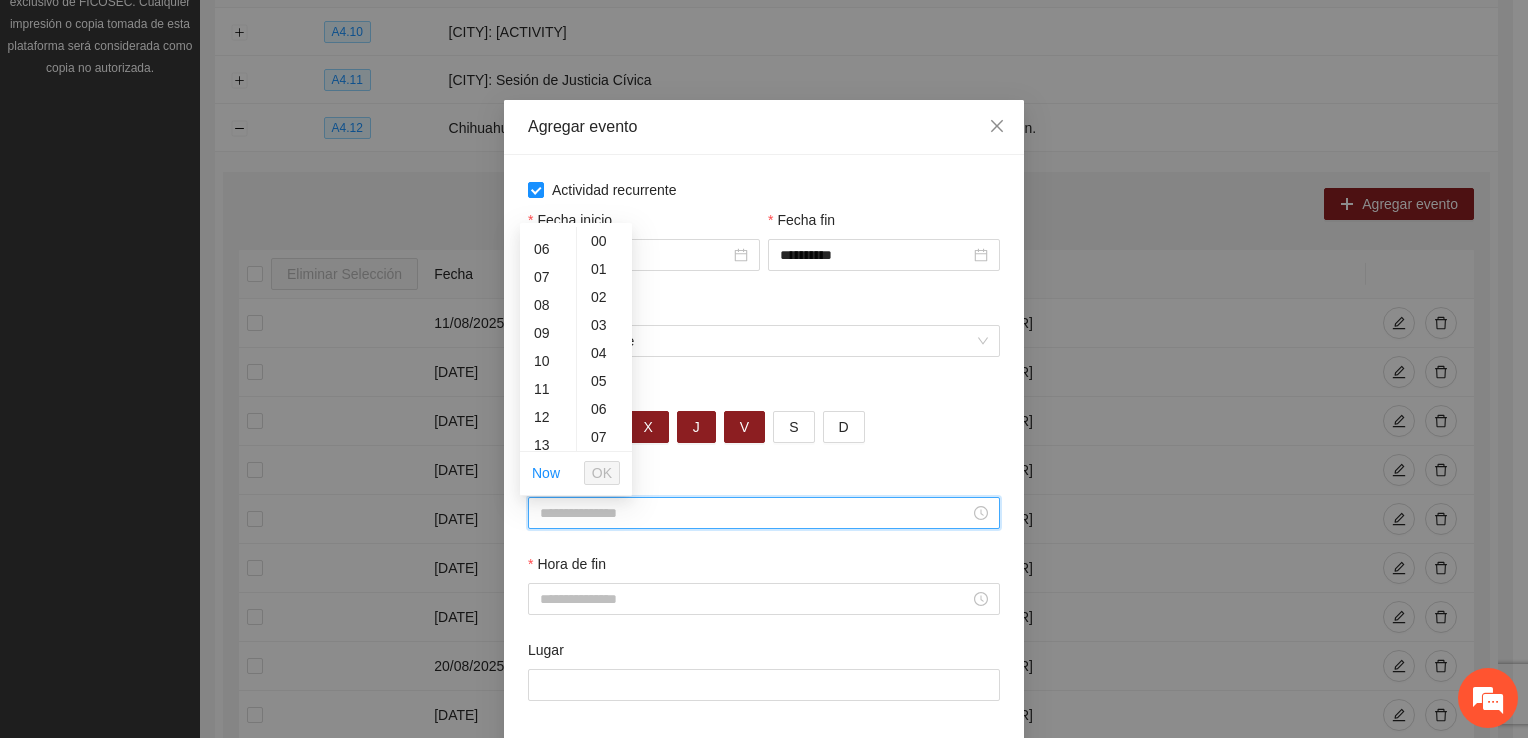 drag, startPoint x: 540, startPoint y: 333, endPoint x: 567, endPoint y: 402, distance: 74.094536 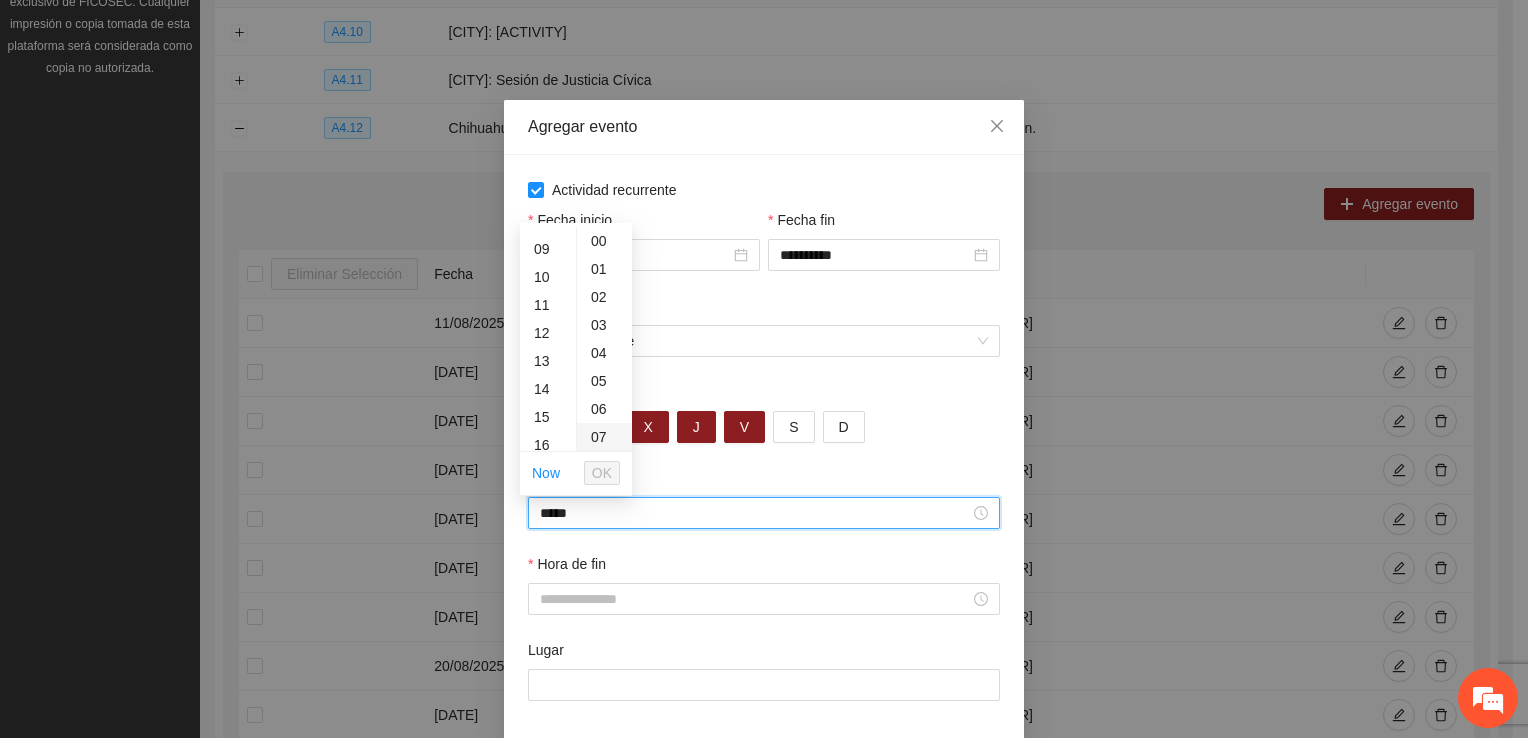 scroll, scrollTop: 252, scrollLeft: 0, axis: vertical 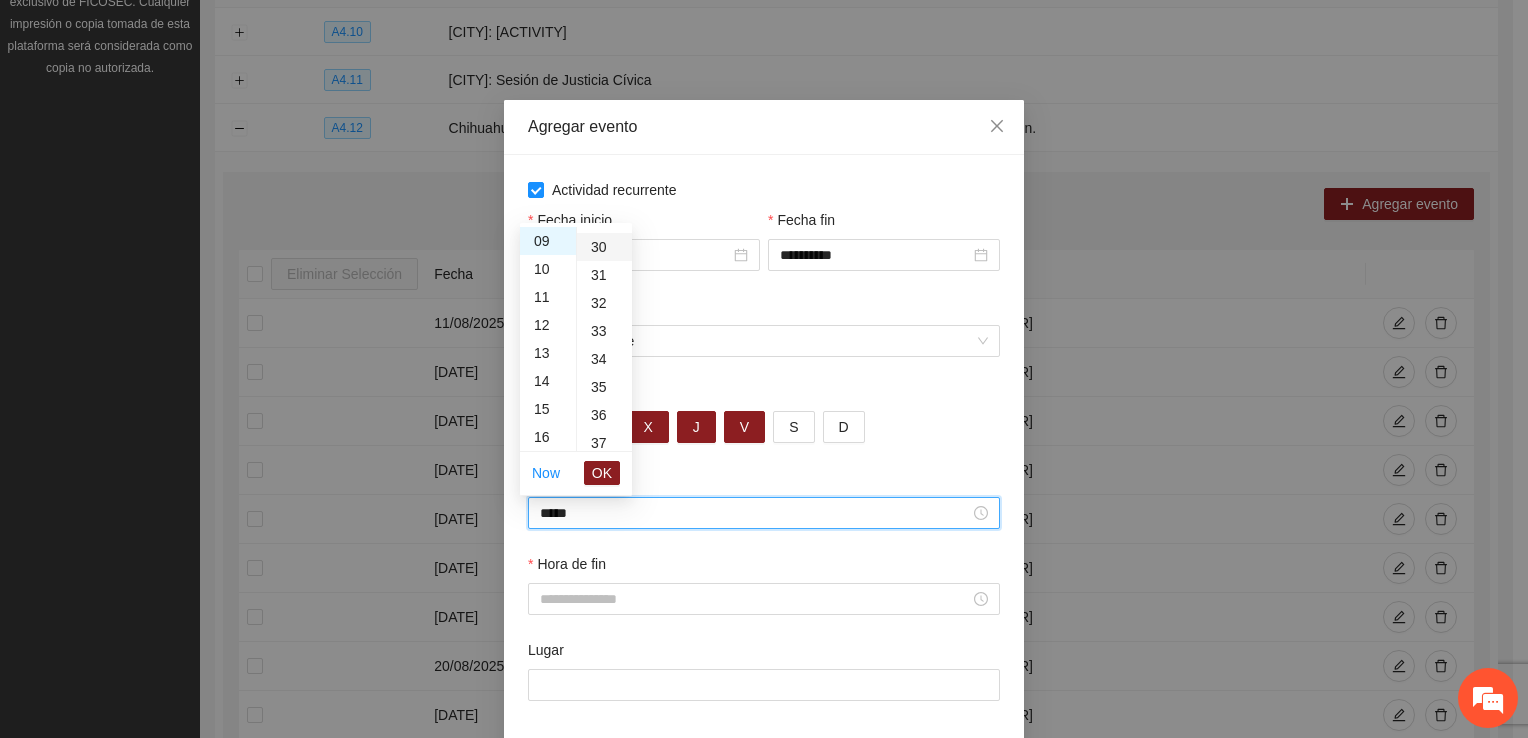 click on "30" at bounding box center (604, 247) 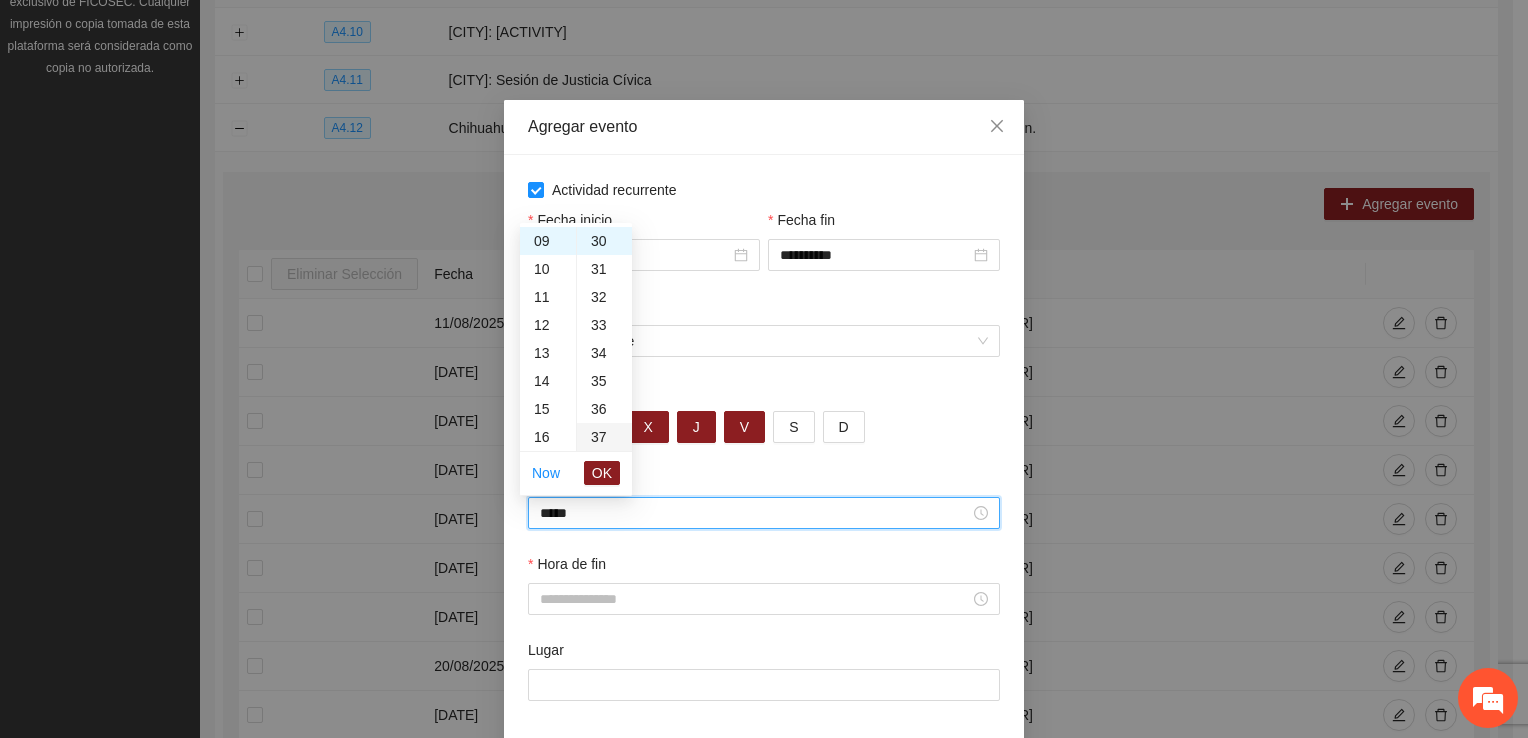 scroll, scrollTop: 840, scrollLeft: 0, axis: vertical 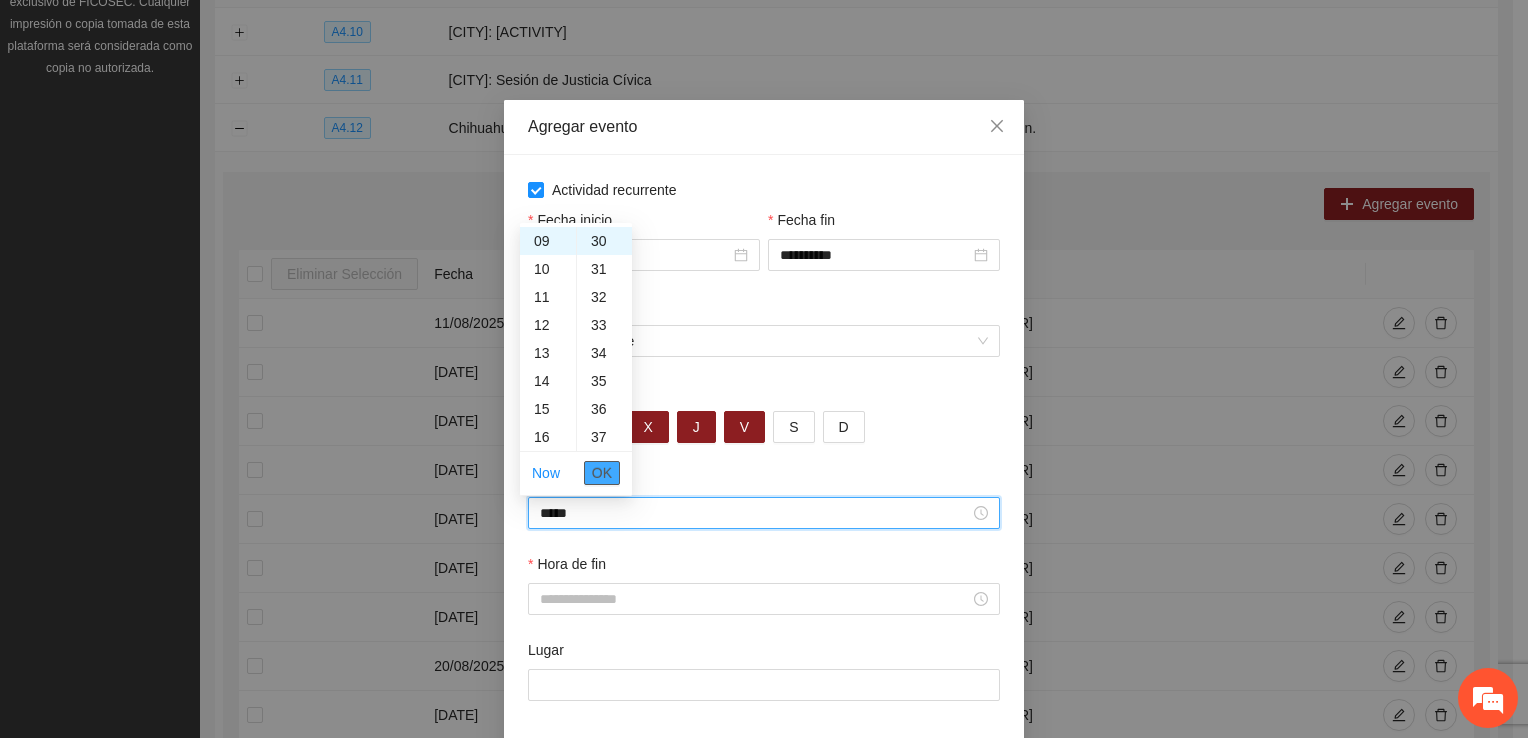 click on "OK" at bounding box center (602, 473) 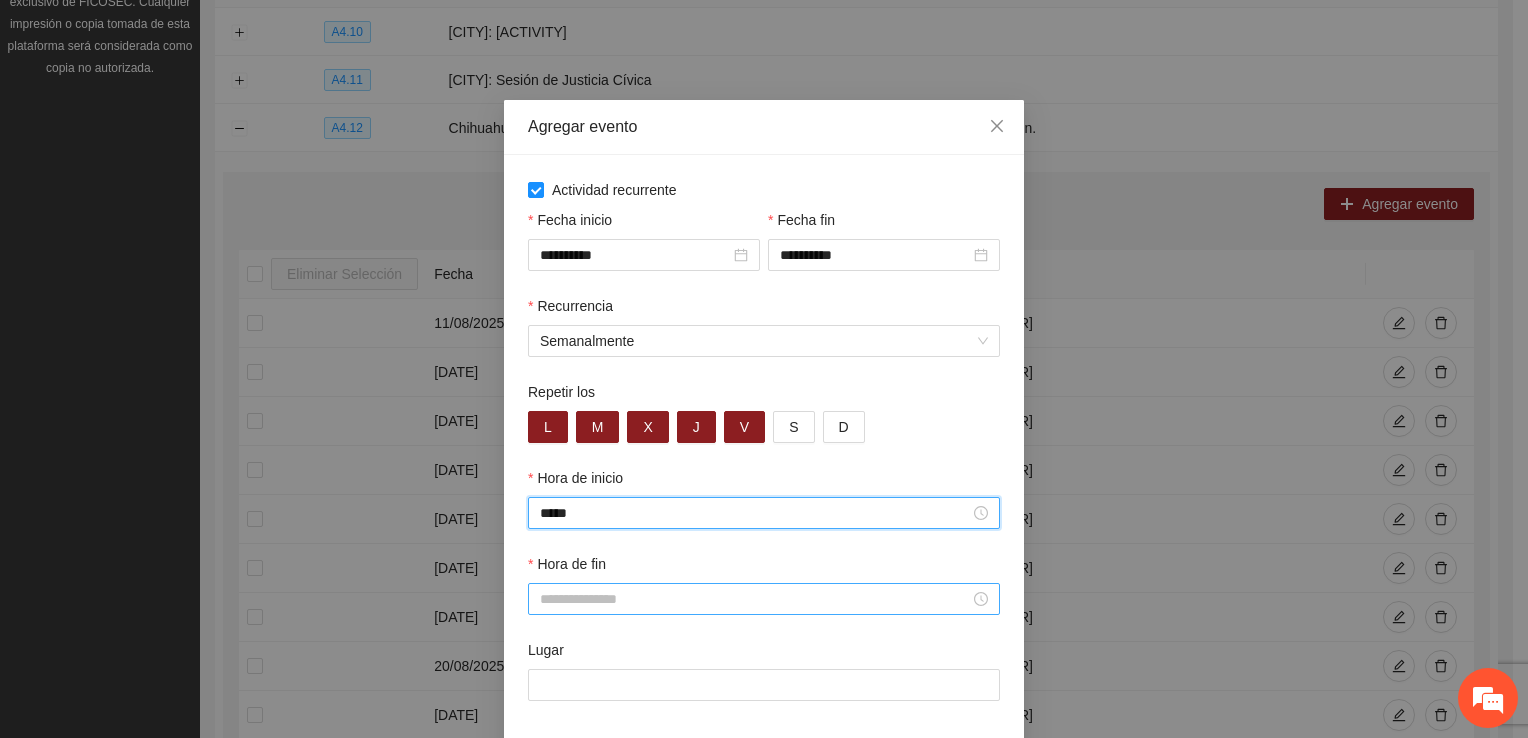 click on "Hora de fin" at bounding box center [755, 599] 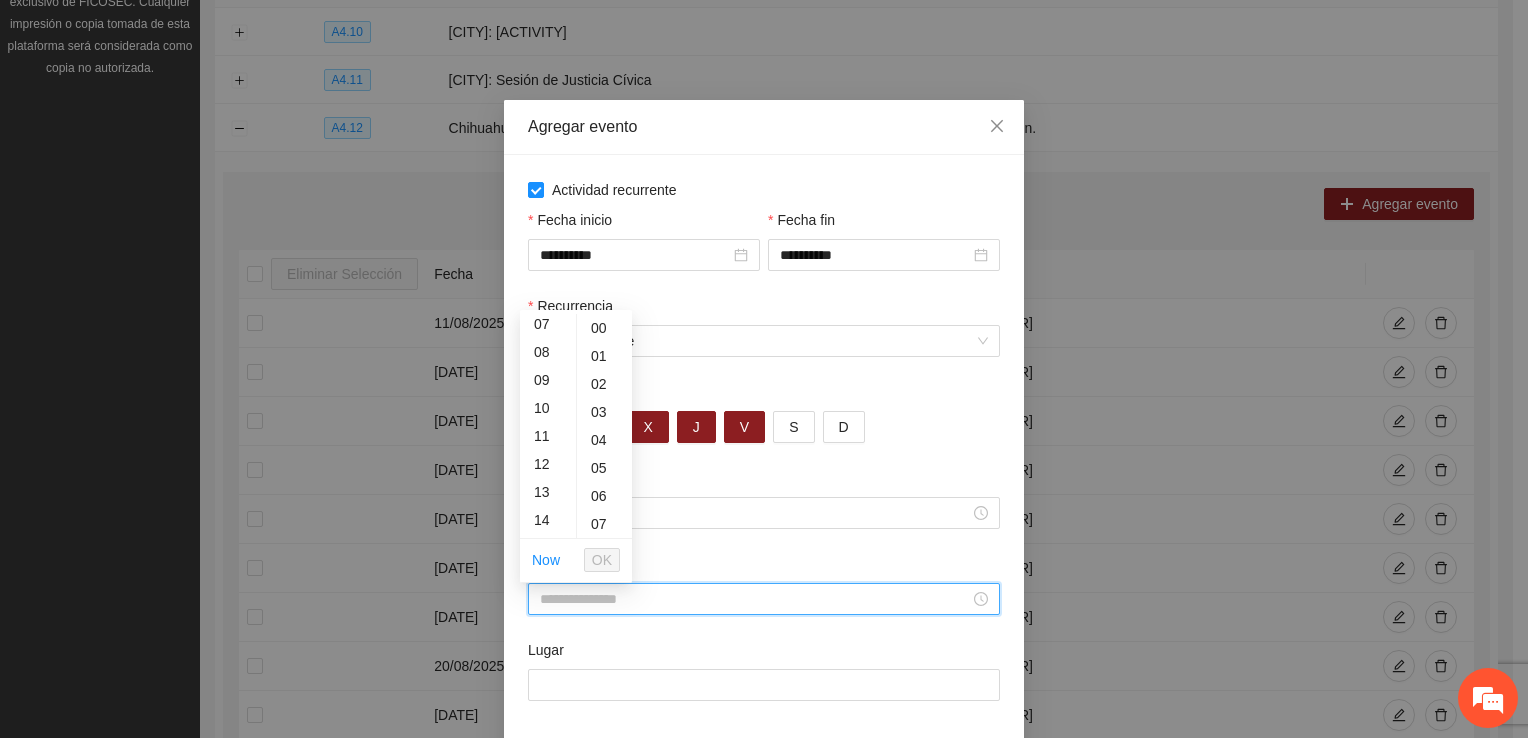 click on "14" at bounding box center (548, 520) 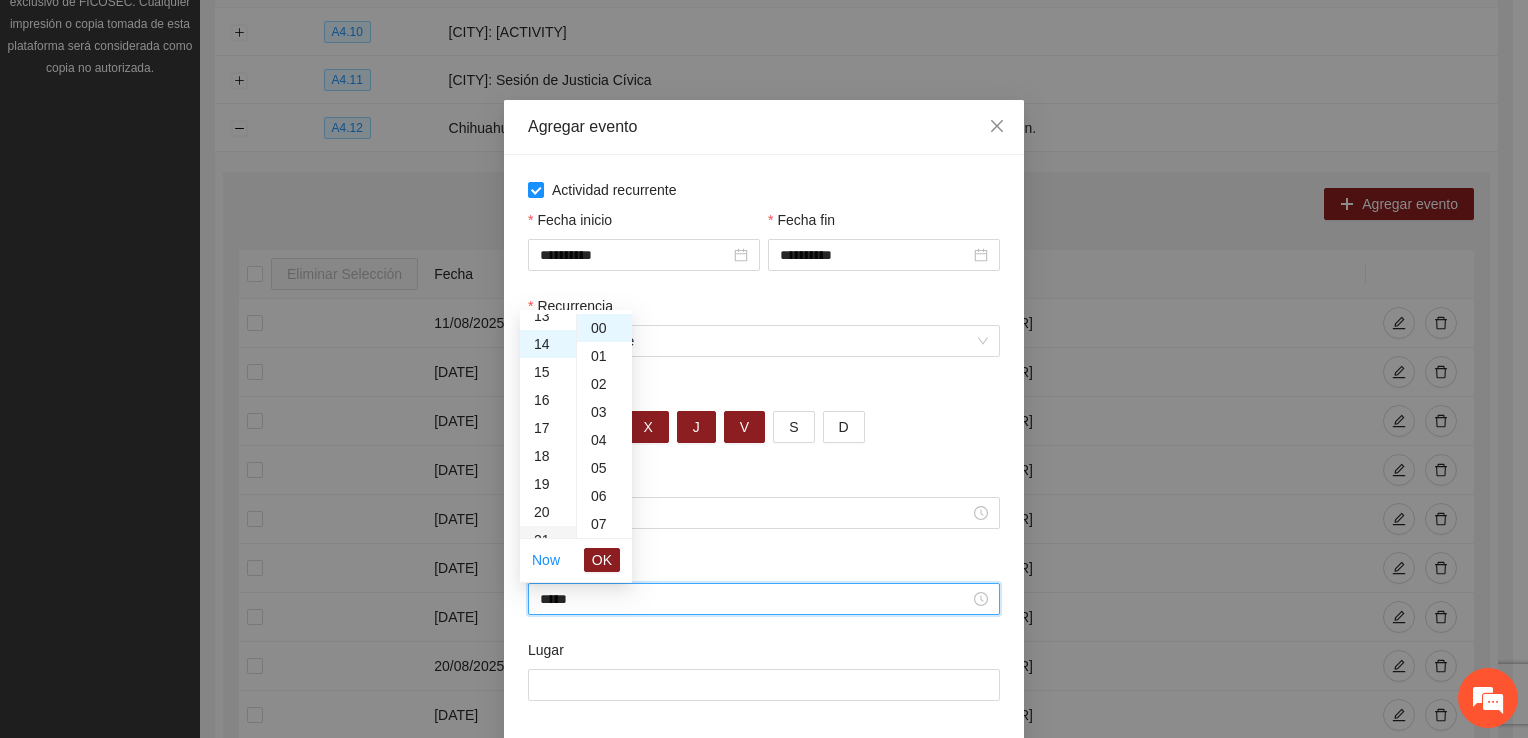 scroll, scrollTop: 392, scrollLeft: 0, axis: vertical 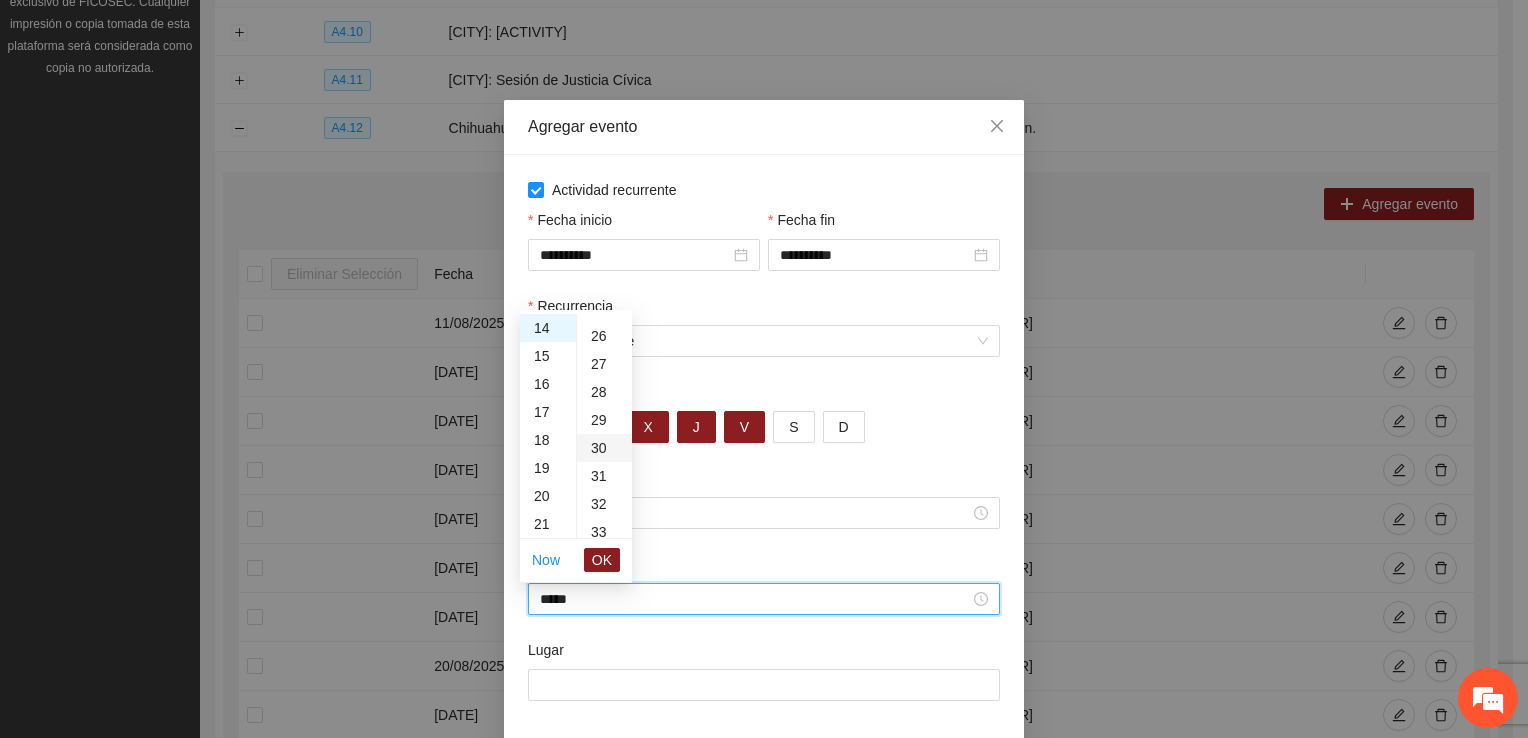 click on "30" at bounding box center (604, 448) 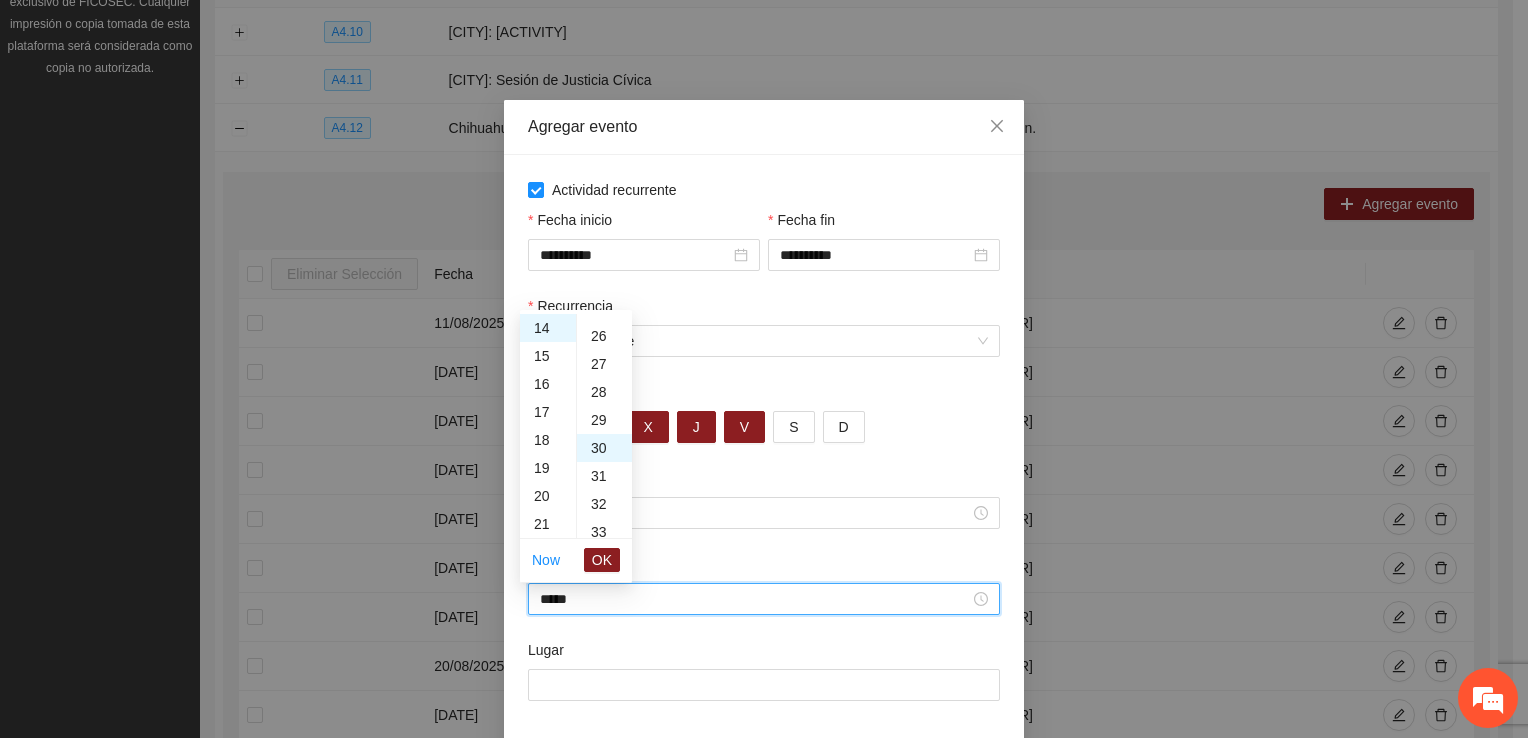 scroll, scrollTop: 840, scrollLeft: 0, axis: vertical 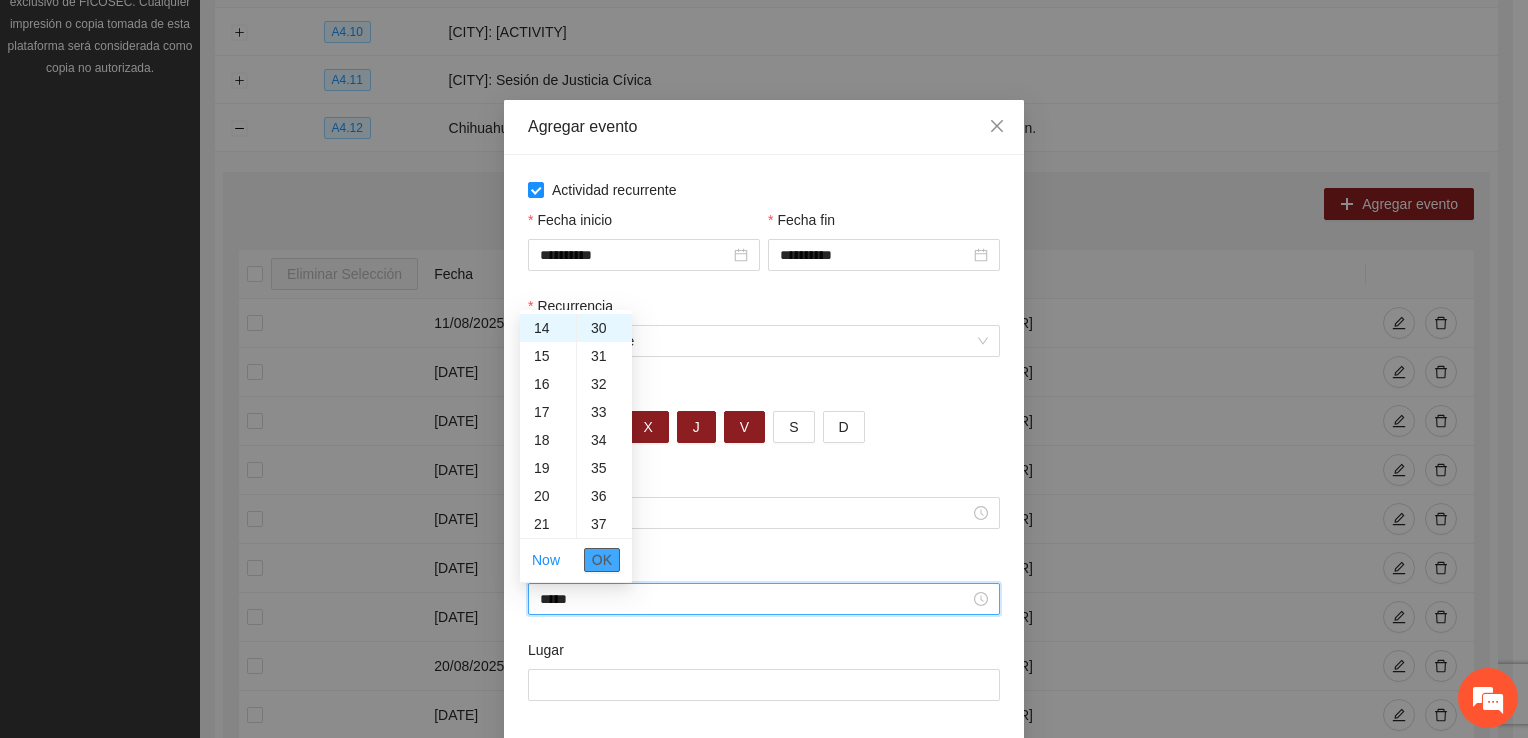 click on "OK" at bounding box center (602, 560) 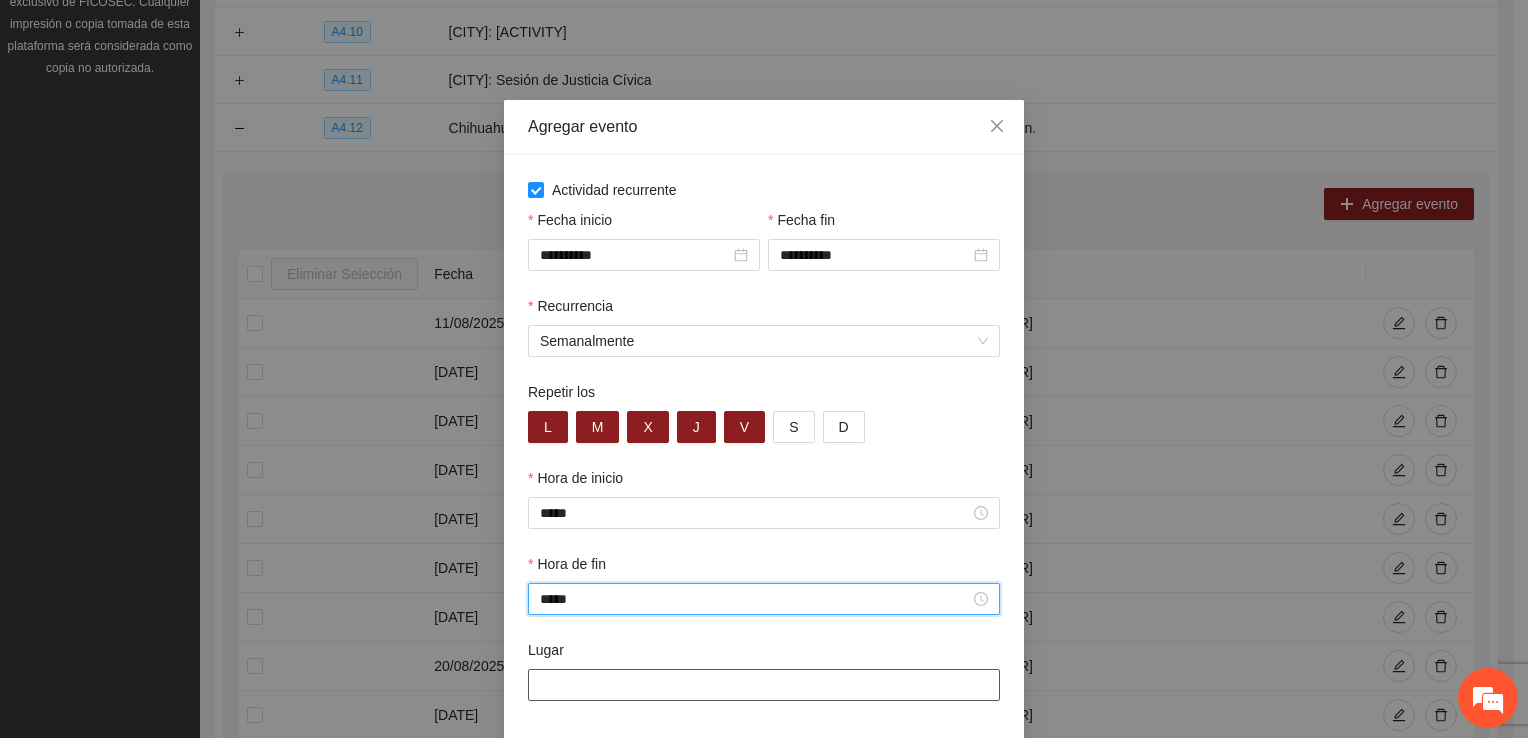 click on "Lugar" at bounding box center [764, 685] 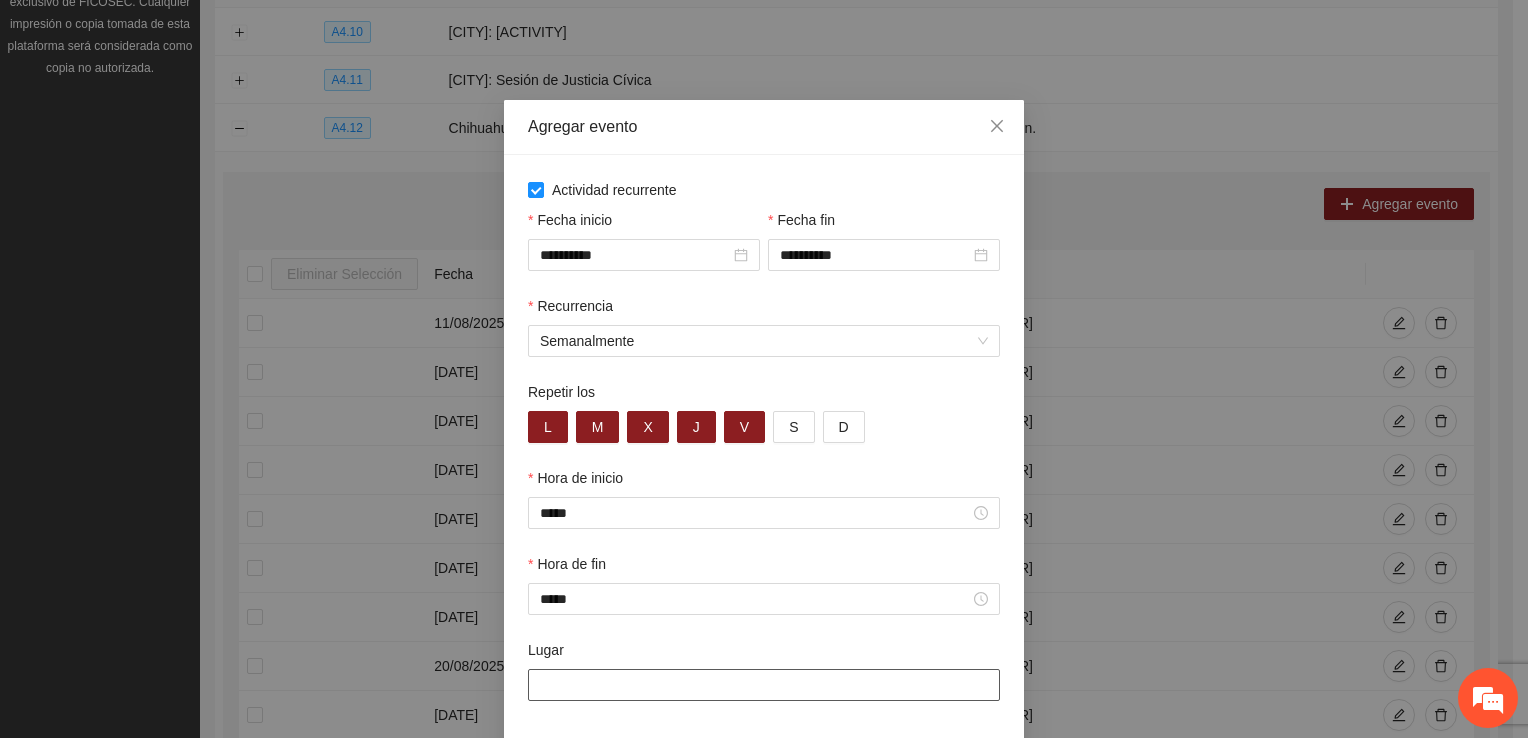 type on "**********" 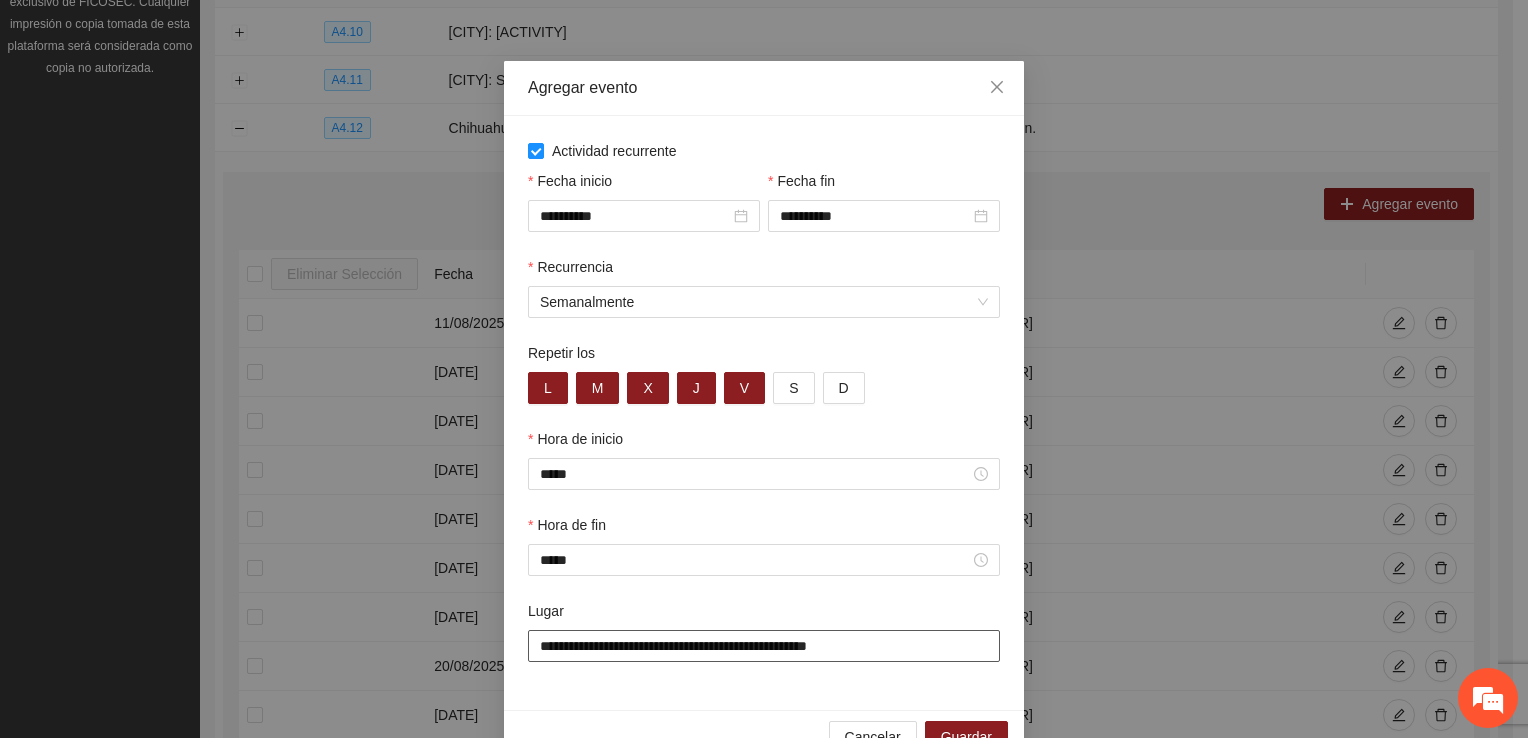 scroll, scrollTop: 90, scrollLeft: 0, axis: vertical 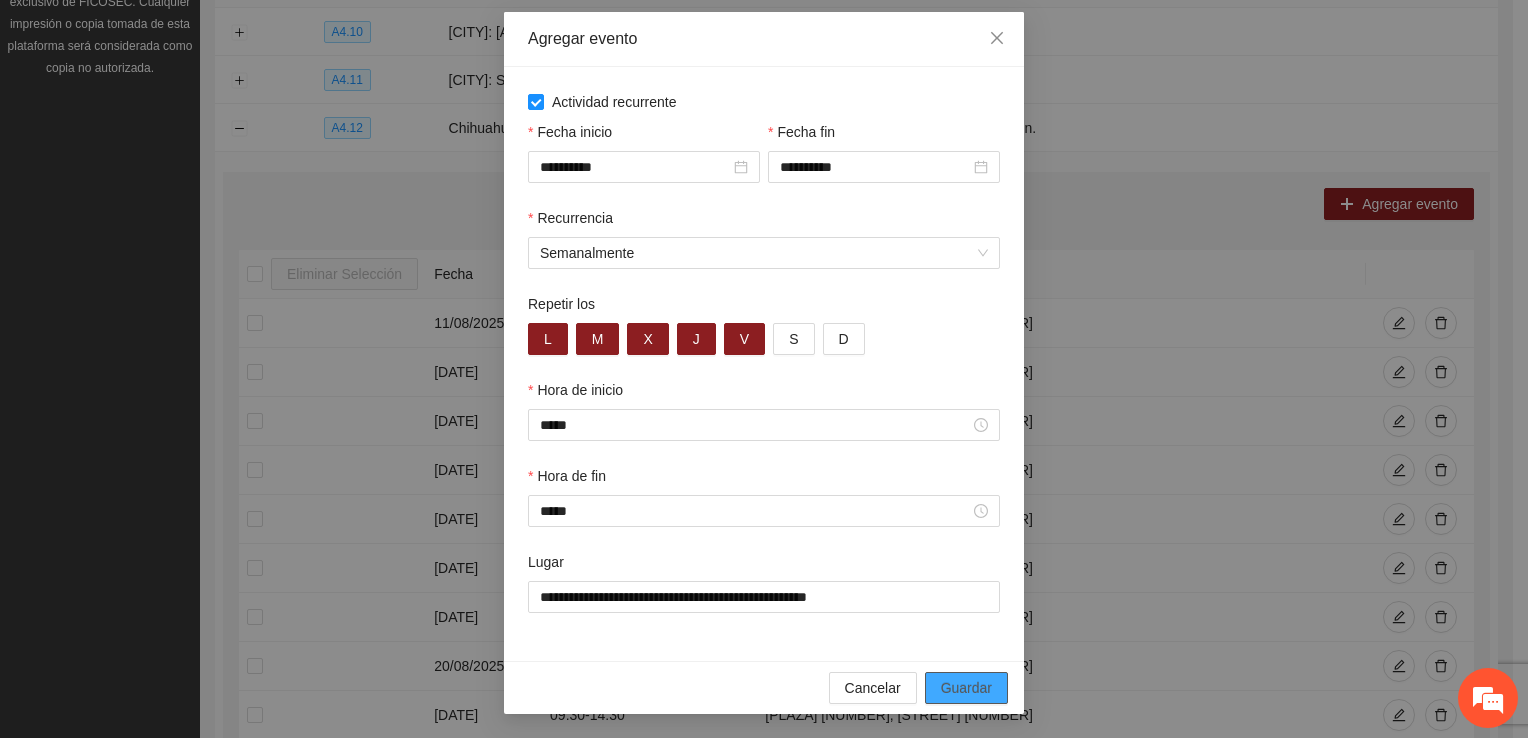 click on "Guardar" at bounding box center [966, 688] 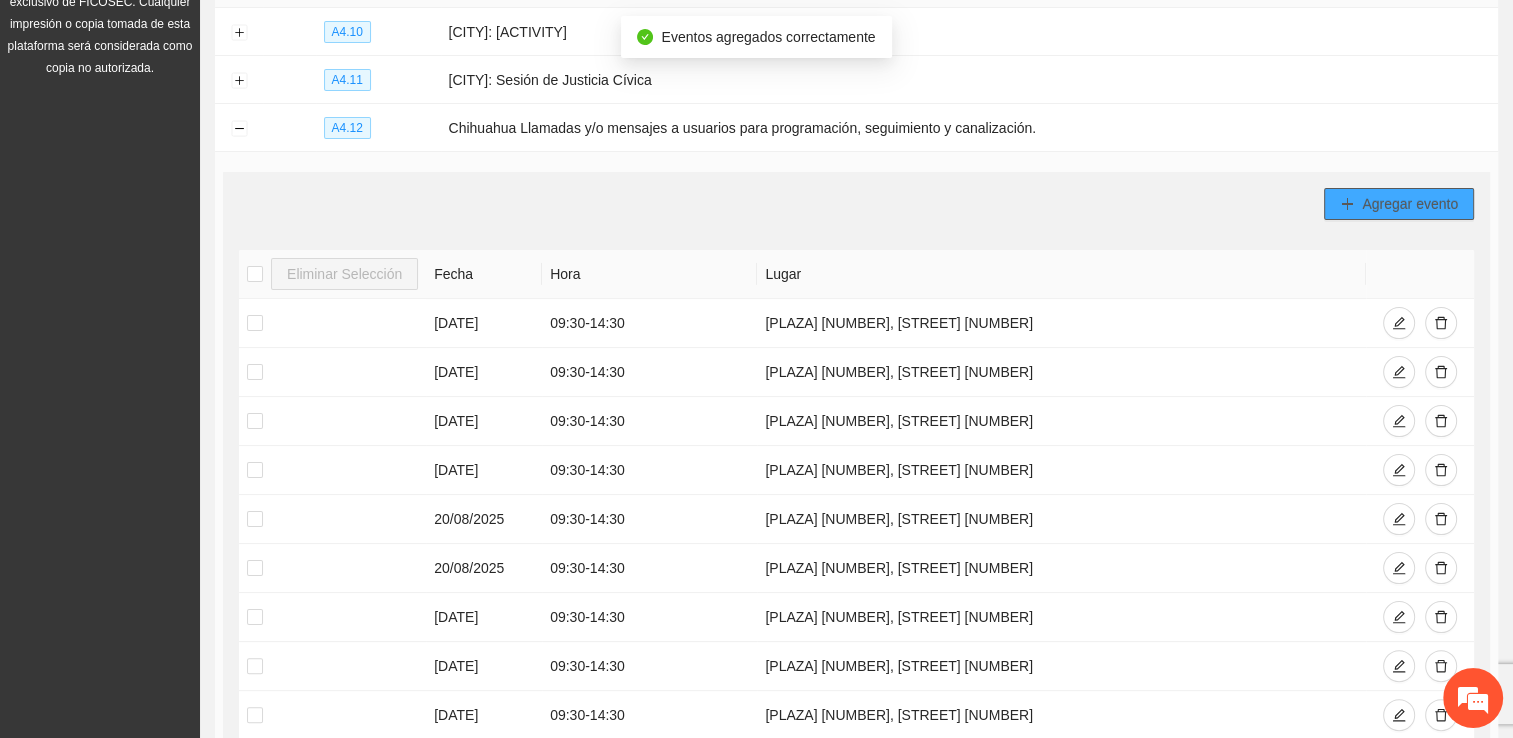 click on "Agregar evento" at bounding box center (1410, 204) 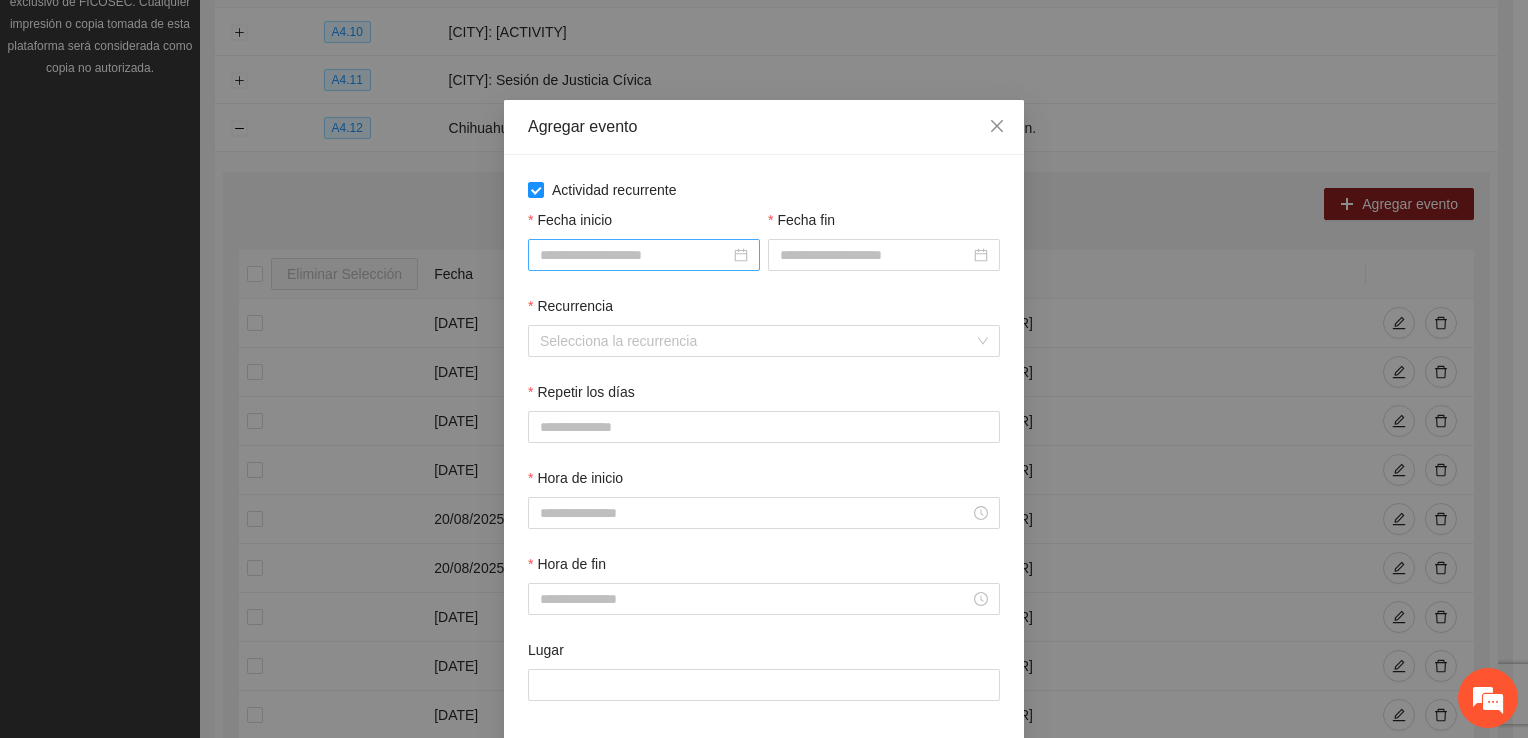 click on "Fecha inicio" at bounding box center (635, 255) 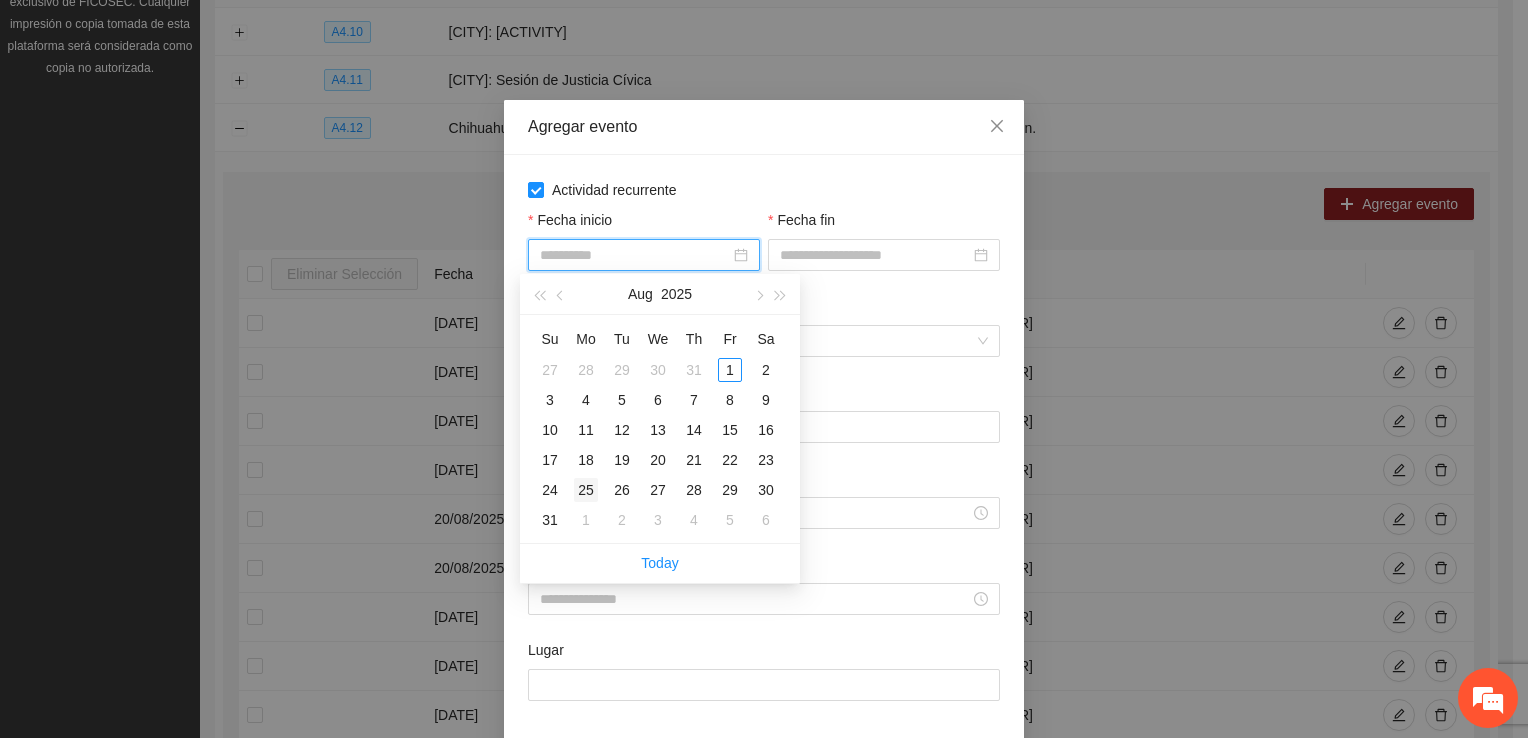 type on "**********" 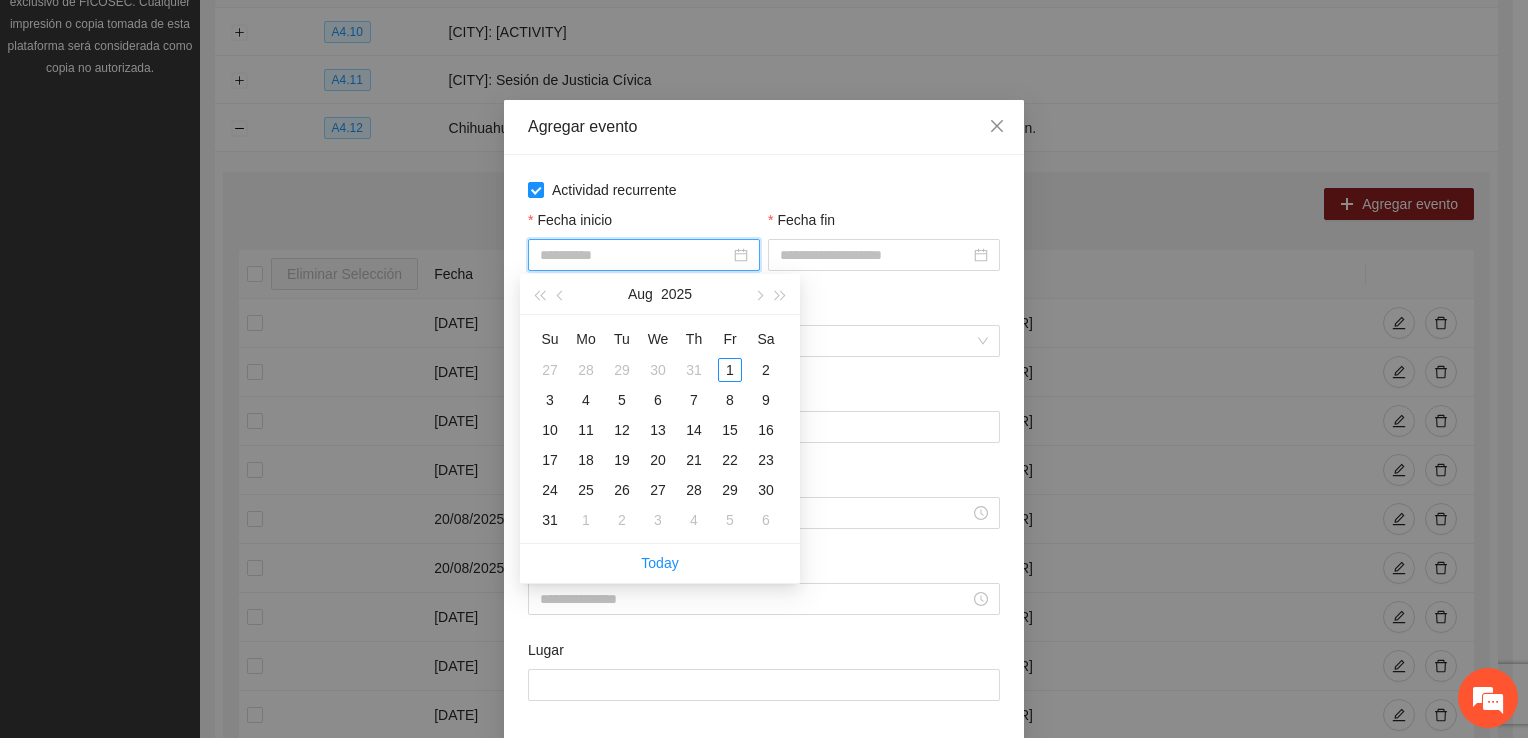 click on "25" at bounding box center (586, 490) 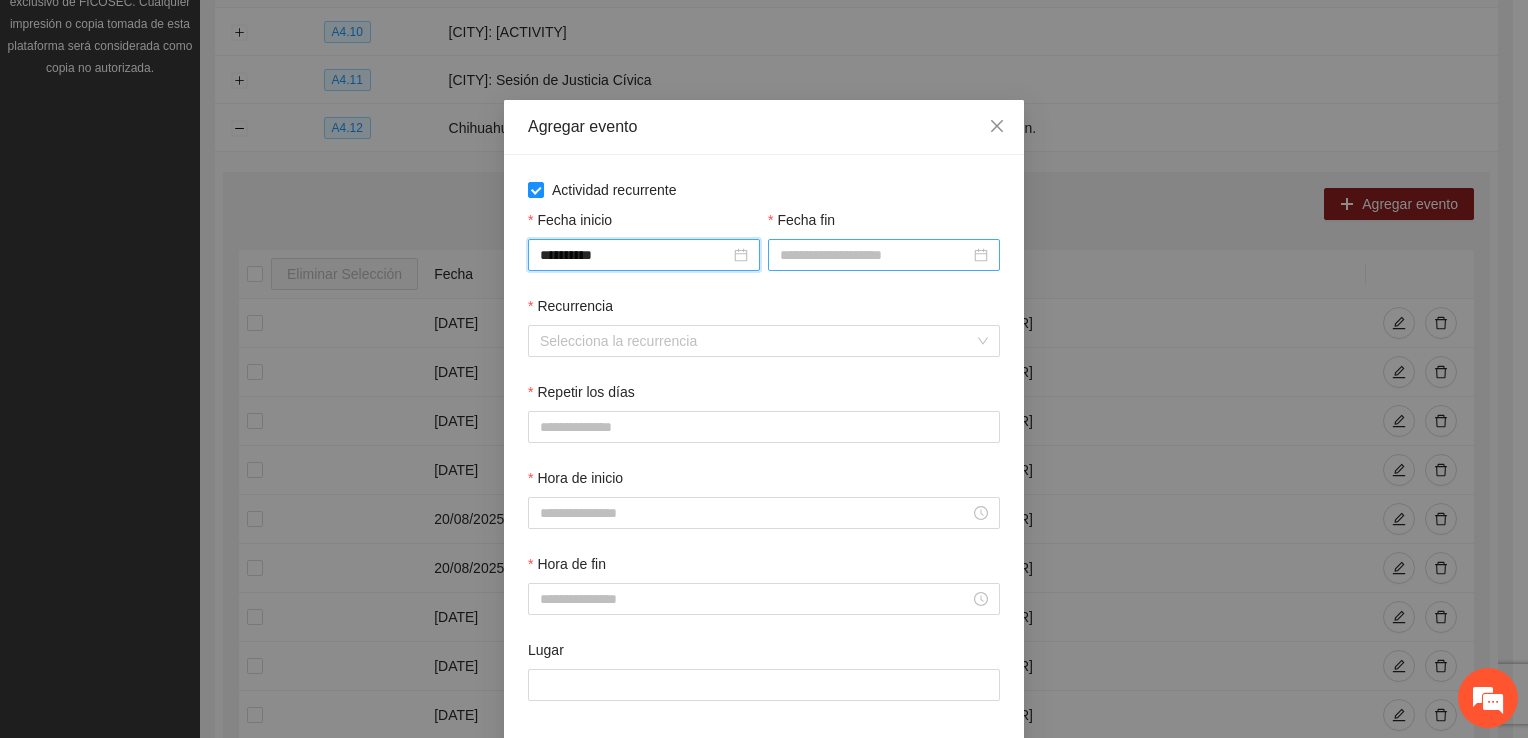 click on "Fecha fin" at bounding box center (875, 255) 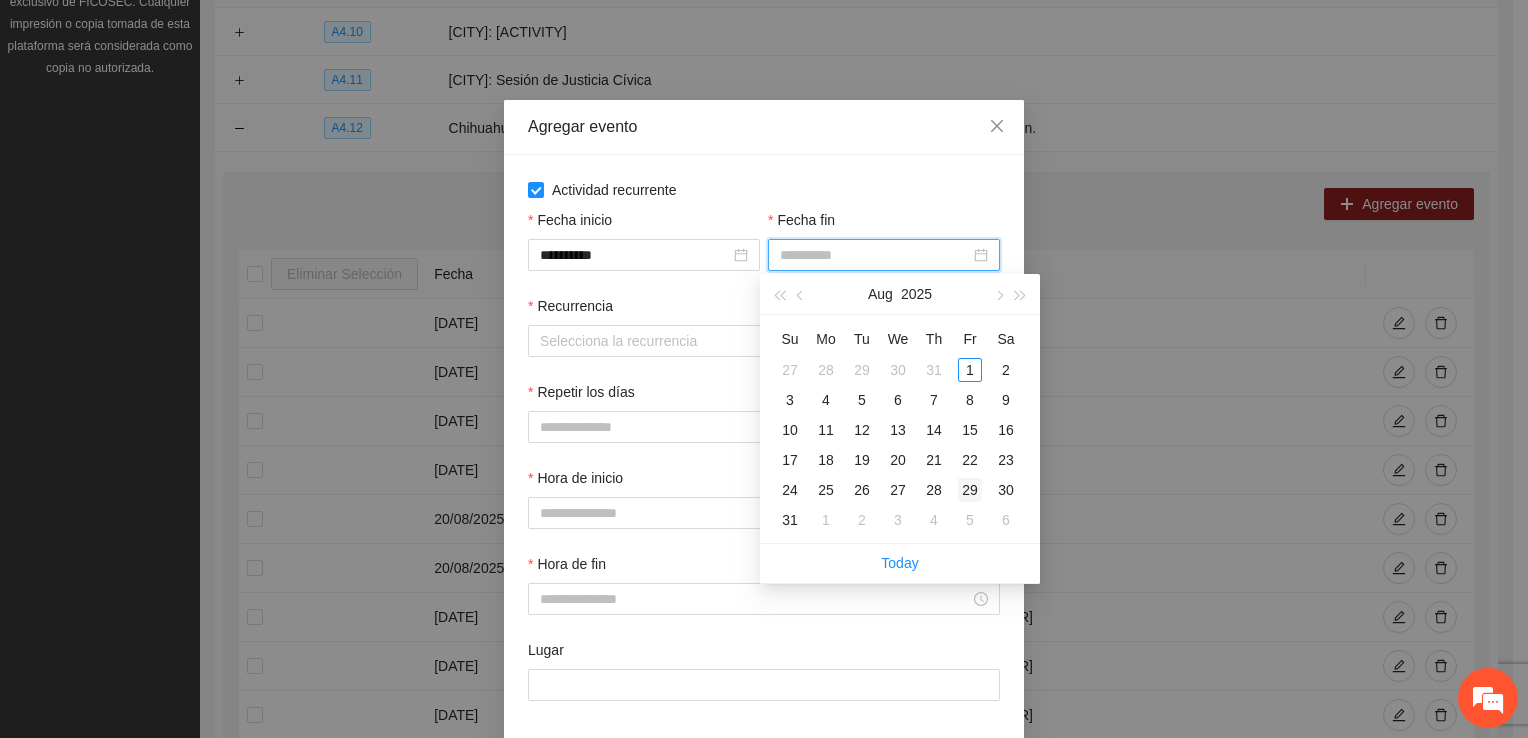 type on "**********" 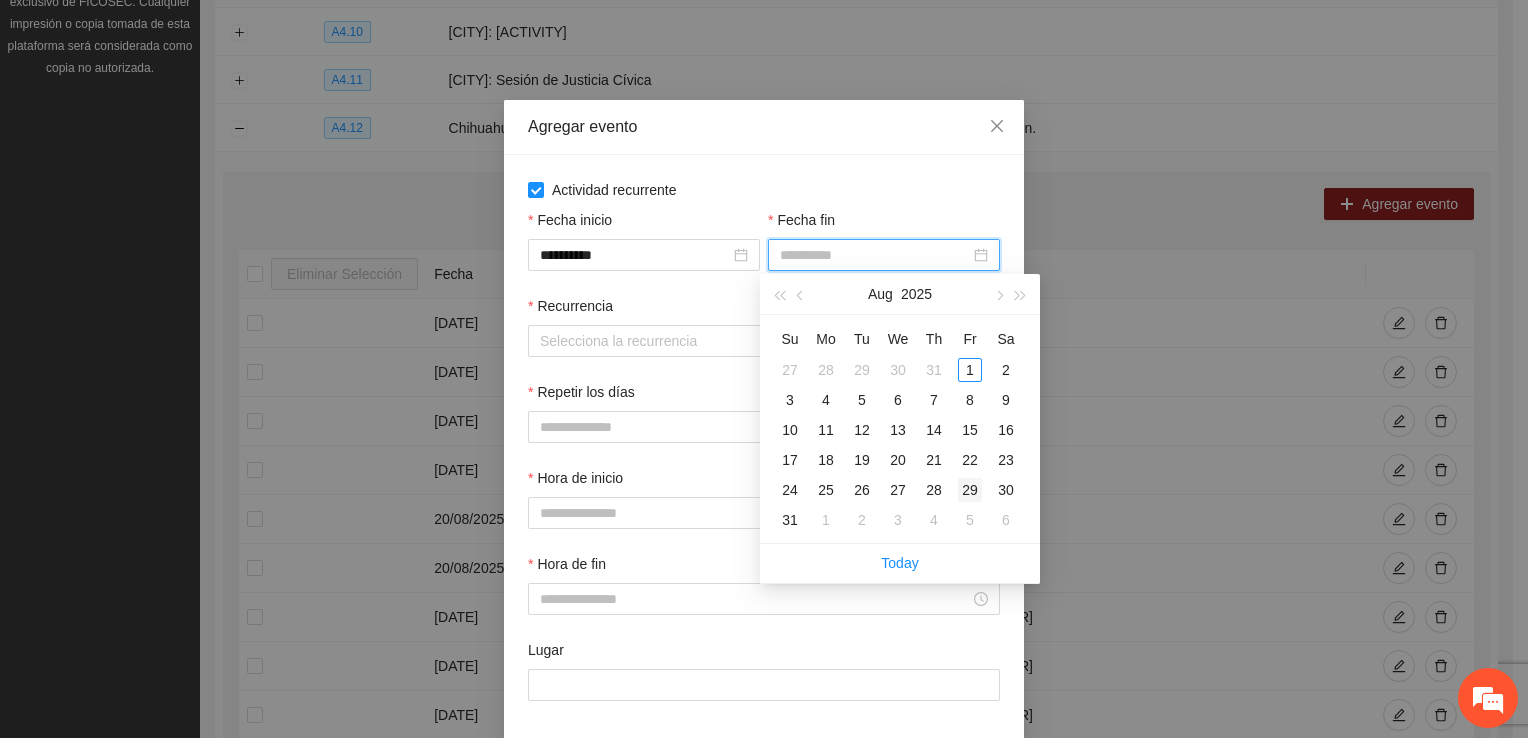 click on "29" at bounding box center (970, 490) 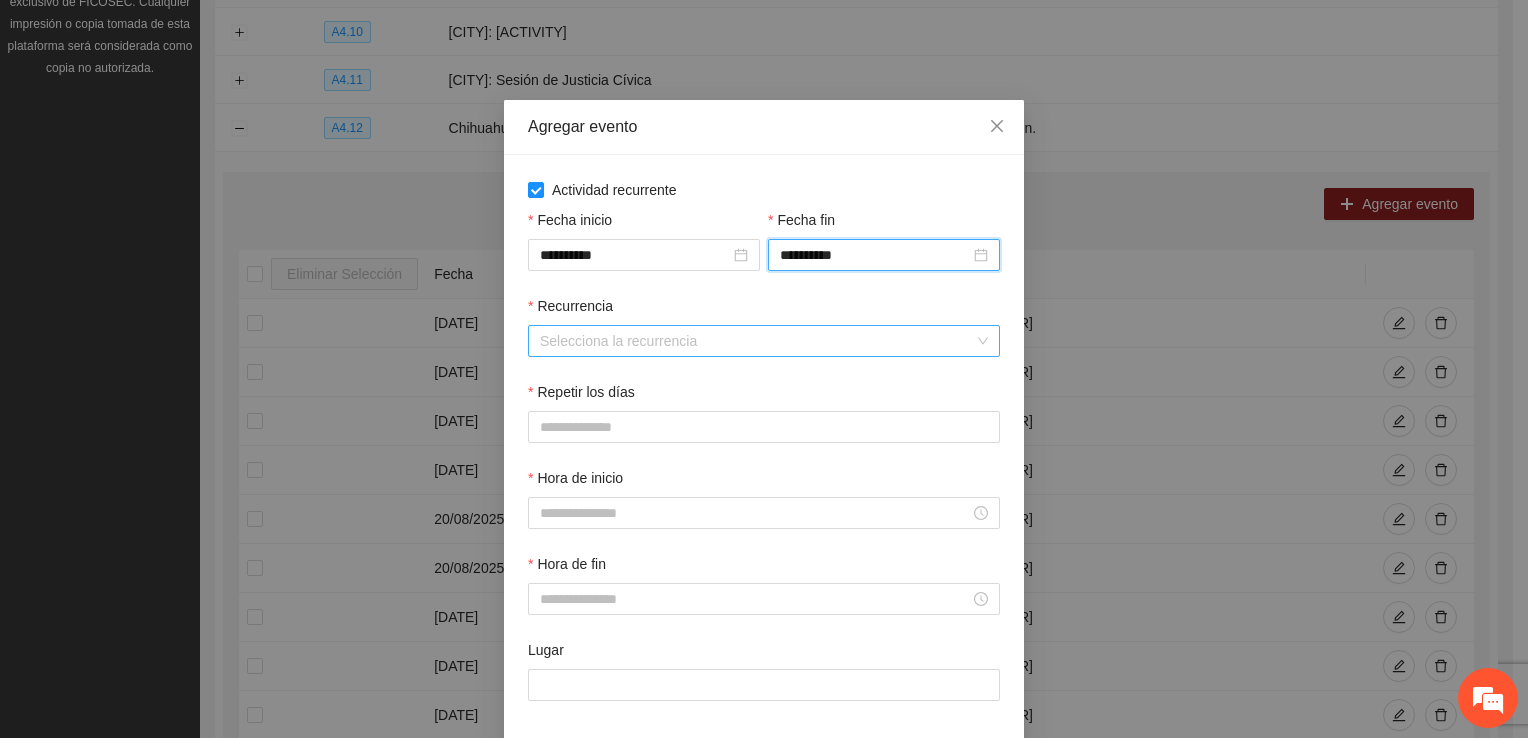 click on "Recurrencia" at bounding box center [757, 341] 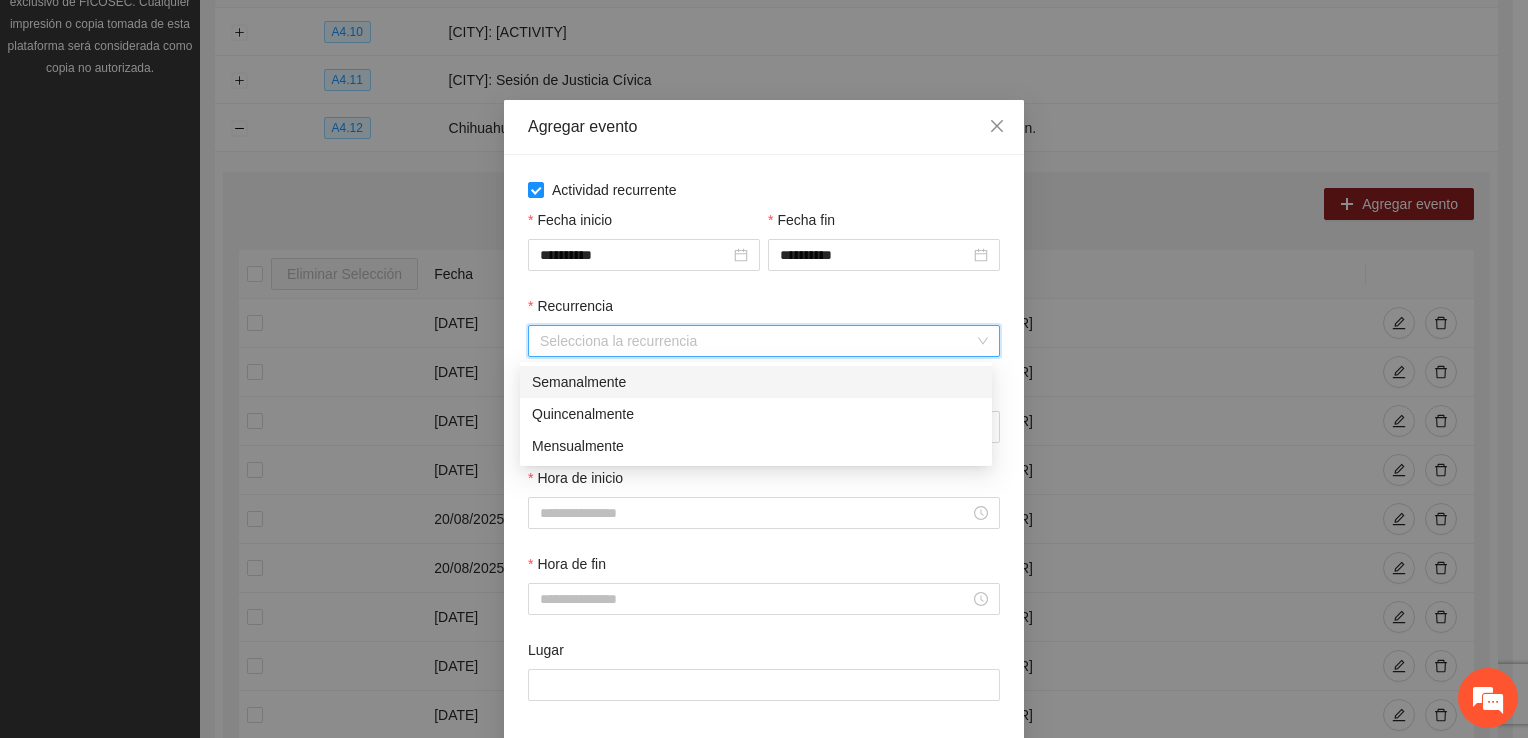 click on "Semanalmente" at bounding box center [756, 382] 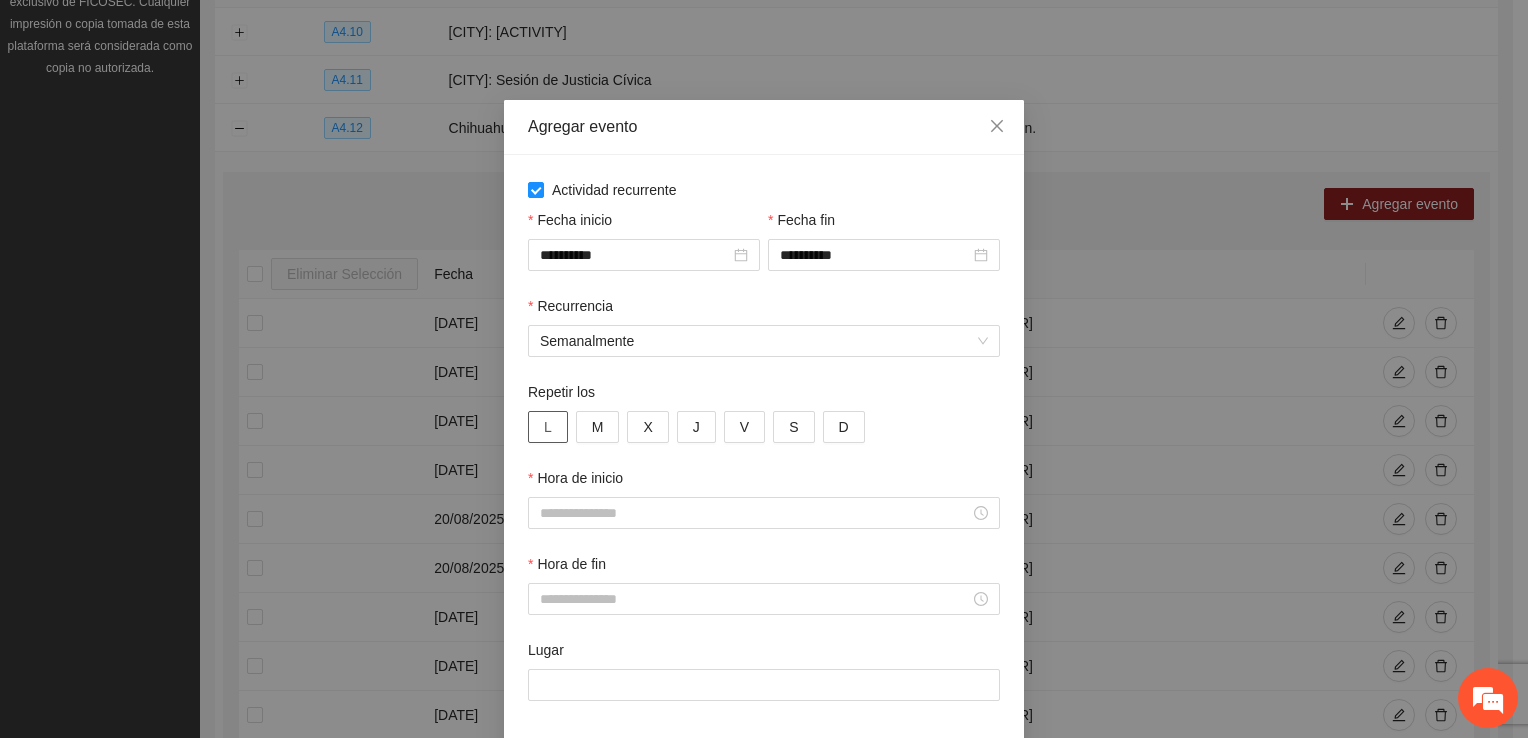 click on "L" at bounding box center [548, 427] 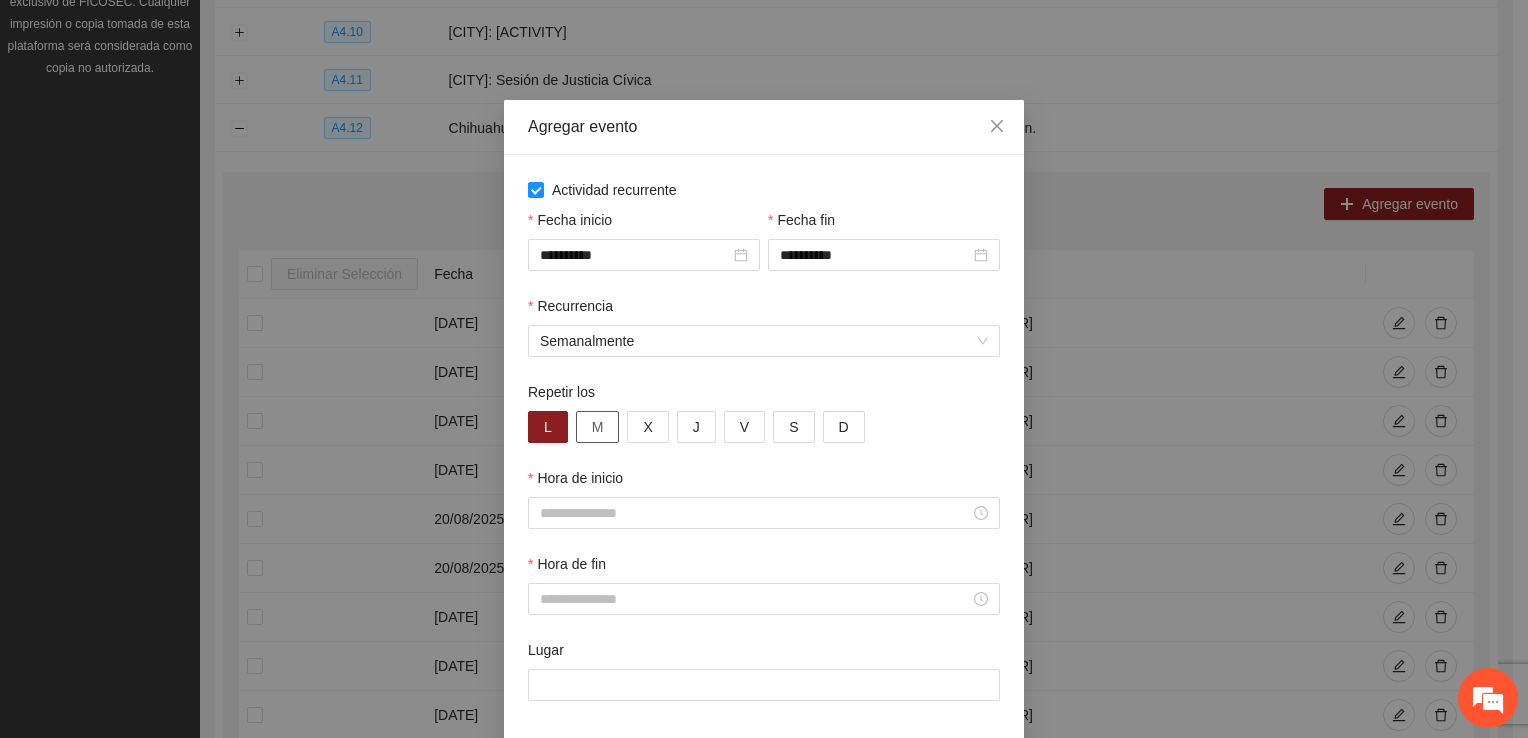 click on "M" at bounding box center [598, 427] 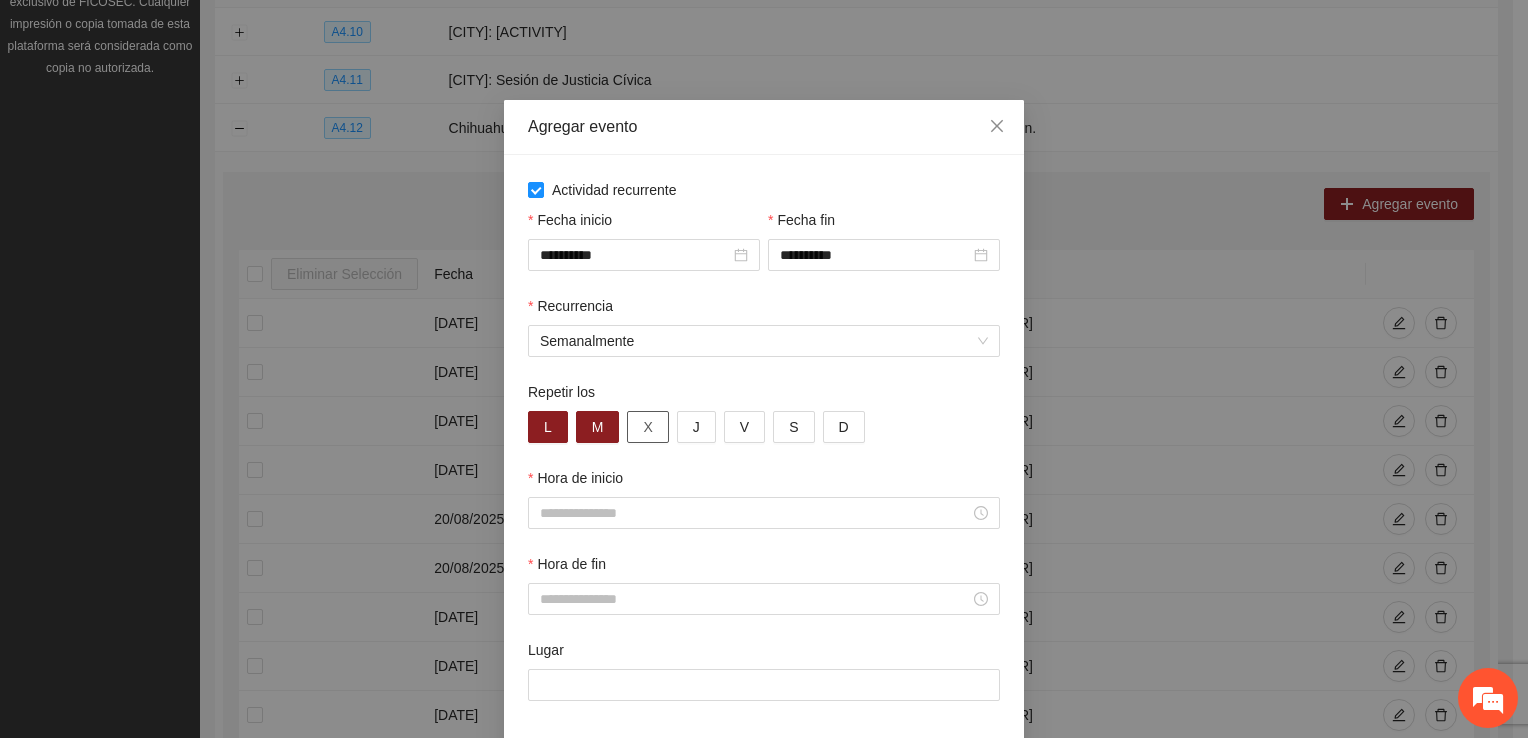 click on "X" at bounding box center (647, 427) 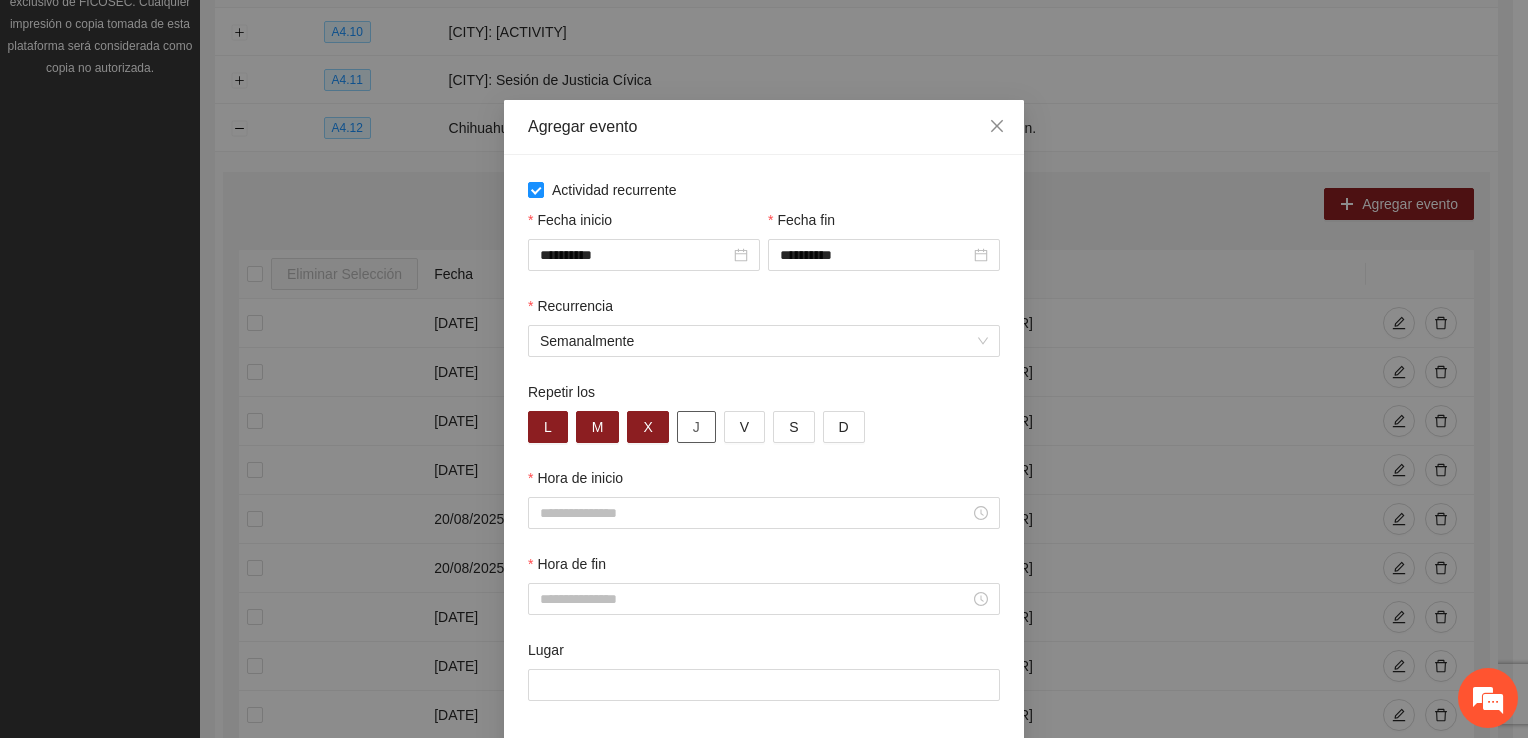click on "J" at bounding box center [696, 427] 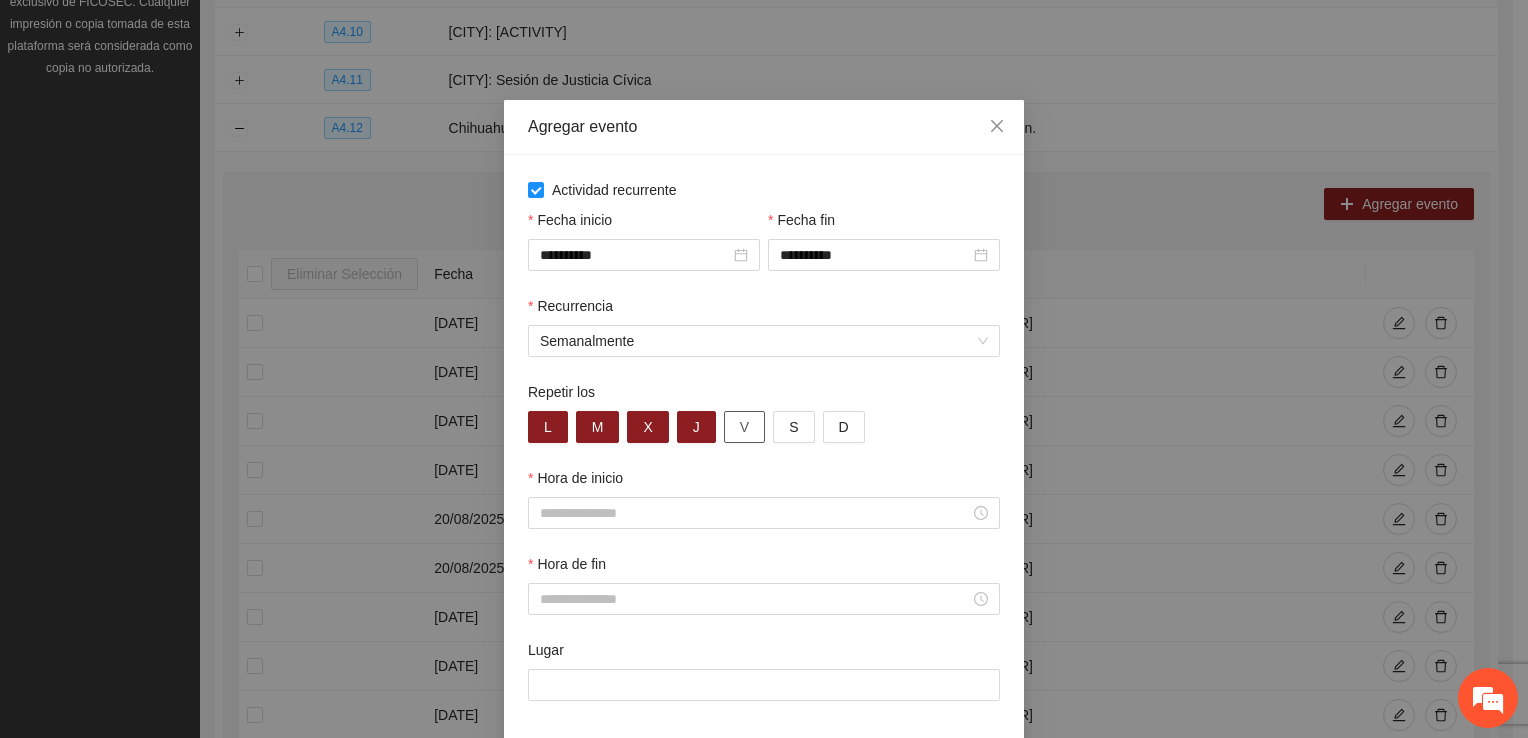 click on "V" at bounding box center (744, 427) 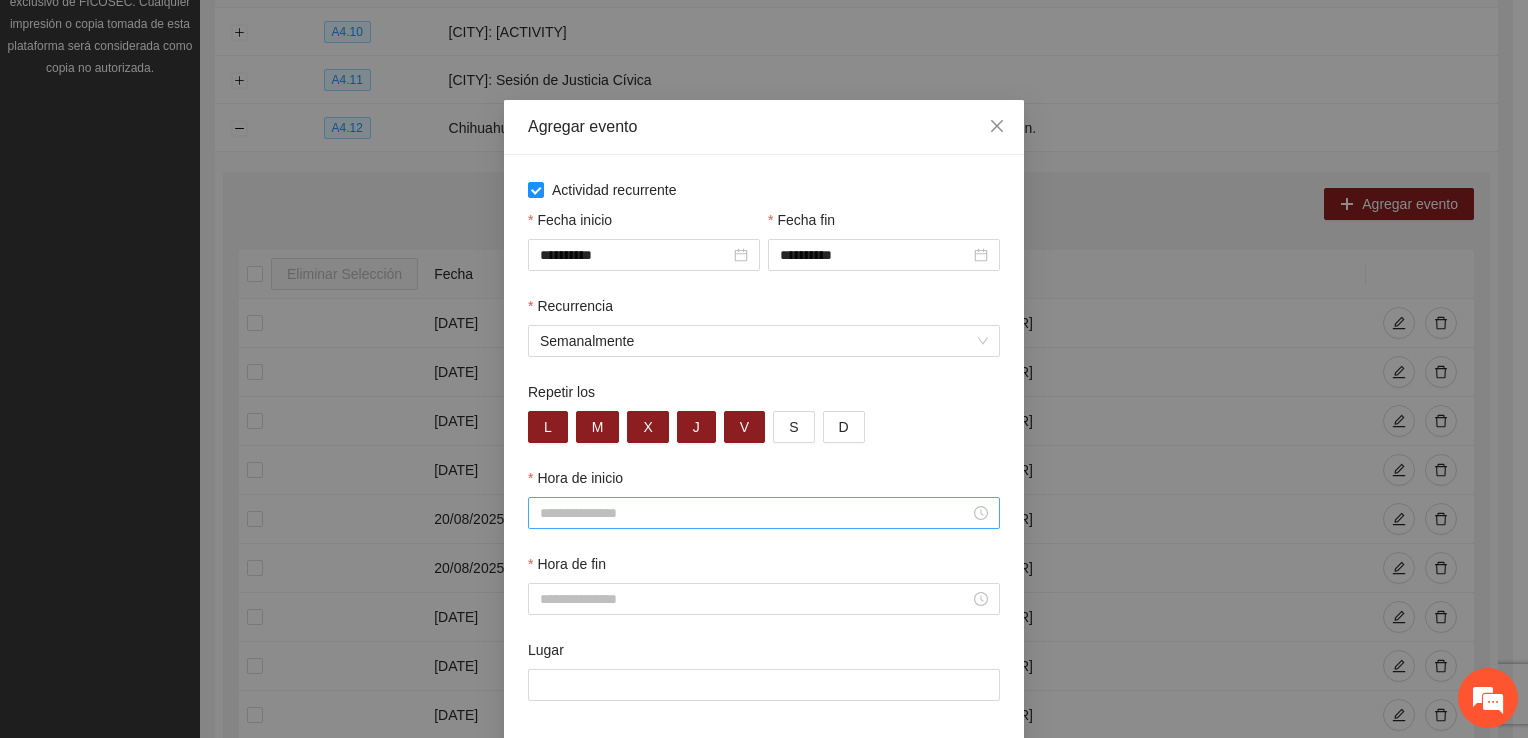 click on "Hora de inicio" at bounding box center [755, 513] 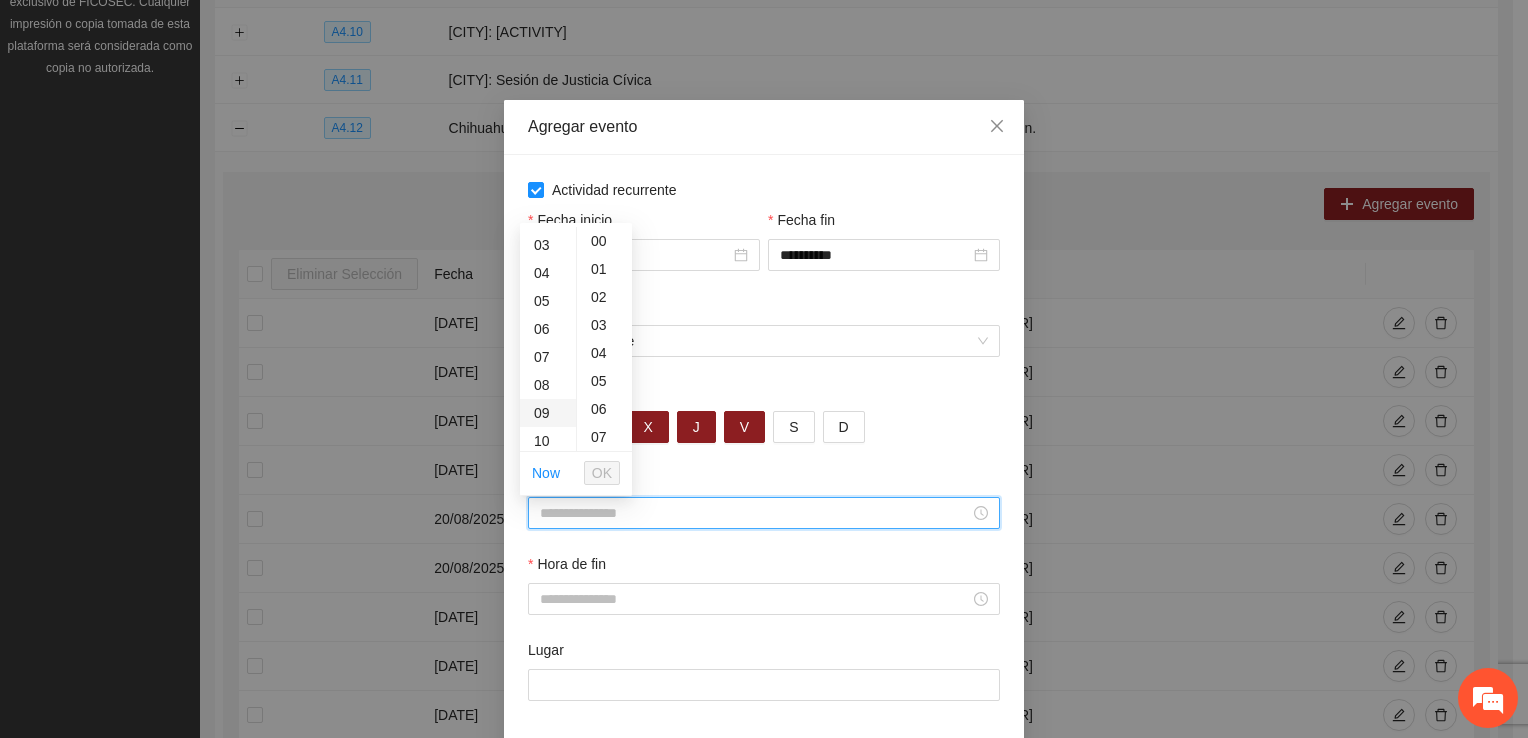 click on "09" at bounding box center [548, 413] 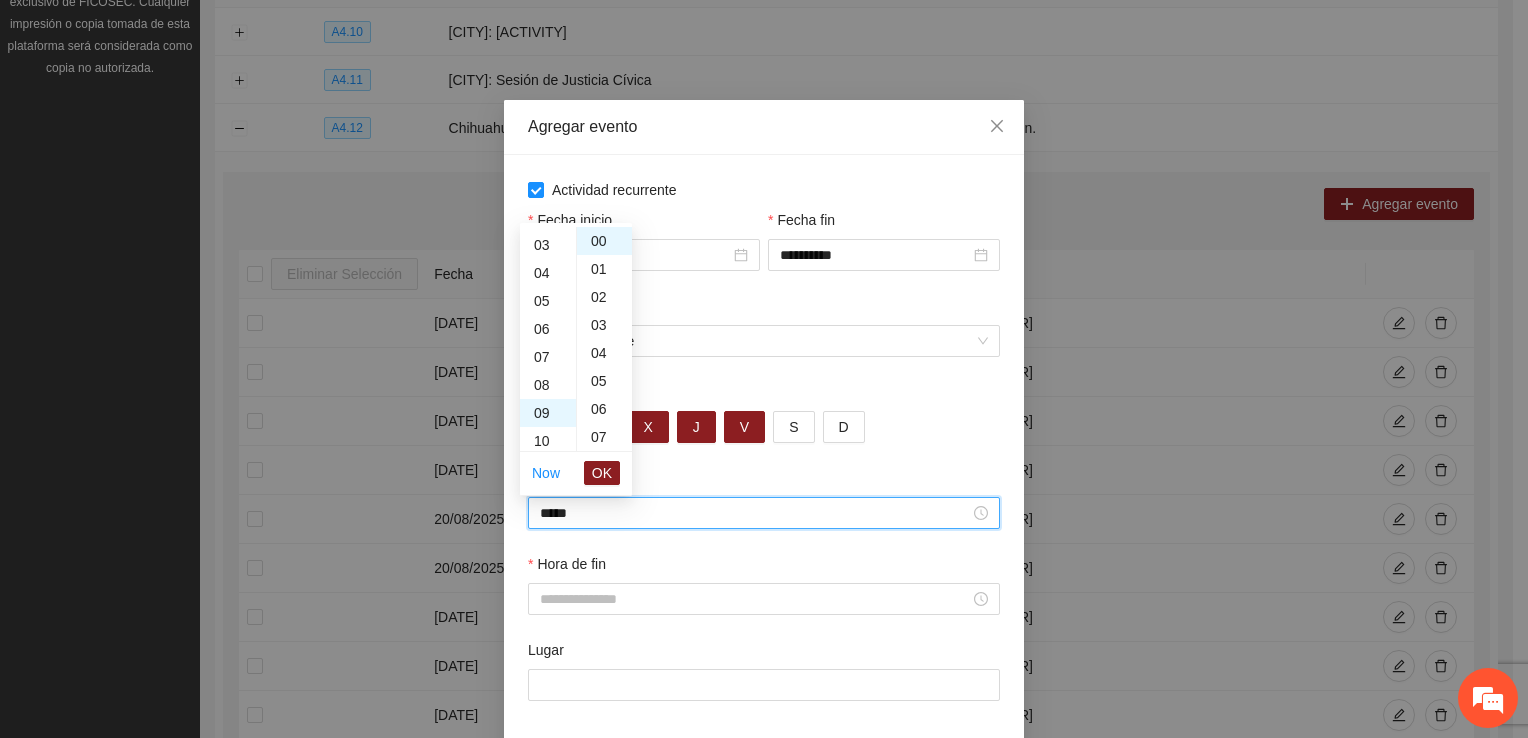 scroll, scrollTop: 252, scrollLeft: 0, axis: vertical 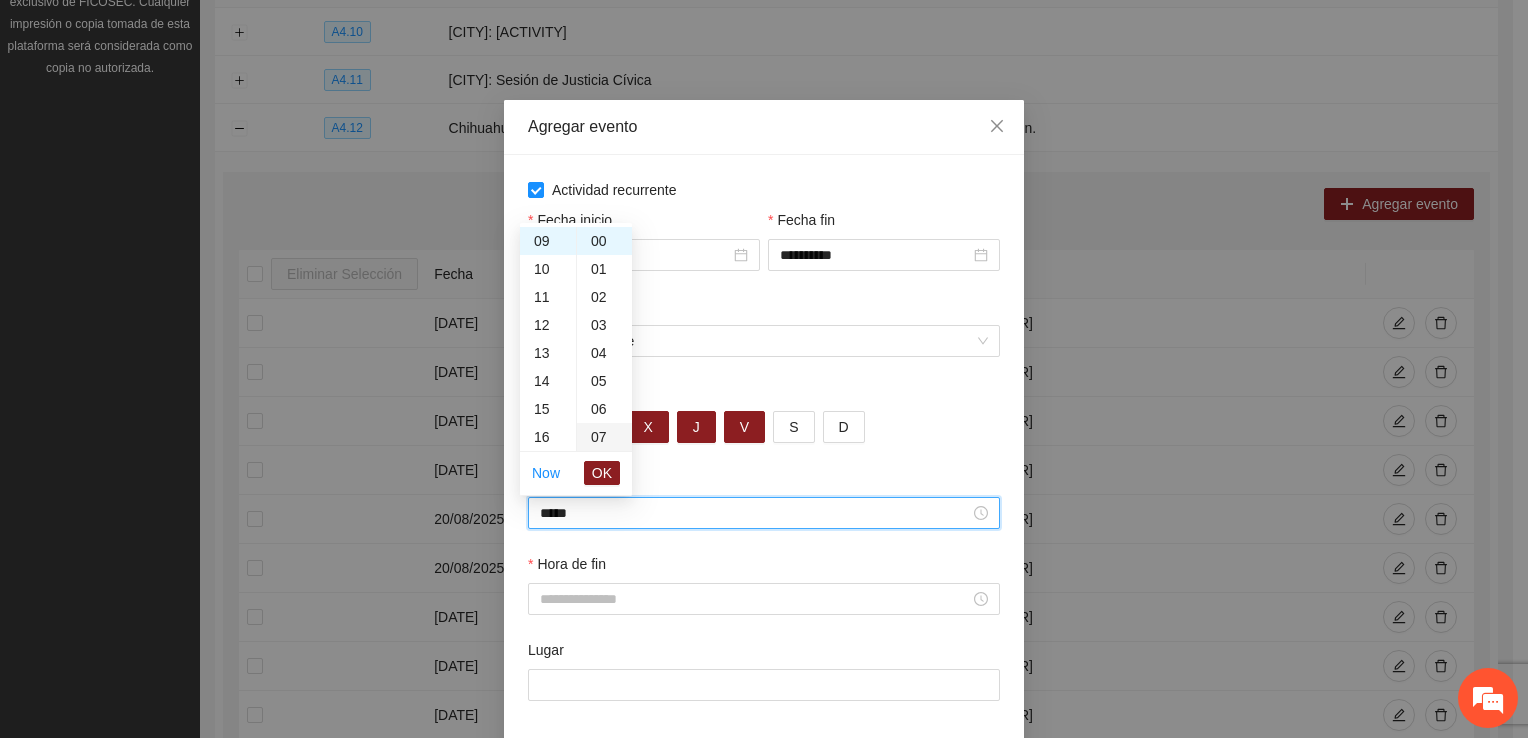 click on "07" at bounding box center (604, 437) 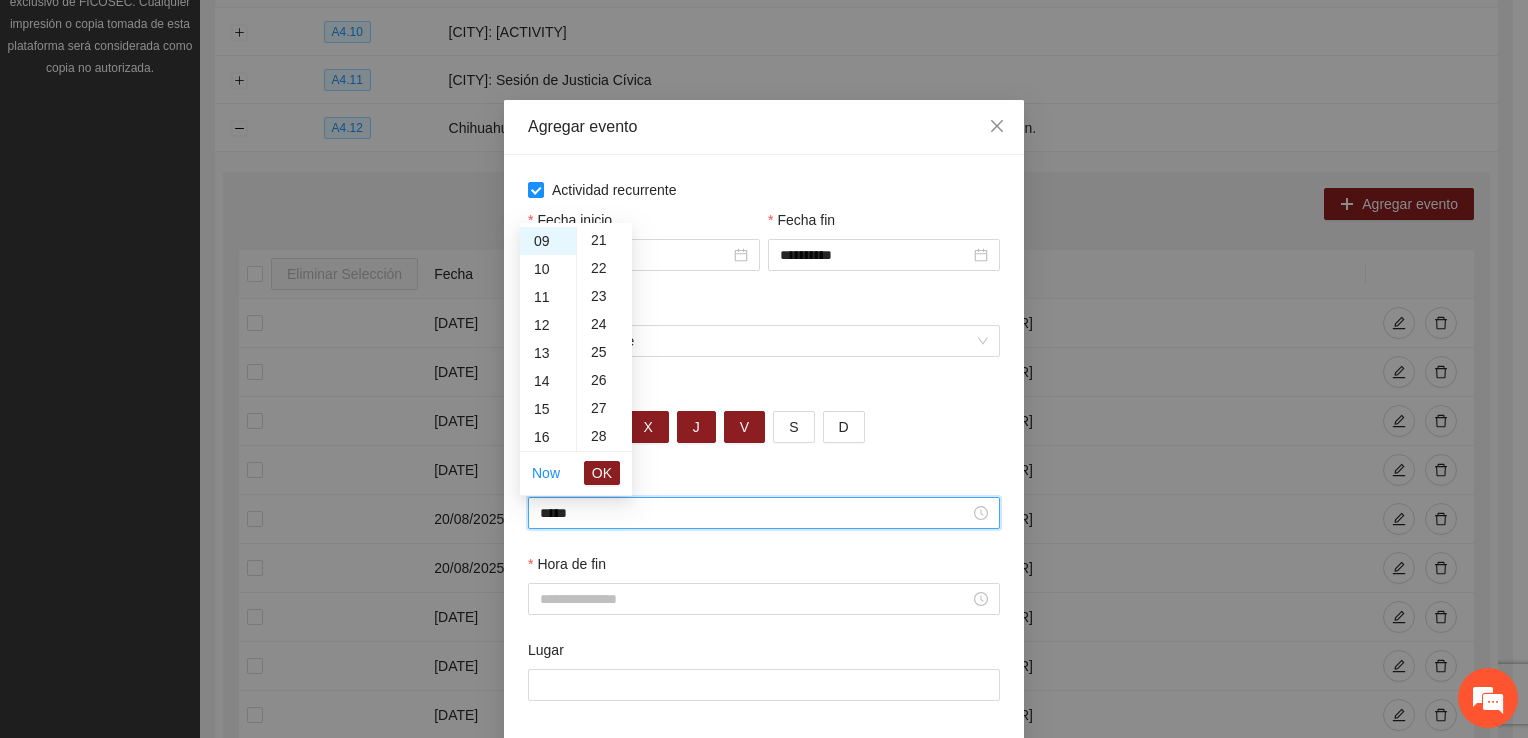 click on "28" at bounding box center (604, 436) 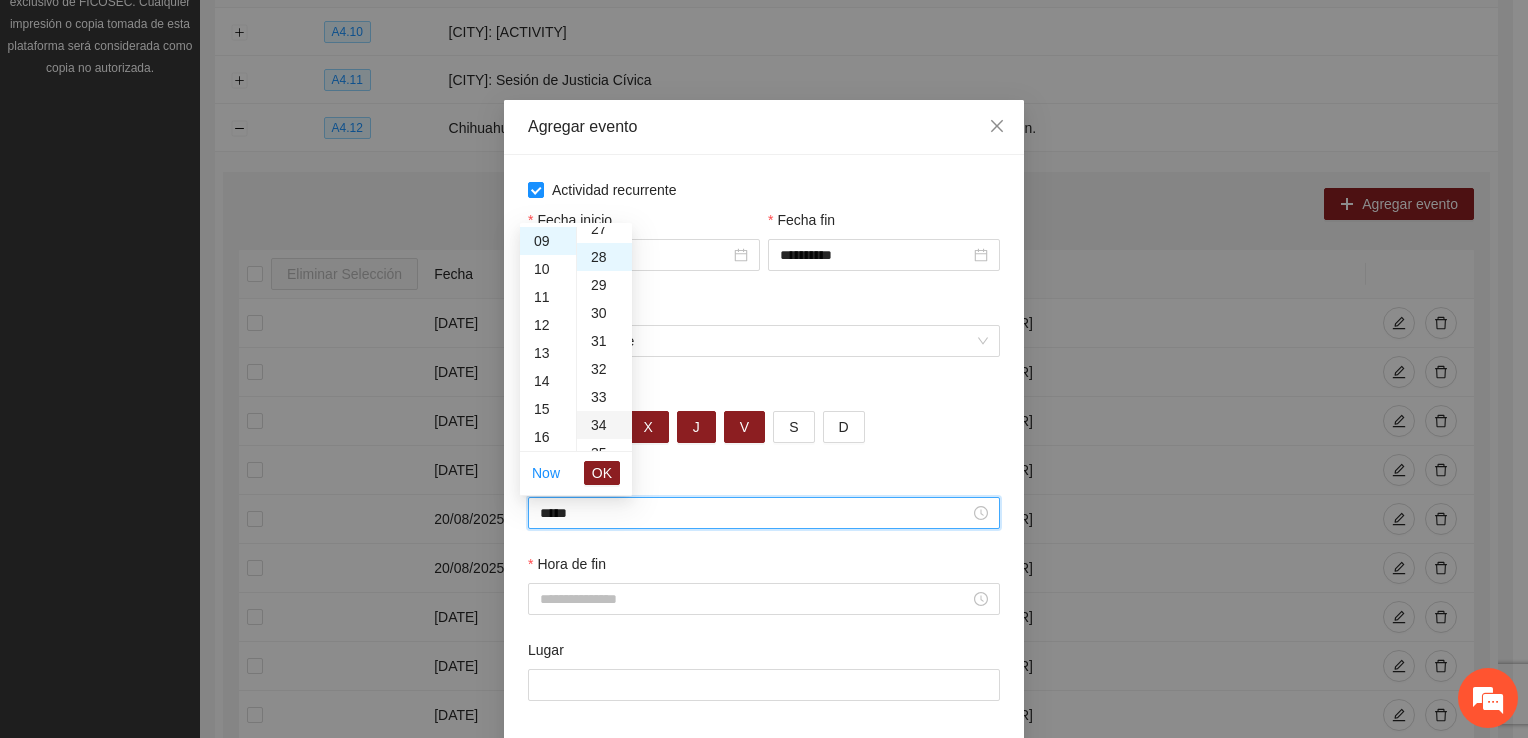 scroll, scrollTop: 784, scrollLeft: 0, axis: vertical 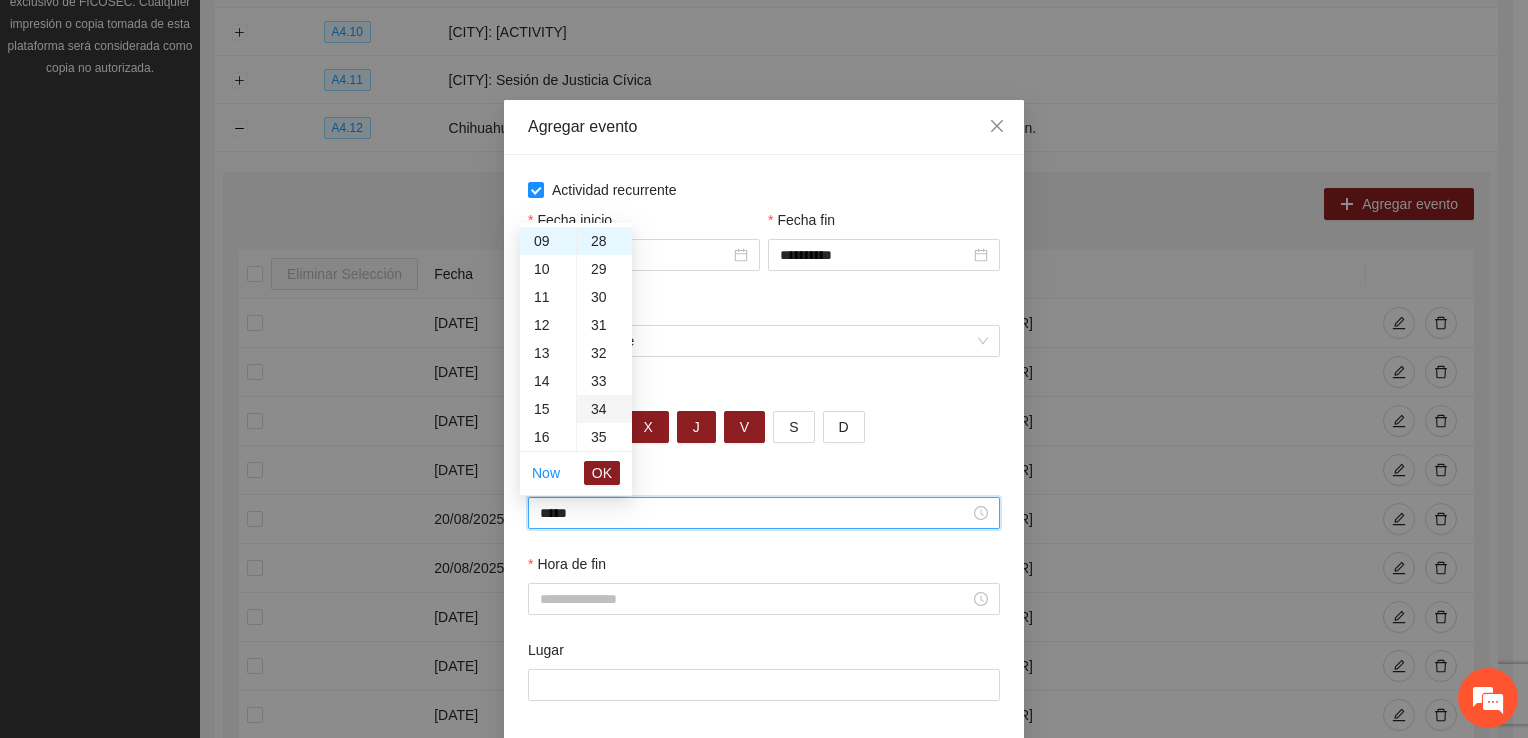 drag, startPoint x: 584, startPoint y: 294, endPoint x: 589, endPoint y: 358, distance: 64.195015 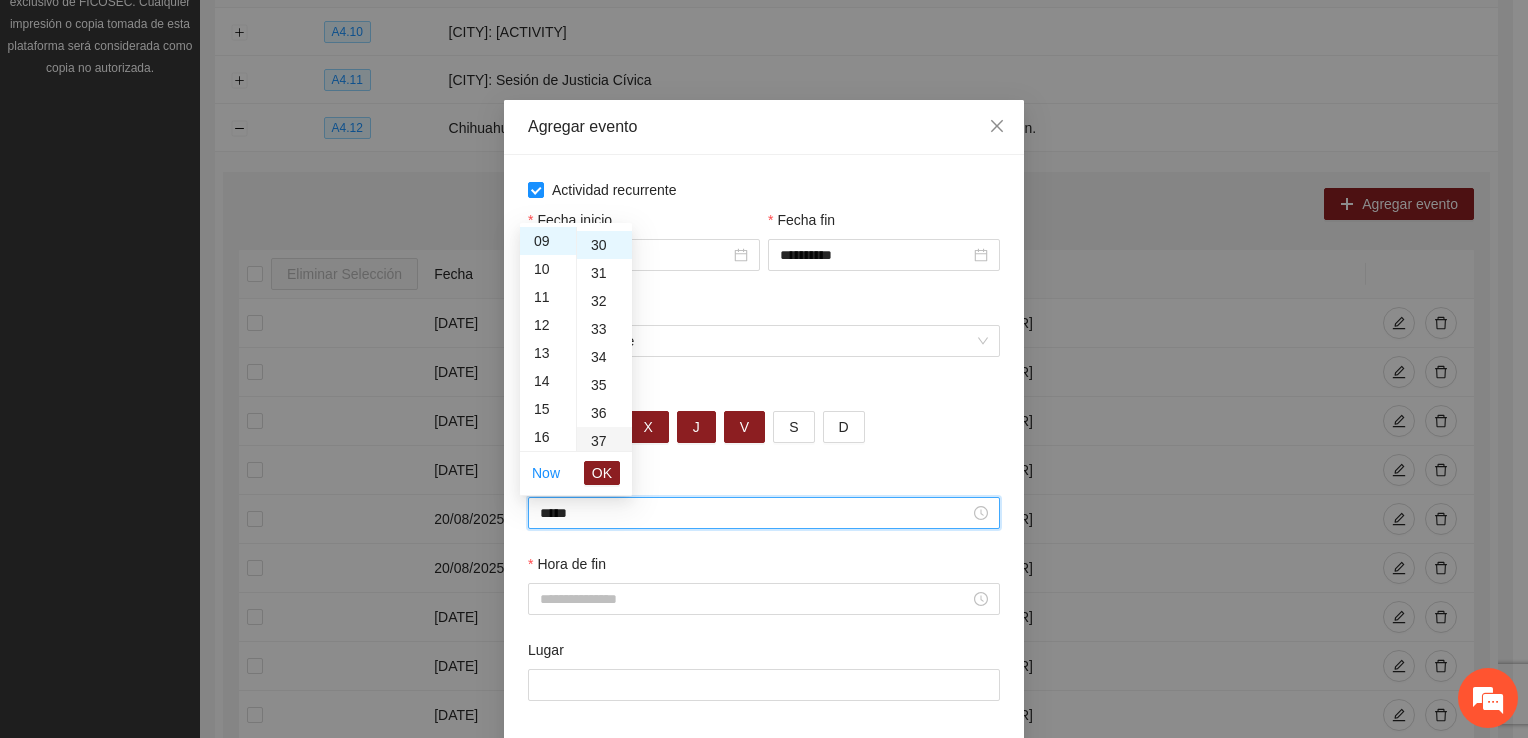 scroll, scrollTop: 840, scrollLeft: 0, axis: vertical 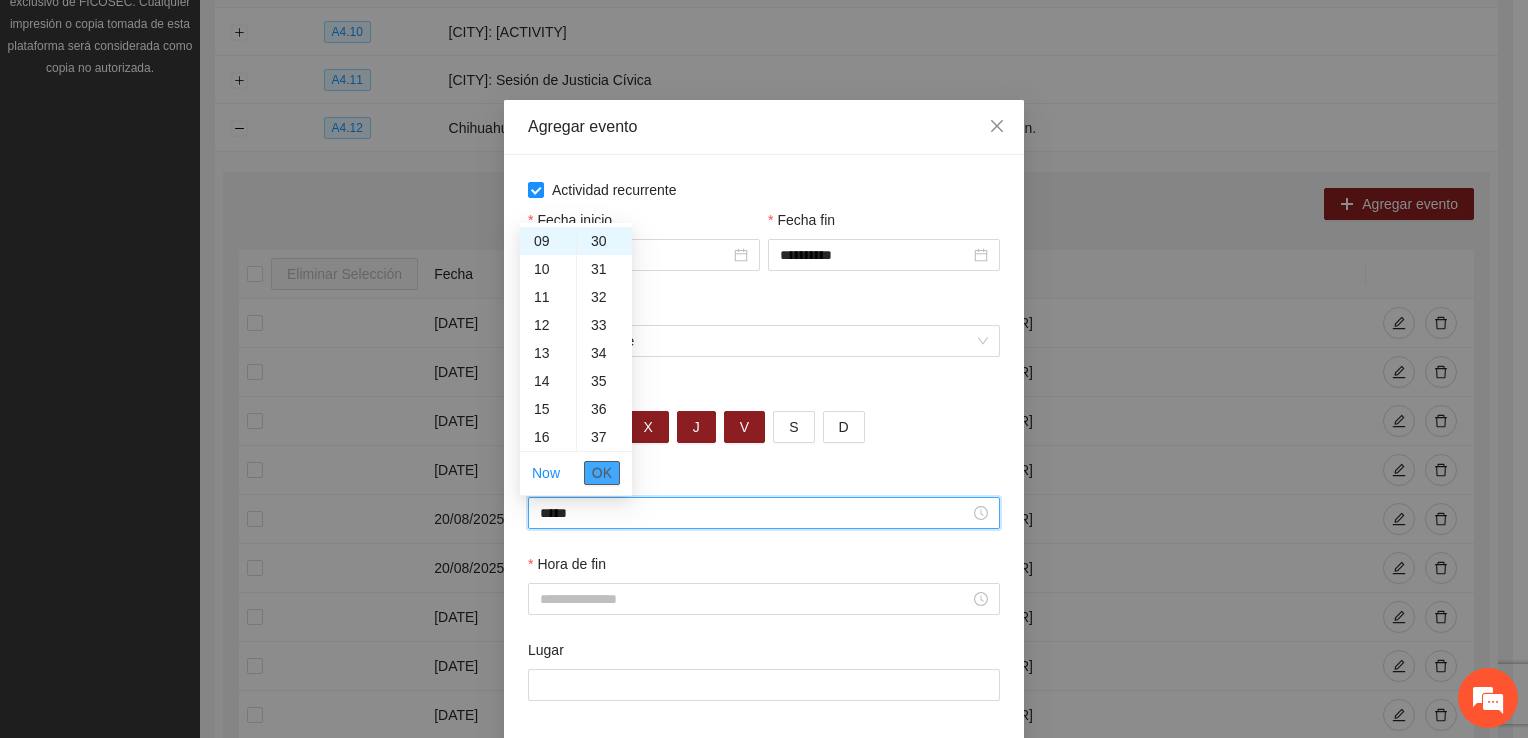 click on "OK" at bounding box center (602, 473) 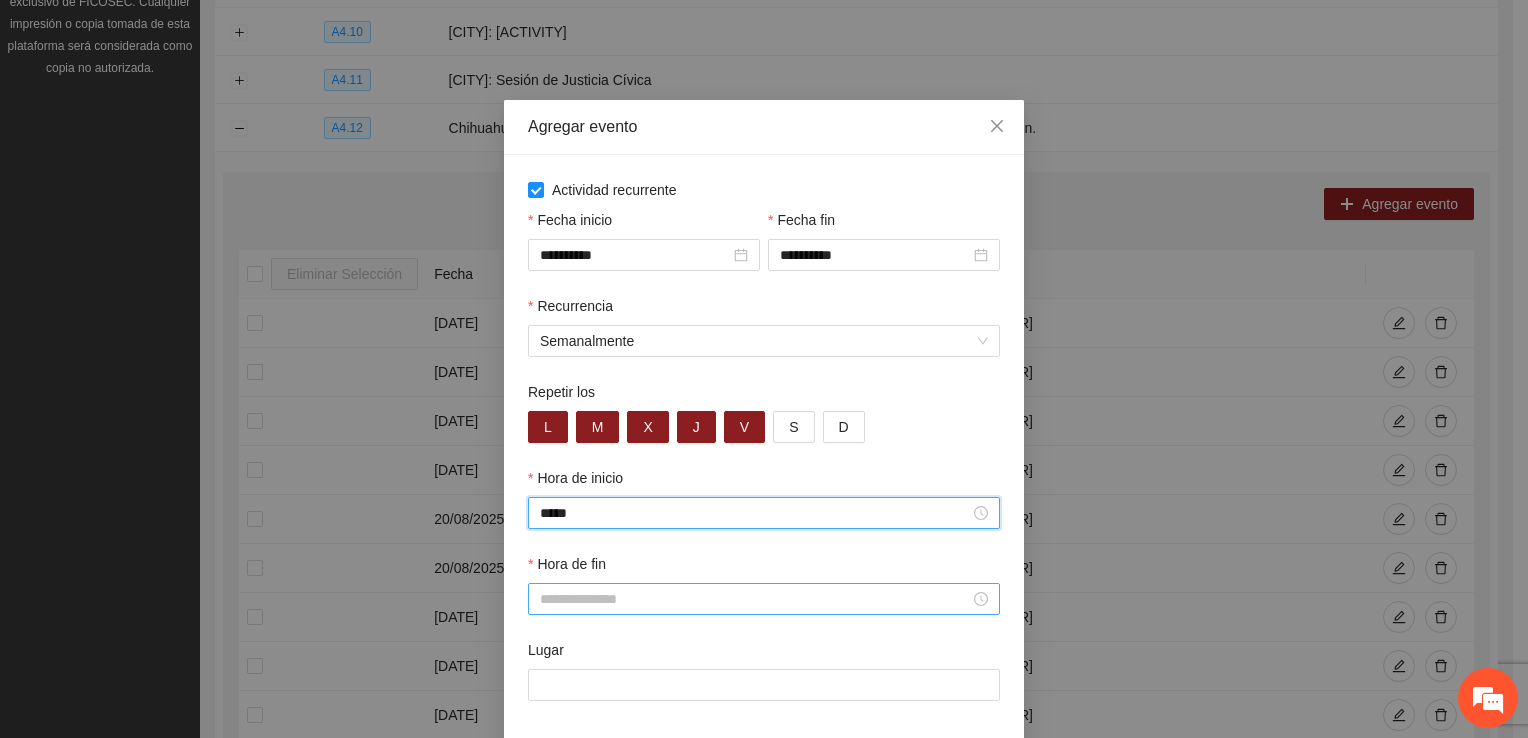 click on "Hora de fin" at bounding box center [755, 599] 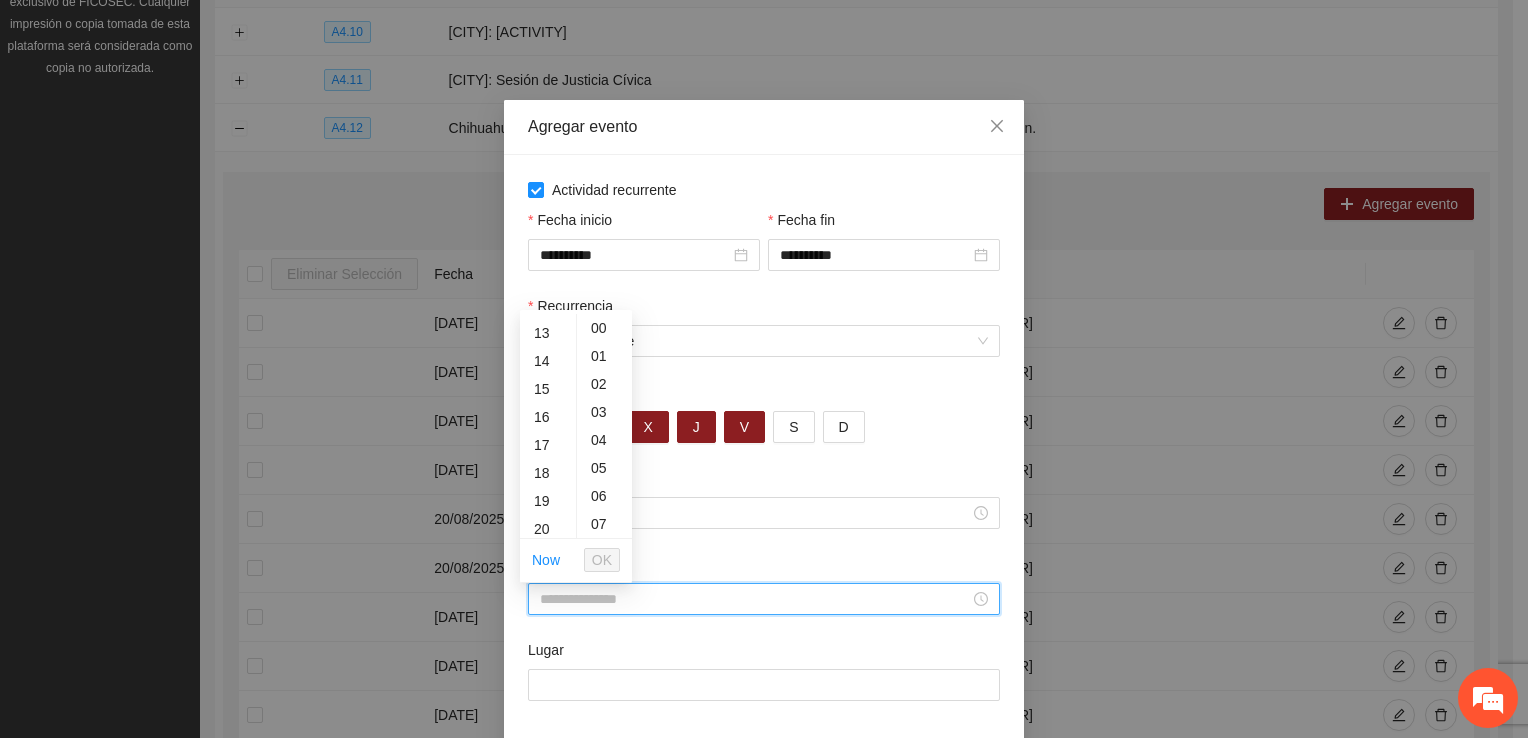 scroll, scrollTop: 97, scrollLeft: 0, axis: vertical 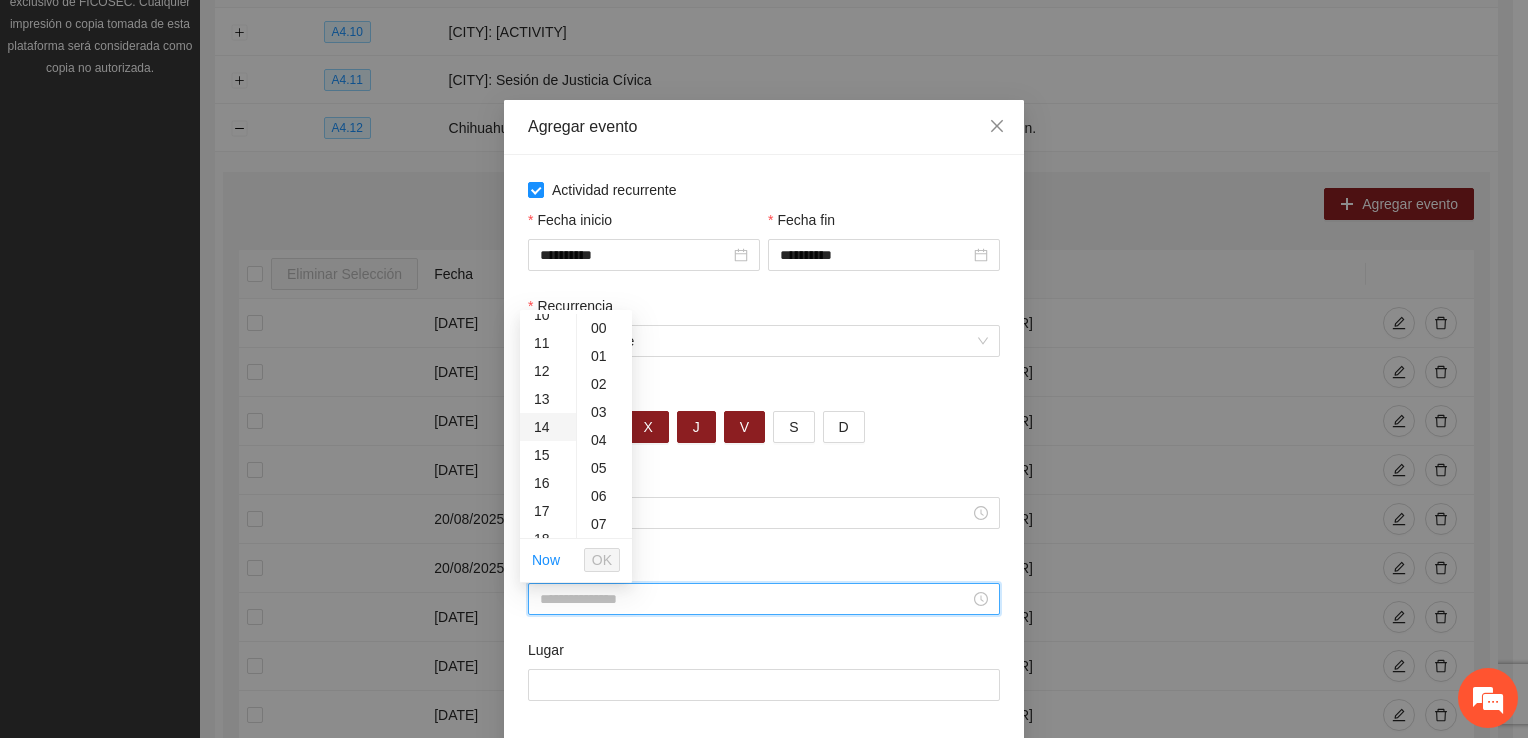 click on "14" at bounding box center [548, 427] 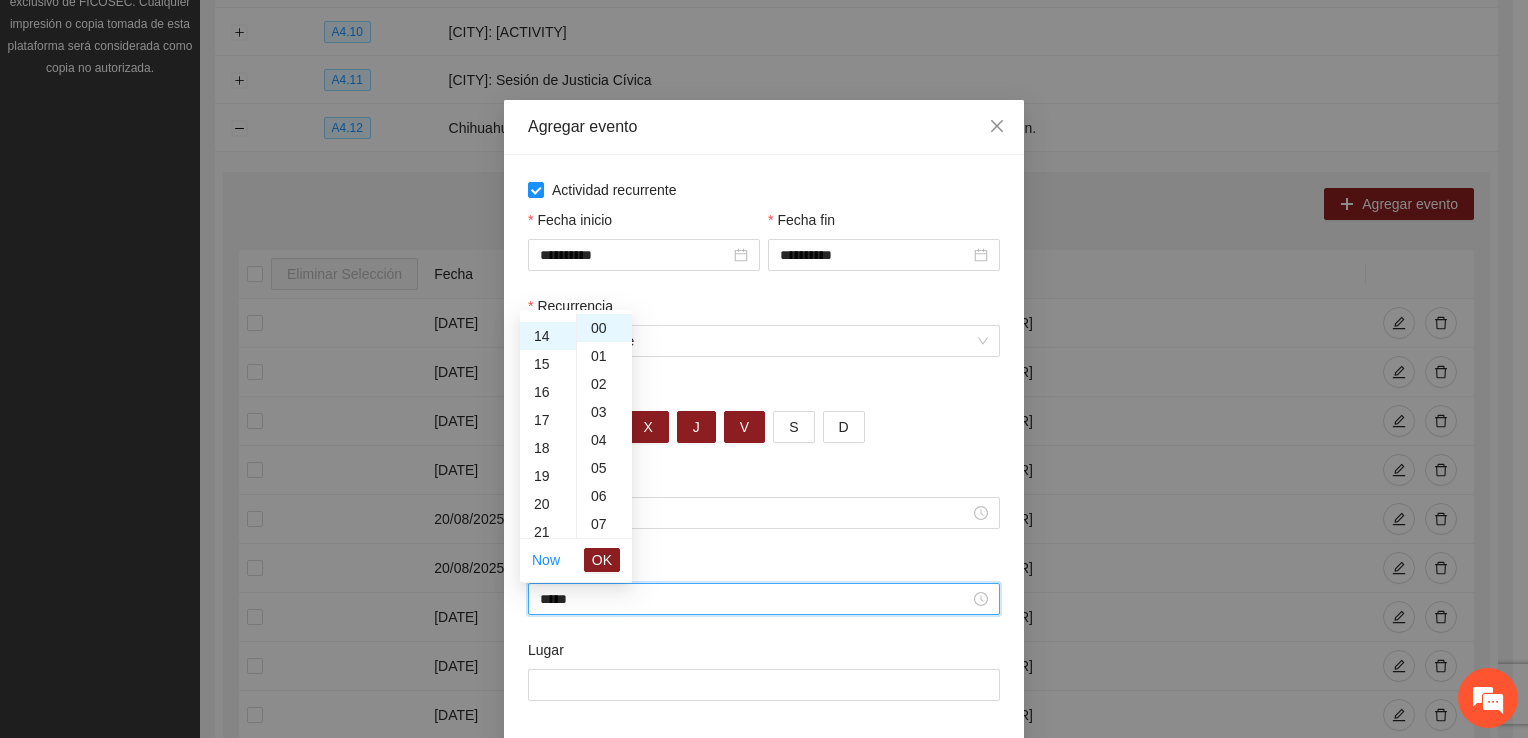scroll, scrollTop: 392, scrollLeft: 0, axis: vertical 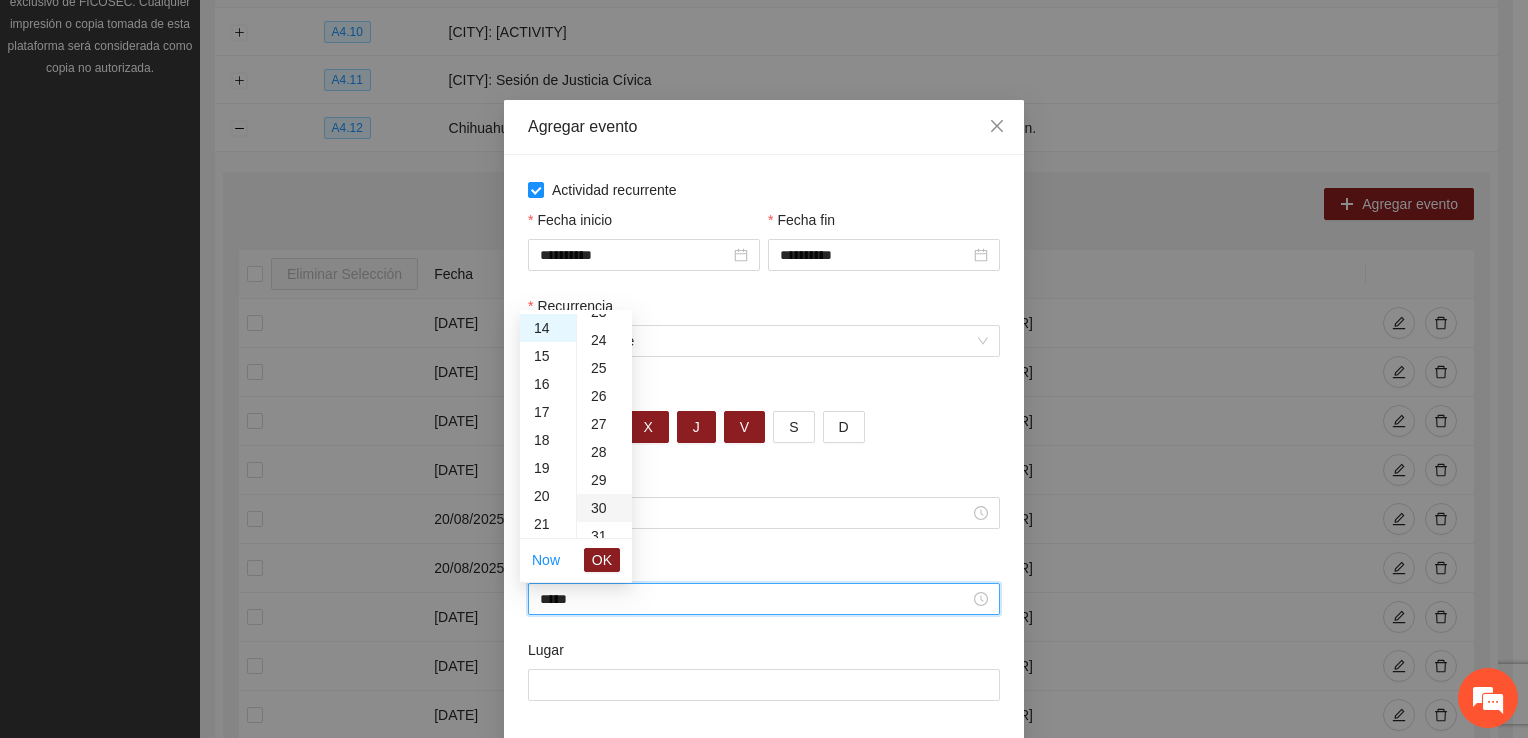 click on "30" at bounding box center (604, 508) 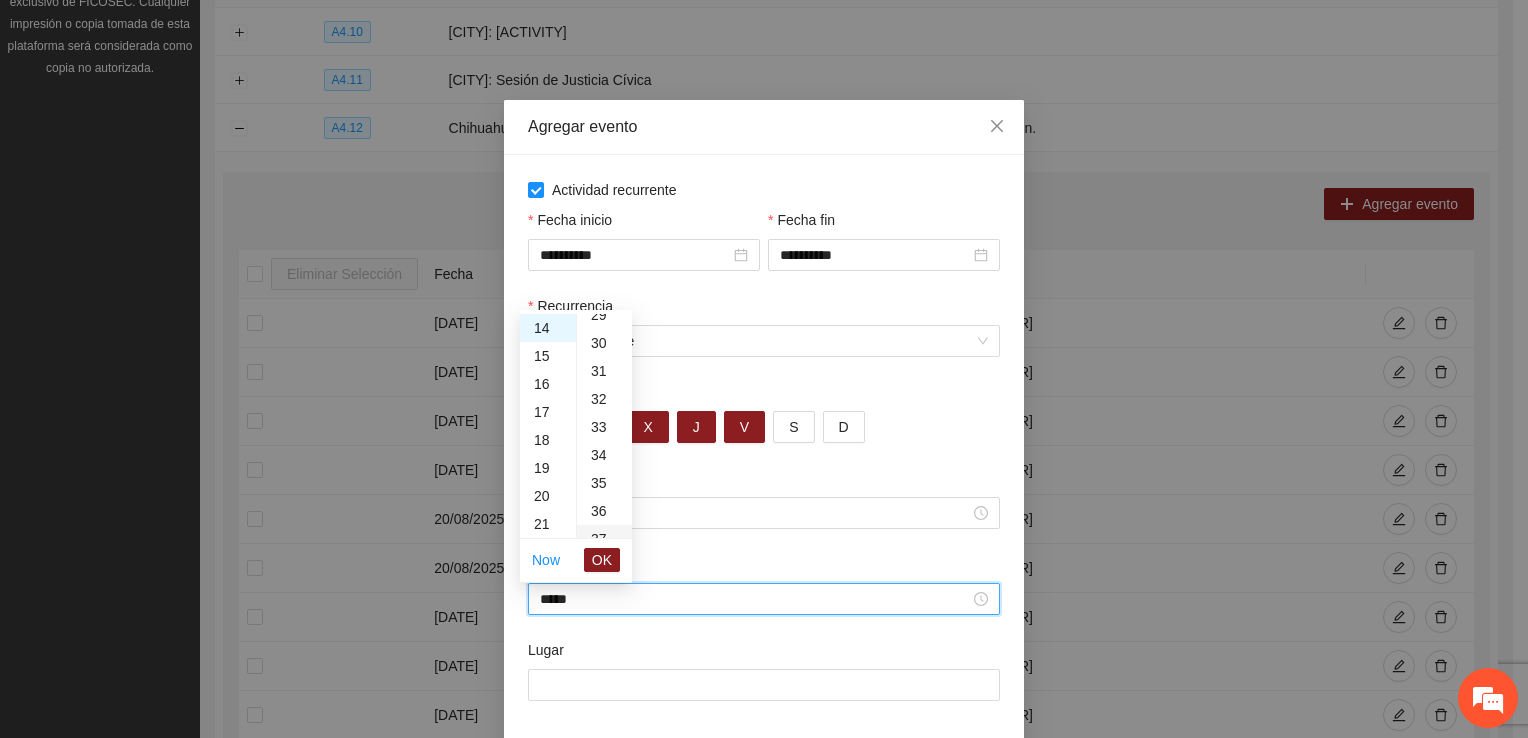 scroll, scrollTop: 840, scrollLeft: 0, axis: vertical 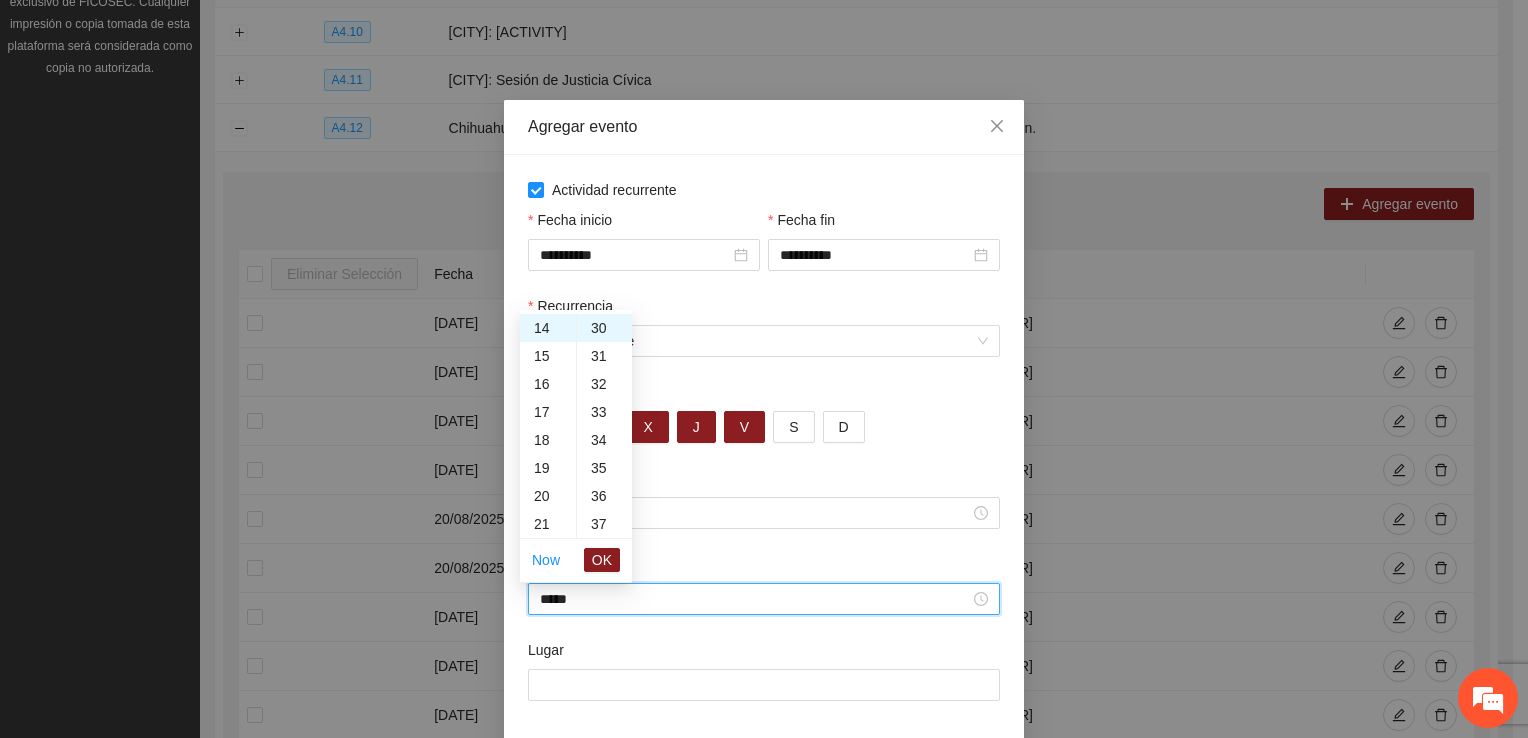 click on "OK" at bounding box center (602, 560) 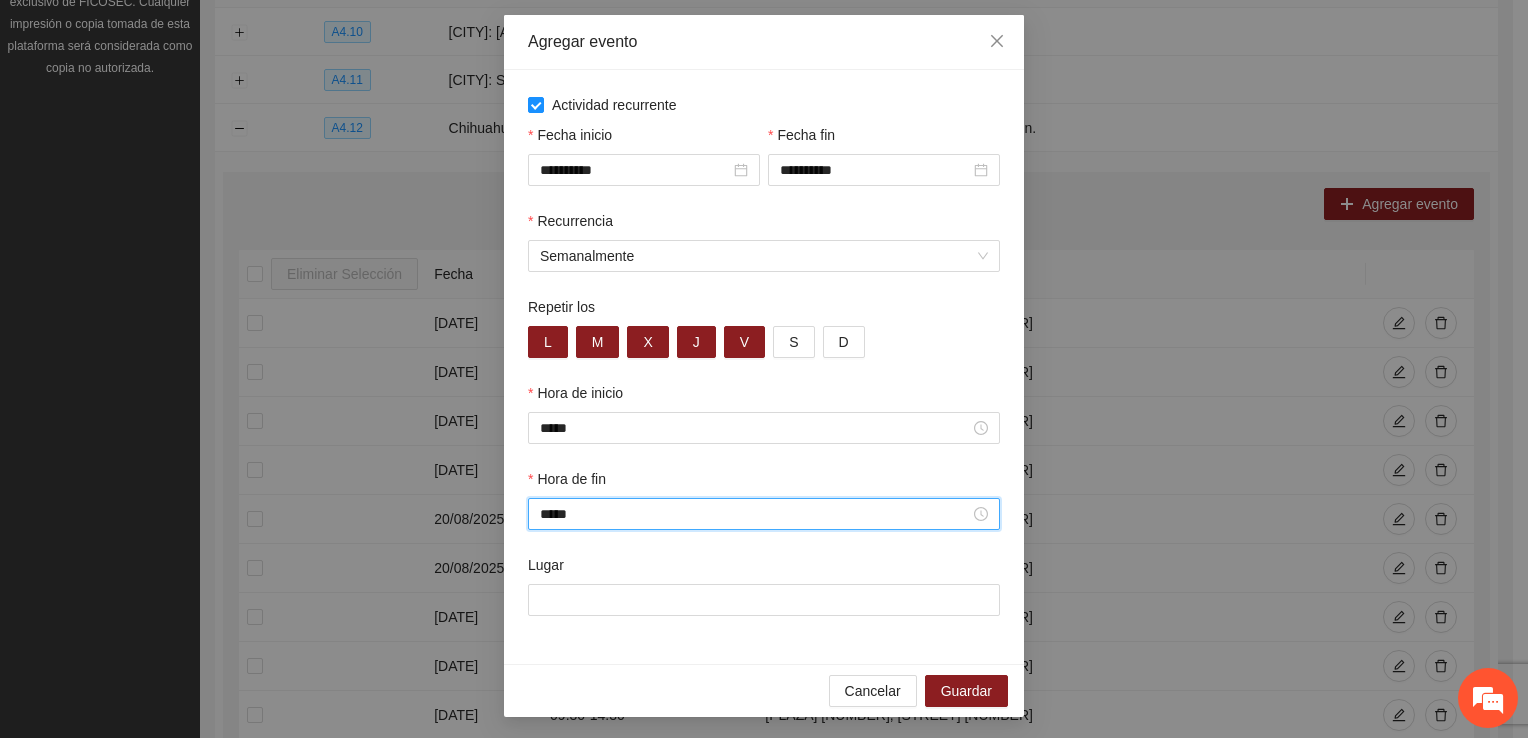 scroll, scrollTop: 90, scrollLeft: 0, axis: vertical 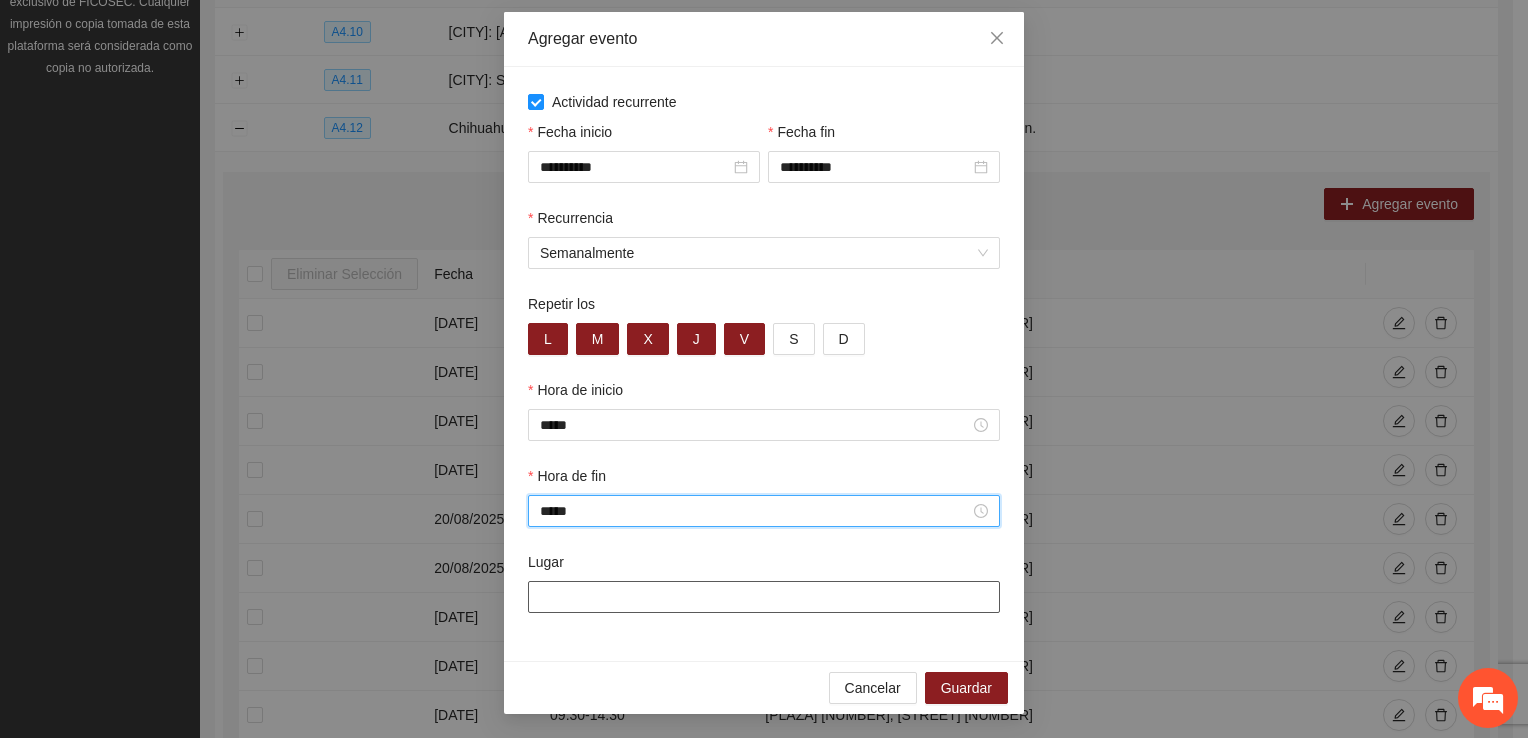 click on "Lugar" at bounding box center (764, 597) 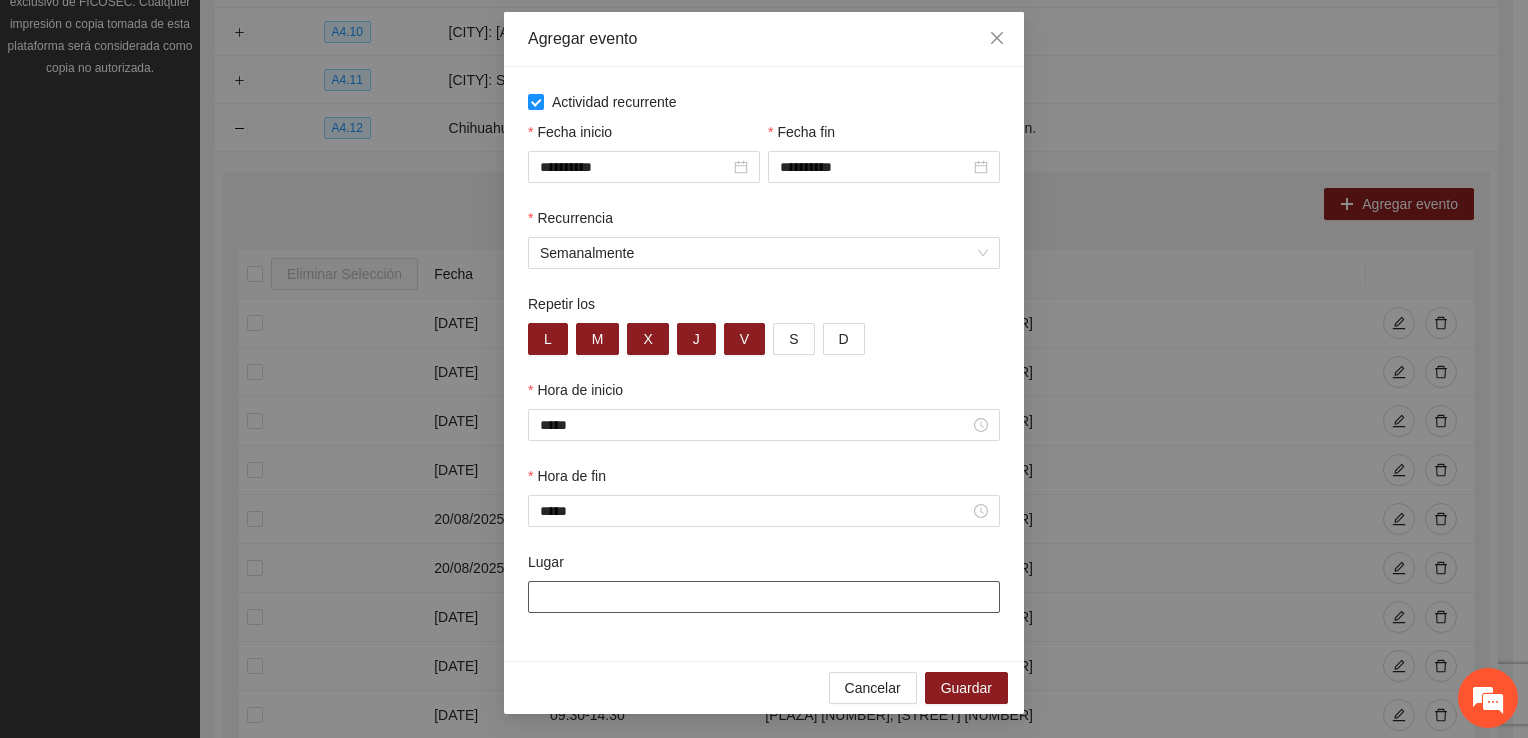 type on "**********" 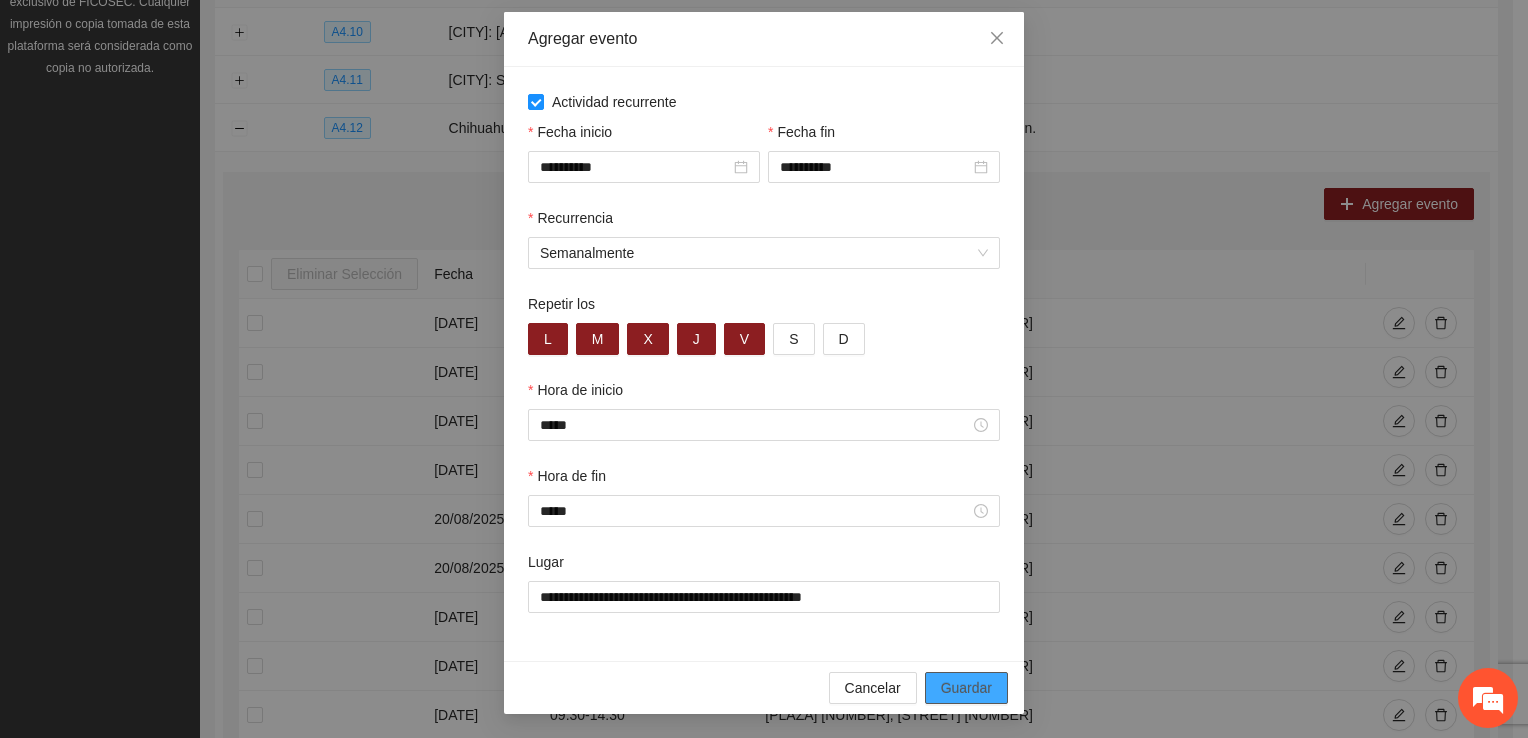 click on "Guardar" at bounding box center [966, 688] 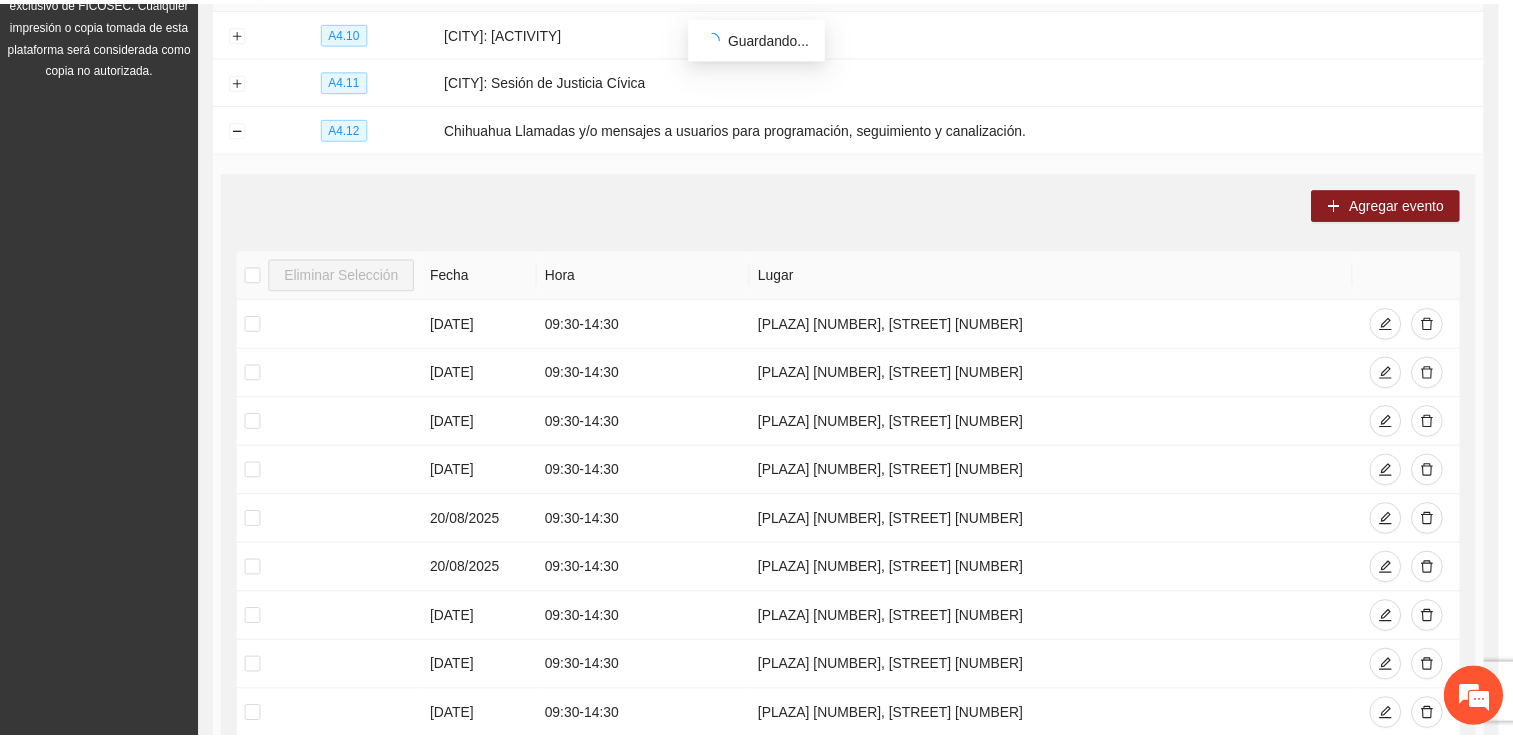 scroll, scrollTop: 0, scrollLeft: 0, axis: both 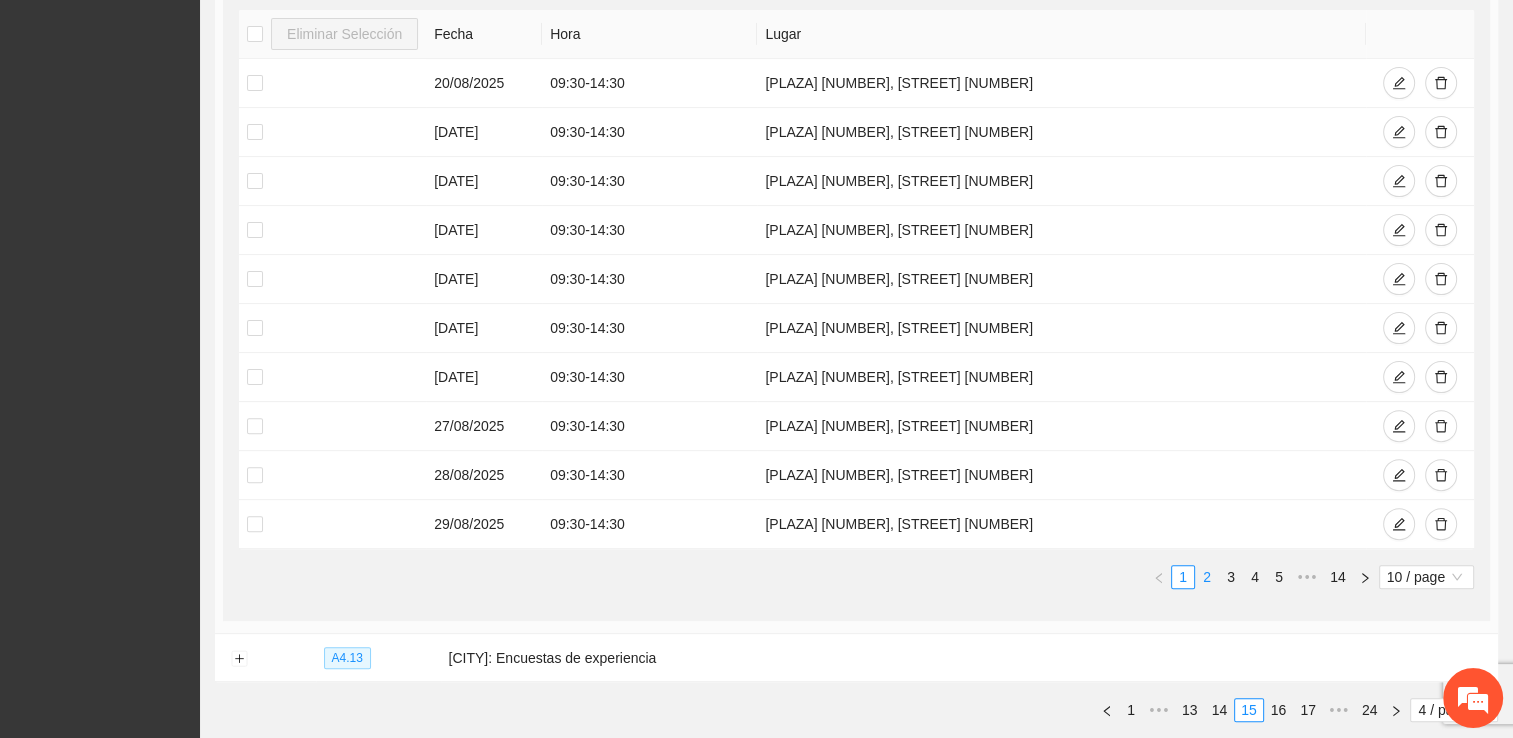 click on "2" at bounding box center [1207, 577] 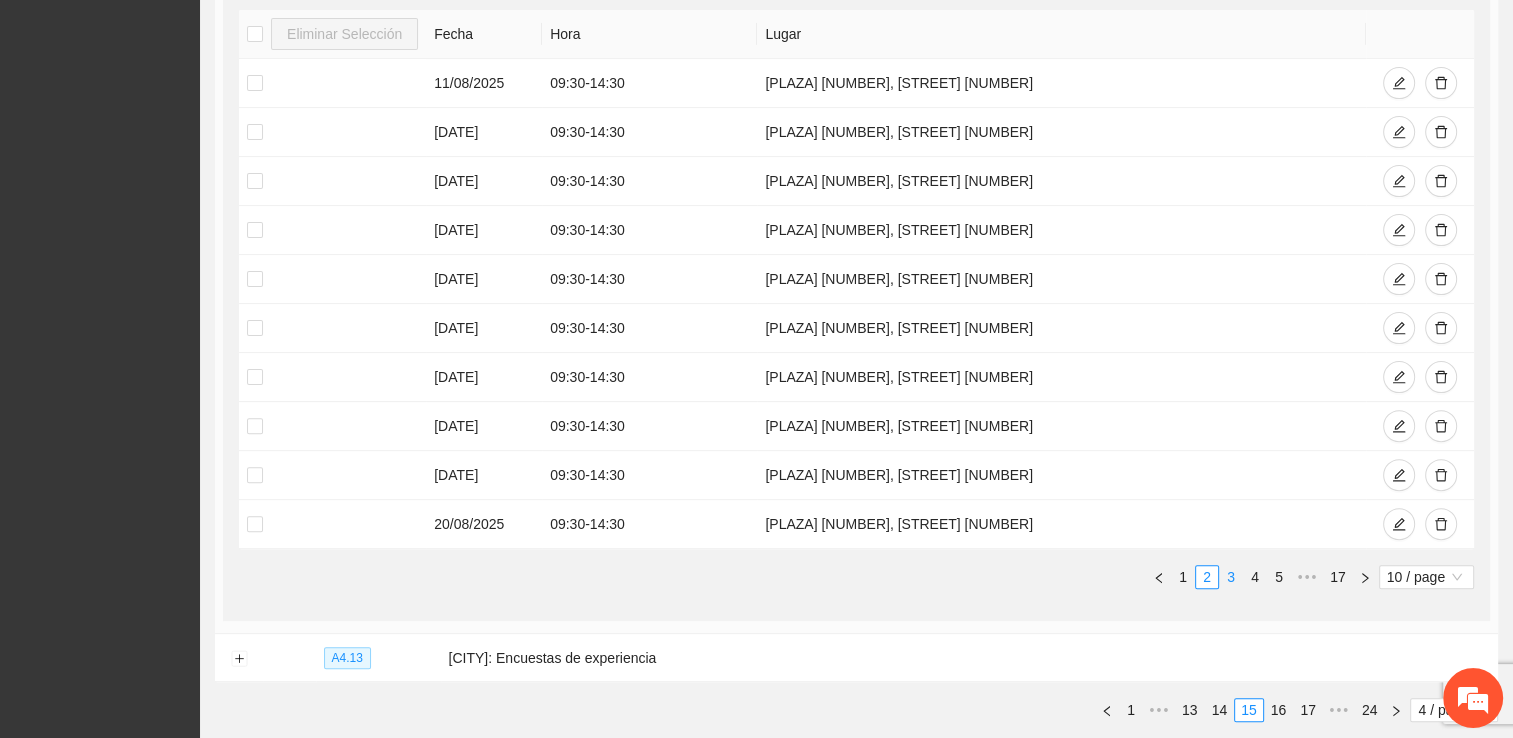 click on "3" at bounding box center (1231, 577) 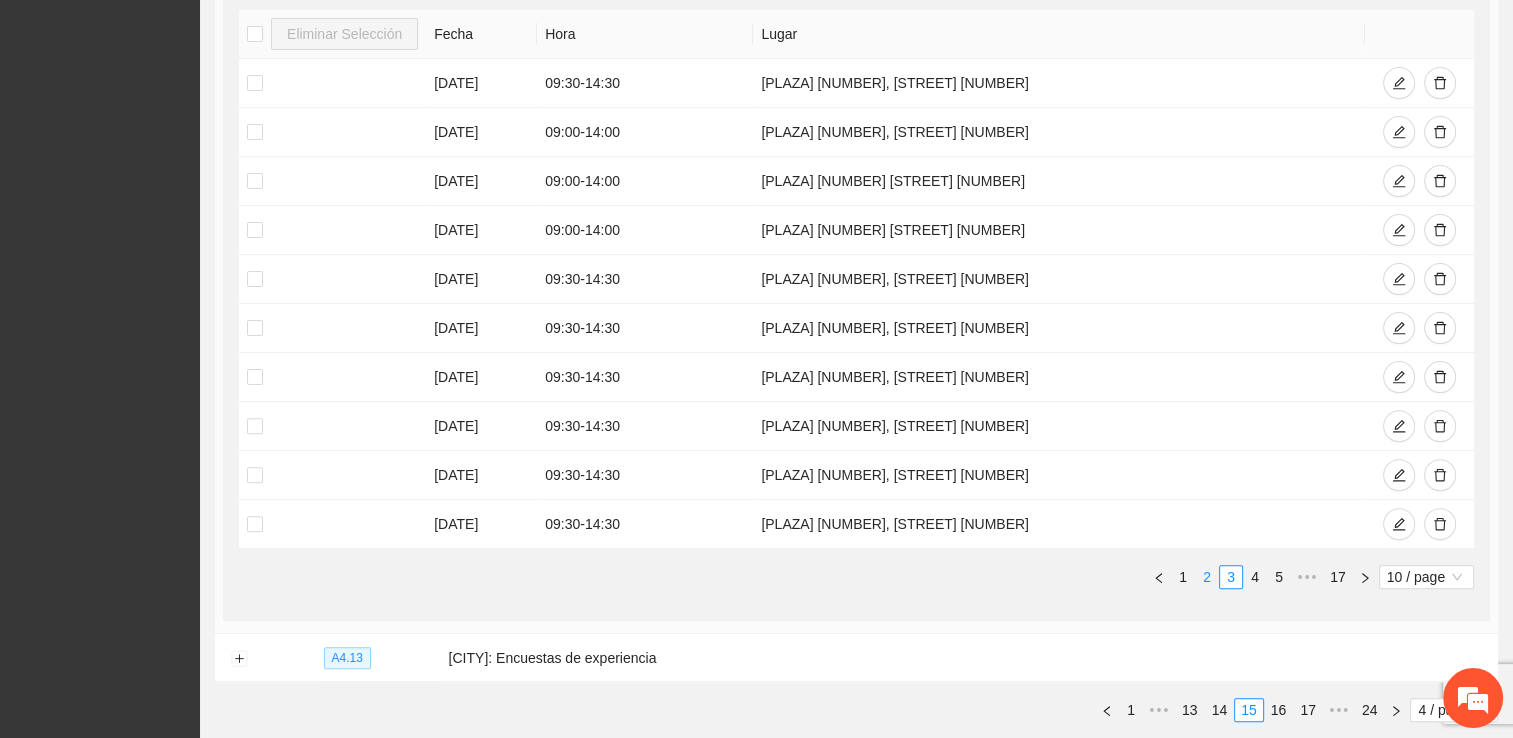 click on "2" at bounding box center (1207, 577) 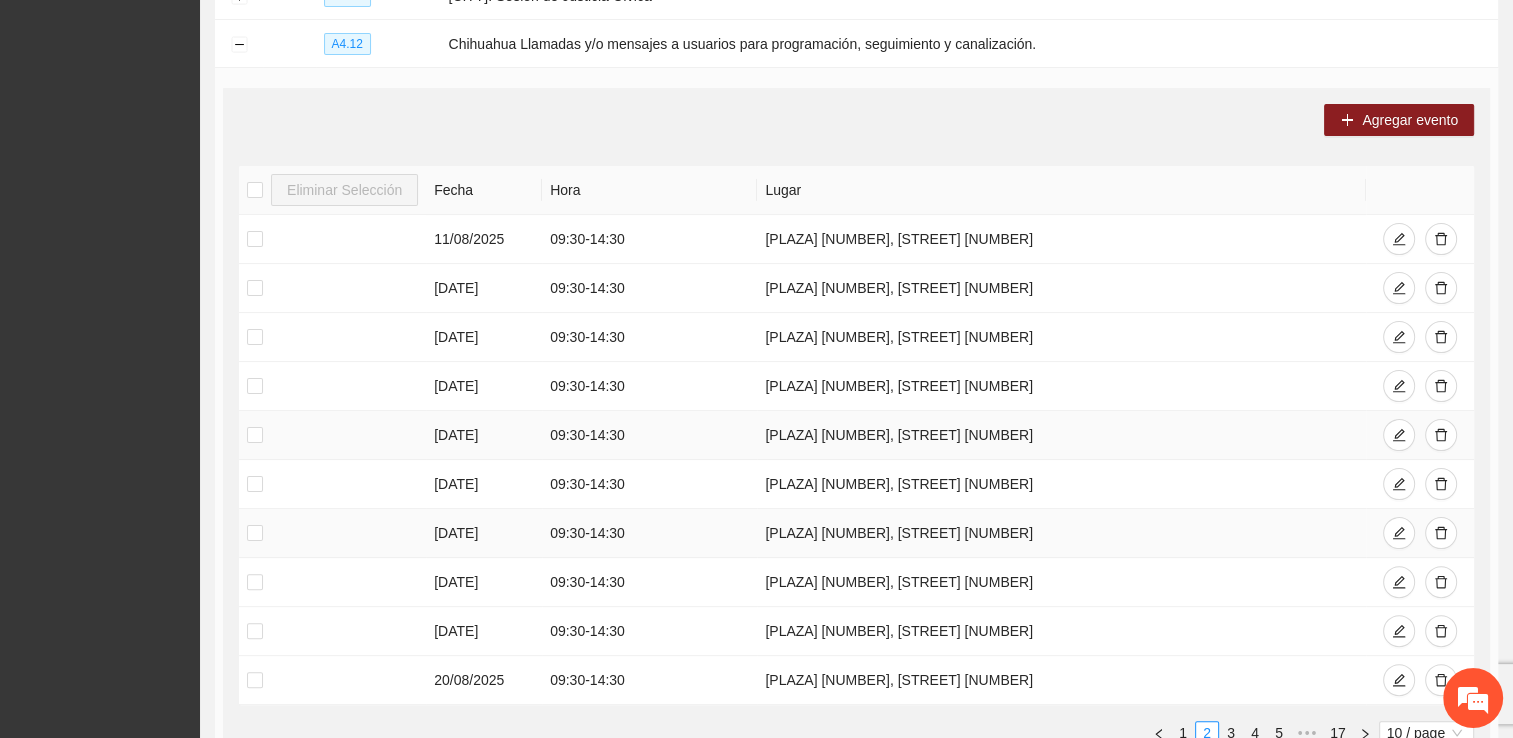 scroll, scrollTop: 440, scrollLeft: 0, axis: vertical 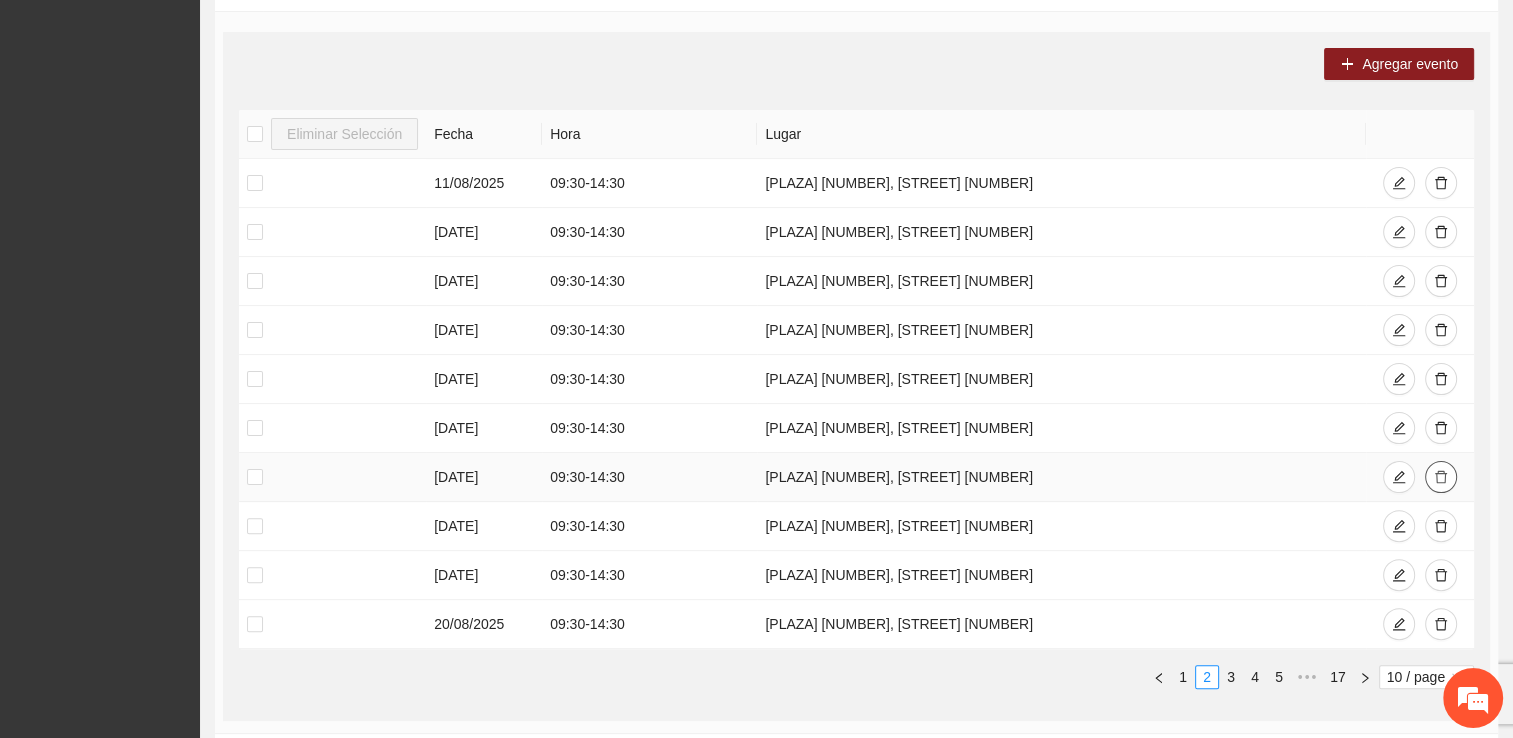 click 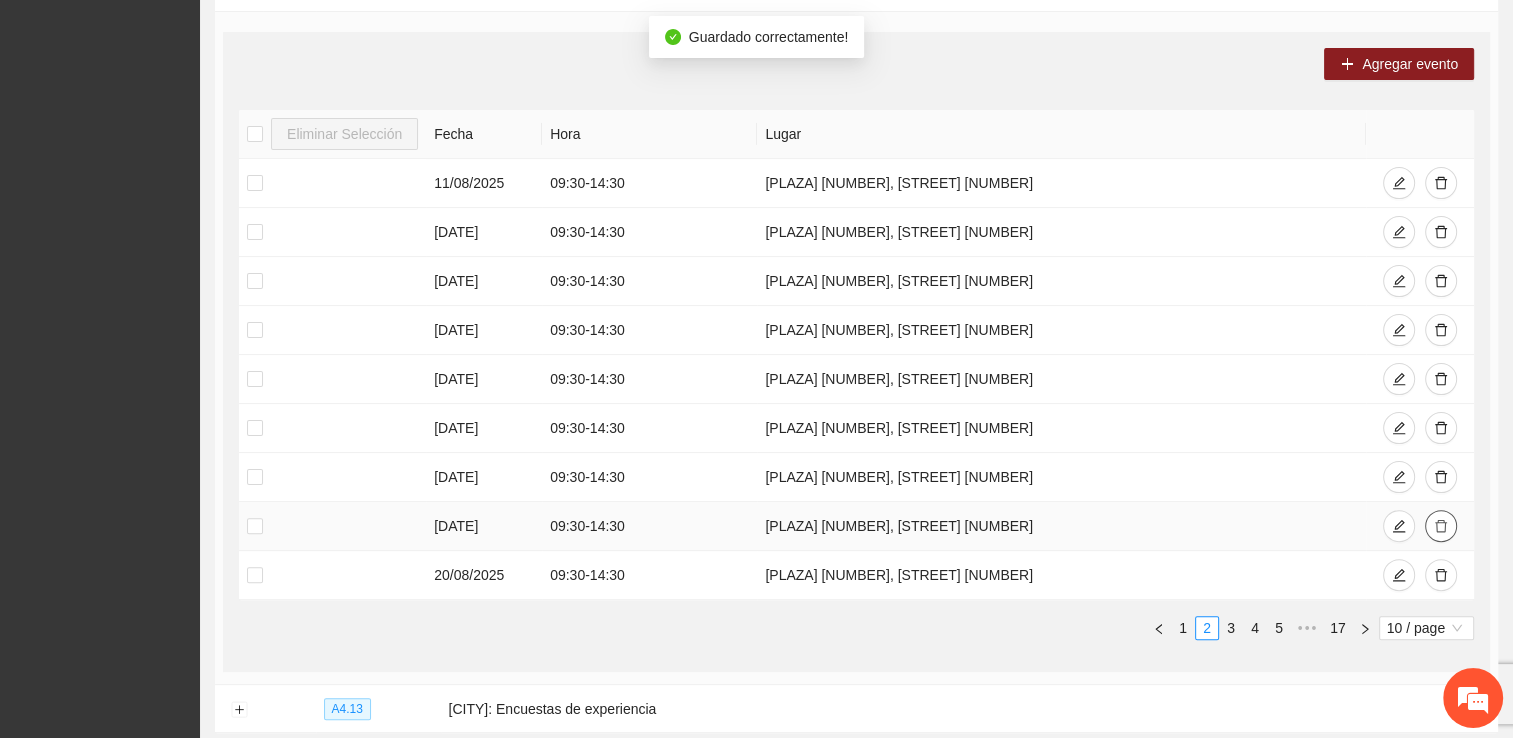 click 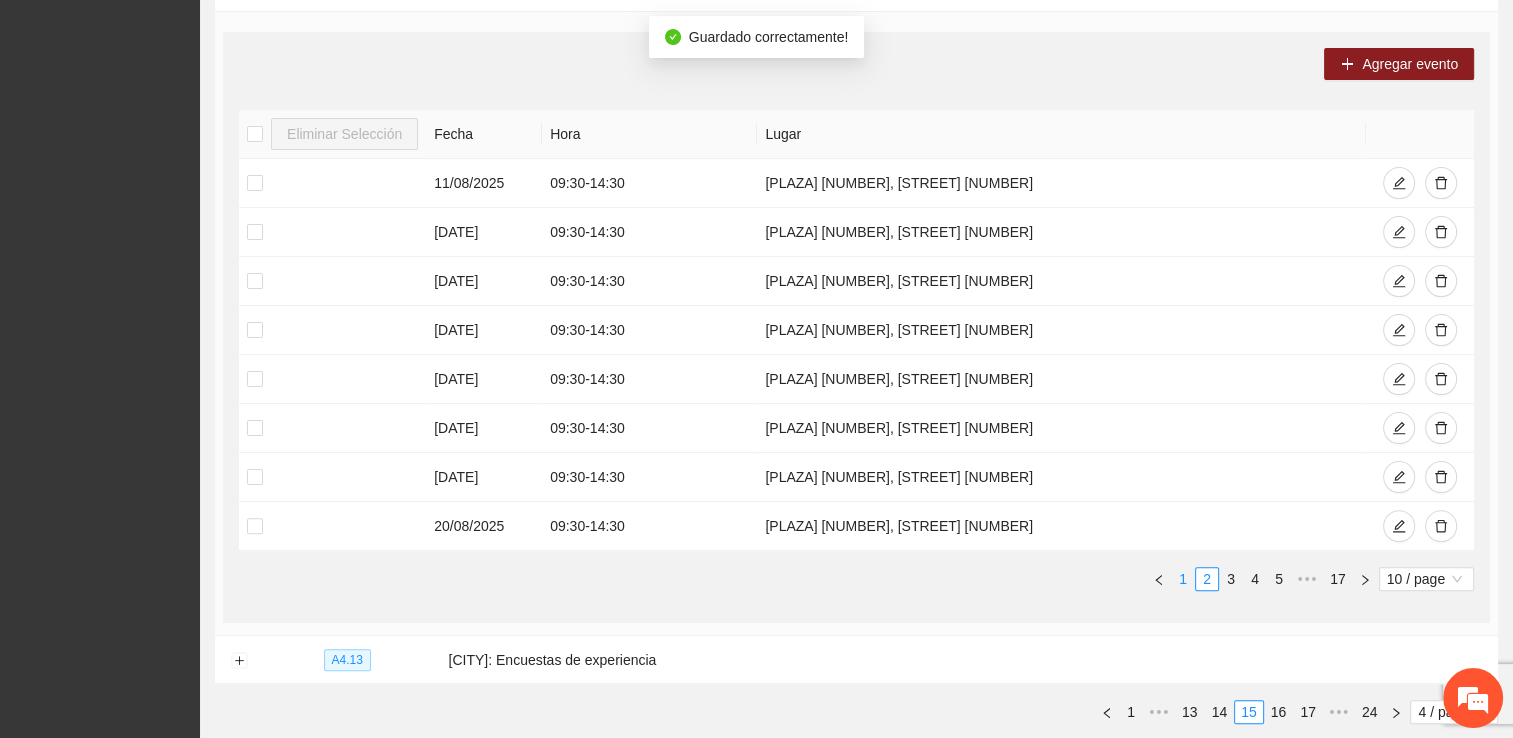 click on "1" at bounding box center (1183, 579) 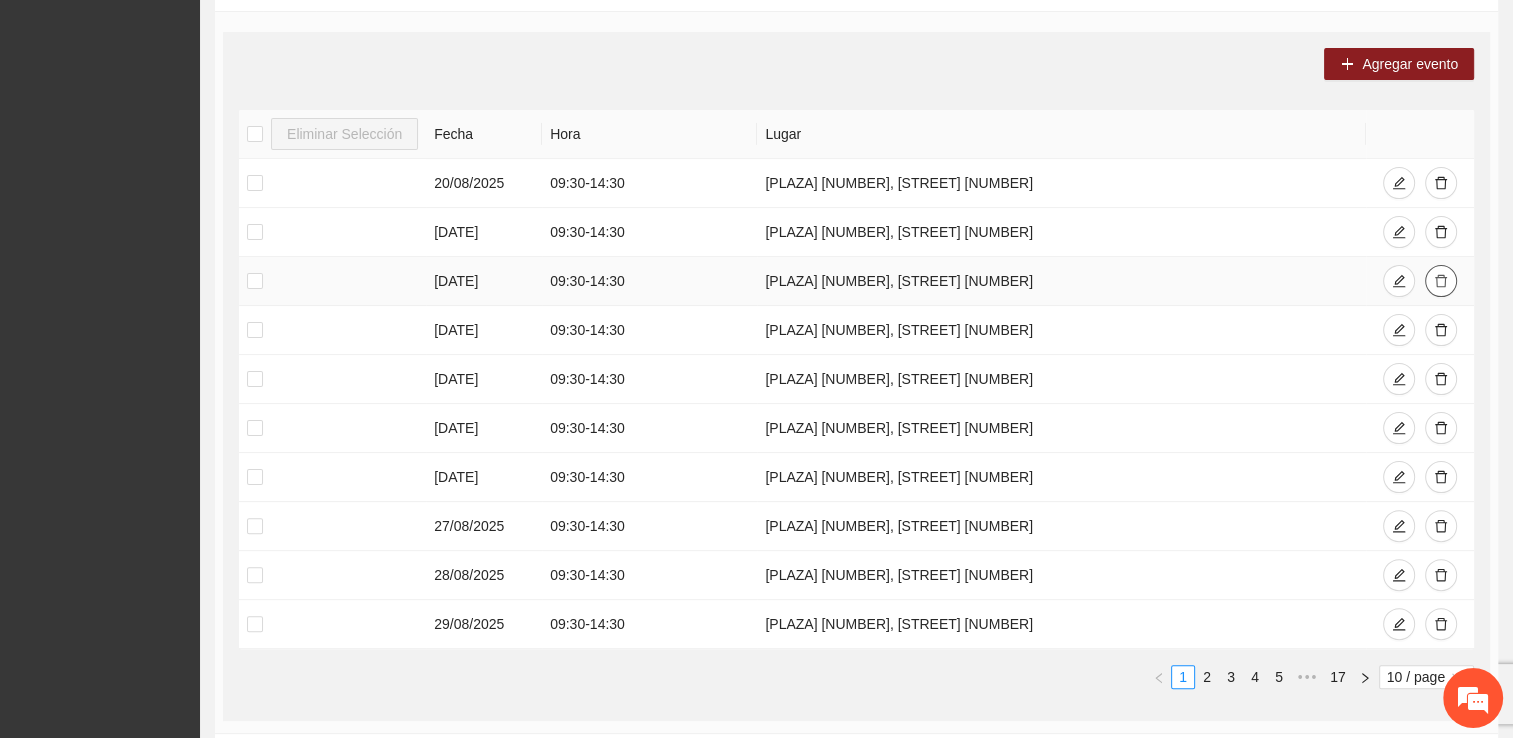 click 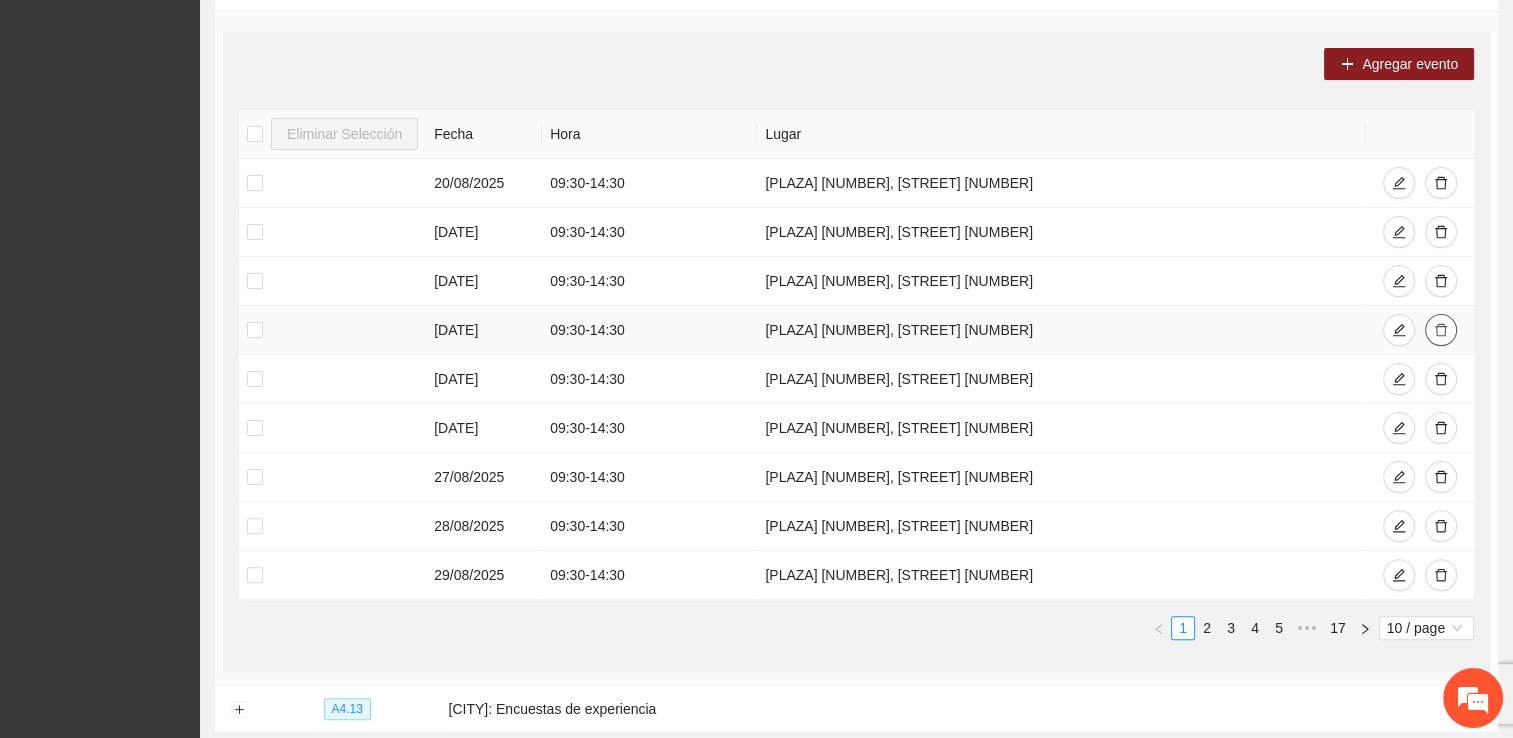 click 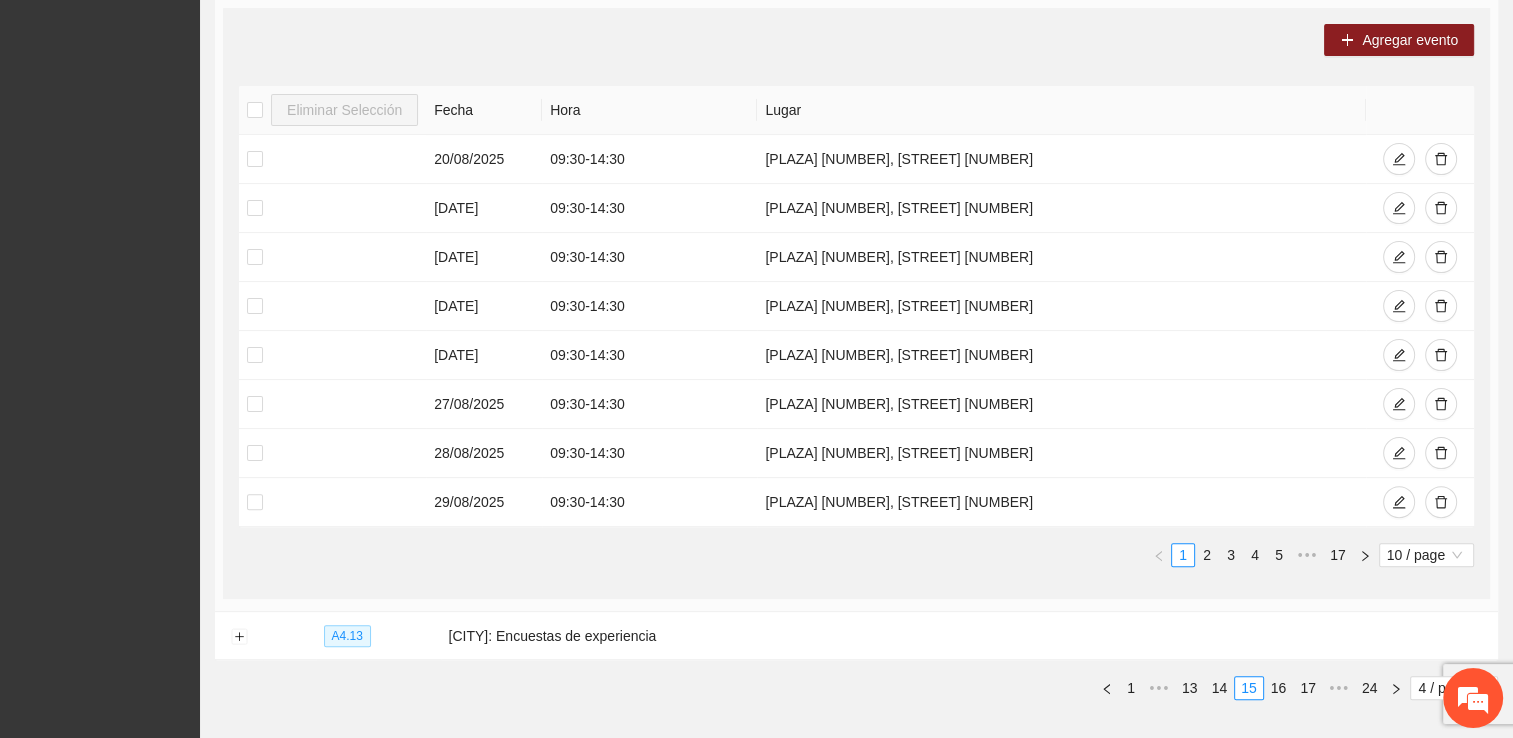 scroll, scrollTop: 540, scrollLeft: 0, axis: vertical 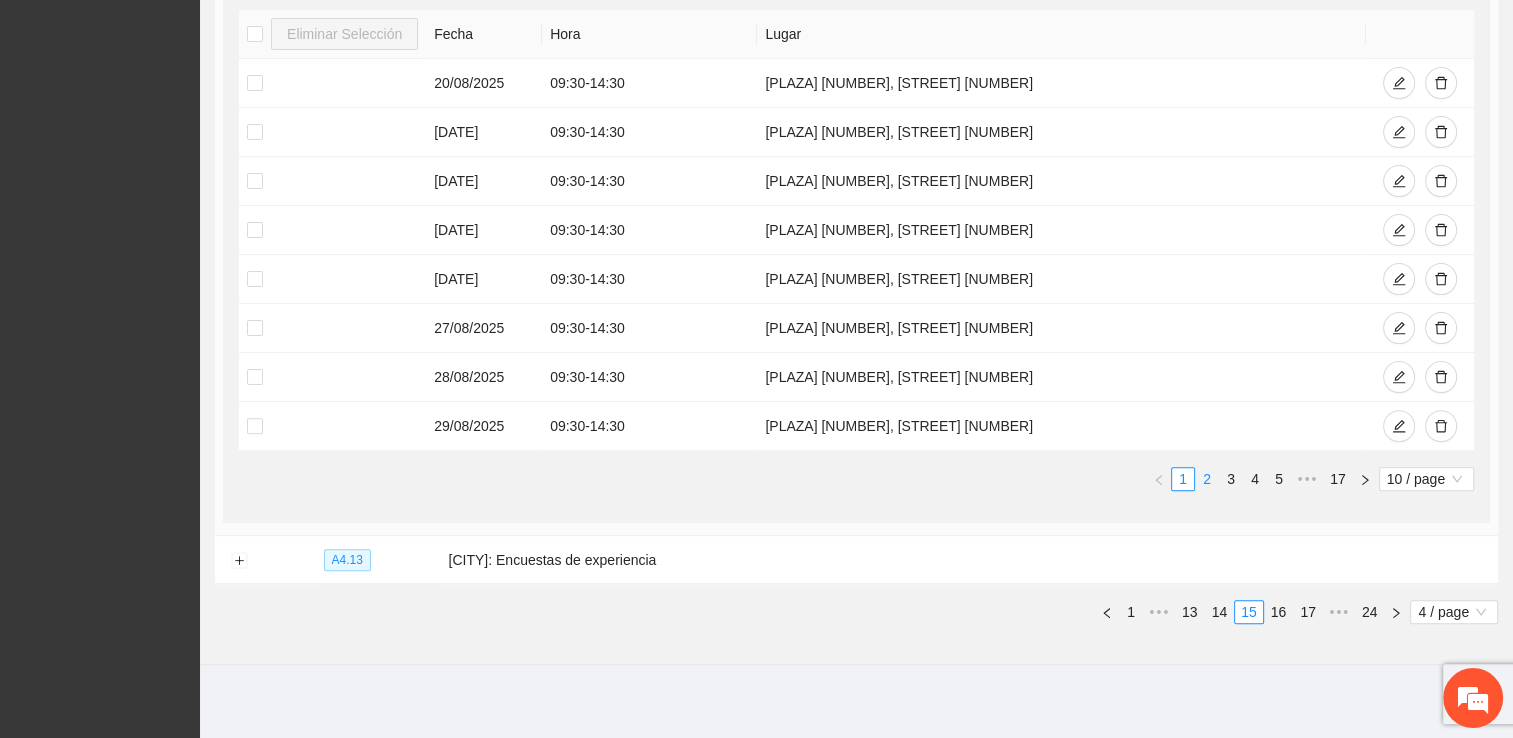 click on "2" at bounding box center (1207, 479) 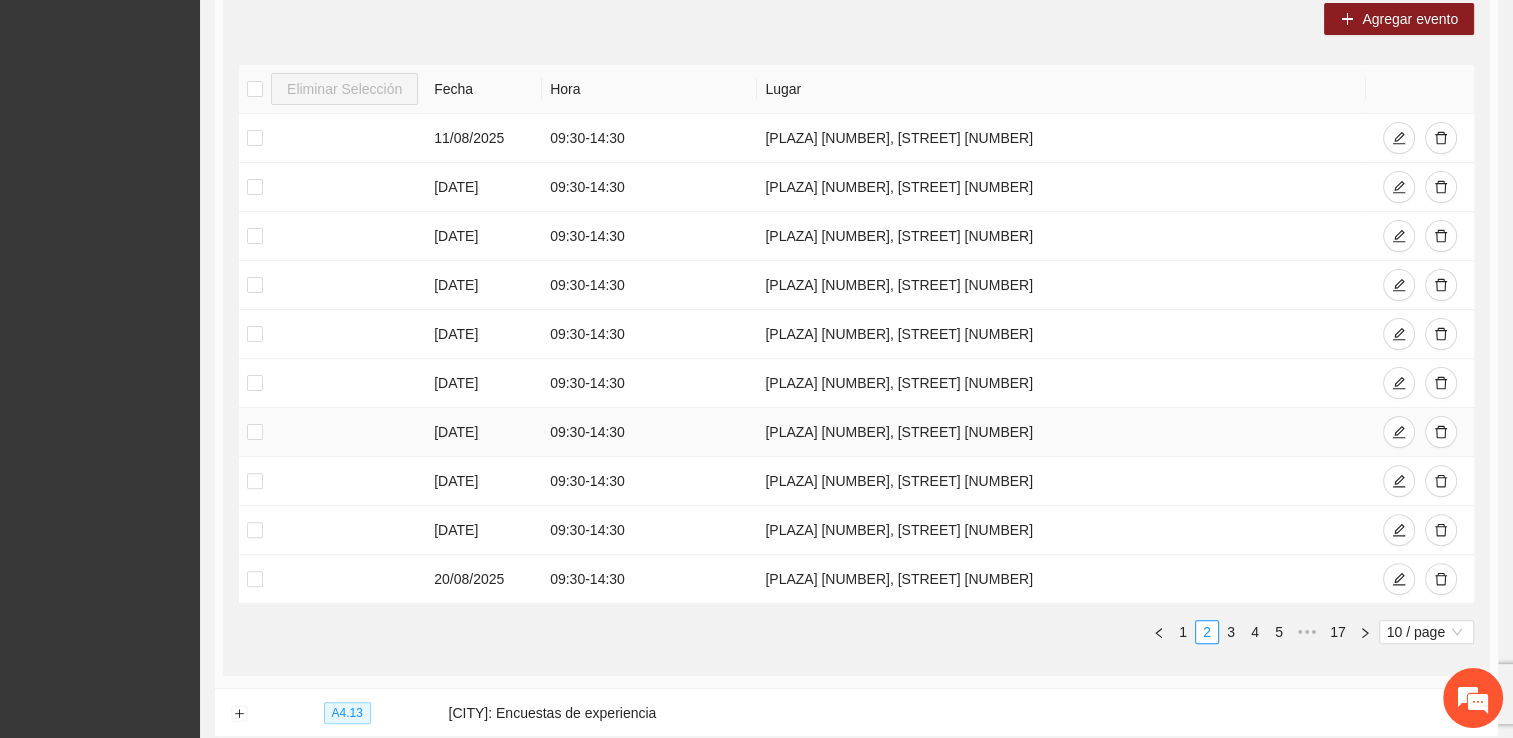 scroll, scrollTop: 340, scrollLeft: 0, axis: vertical 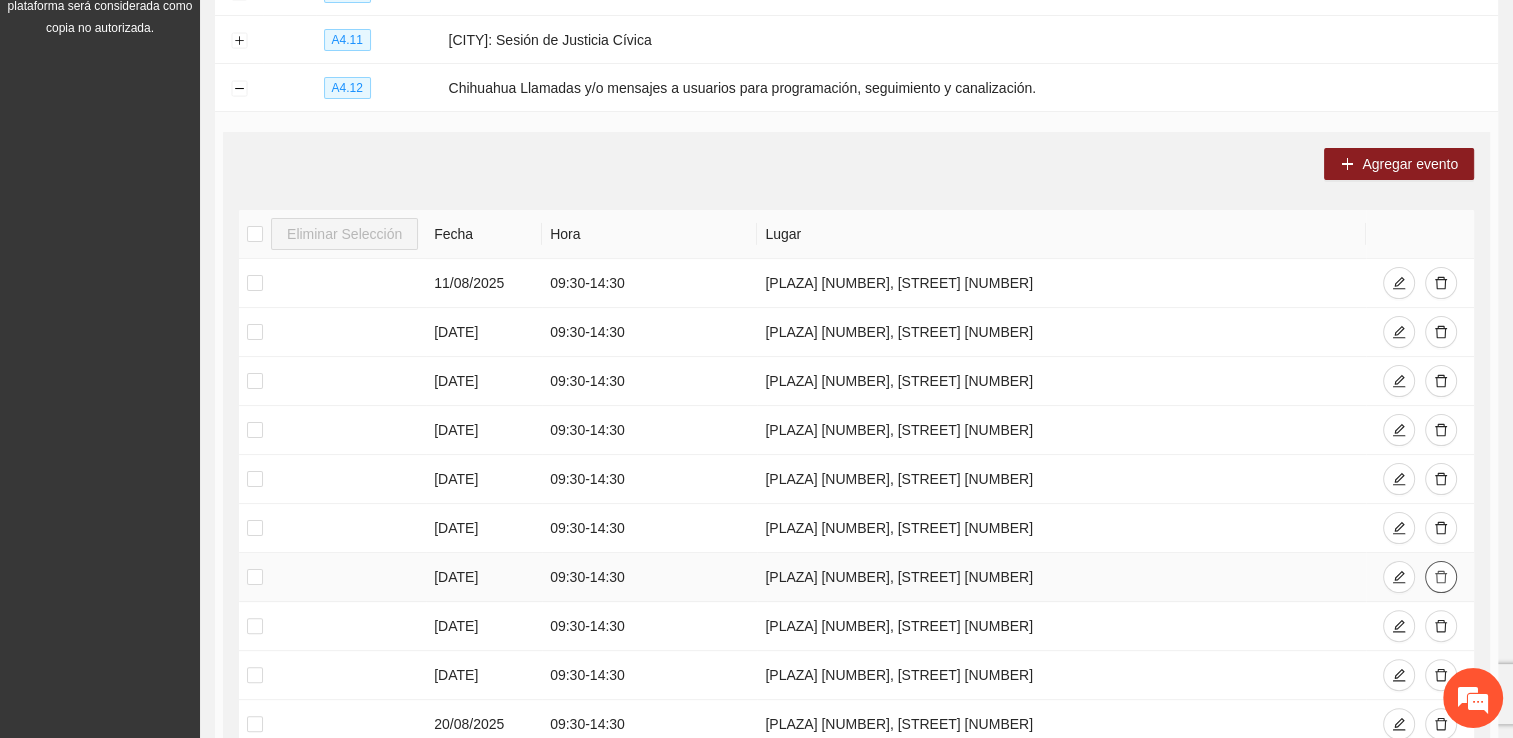 click at bounding box center (1441, 577) 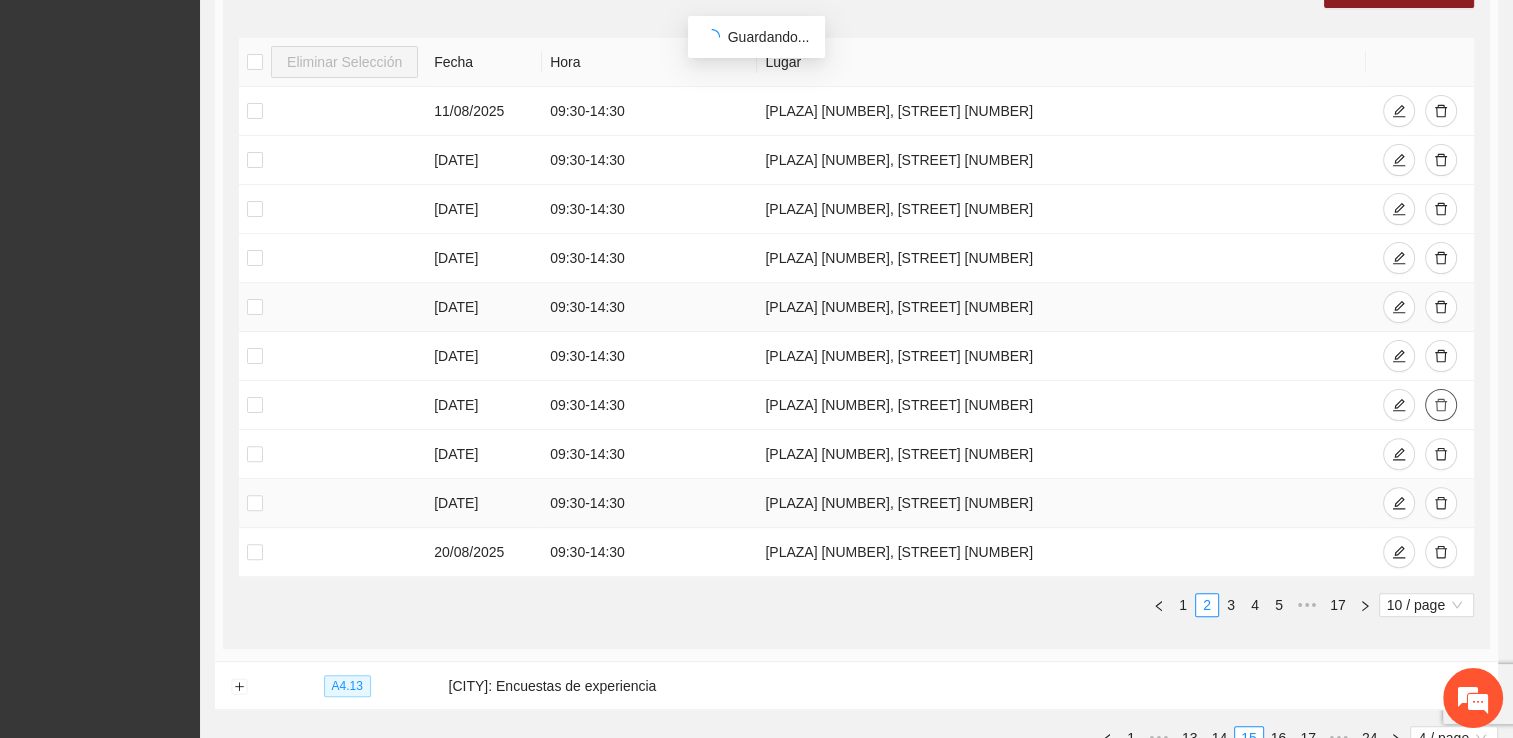 scroll, scrollTop: 540, scrollLeft: 0, axis: vertical 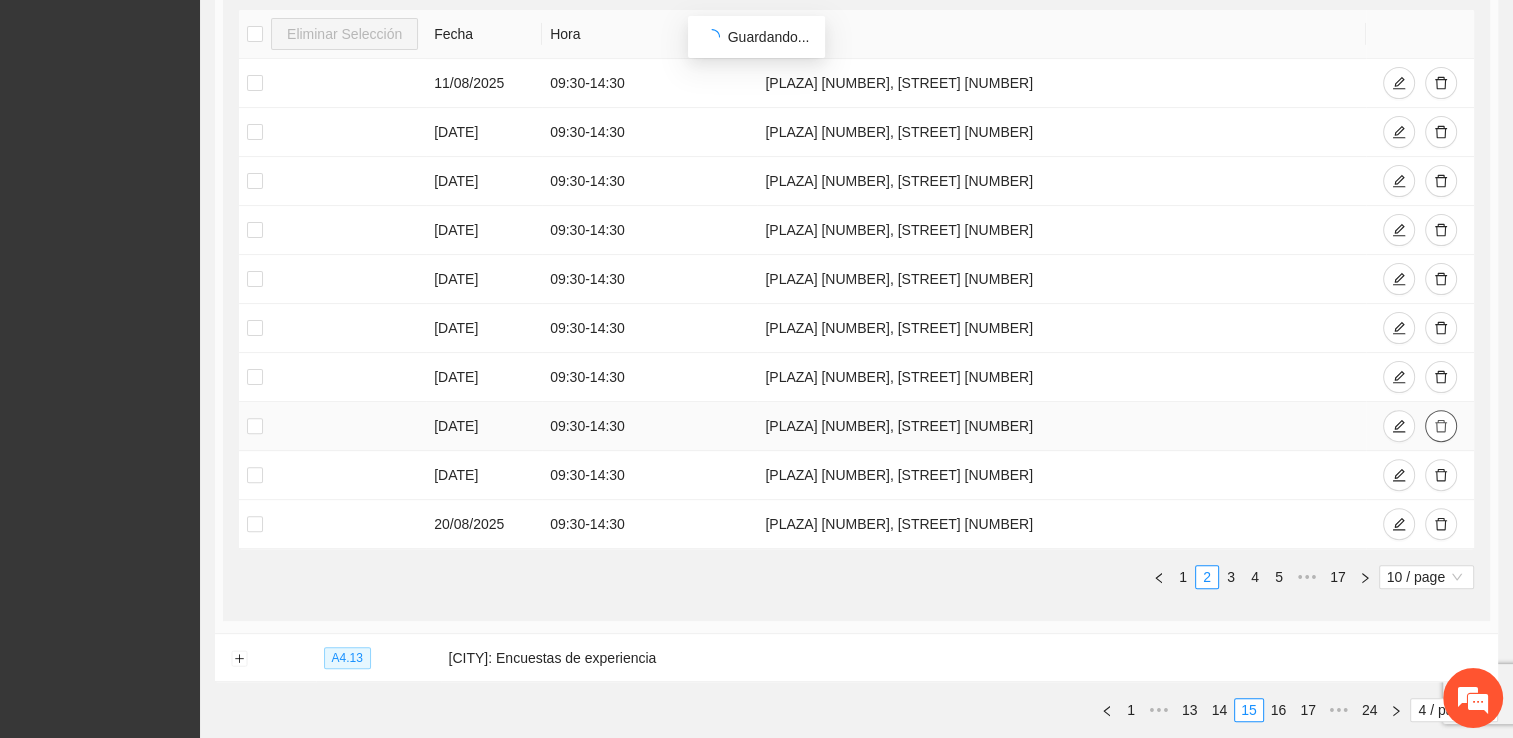 click 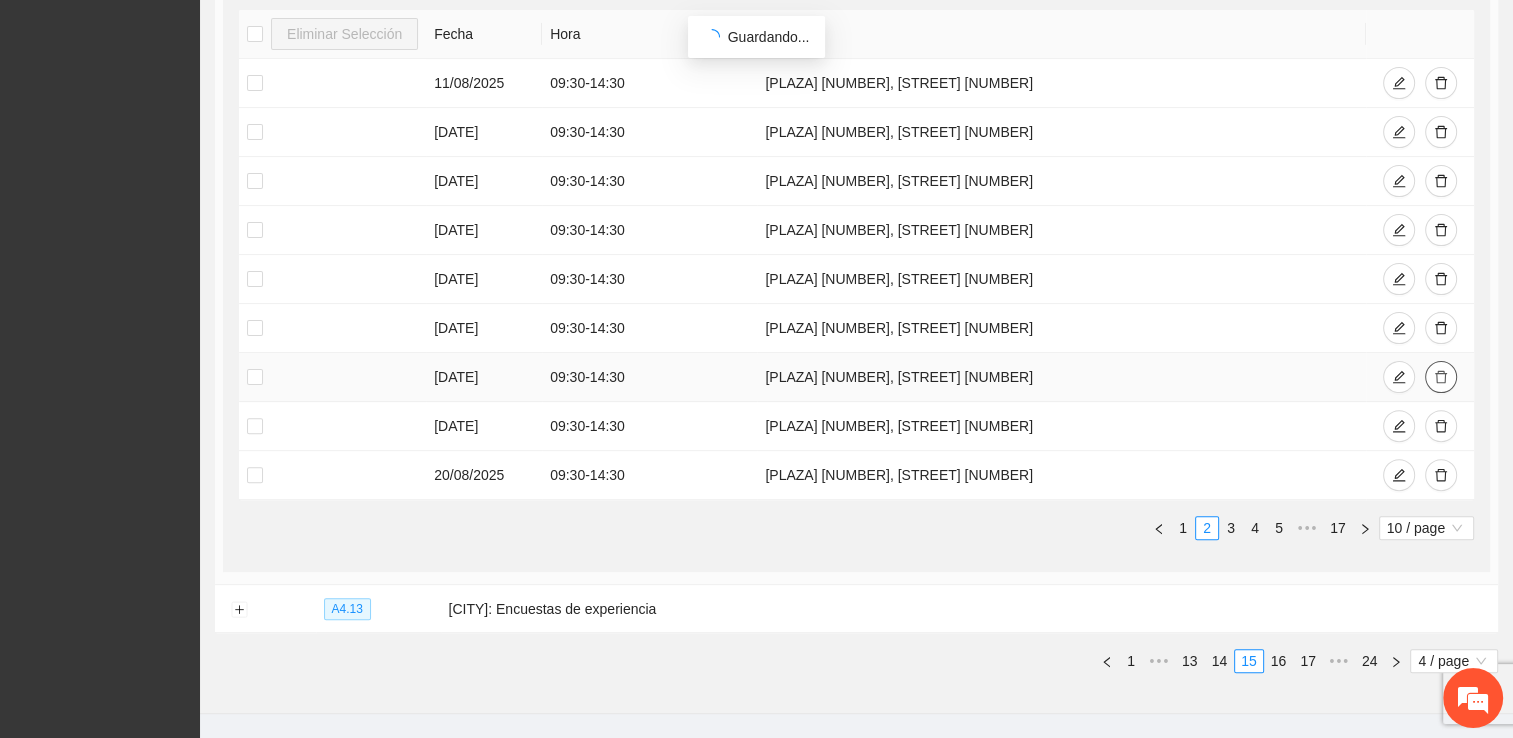 click 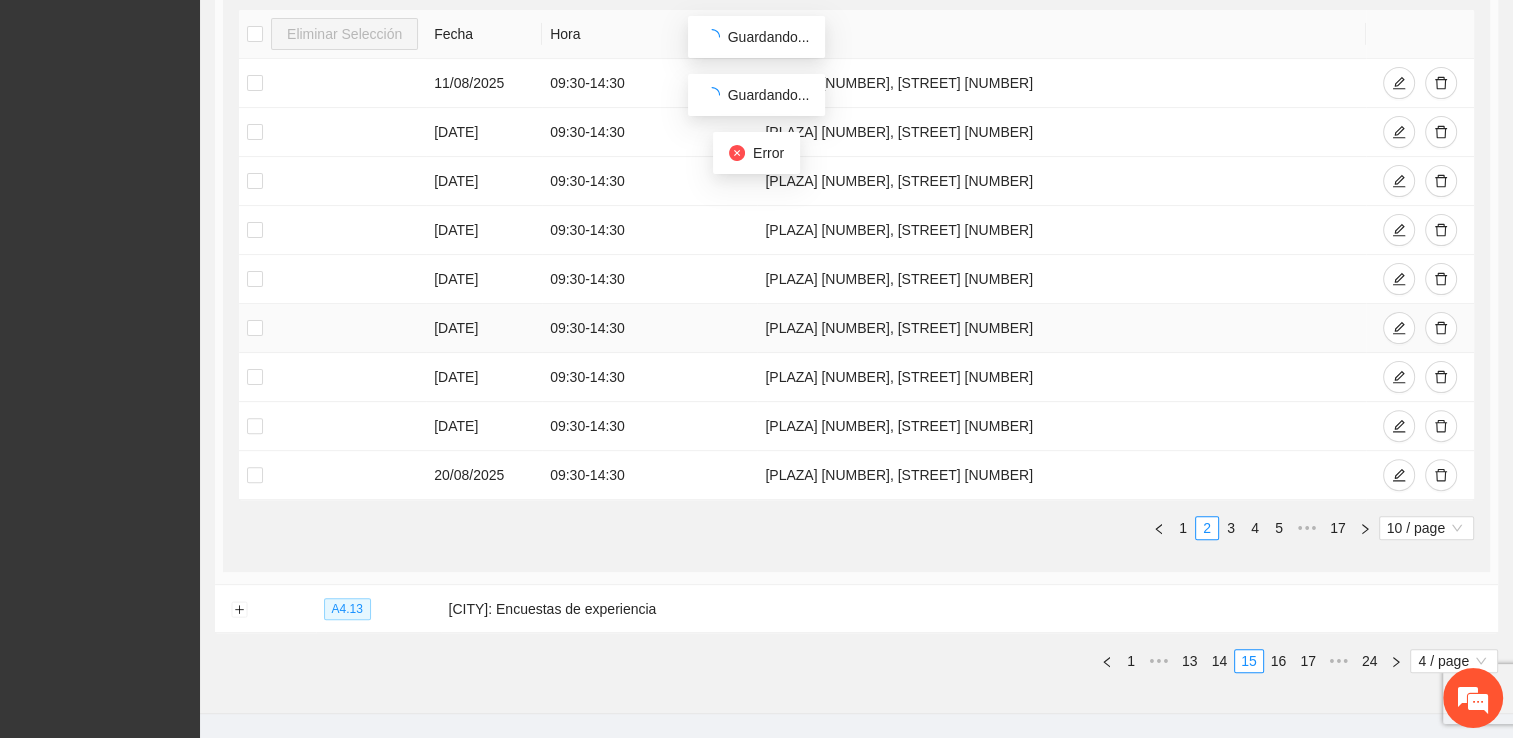 click on "09:30  -  14:30" at bounding box center (649, 328) 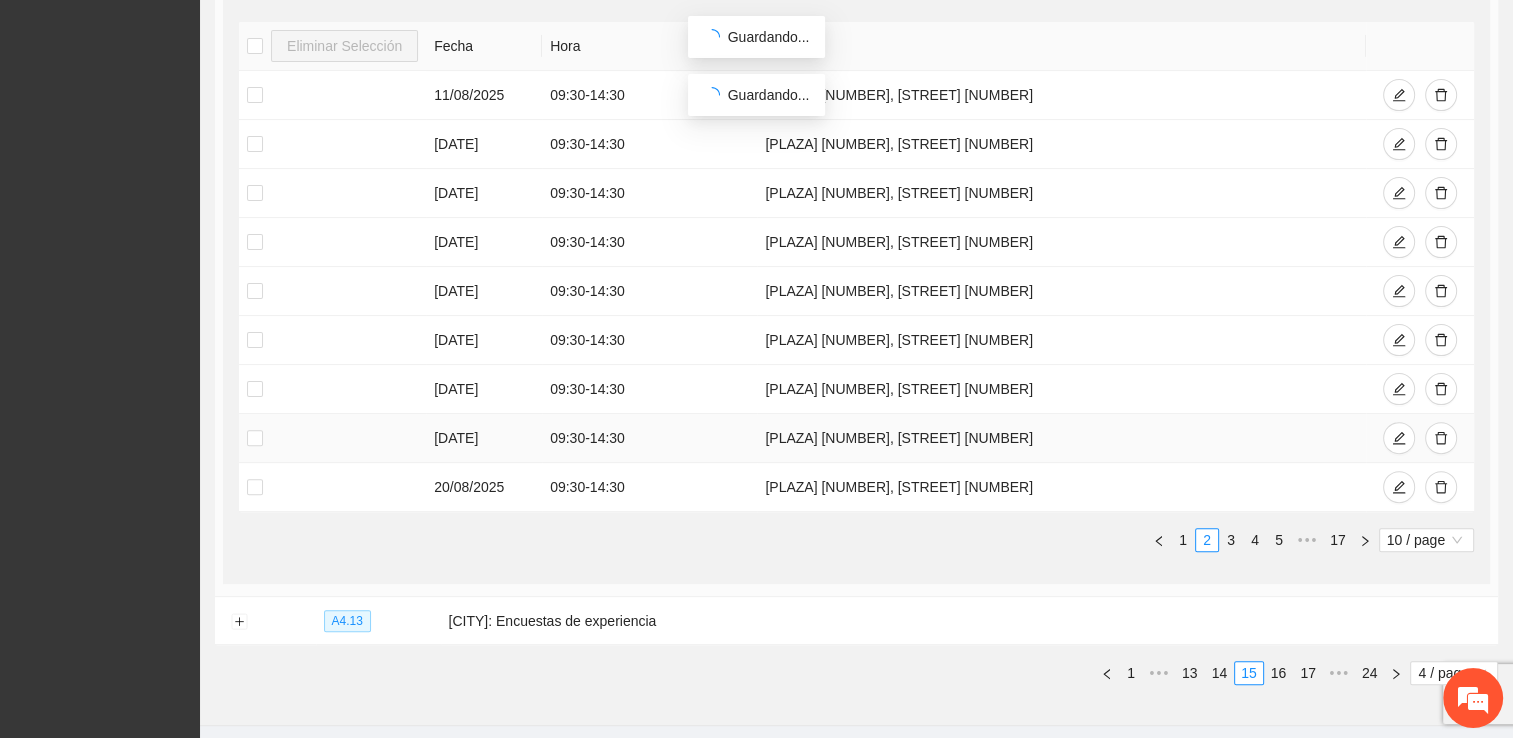 scroll, scrollTop: 540, scrollLeft: 0, axis: vertical 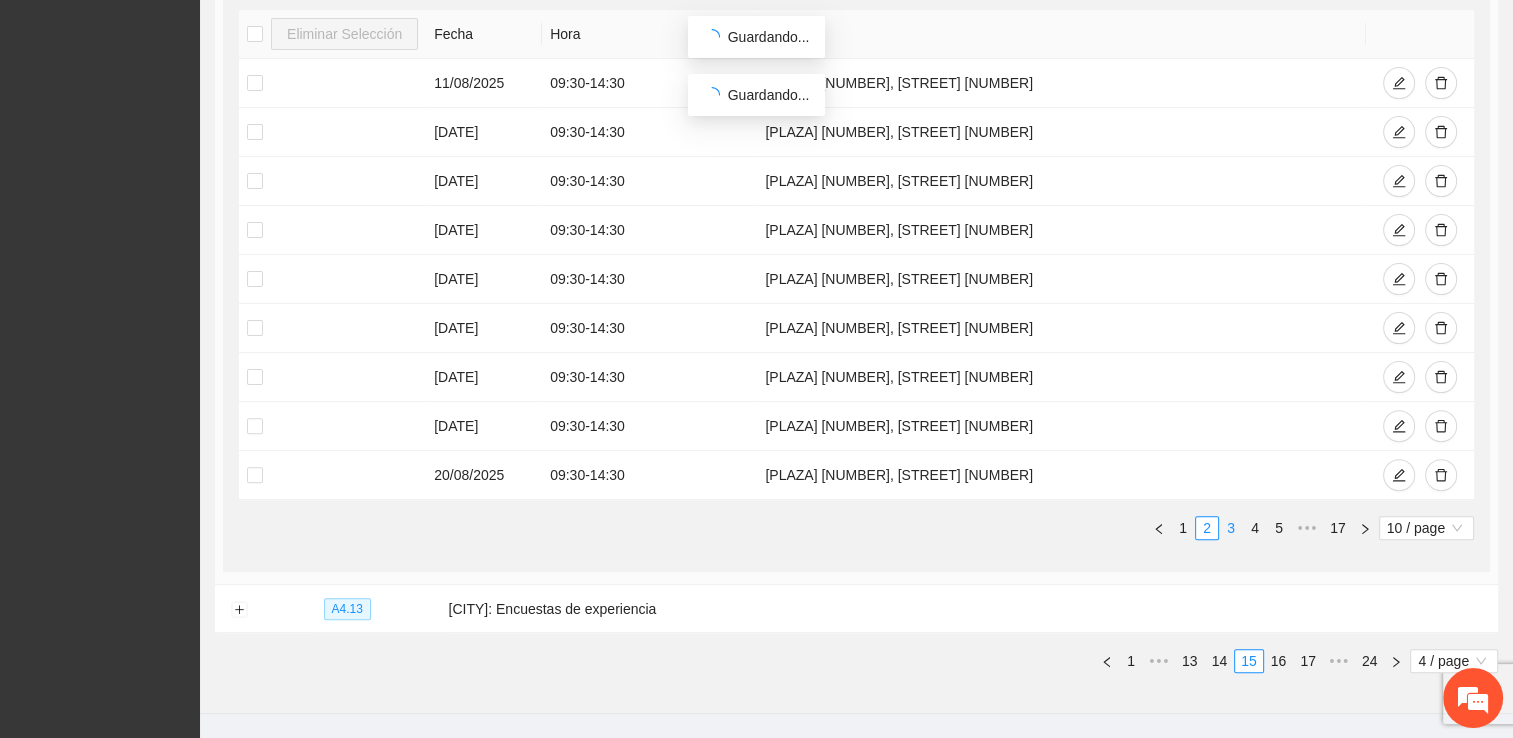 click on "3" at bounding box center [1231, 528] 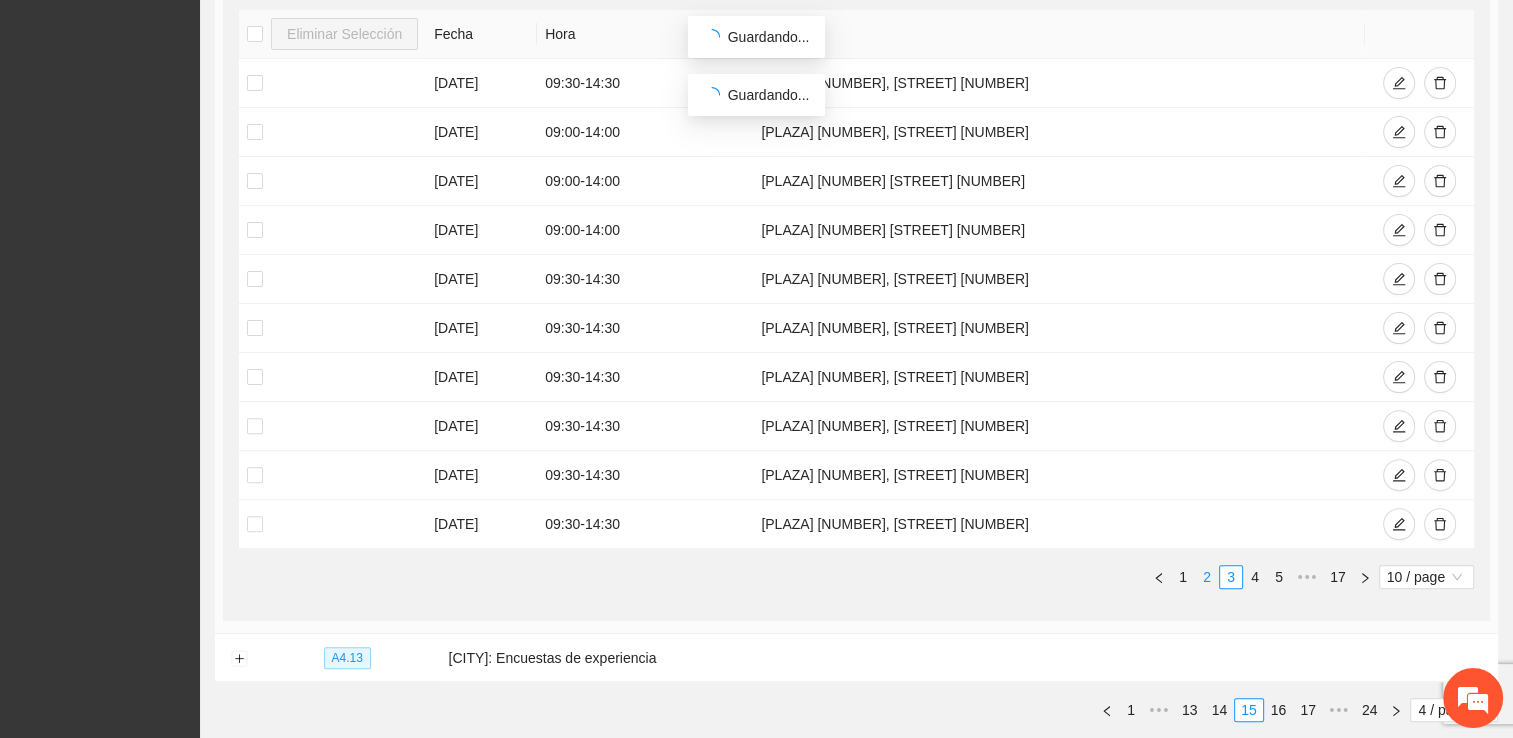 click on "2" at bounding box center (1207, 577) 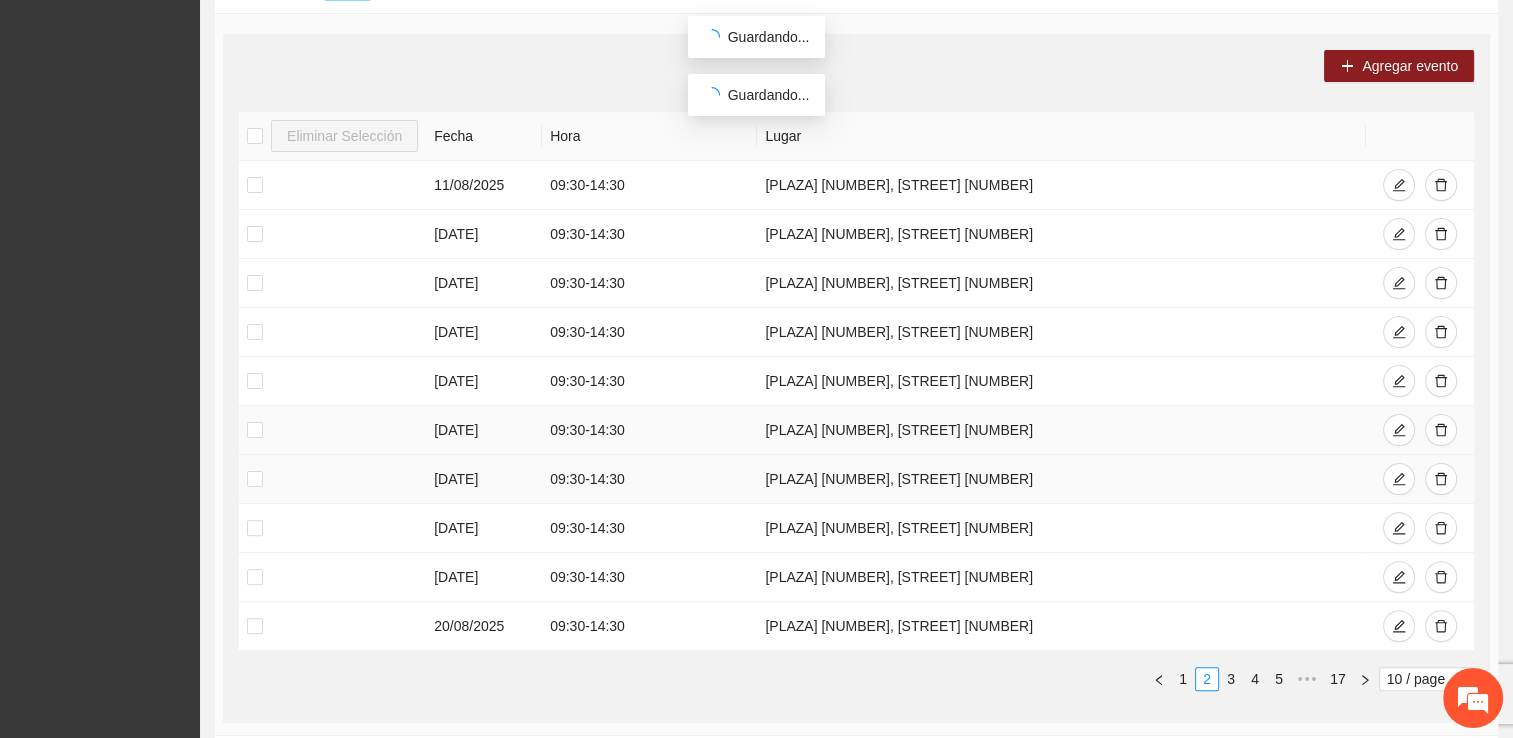scroll, scrollTop: 440, scrollLeft: 0, axis: vertical 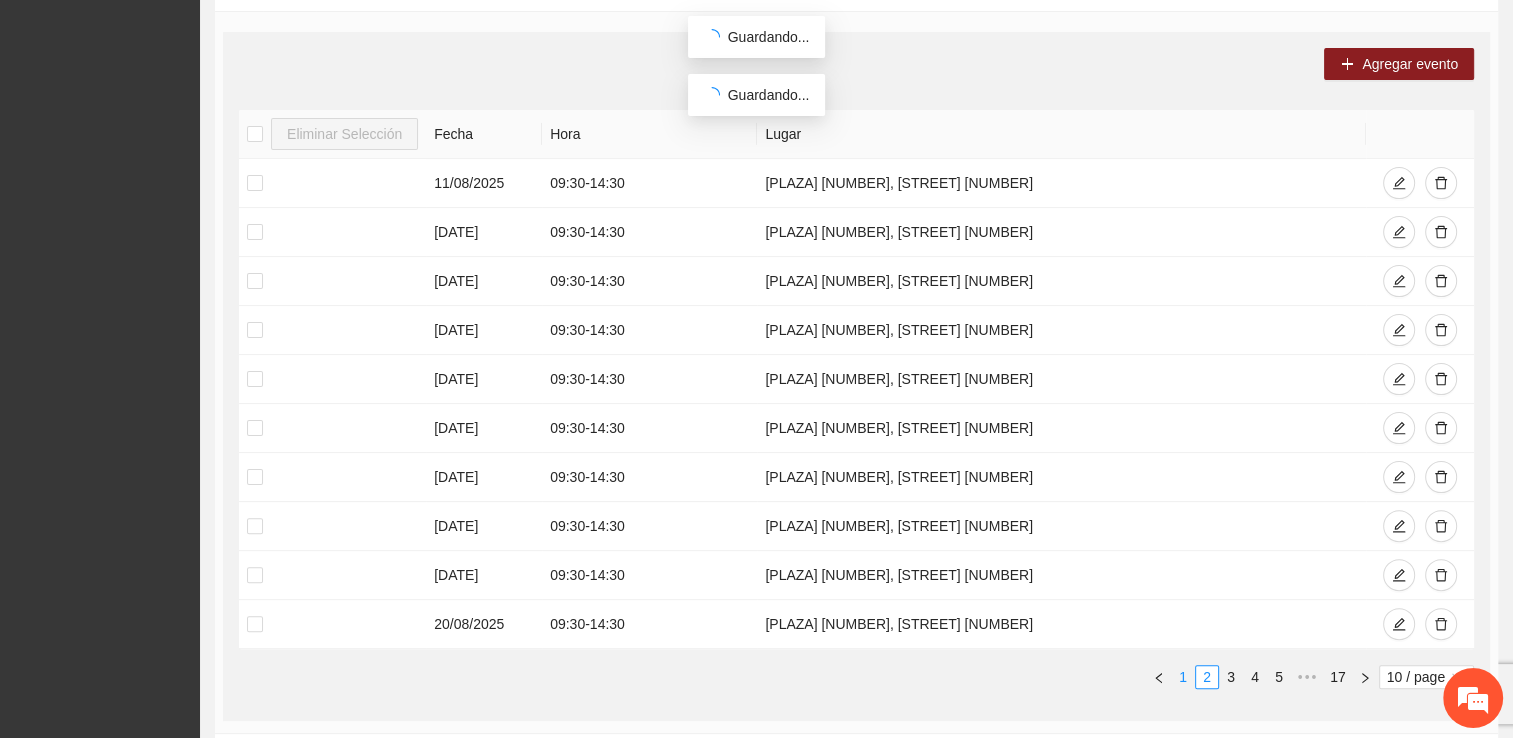 click on "1" at bounding box center (1183, 677) 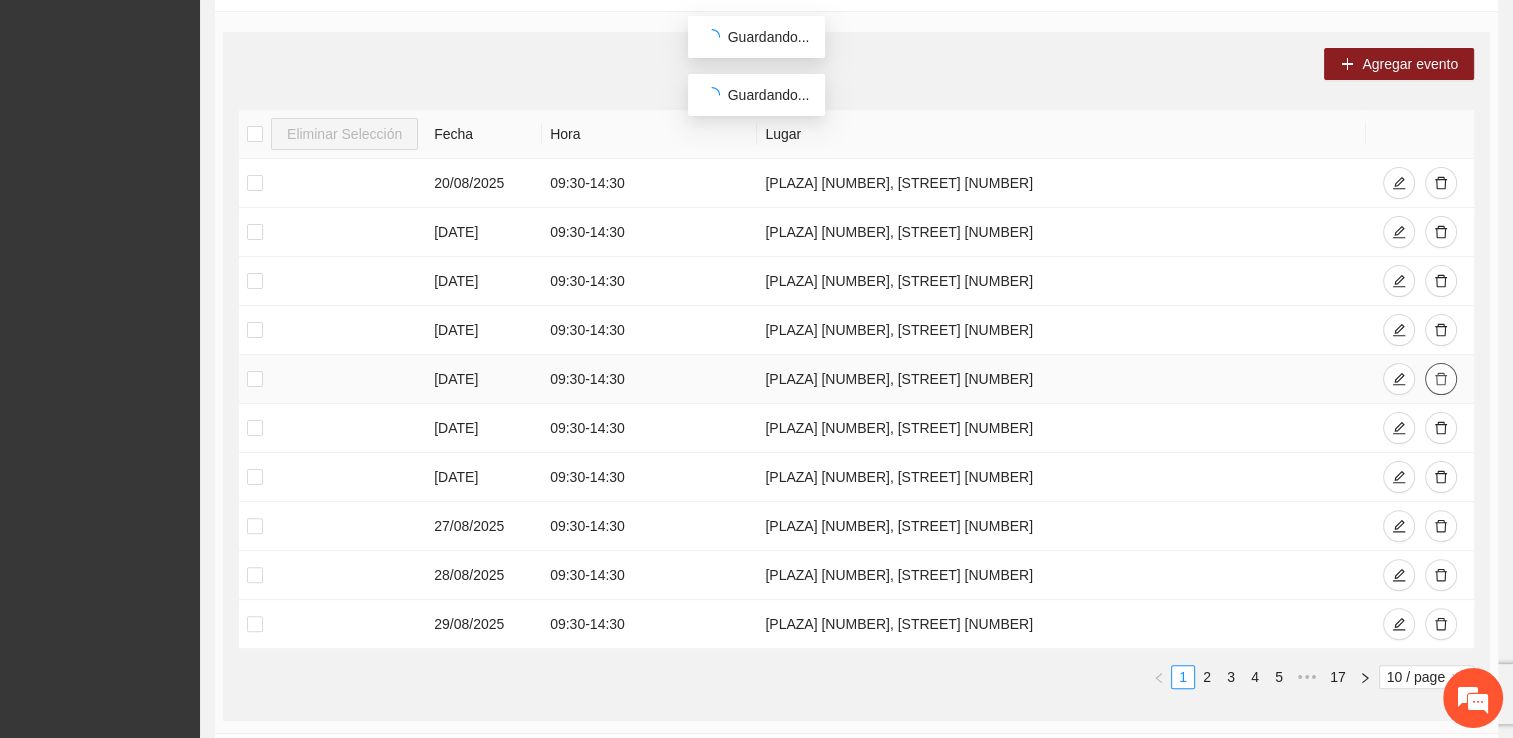 click 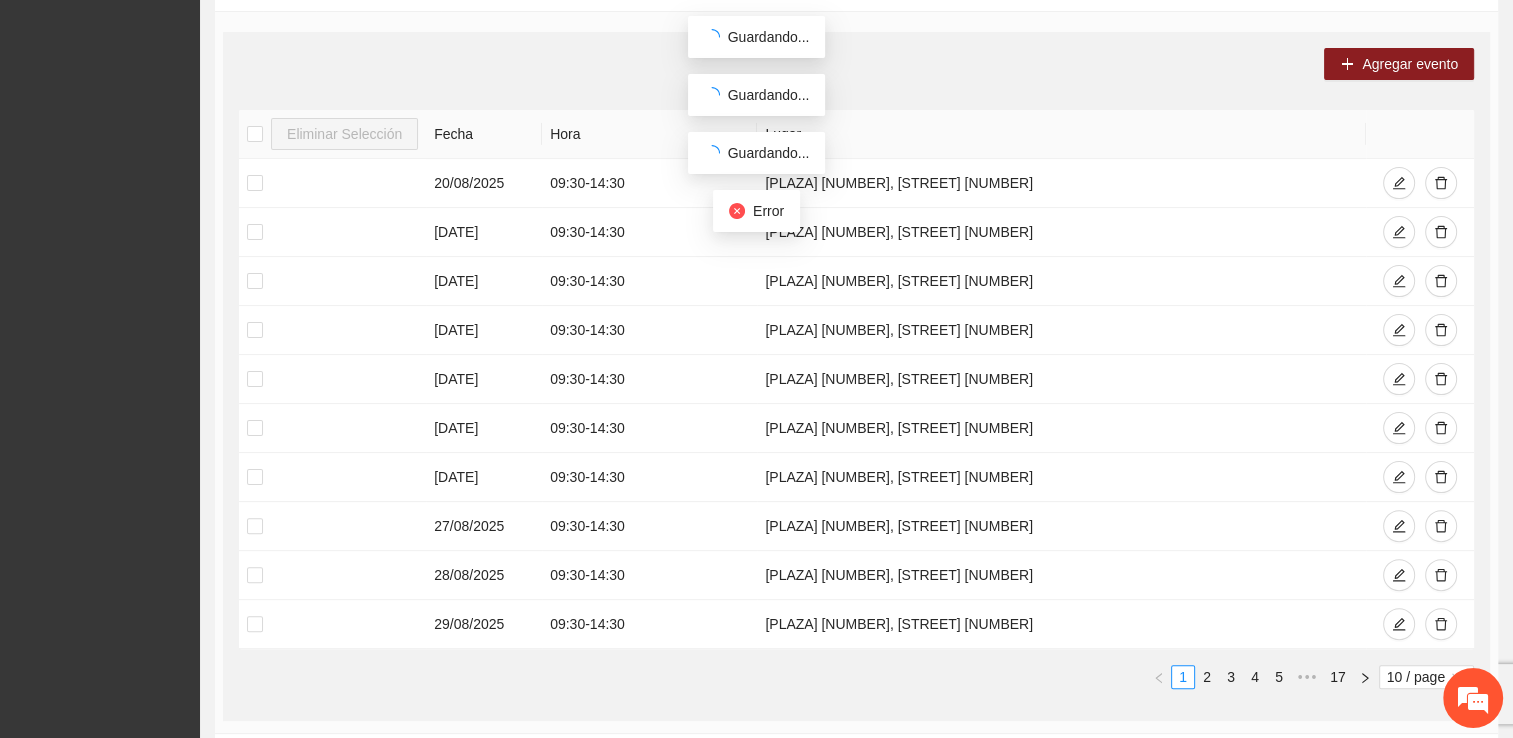 click on "Guardando..." at bounding box center (769, 95) 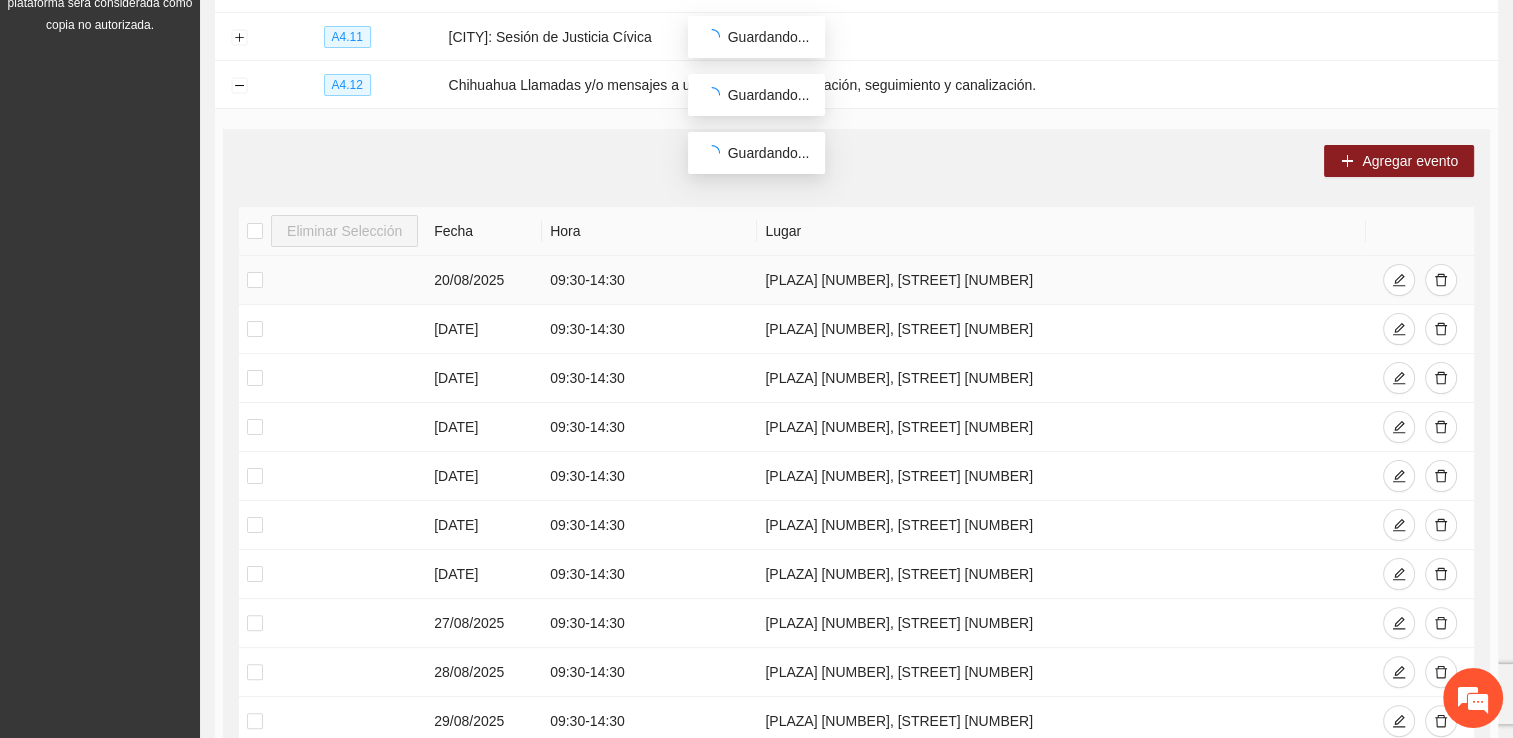 scroll, scrollTop: 340, scrollLeft: 0, axis: vertical 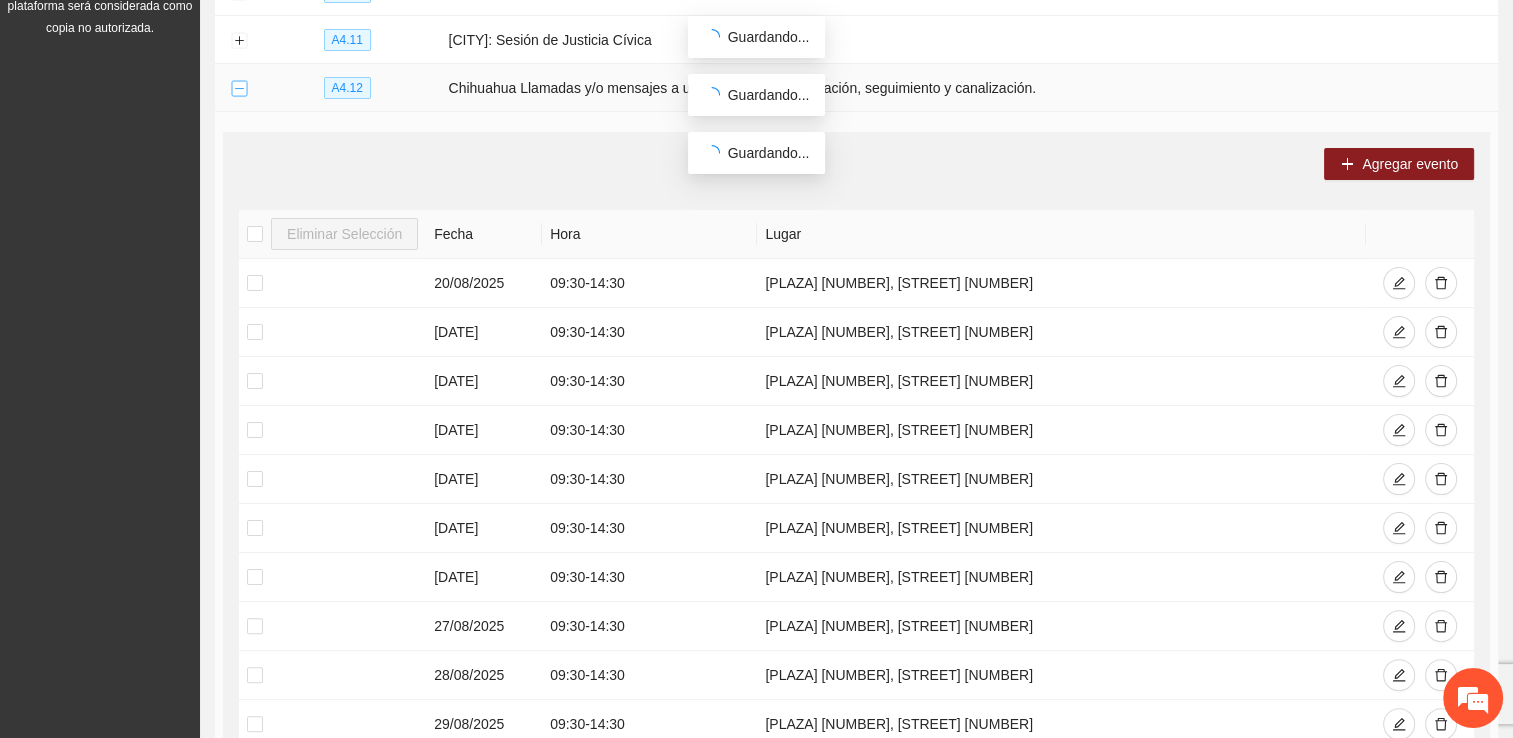 click at bounding box center (239, 89) 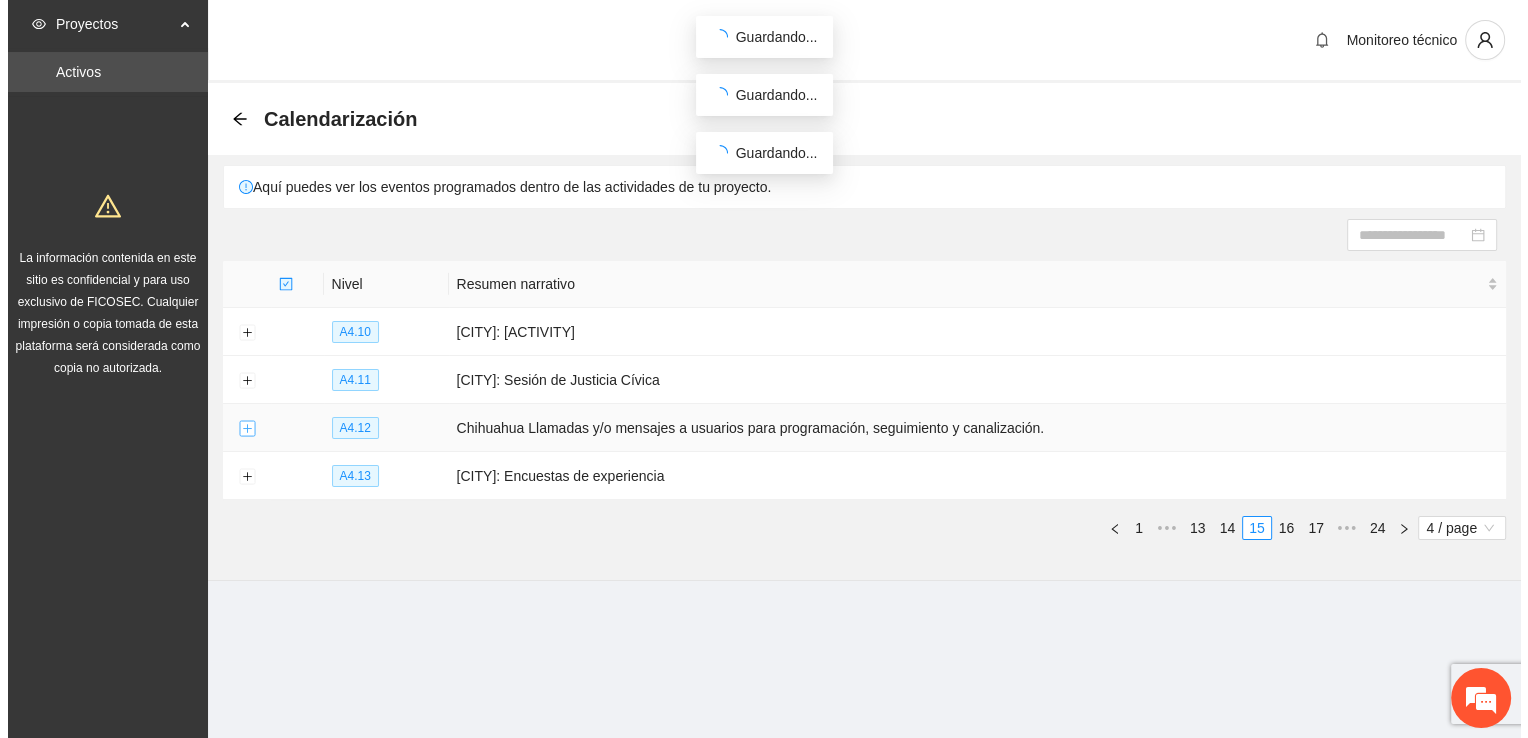 scroll, scrollTop: 0, scrollLeft: 0, axis: both 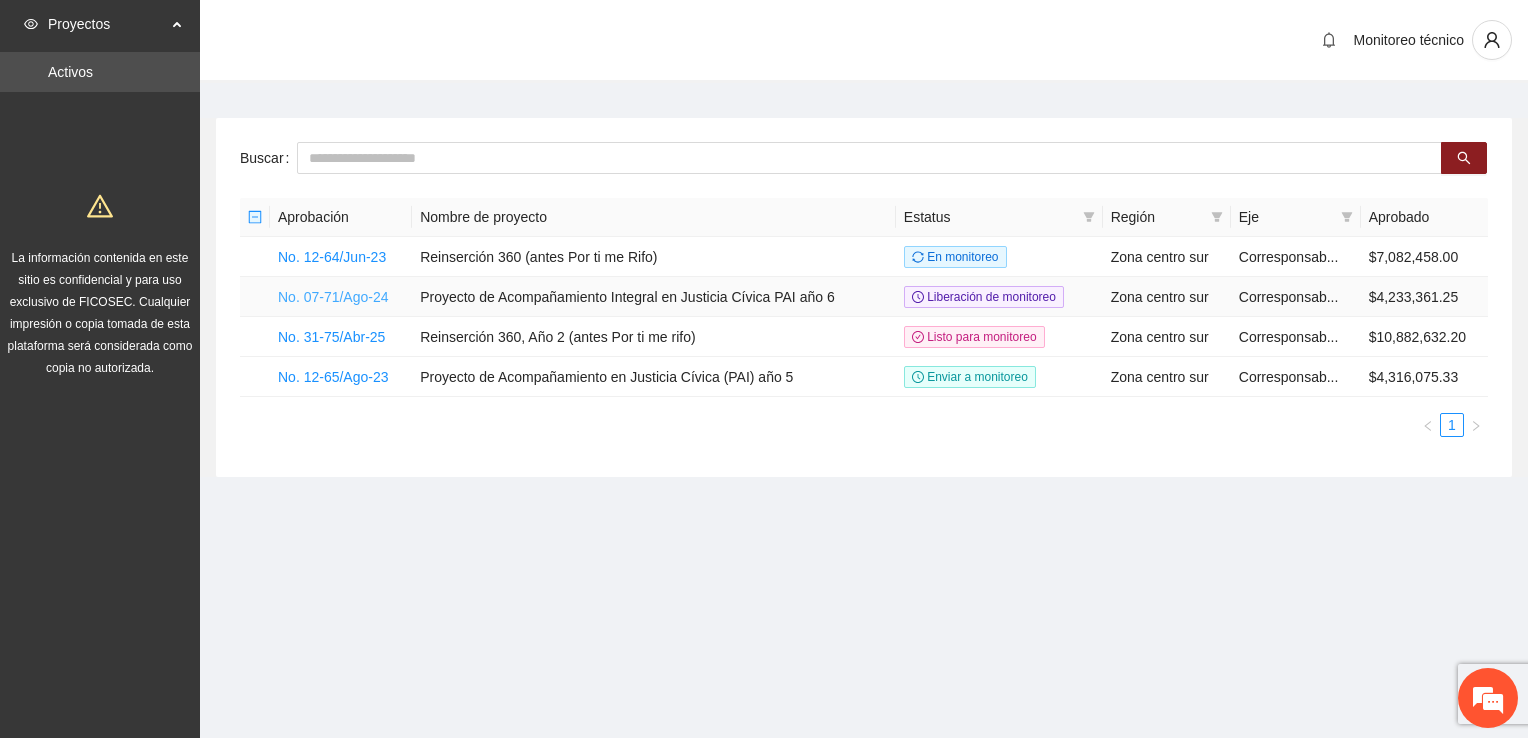click on "No. 07-71/Ago-24" at bounding box center [333, 297] 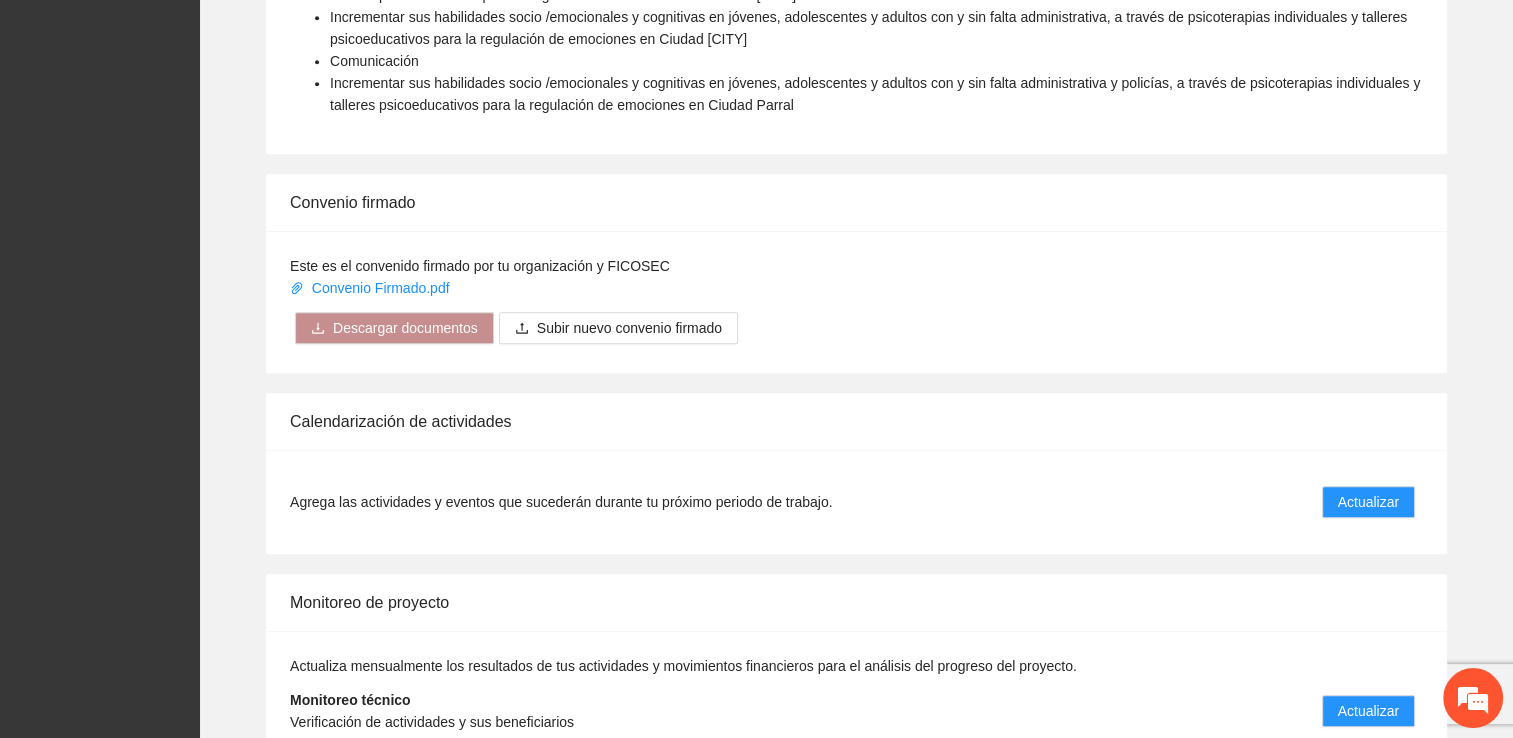 scroll, scrollTop: 1600, scrollLeft: 0, axis: vertical 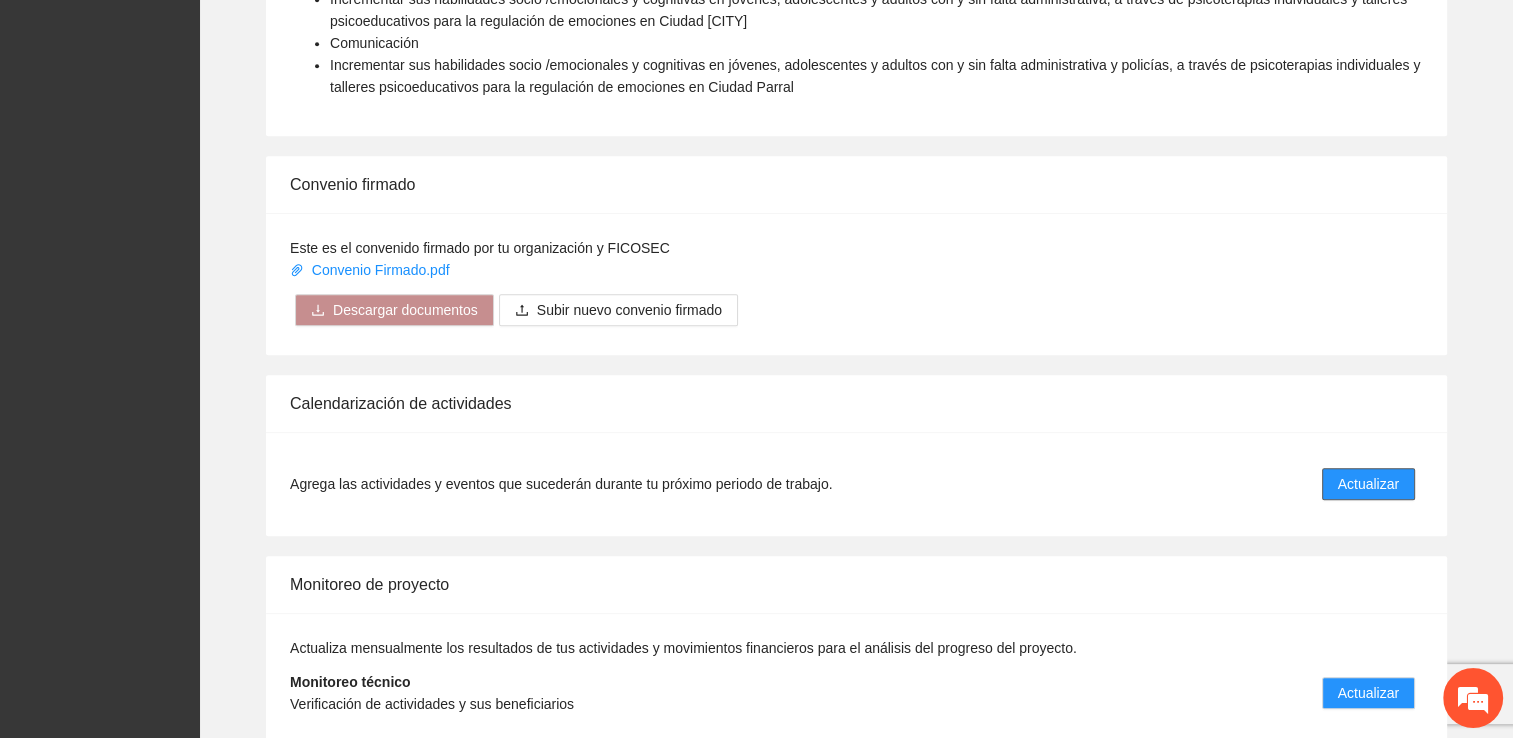 click on "Actualizar" at bounding box center [1368, 484] 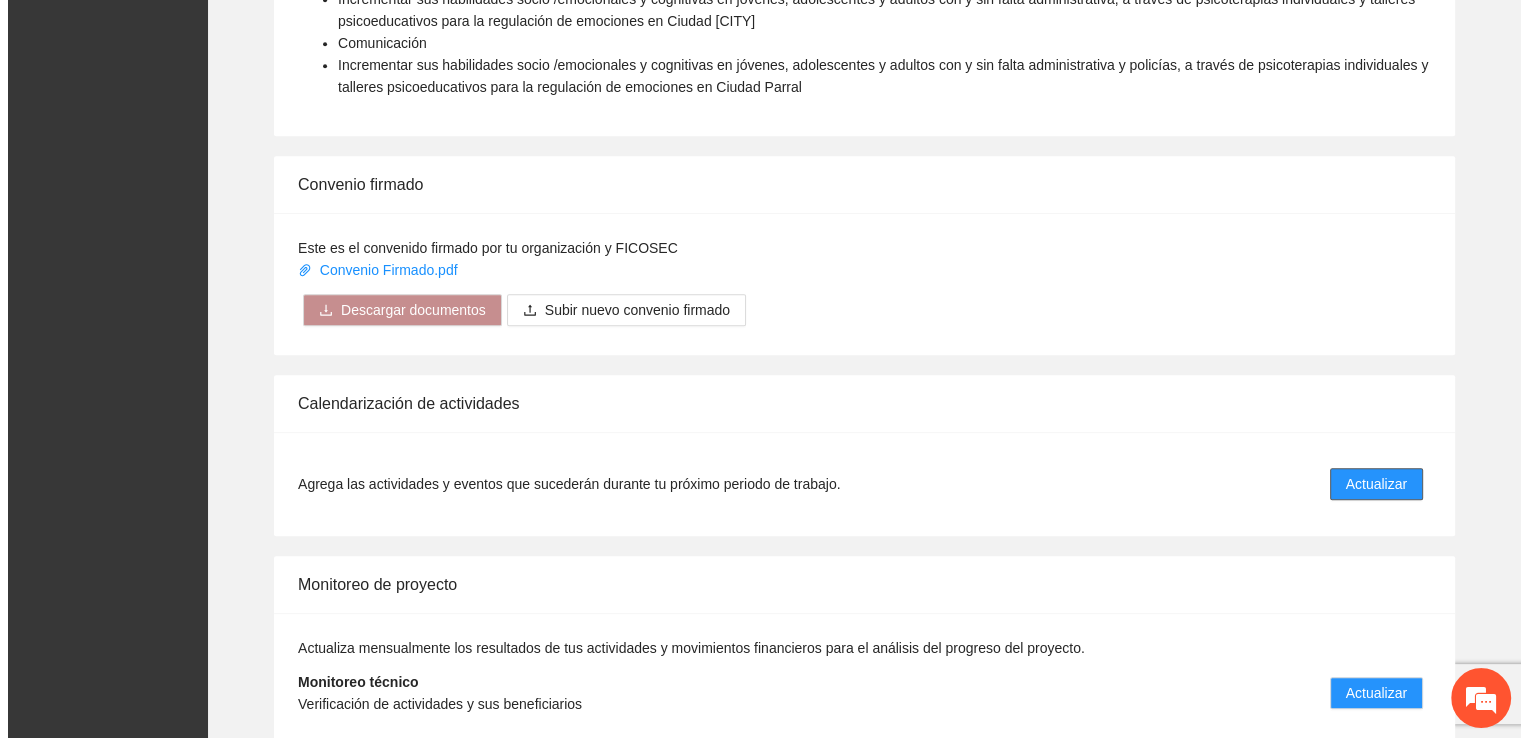 scroll, scrollTop: 0, scrollLeft: 0, axis: both 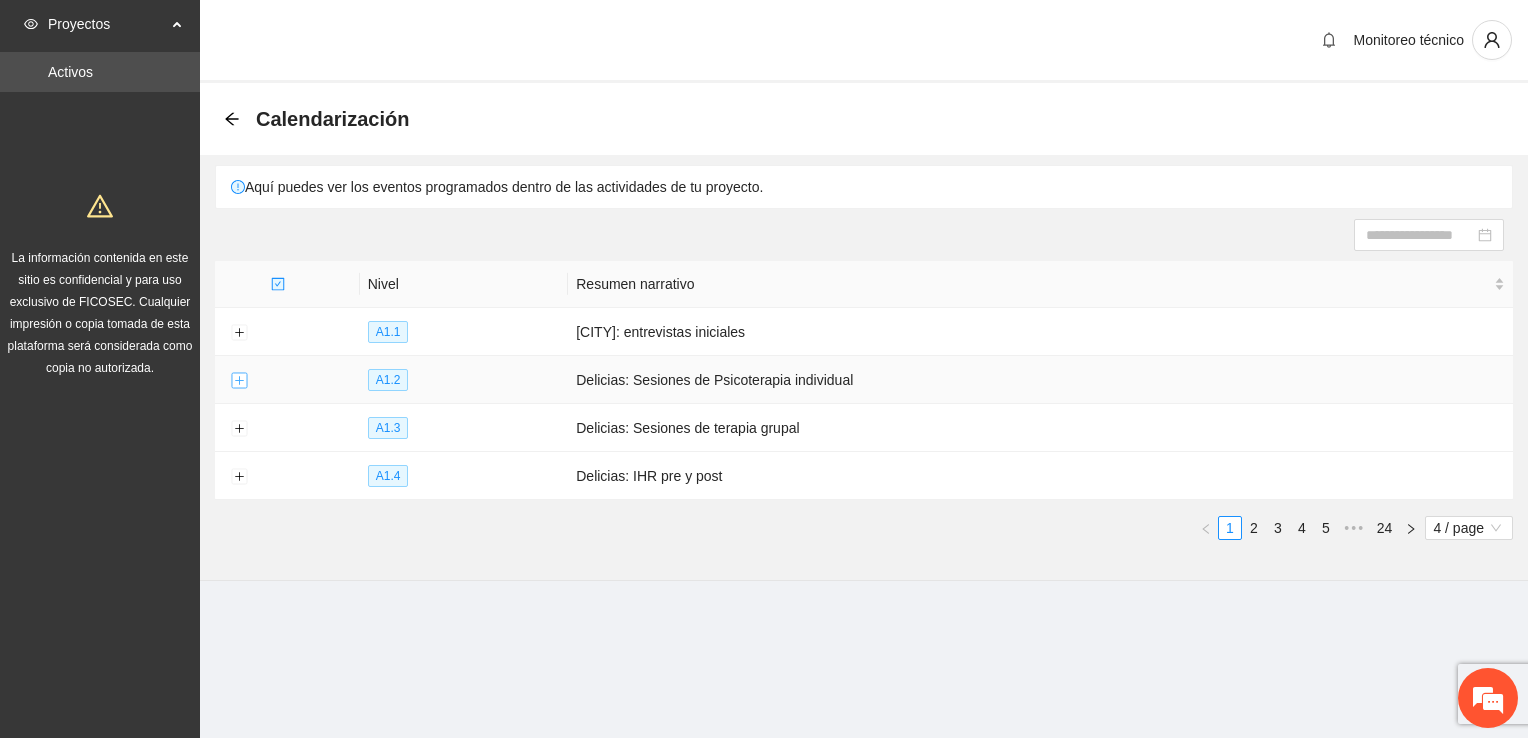 click at bounding box center [239, 381] 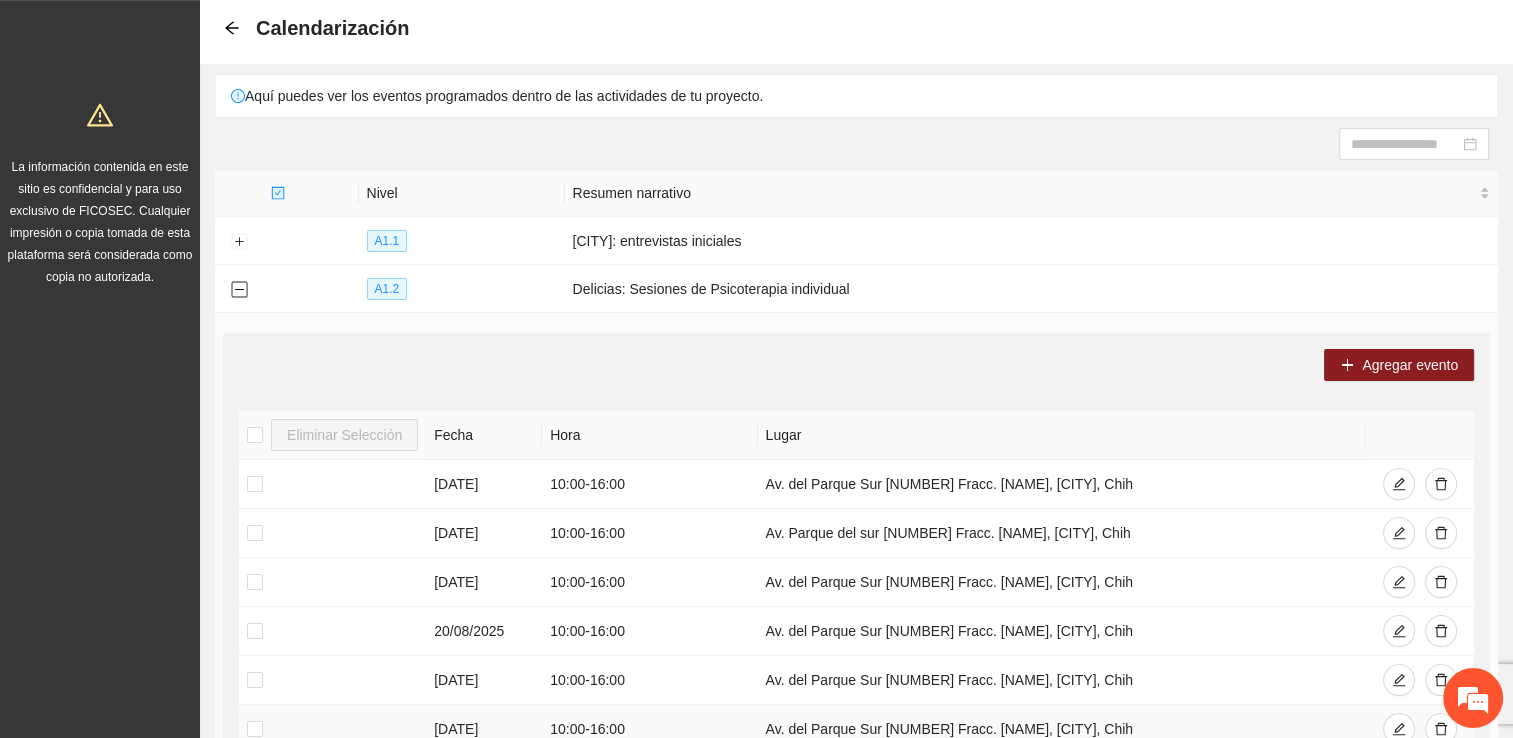 scroll, scrollTop: 400, scrollLeft: 0, axis: vertical 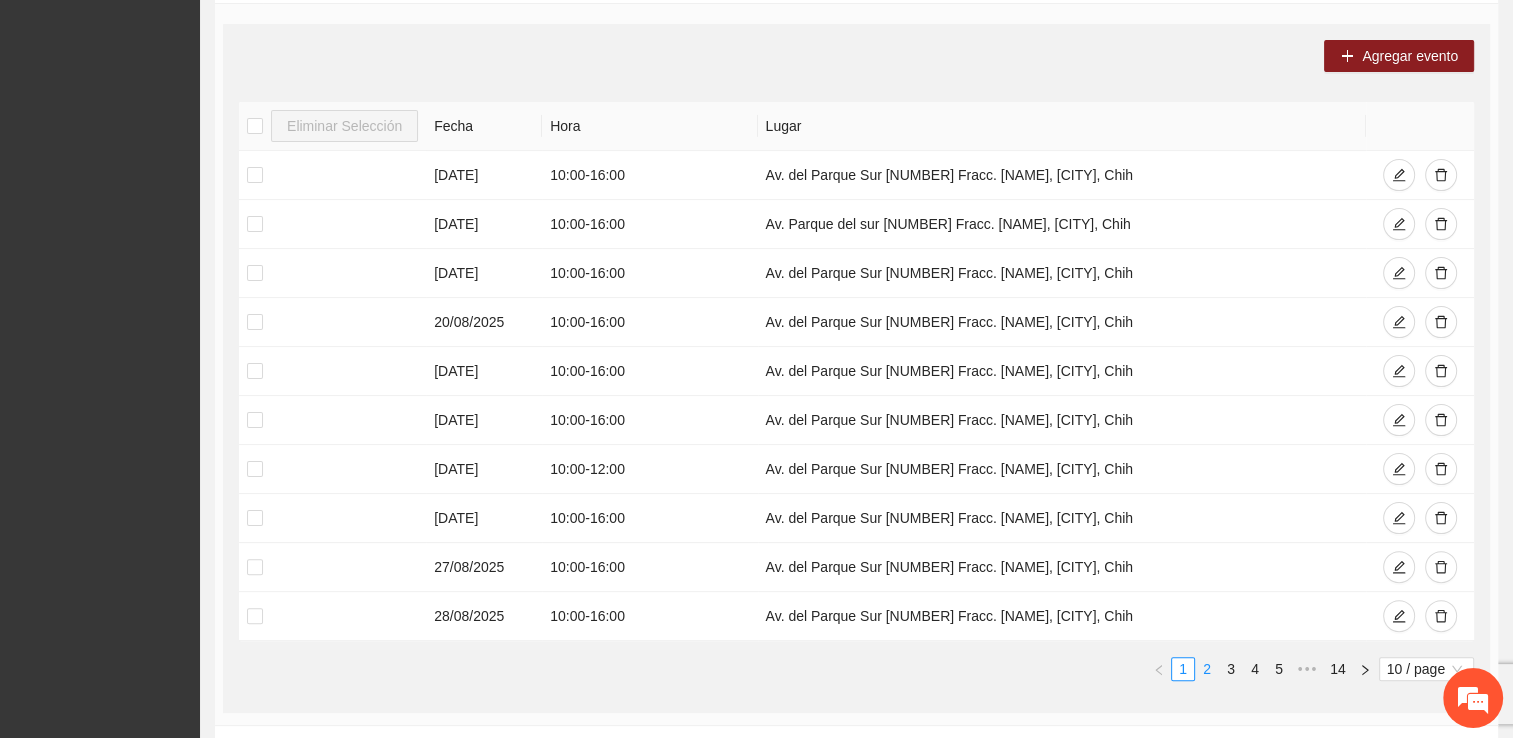 click on "2" at bounding box center (1207, 669) 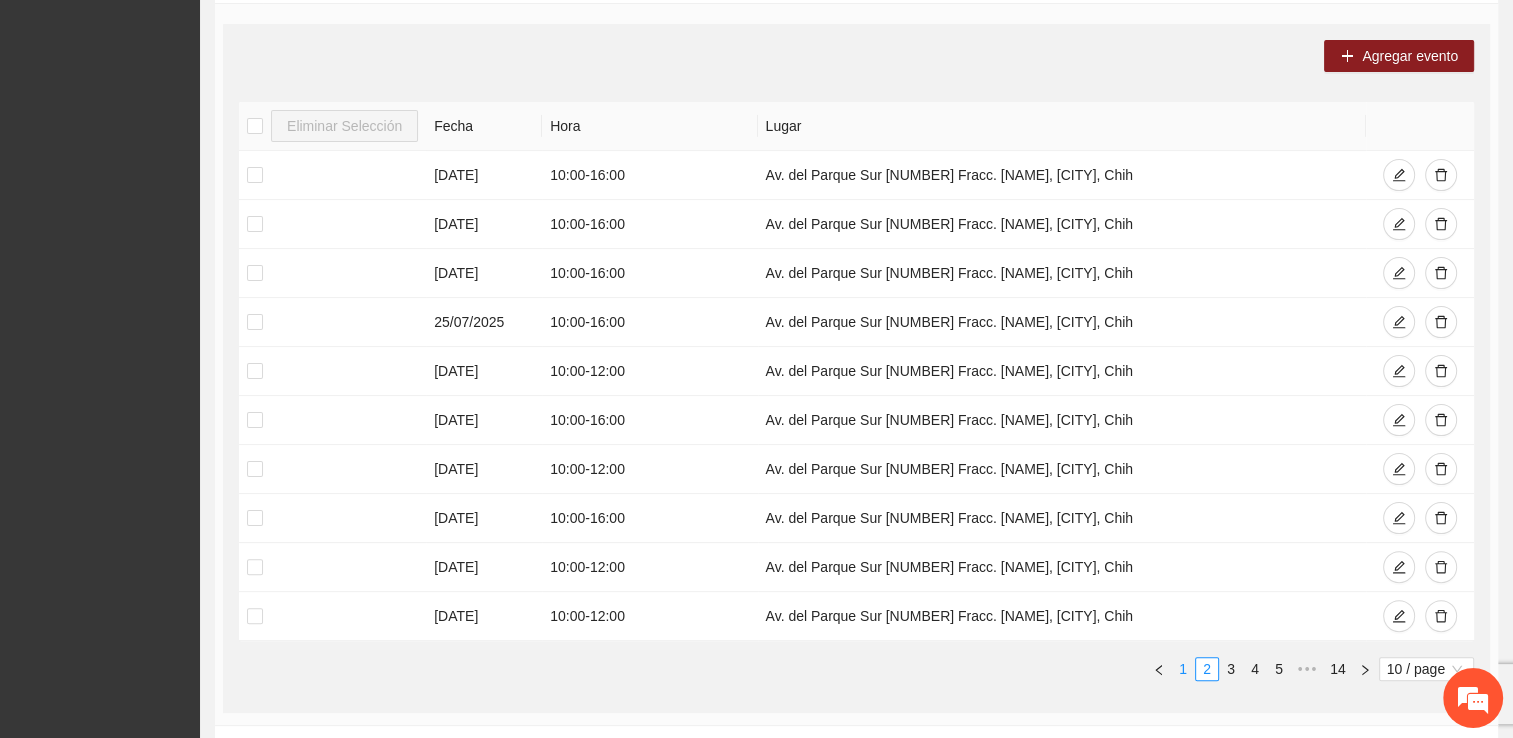 click on "1" at bounding box center (1183, 669) 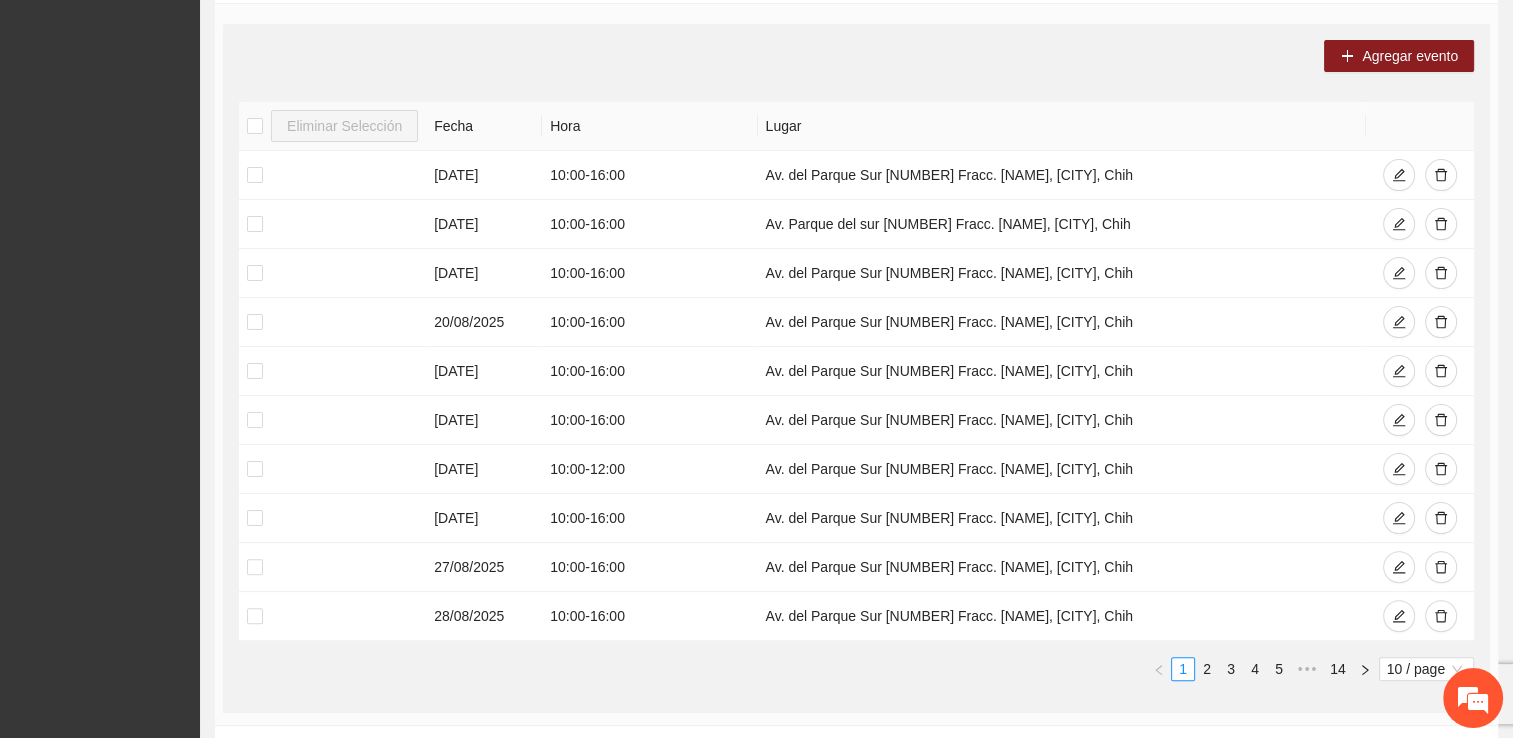 click on "1 2 3 4 5 ••• 14 10 / page" at bounding box center [856, 669] 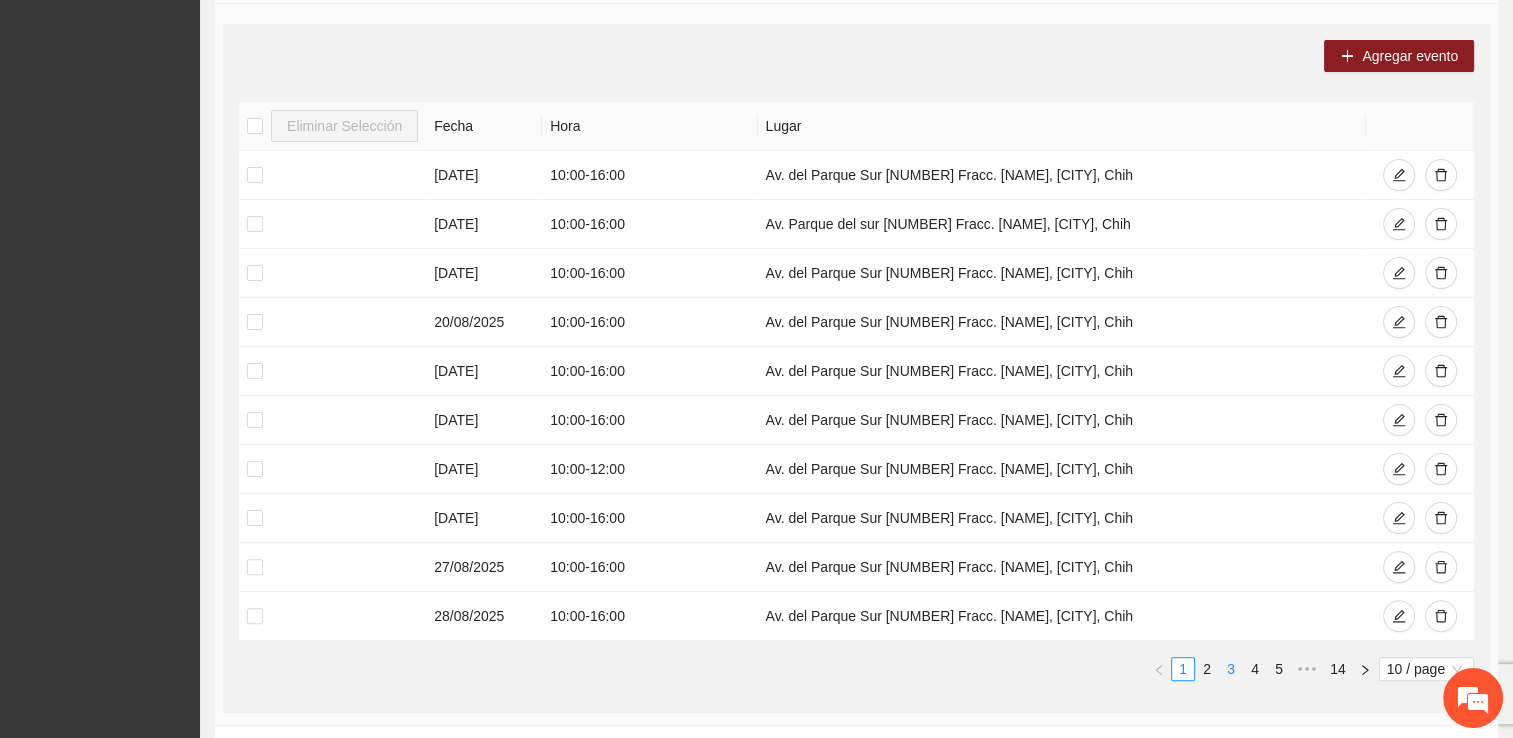 click on "3" at bounding box center [1231, 669] 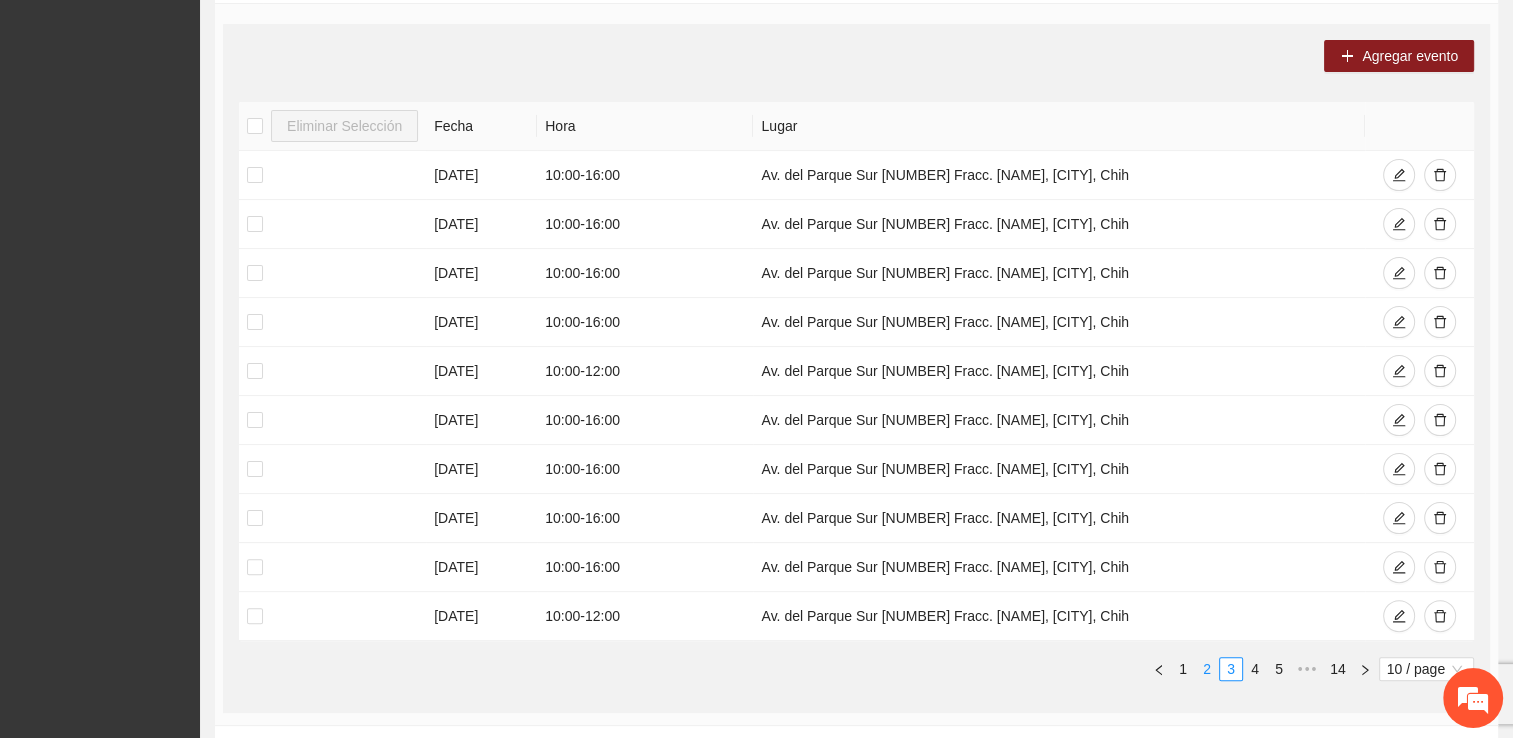 click on "2" at bounding box center (1207, 669) 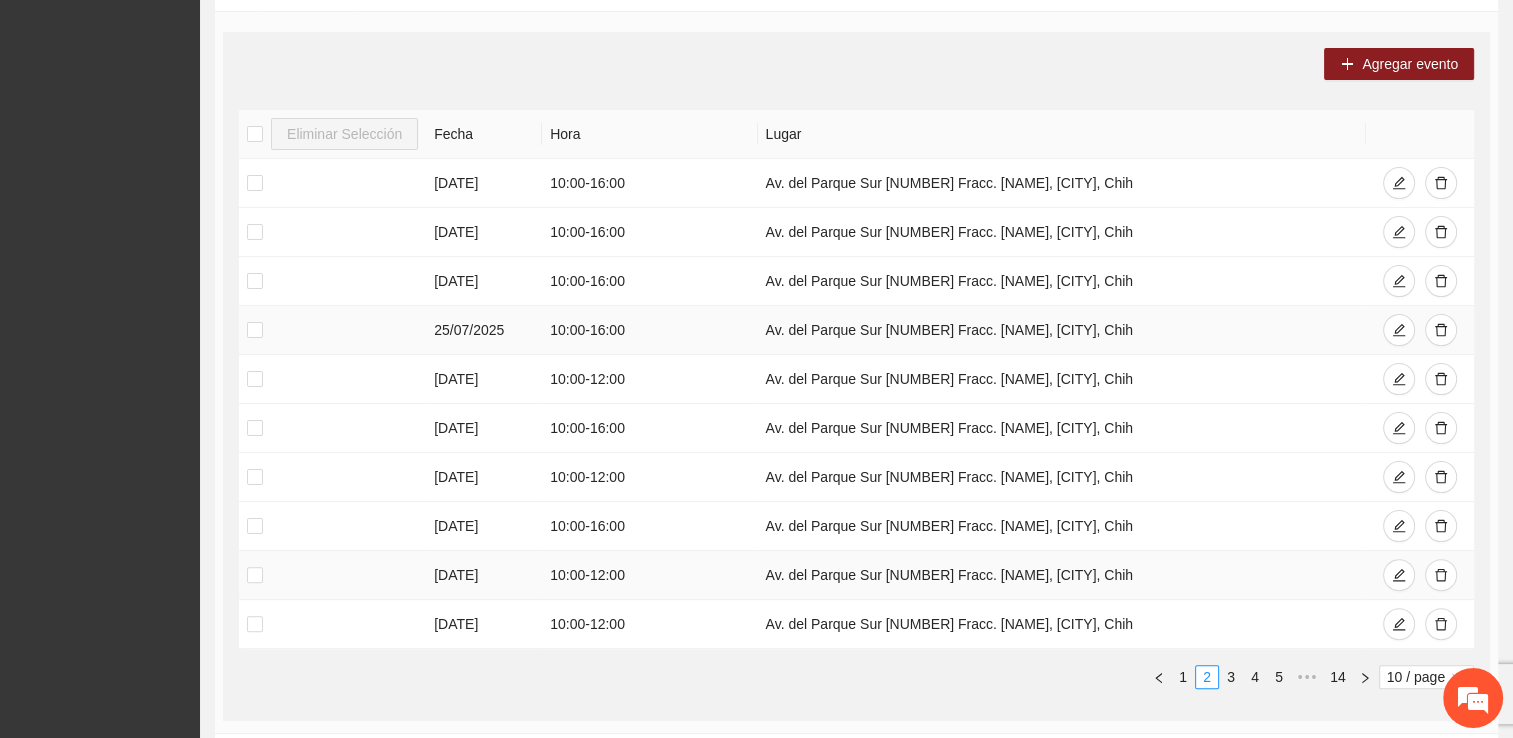 scroll, scrollTop: 400, scrollLeft: 0, axis: vertical 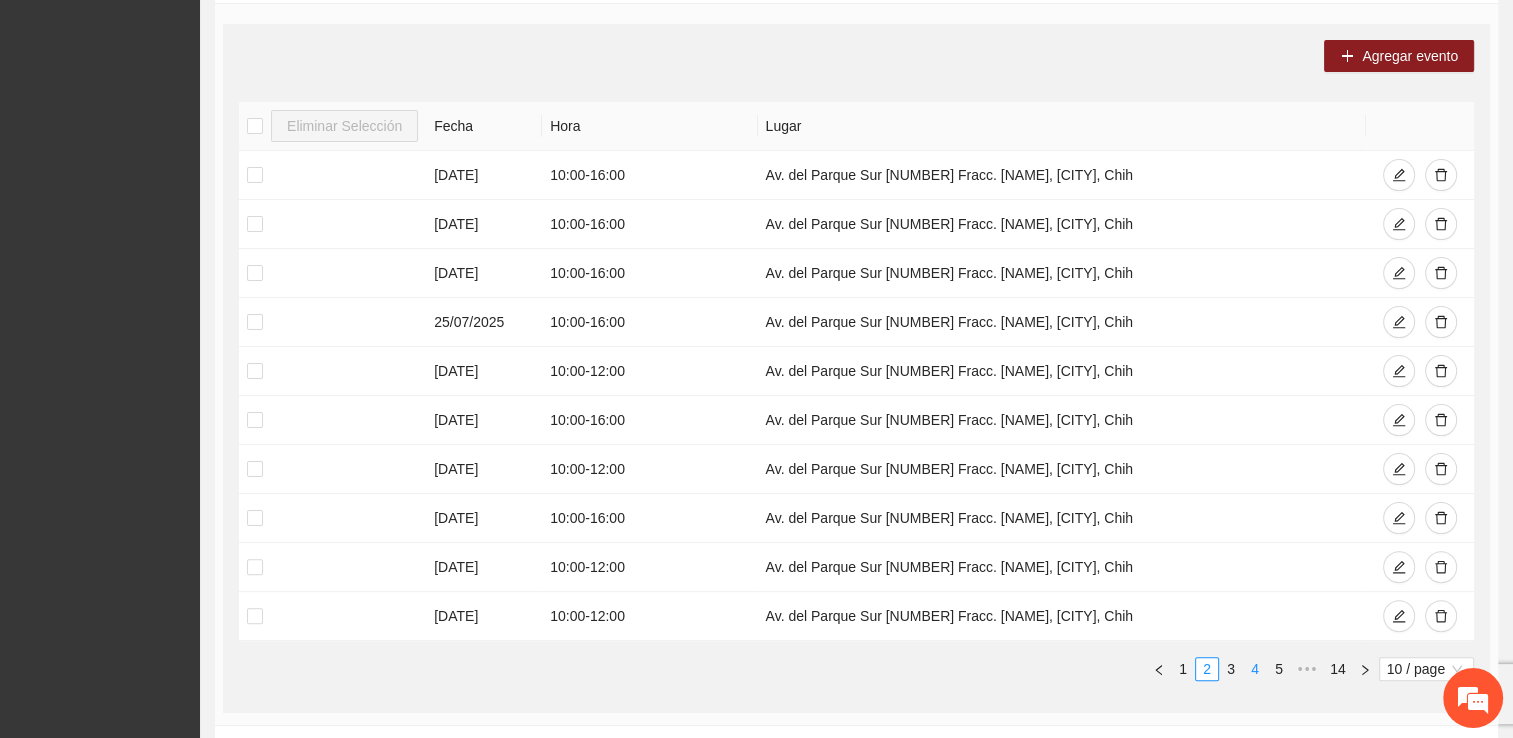click on "4" at bounding box center (1255, 669) 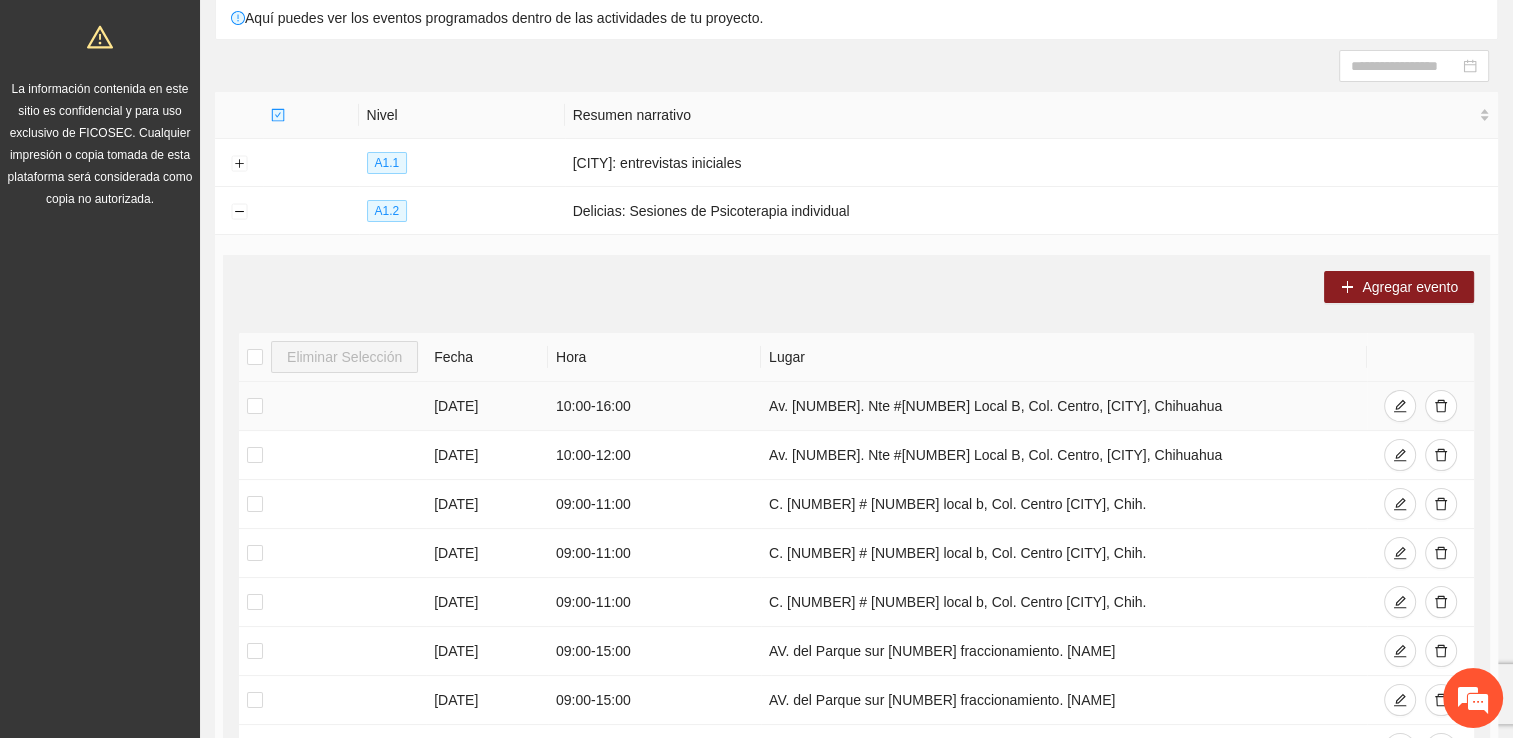 scroll, scrollTop: 100, scrollLeft: 0, axis: vertical 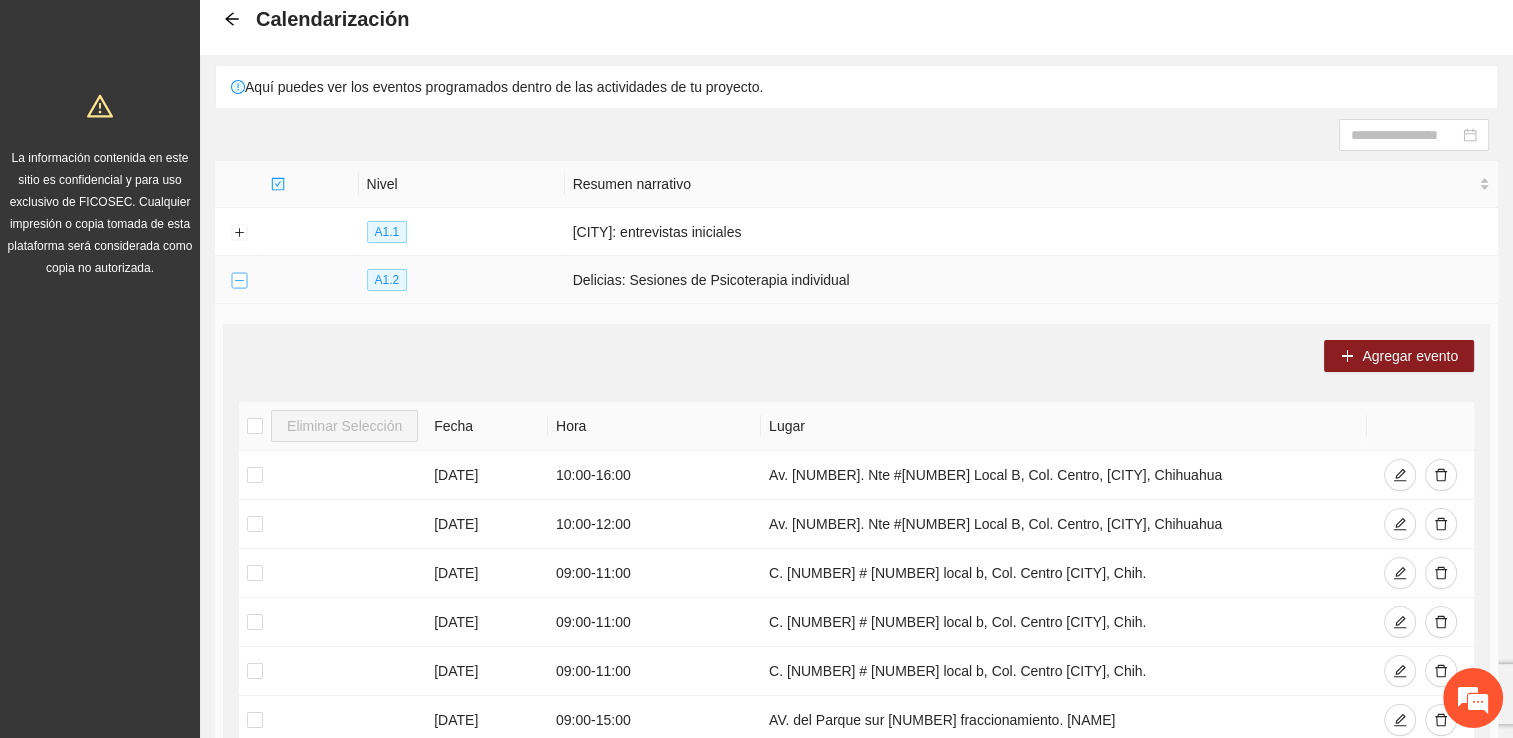 click at bounding box center (239, 281) 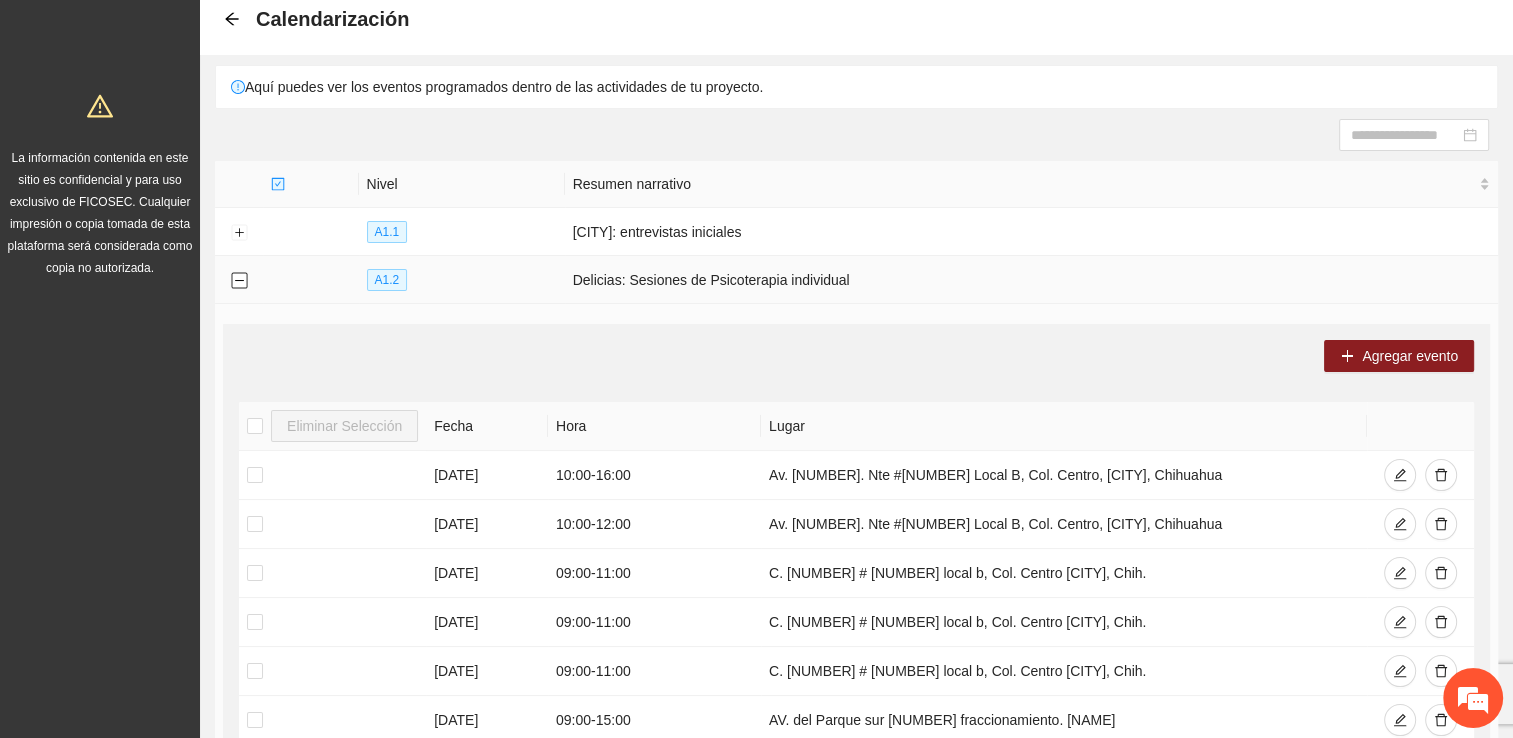 scroll, scrollTop: 0, scrollLeft: 0, axis: both 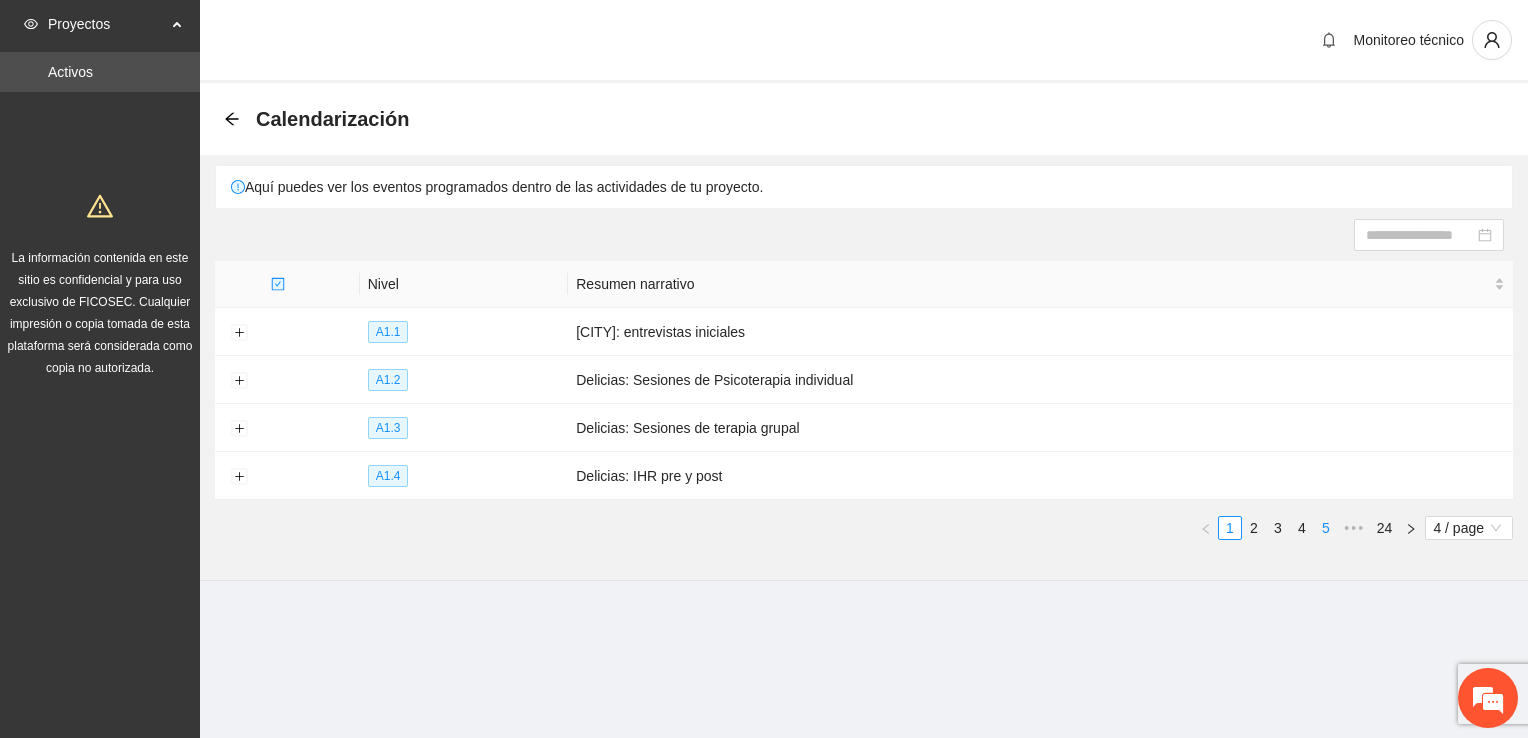 click on "5" at bounding box center [1326, 528] 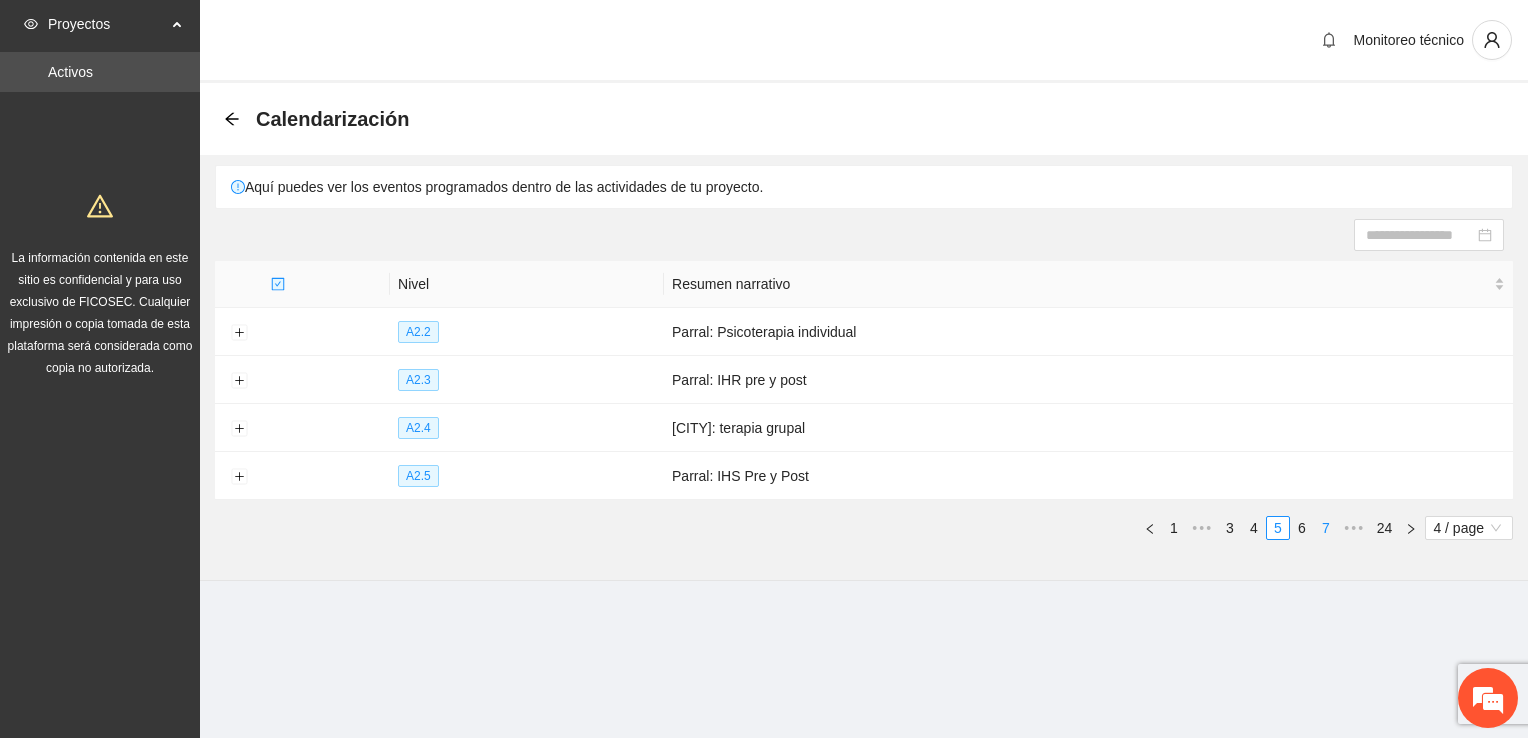 click on "7" at bounding box center [1326, 528] 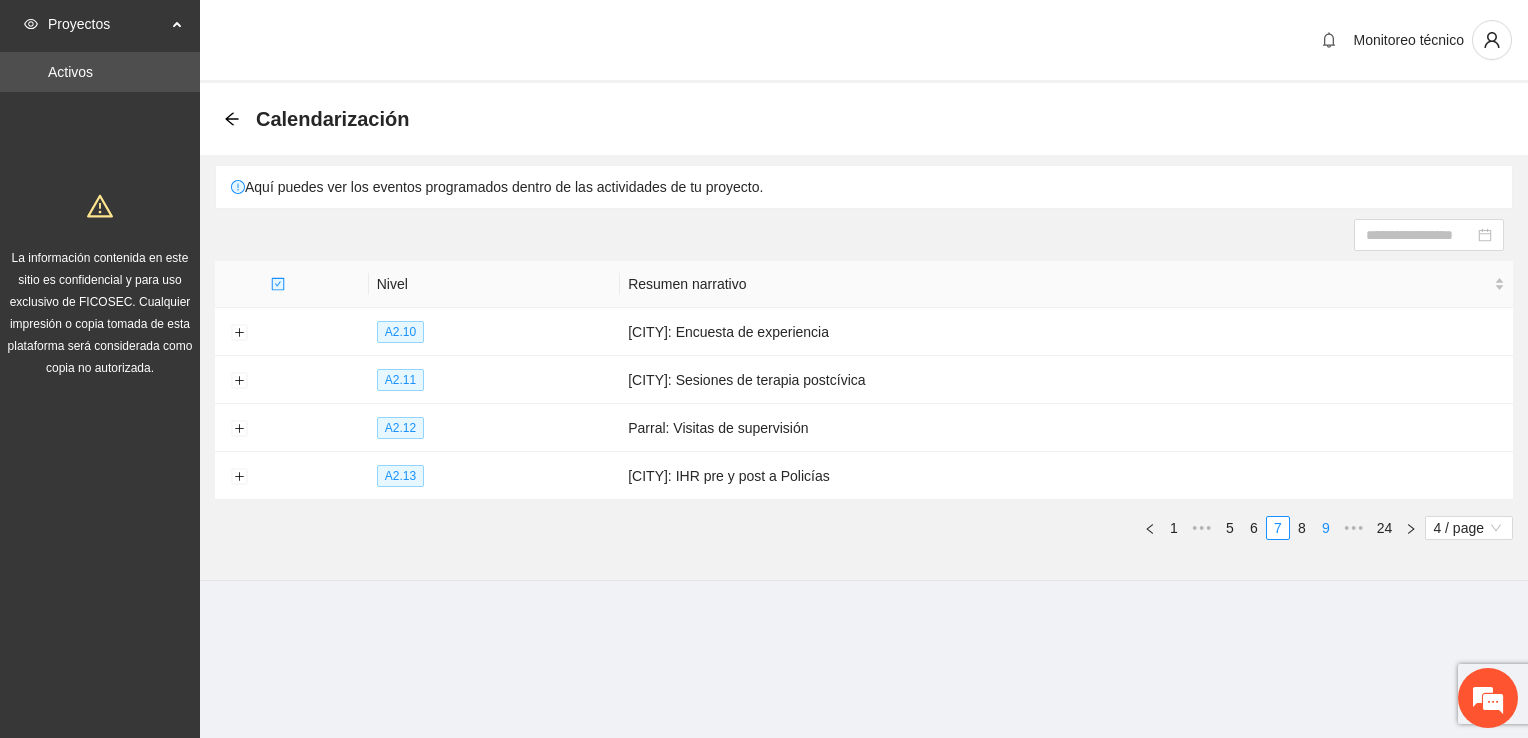 click on "9" at bounding box center (1326, 528) 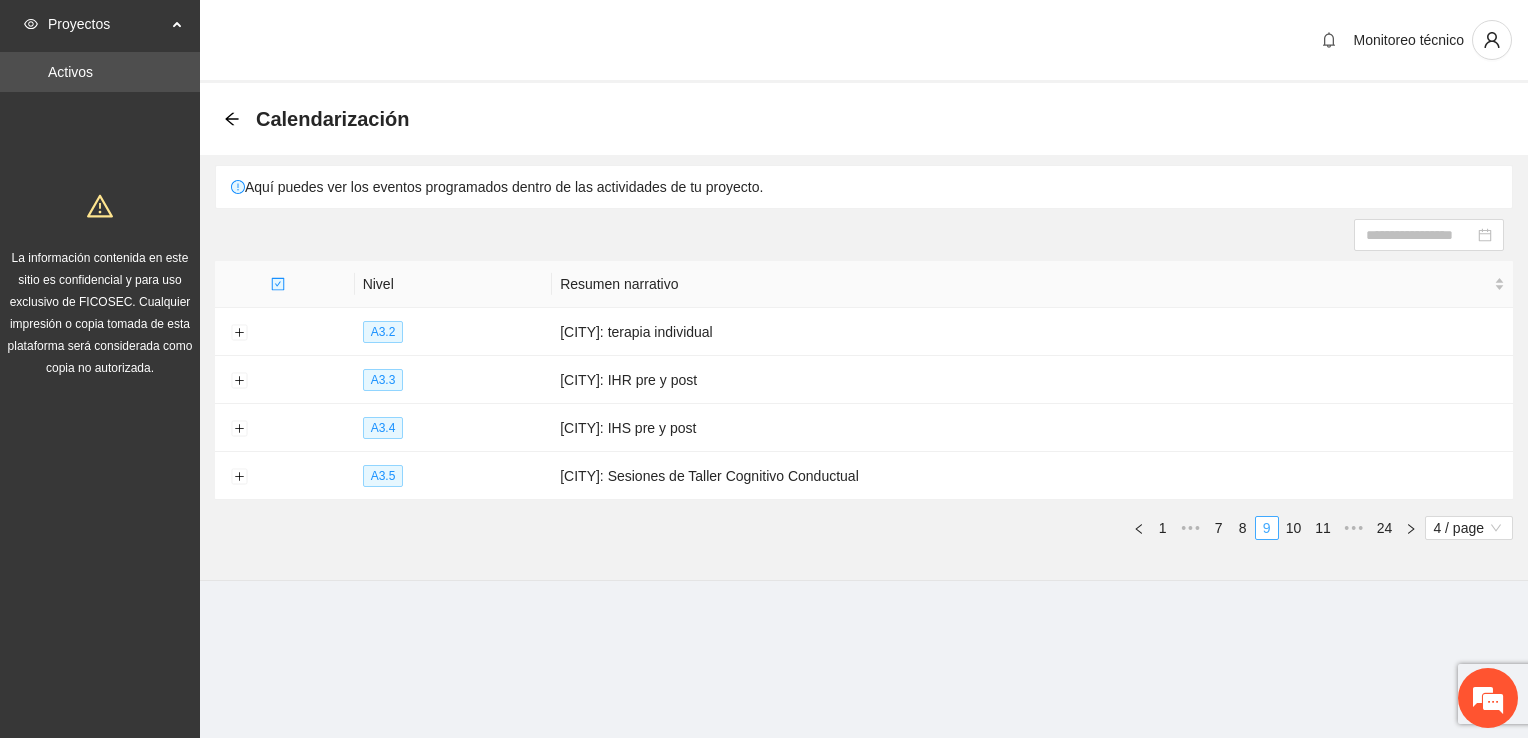 click on "11" at bounding box center [1323, 528] 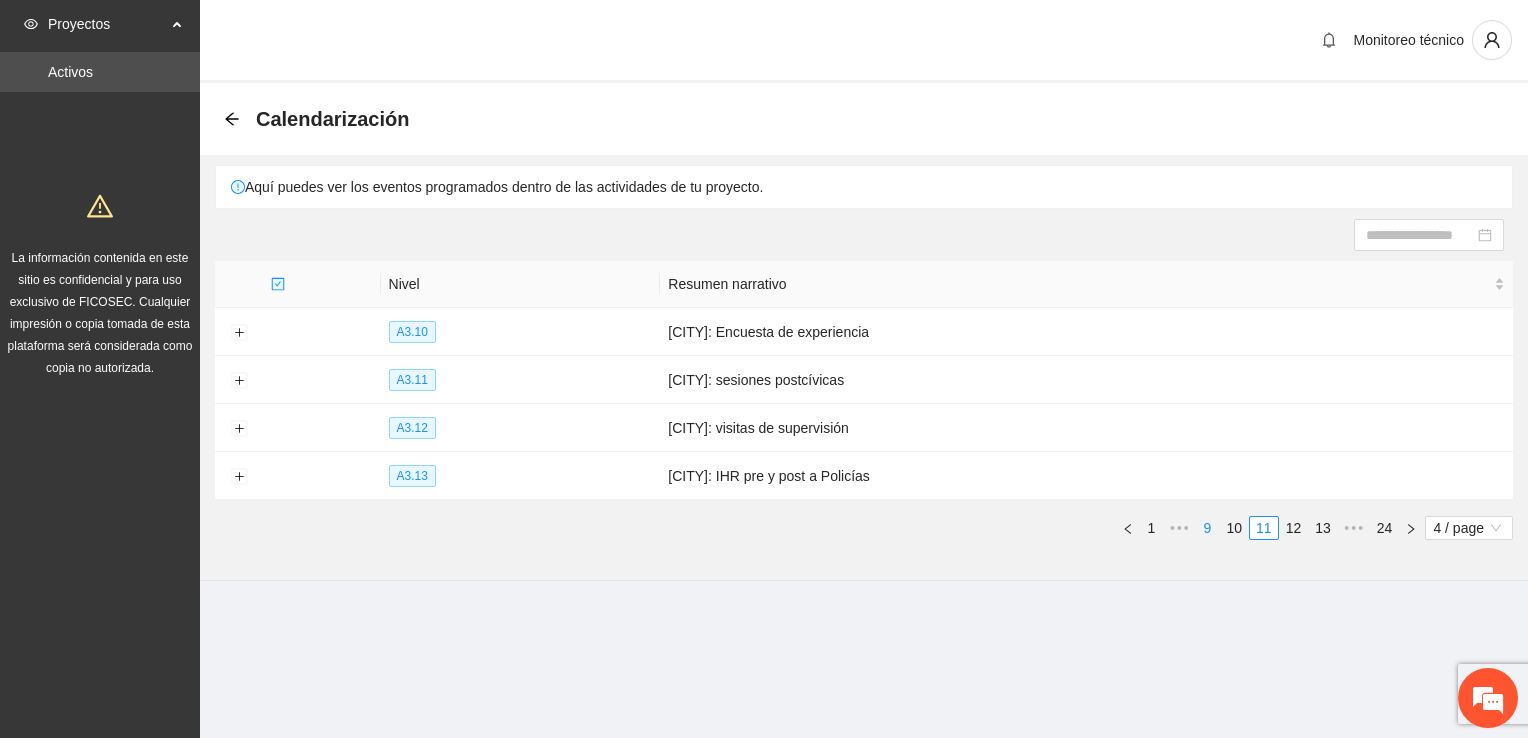 click on "13" at bounding box center (1323, 528) 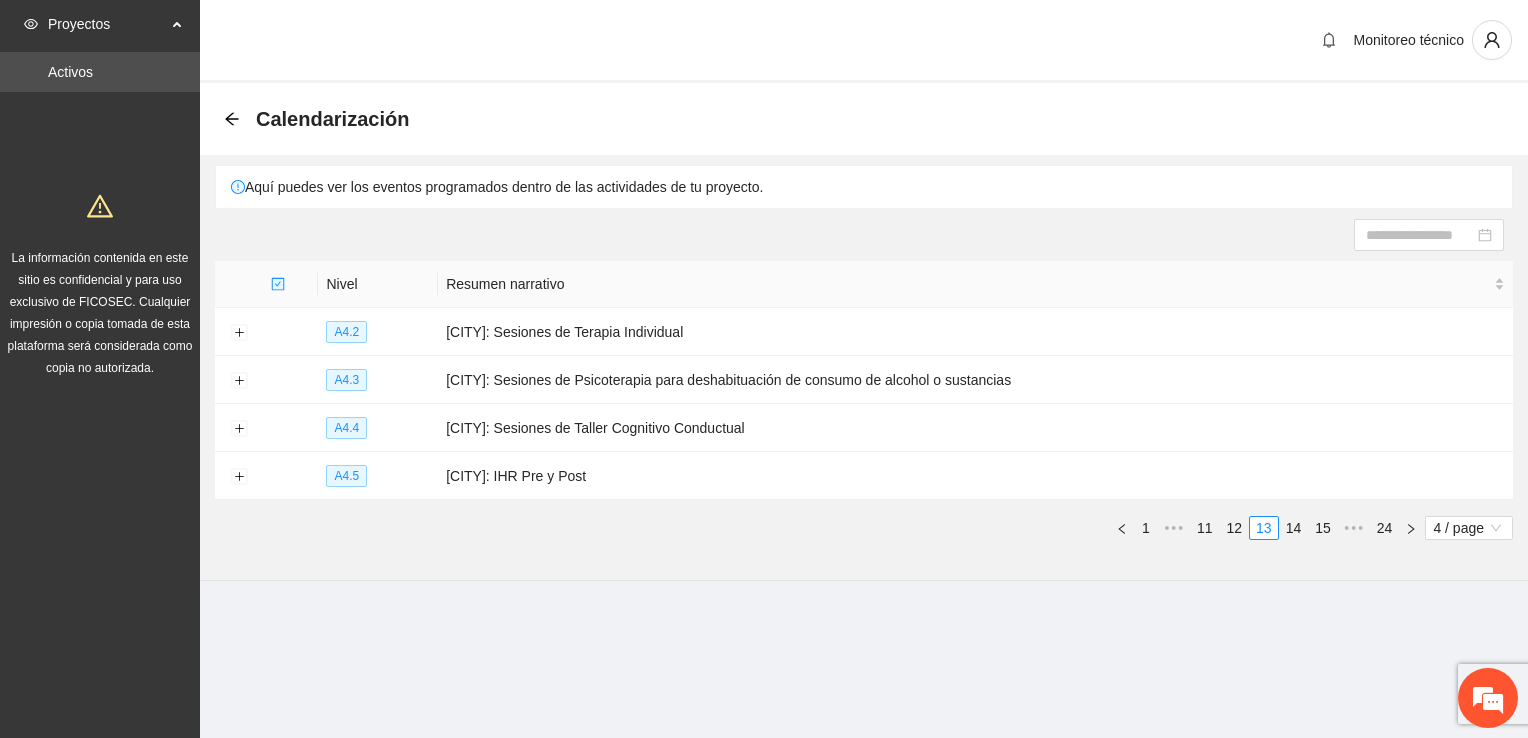 click on "15" at bounding box center [1323, 528] 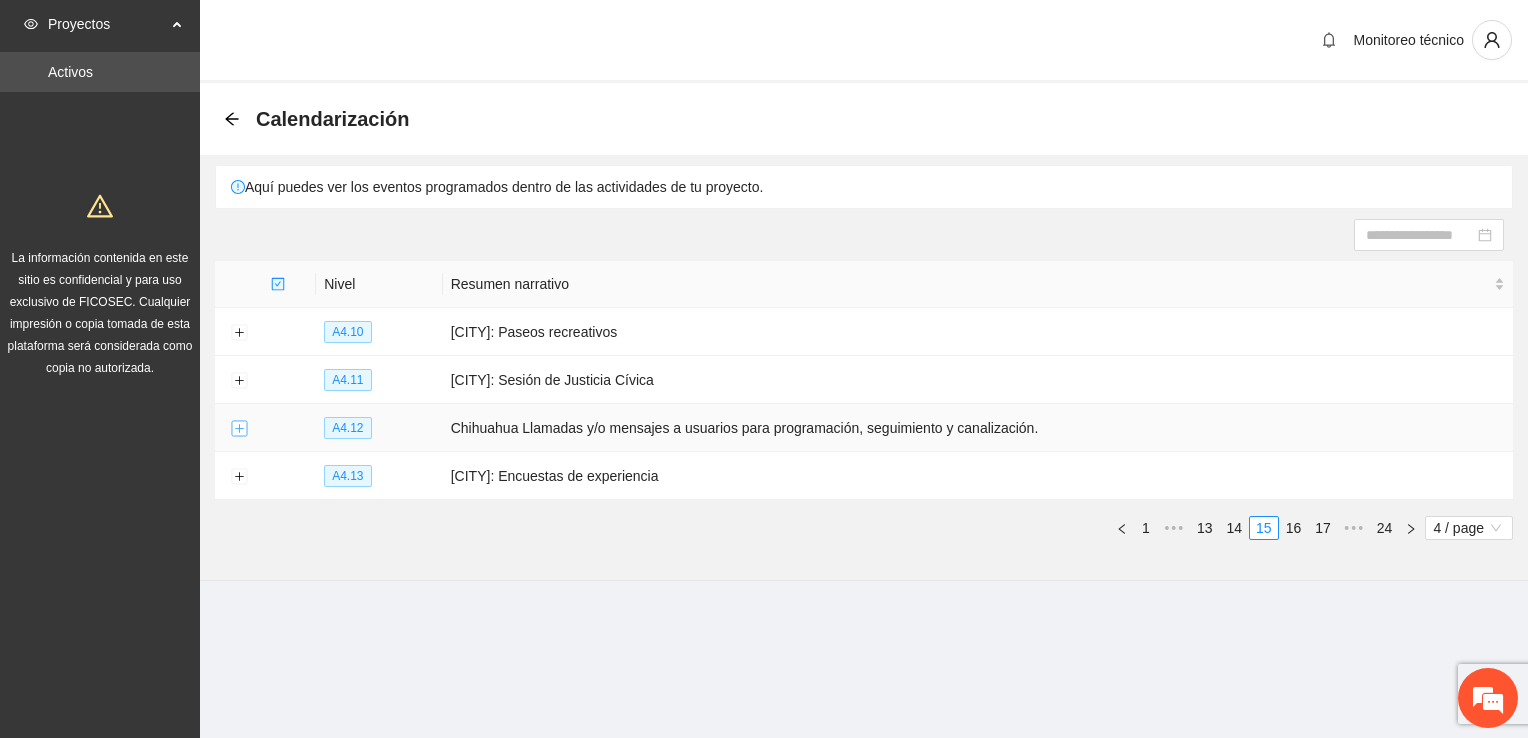 click at bounding box center (239, 429) 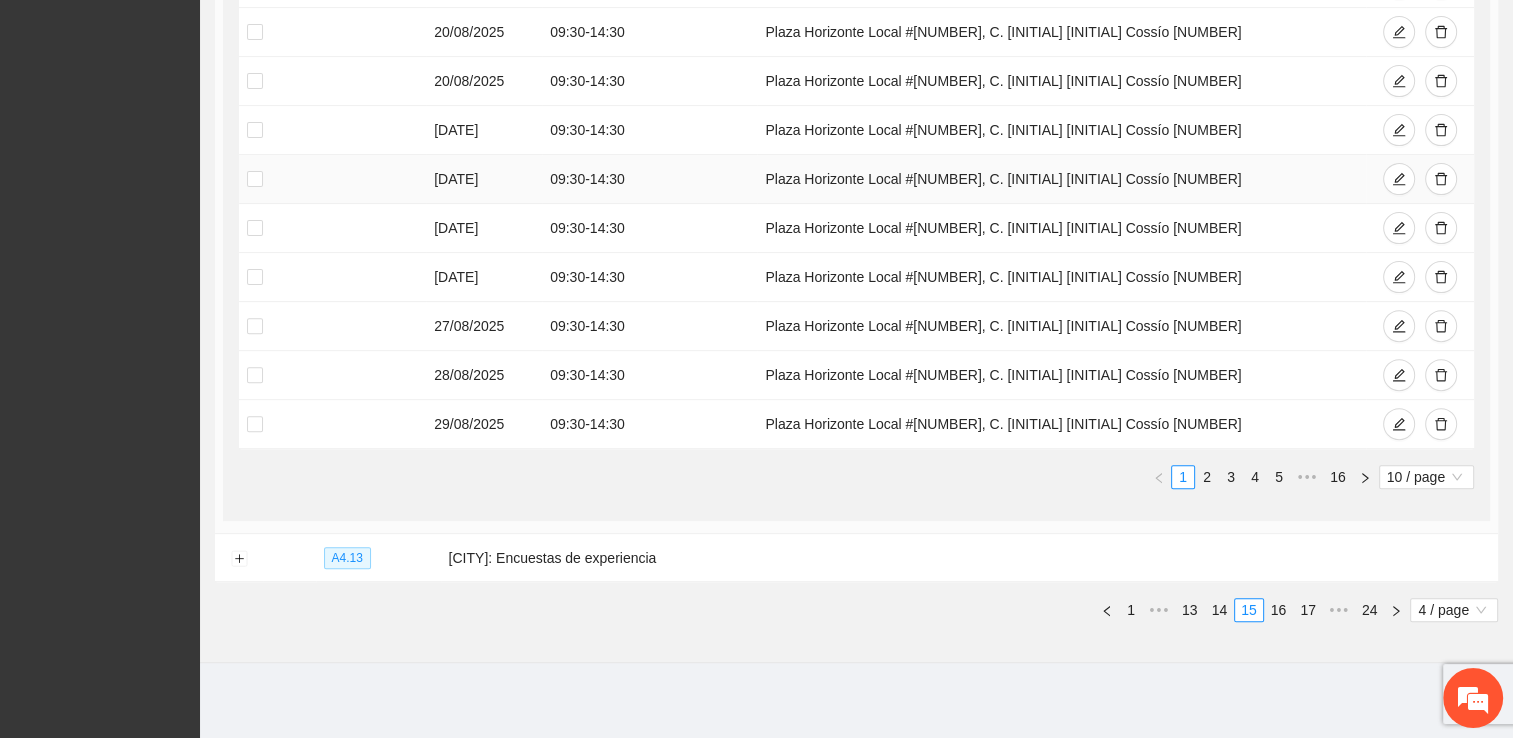 scroll, scrollTop: 640, scrollLeft: 0, axis: vertical 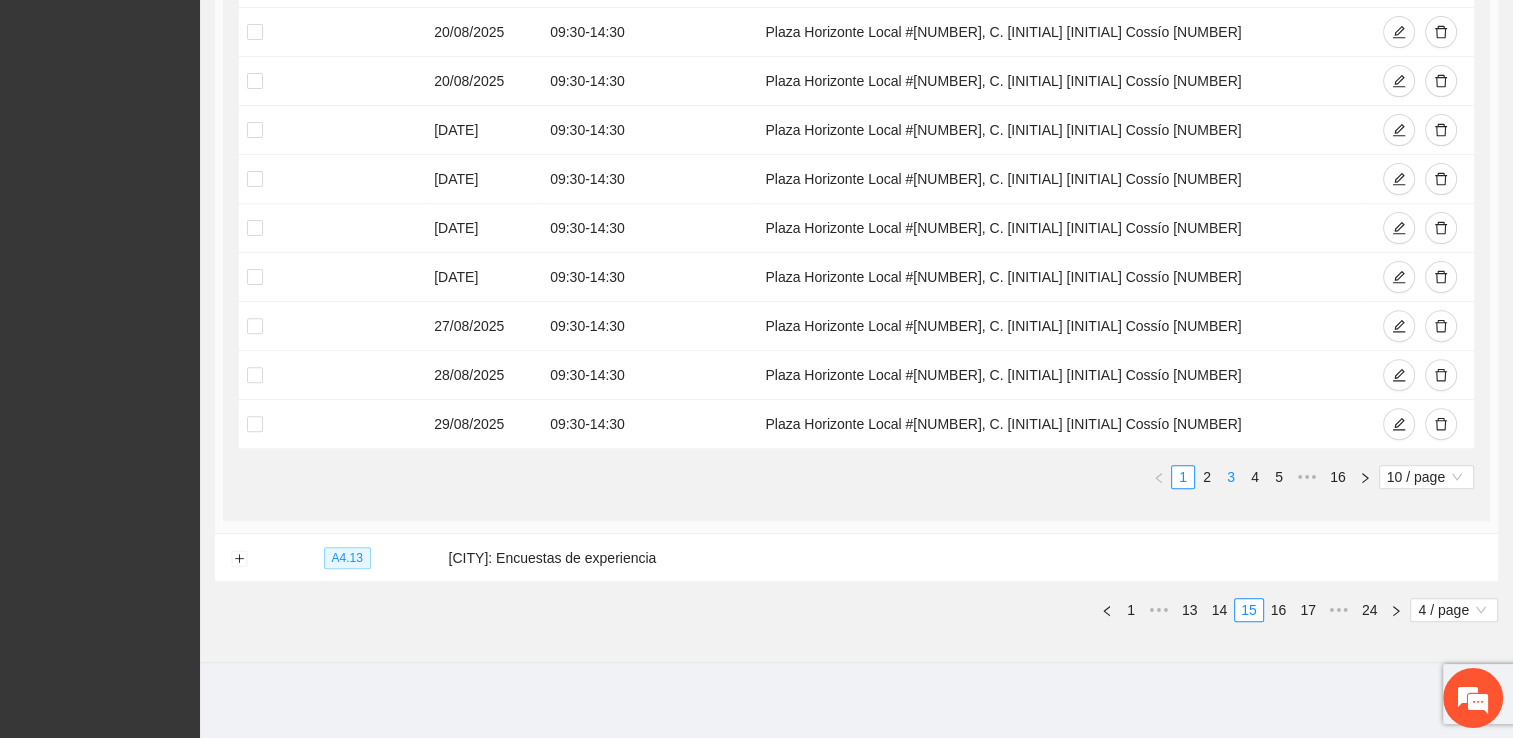 click on "3" at bounding box center [1231, 477] 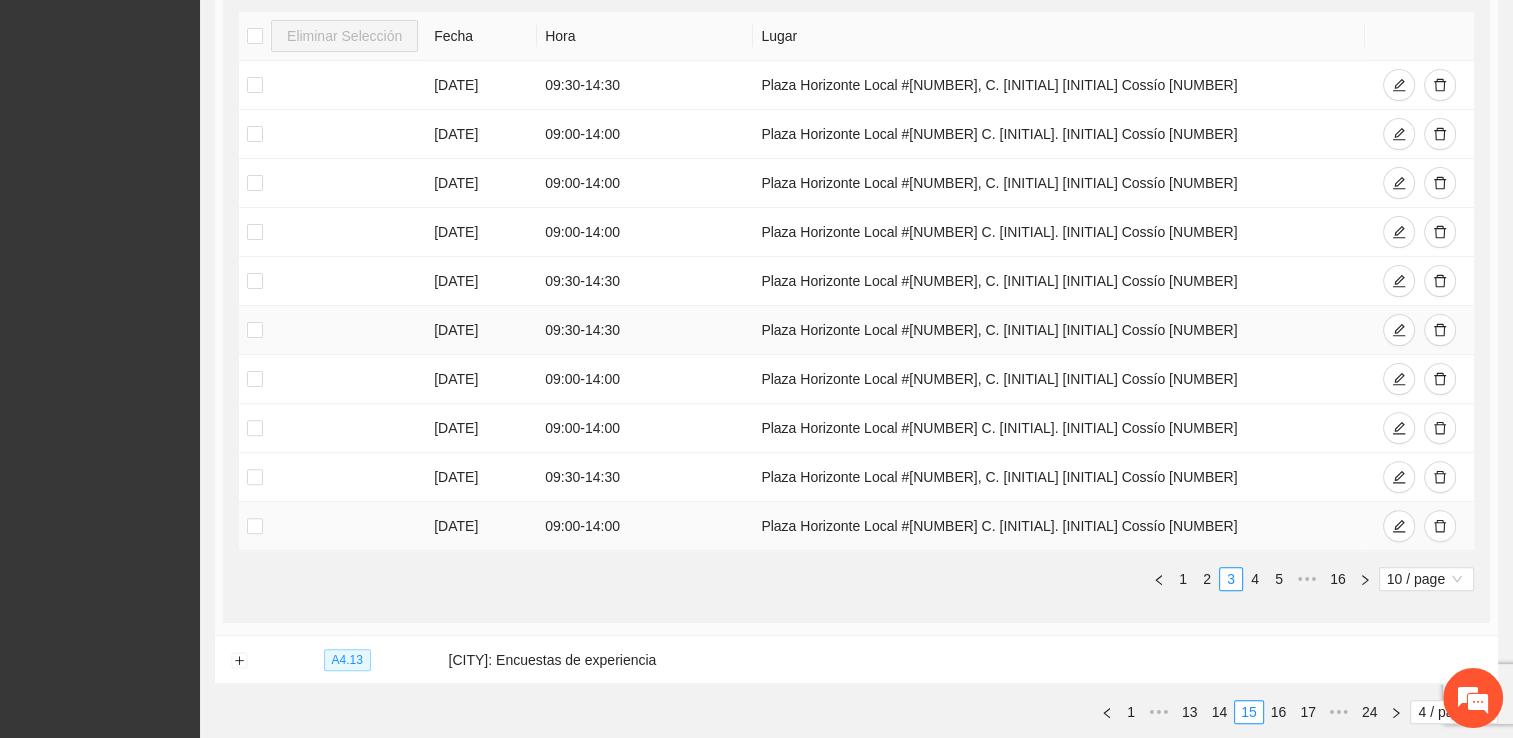 scroll, scrollTop: 540, scrollLeft: 0, axis: vertical 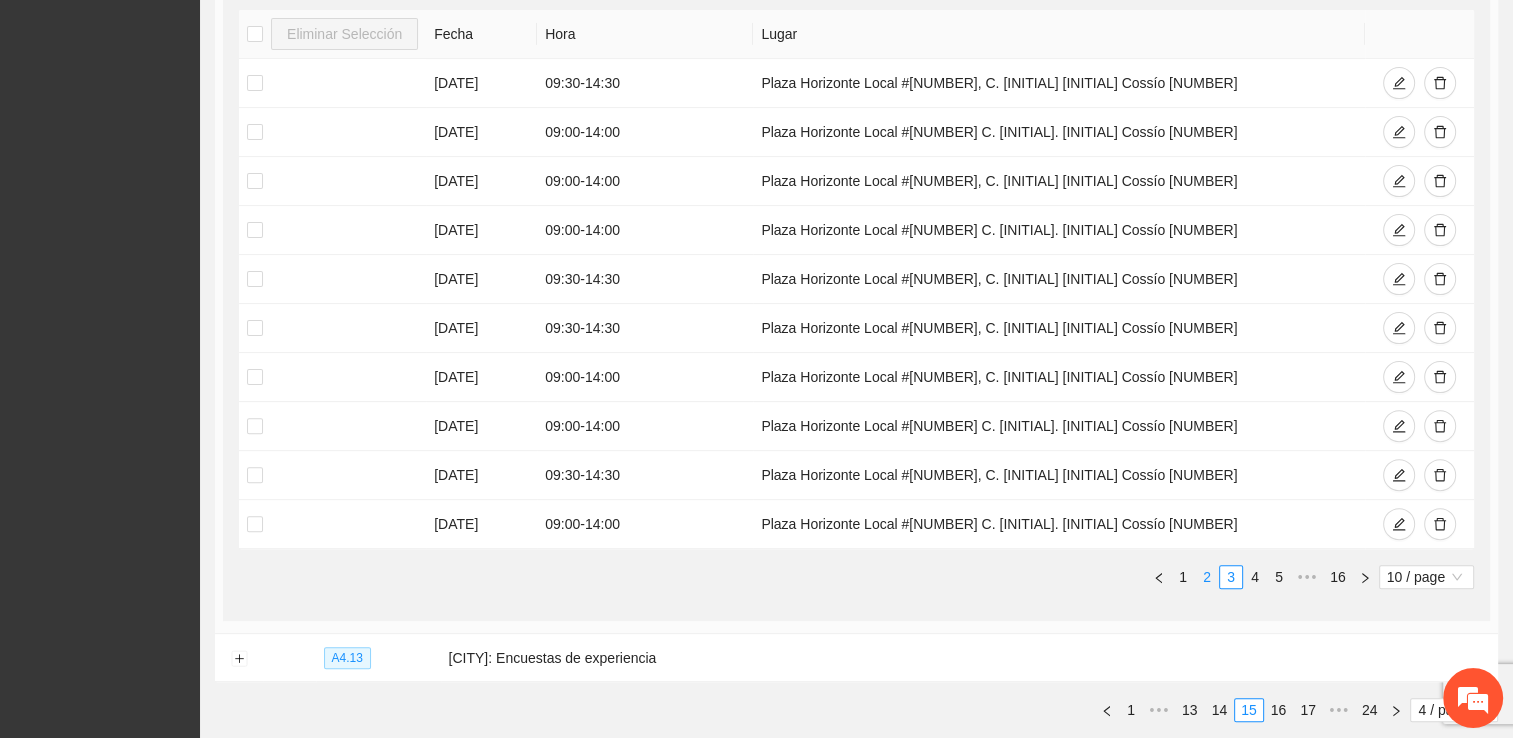 click on "2" at bounding box center [1207, 577] 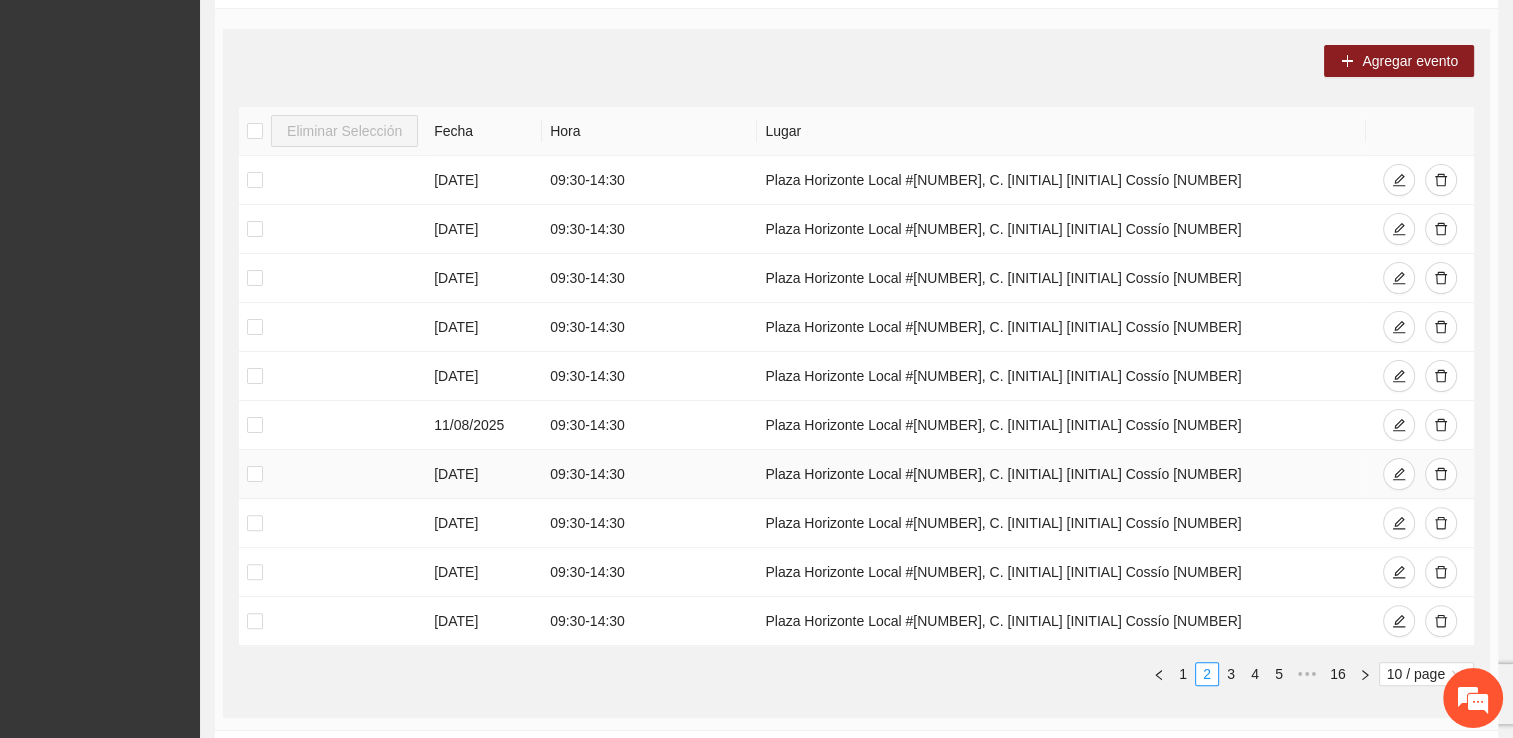 scroll, scrollTop: 440, scrollLeft: 0, axis: vertical 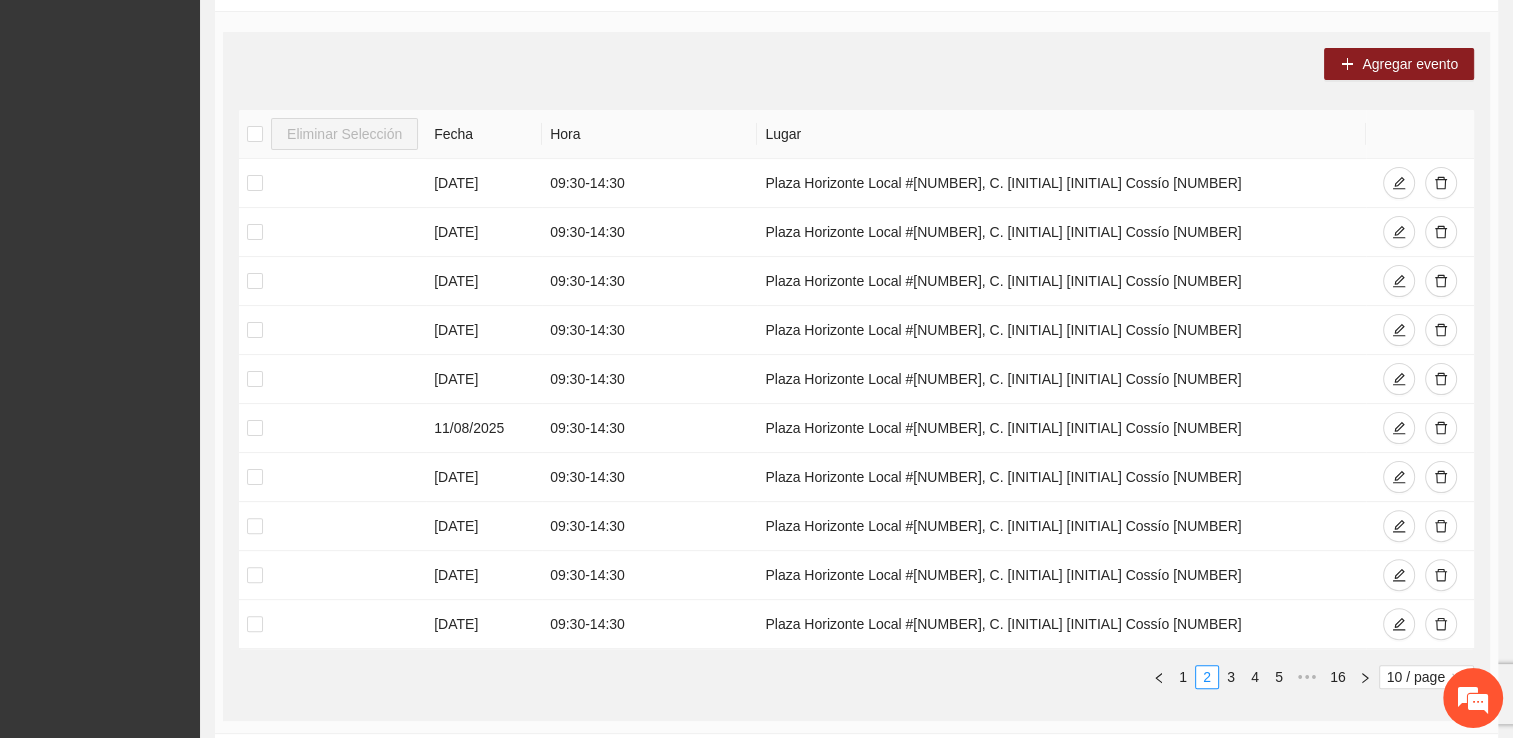 click on "1 2 3 4 5 ••• 16 10 / page" at bounding box center [856, 677] 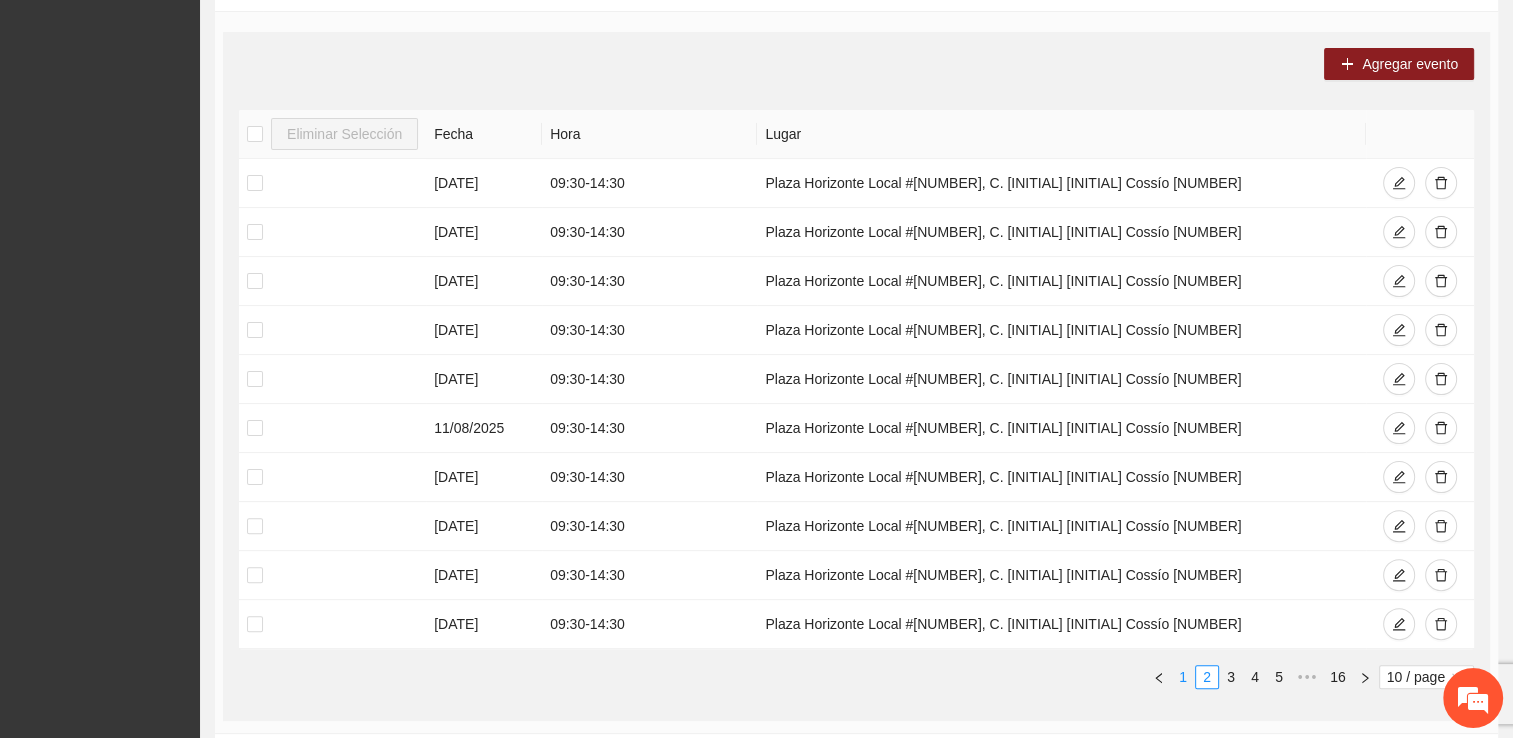 click on "1" at bounding box center (1183, 677) 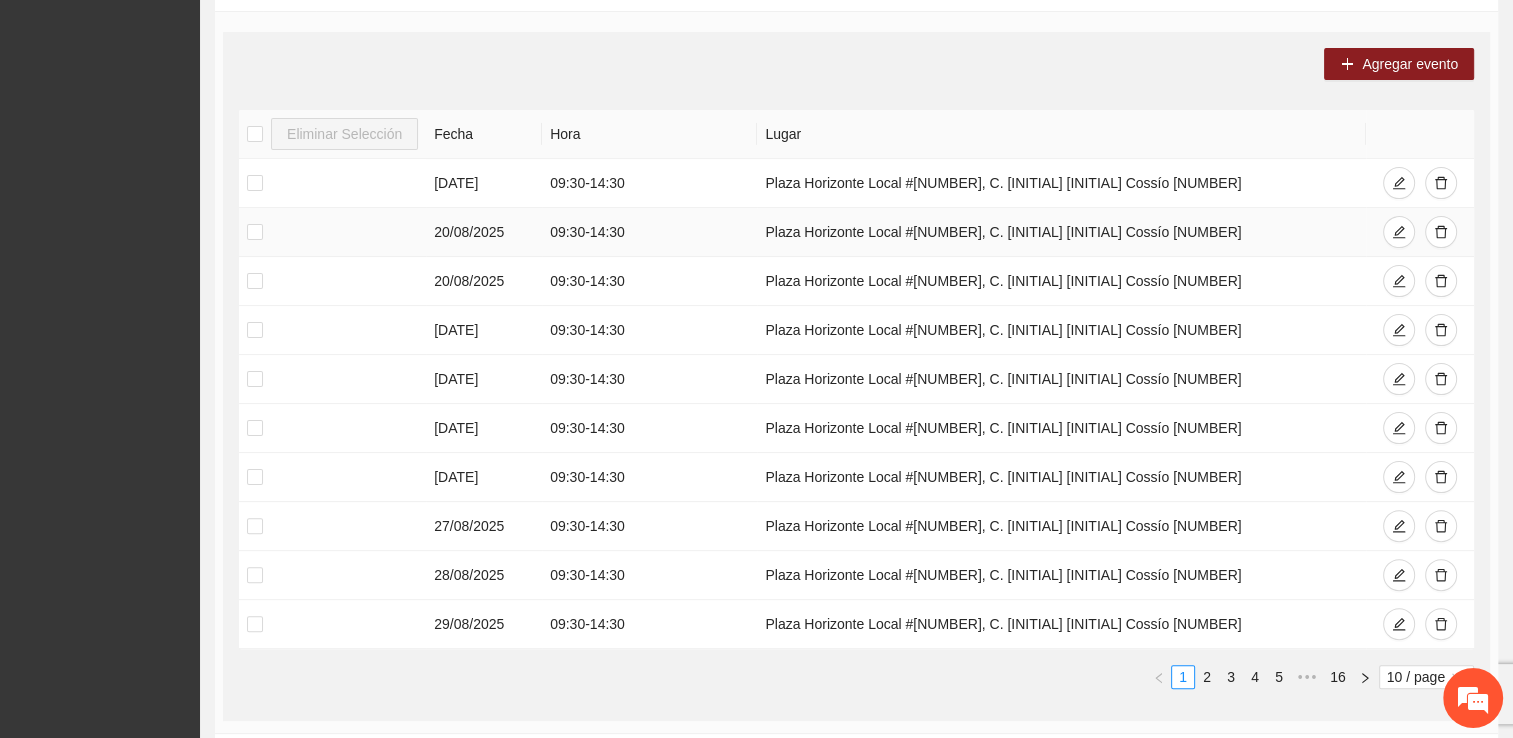 click on "Plaza Horizonte Local #[NUMBER], C. [INITIAL] [INITIAL] Cossío [NUMBER]" at bounding box center (1061, 232) 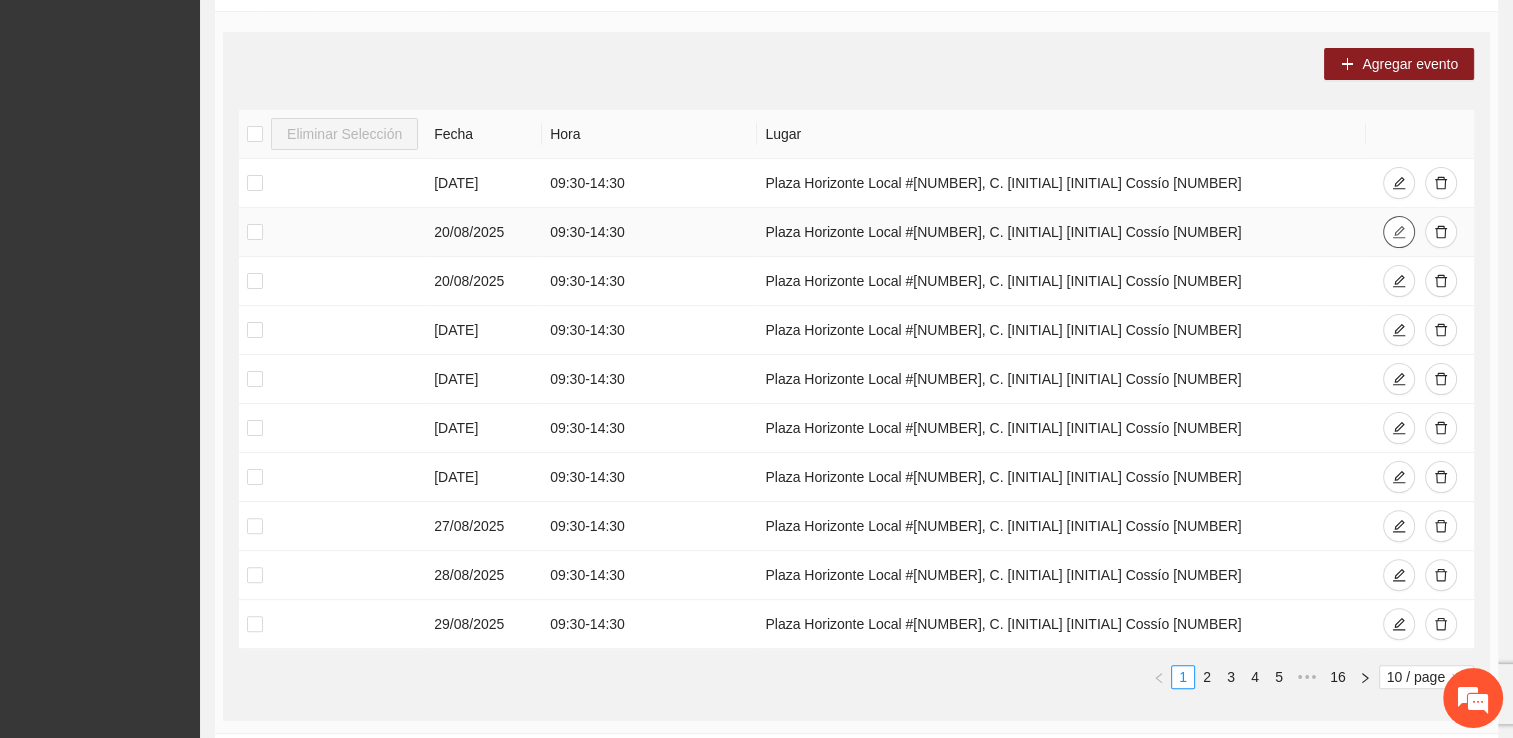 click at bounding box center (1399, 232) 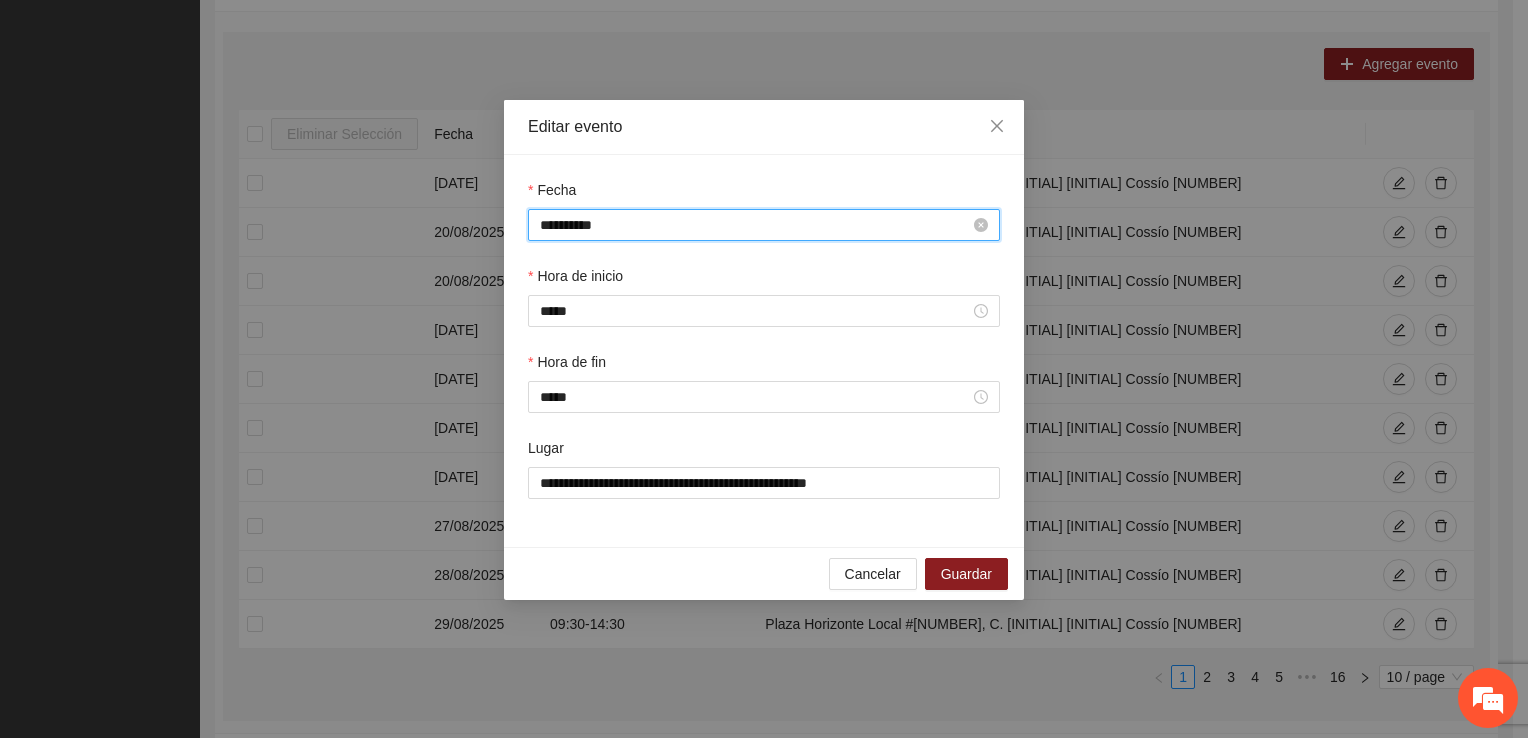 click on "**********" at bounding box center (755, 225) 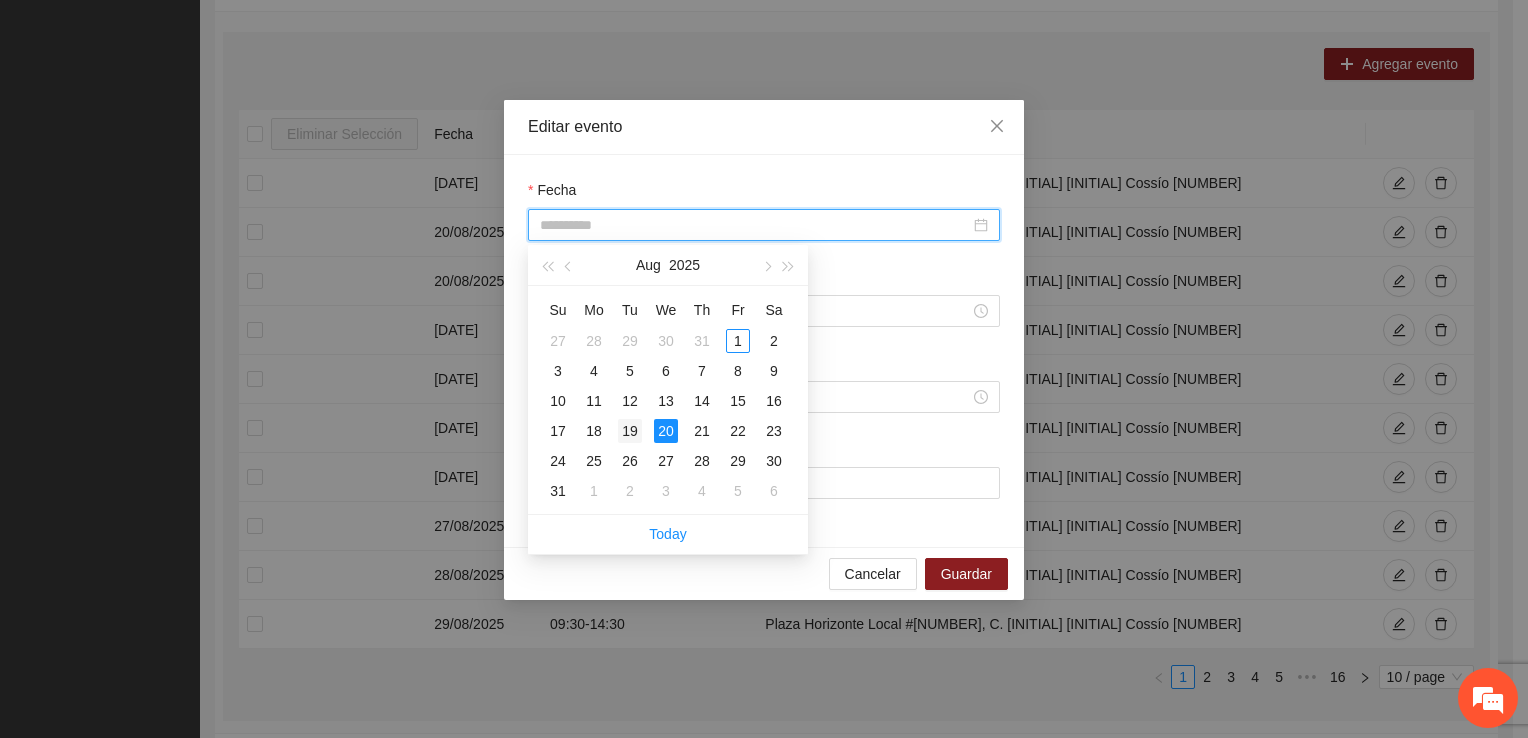 type on "**********" 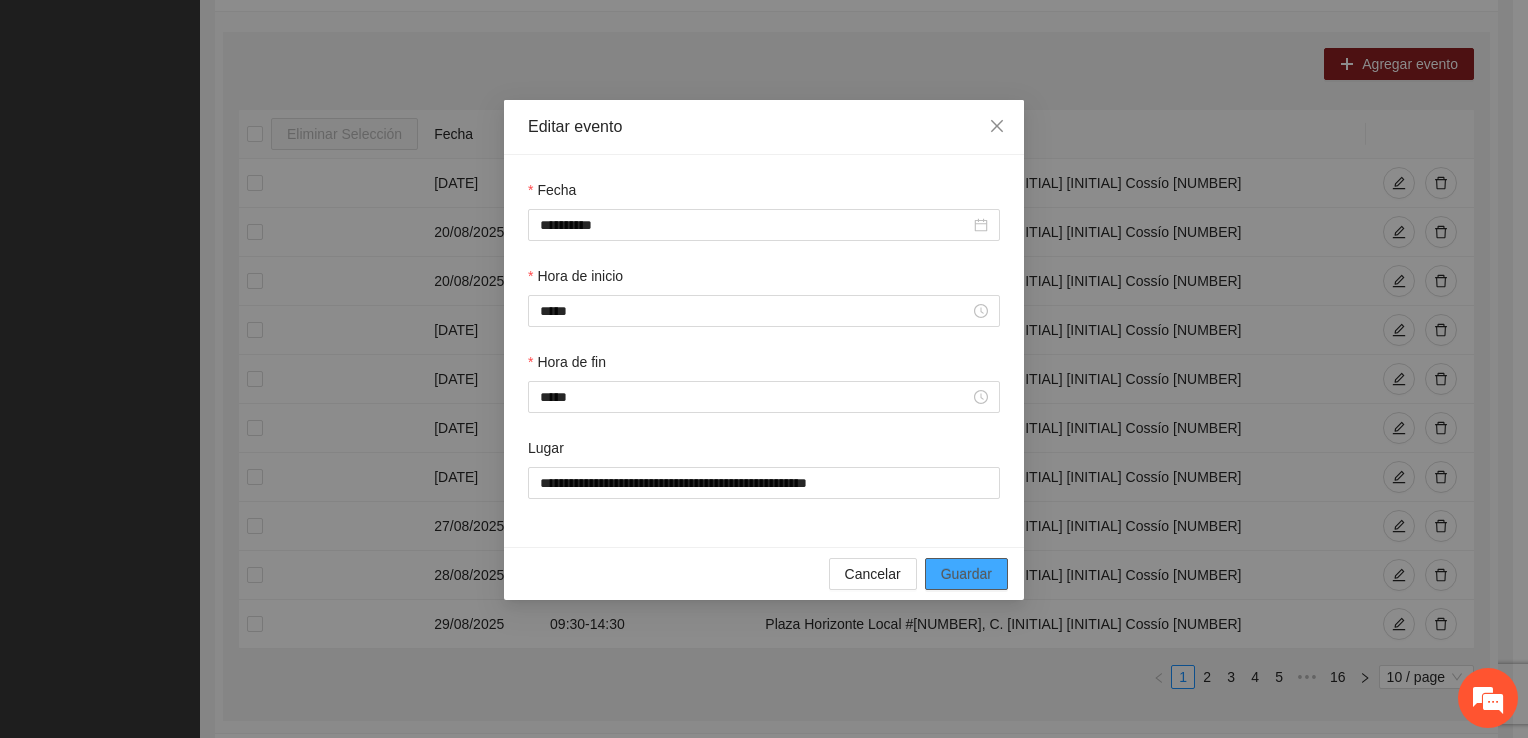 click on "Guardar" at bounding box center (966, 574) 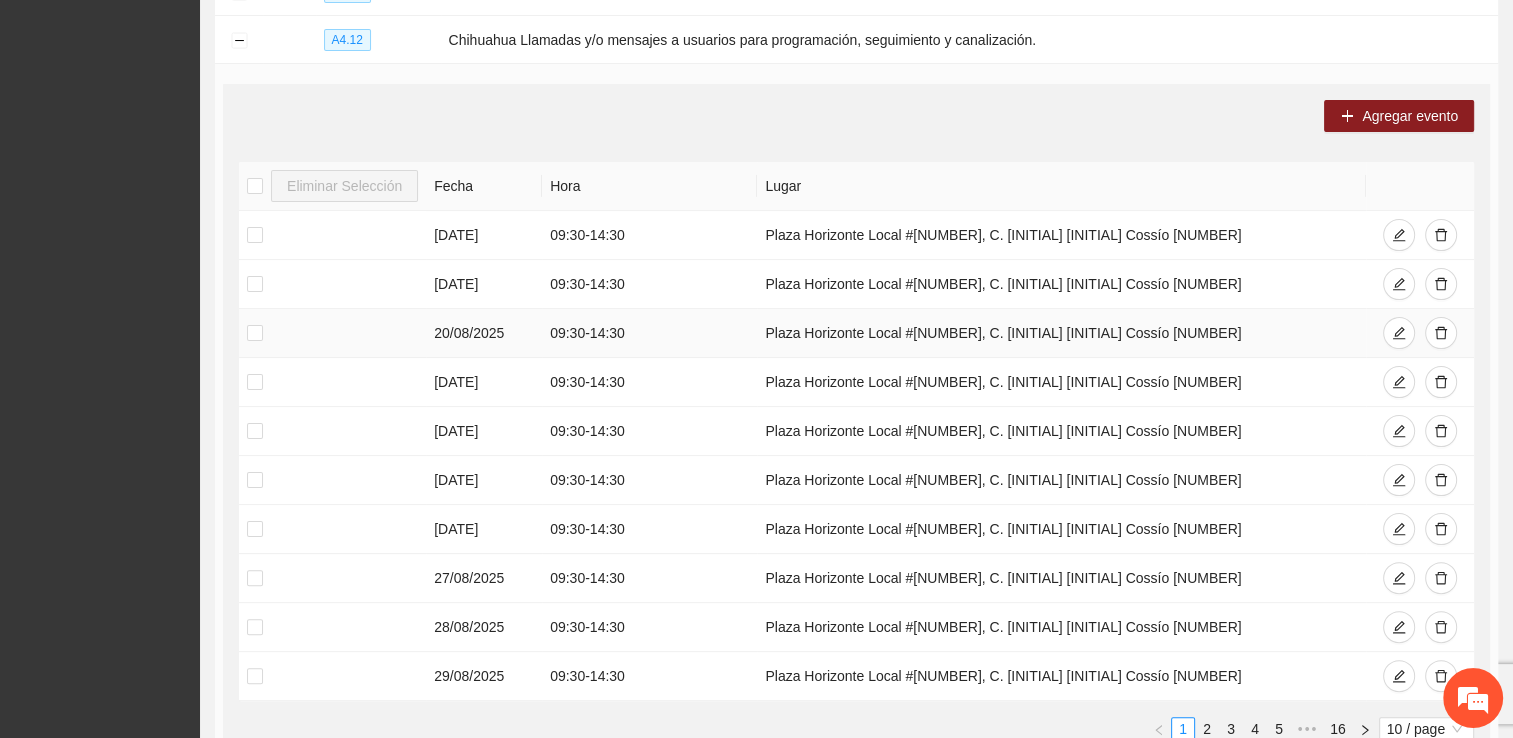 scroll, scrollTop: 240, scrollLeft: 0, axis: vertical 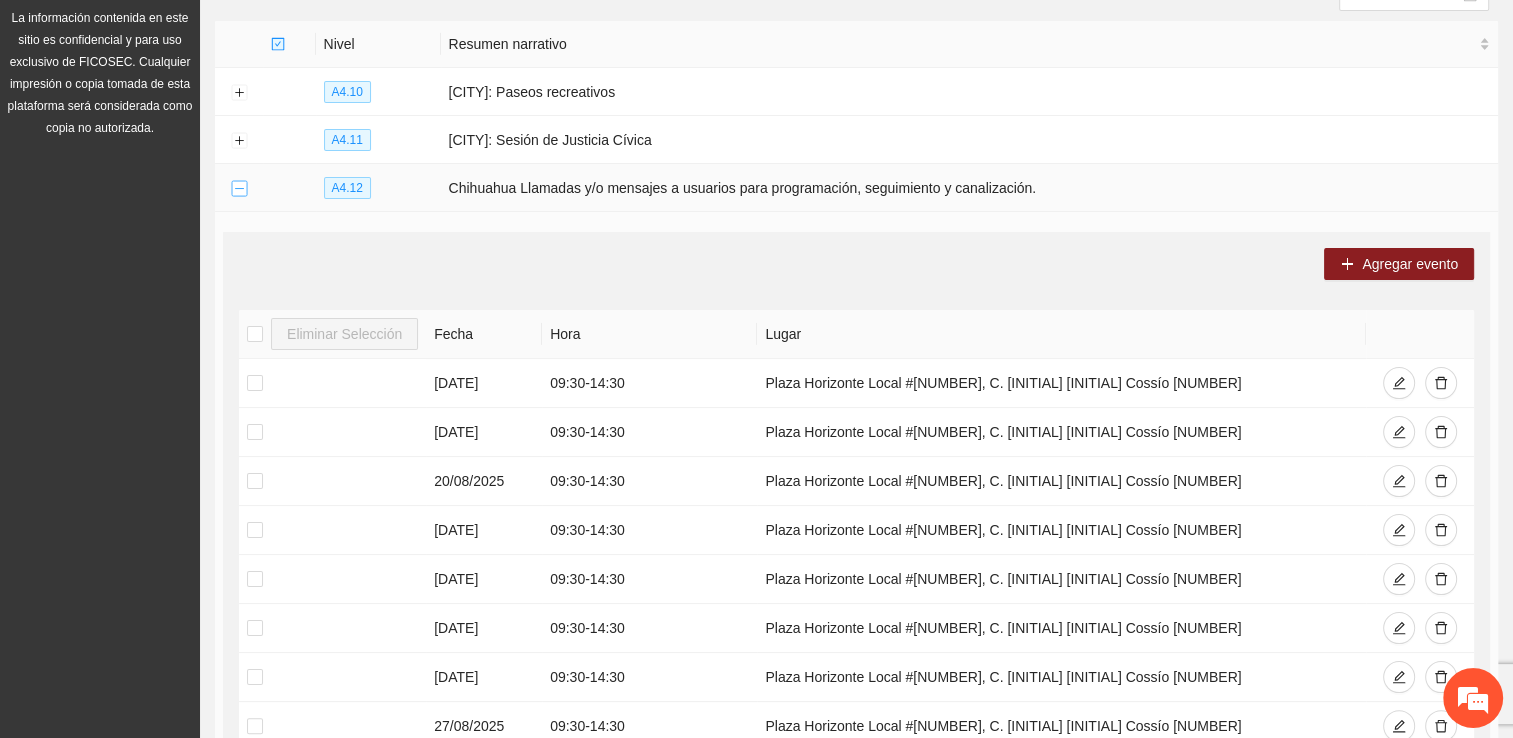 click at bounding box center [239, 189] 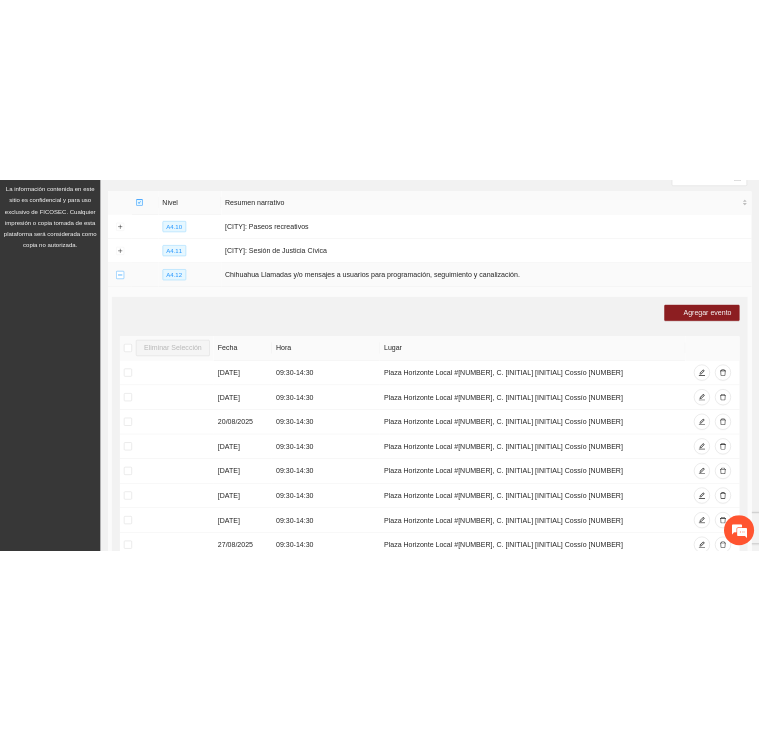 scroll, scrollTop: 0, scrollLeft: 0, axis: both 